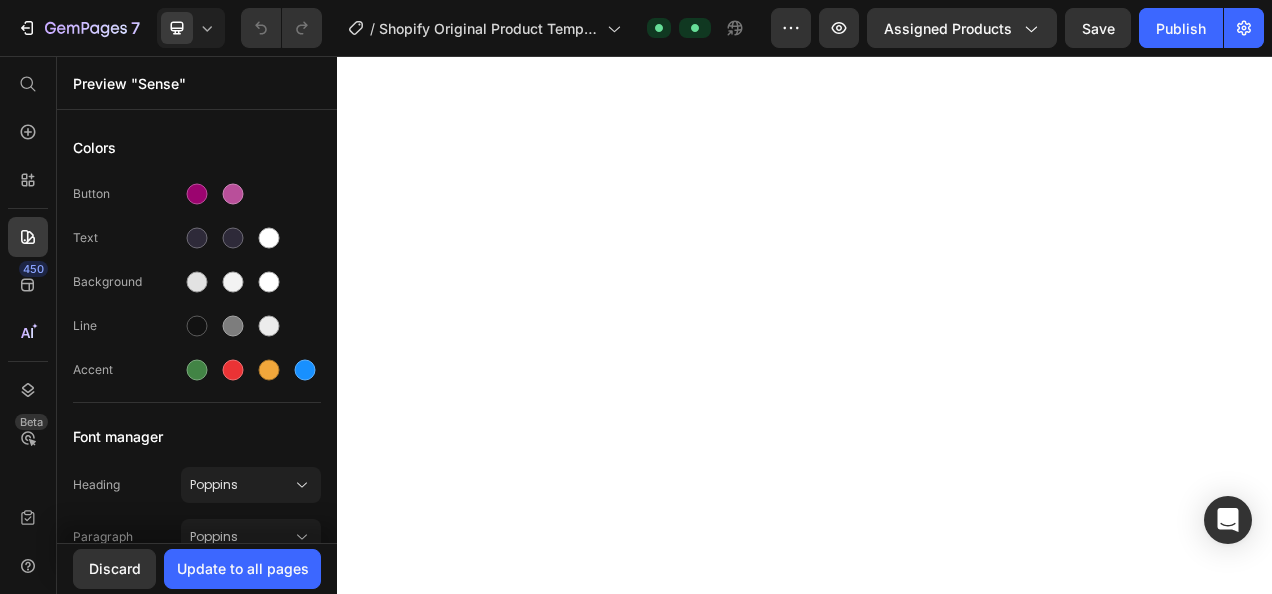 scroll, scrollTop: 0, scrollLeft: 0, axis: both 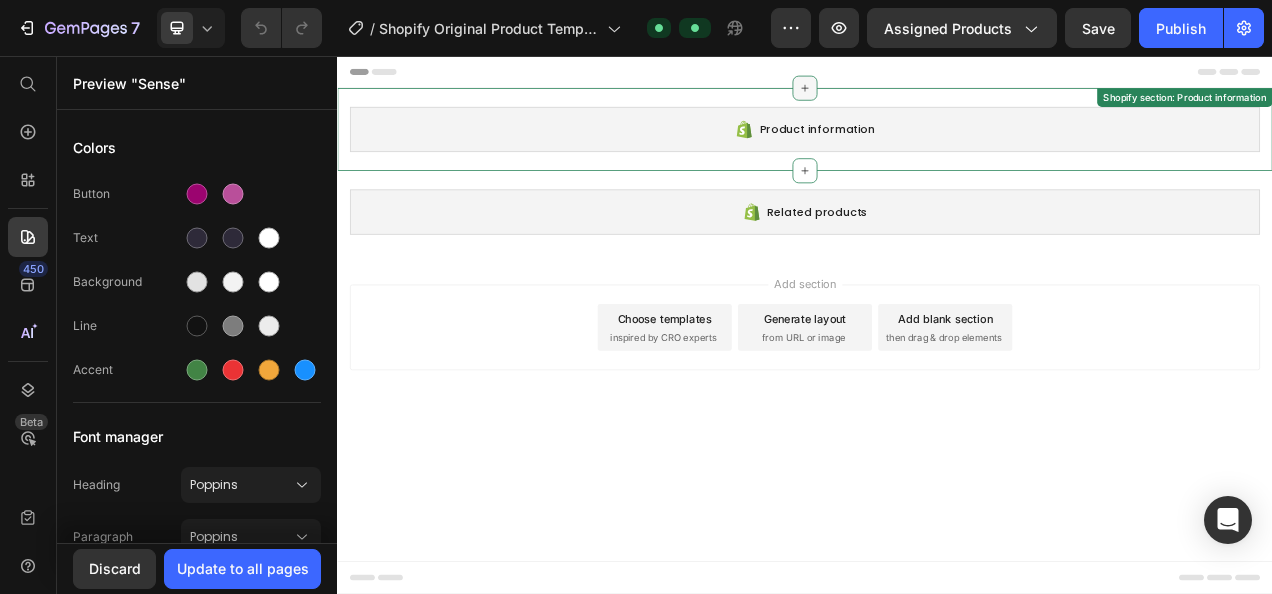 click 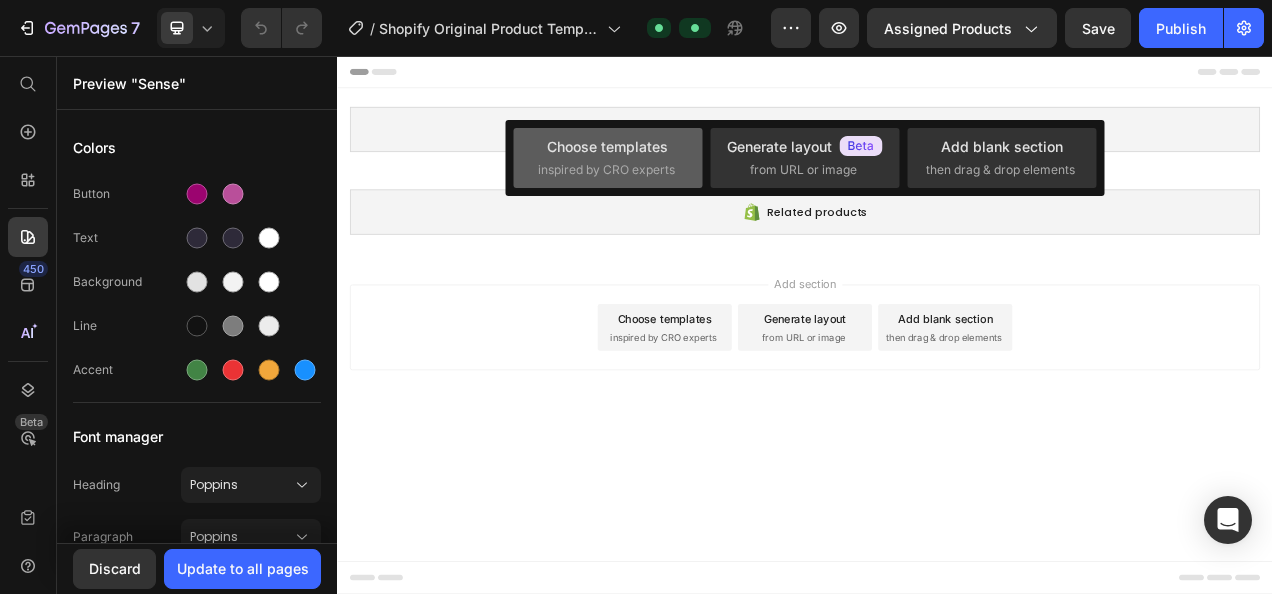 click on "Choose templates" at bounding box center (607, 146) 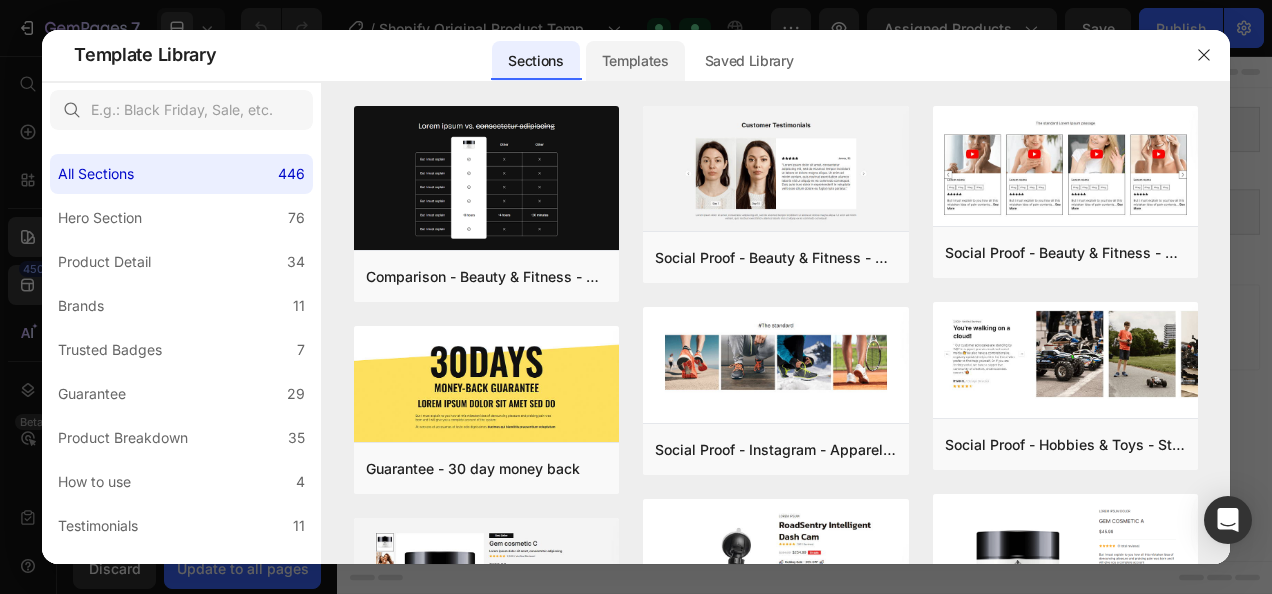 click on "Templates" 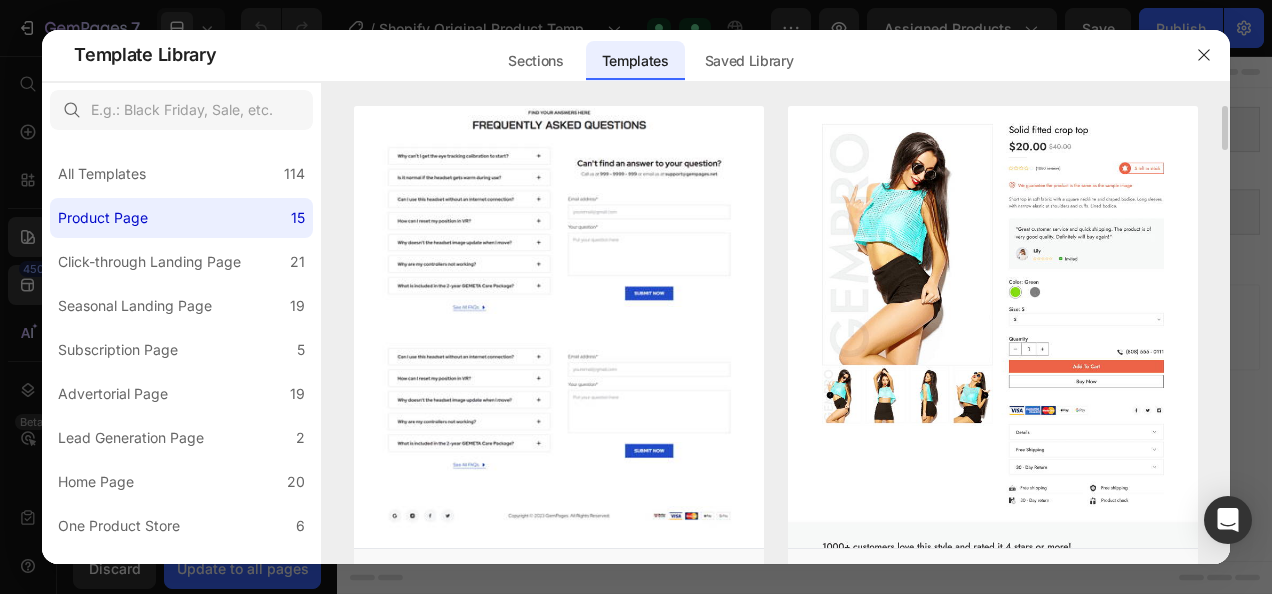 drag, startPoint x: 754, startPoint y: 258, endPoint x: 786, endPoint y: 287, distance: 43.185646 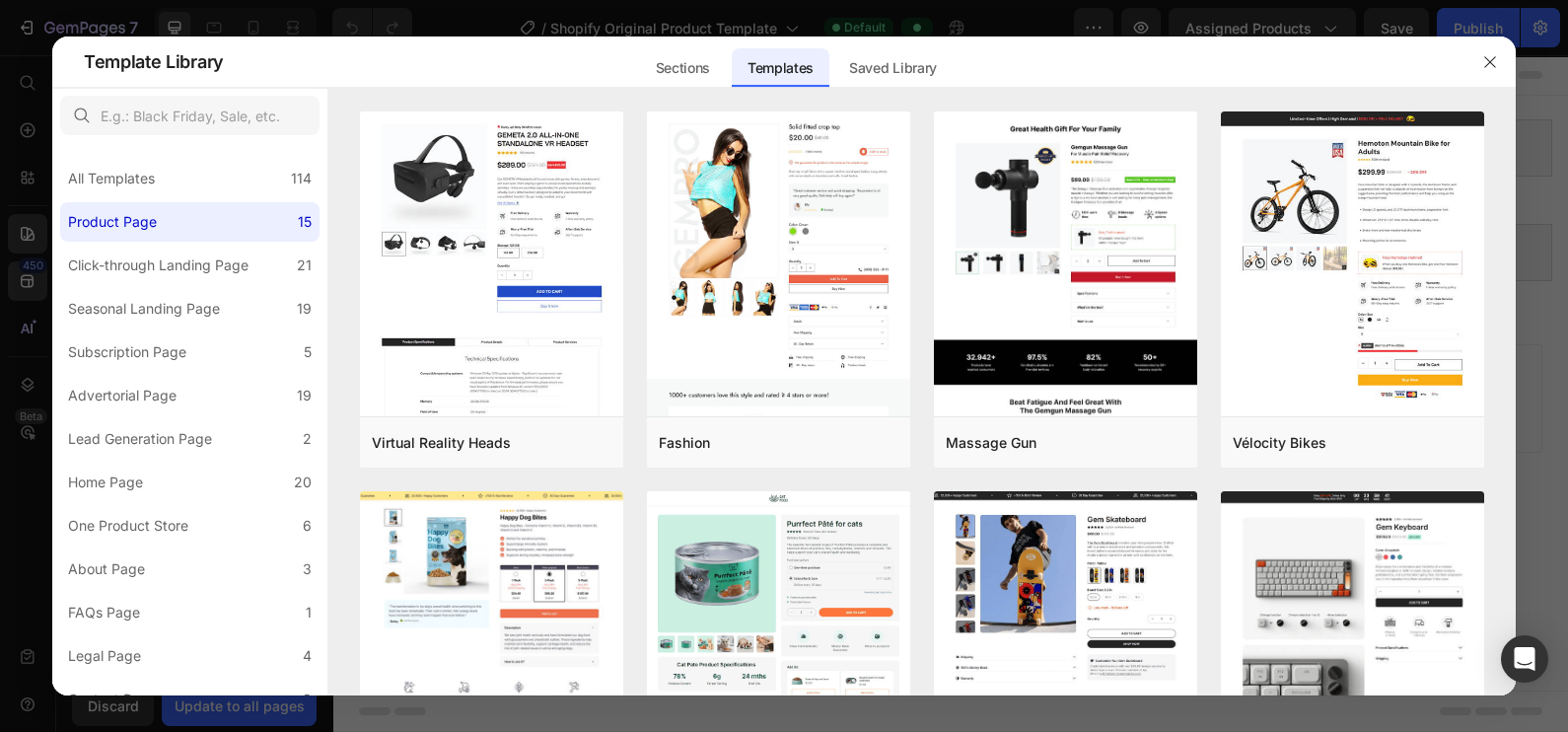 drag, startPoint x: 1067, startPoint y: 0, endPoint x: 1536, endPoint y: 219, distance: 517.61182 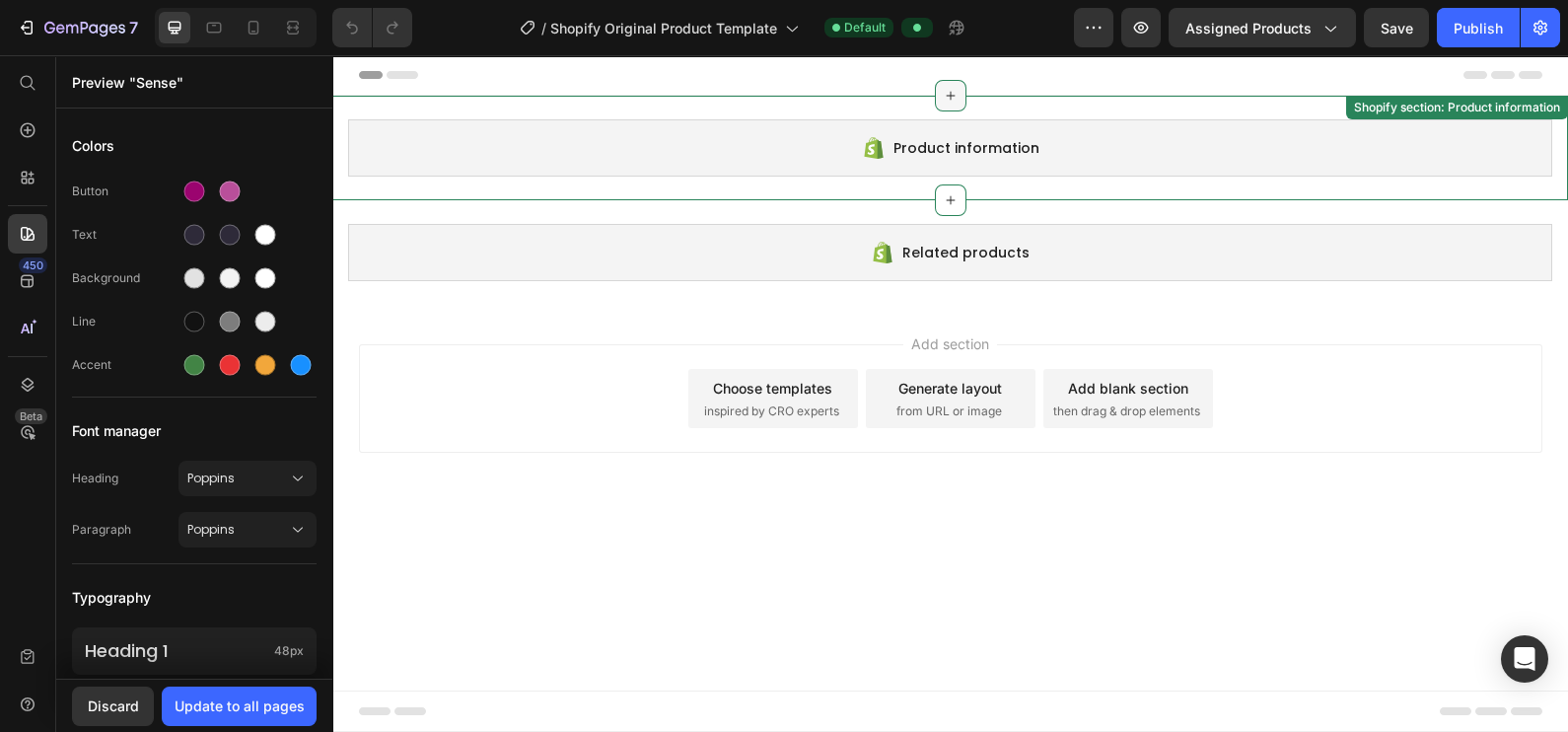 click 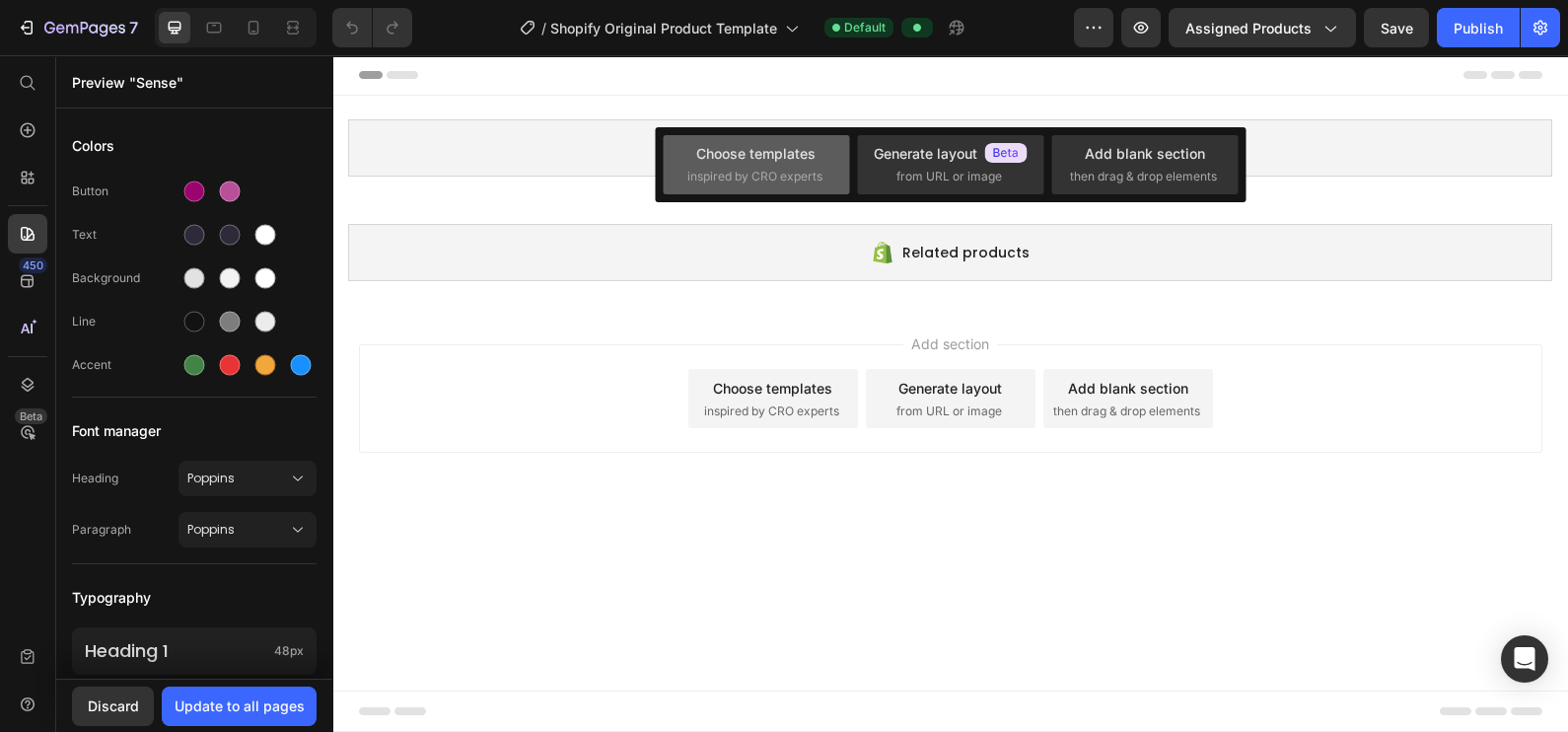 click on "Choose templates  inspired by CRO experts" at bounding box center [756, 164] 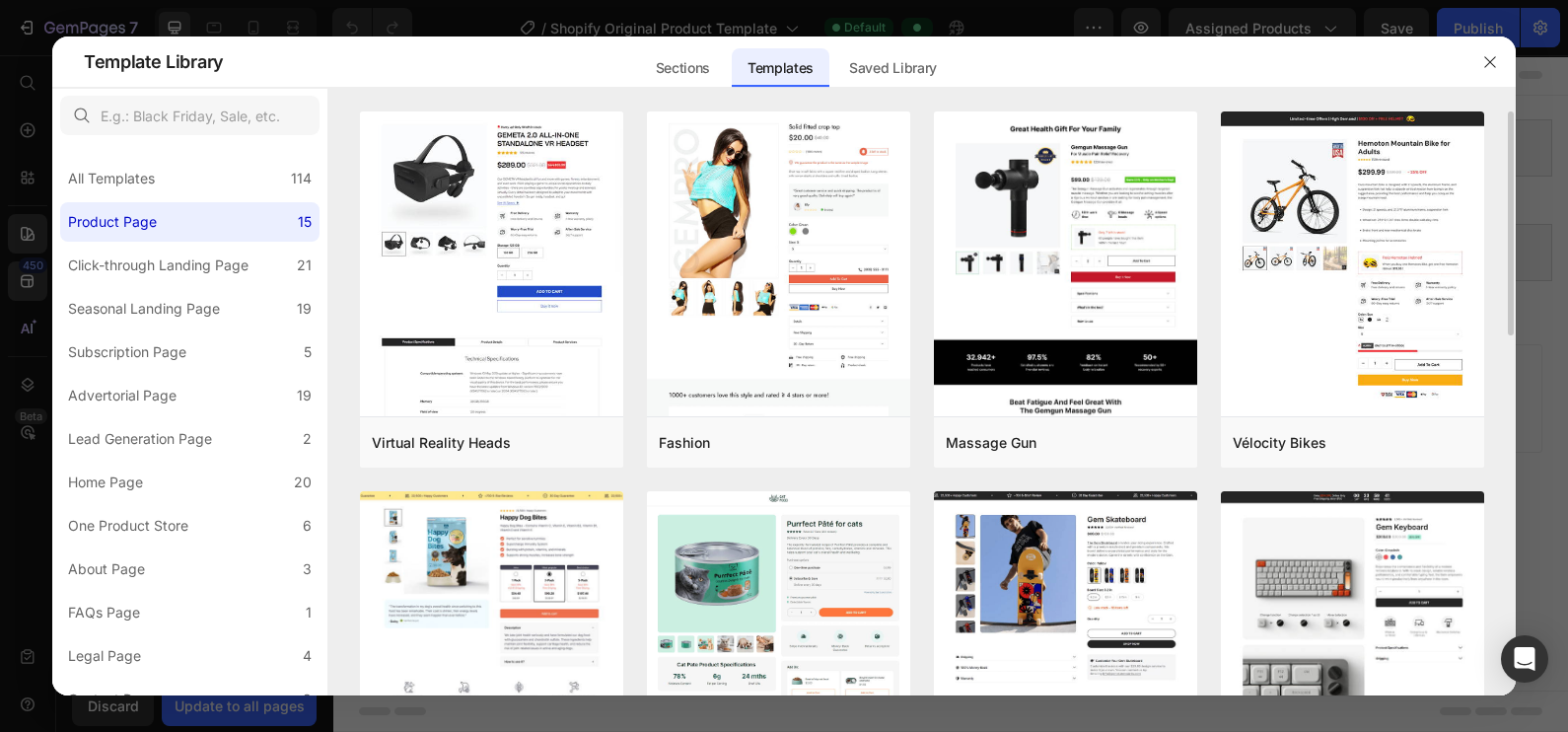 drag, startPoint x: 1511, startPoint y: 196, endPoint x: 1497, endPoint y: 224, distance: 31.304952 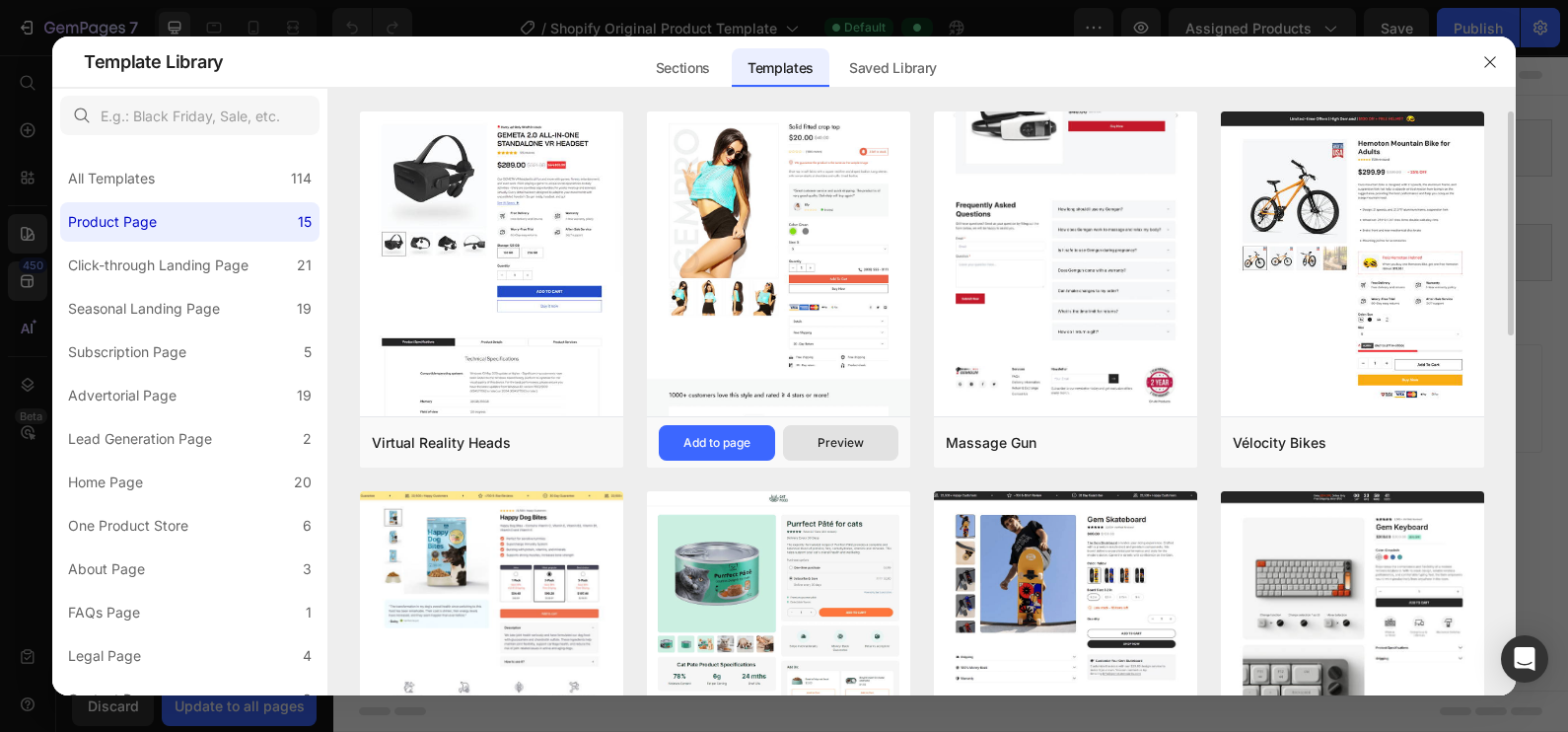 scroll, scrollTop: 122, scrollLeft: 0, axis: vertical 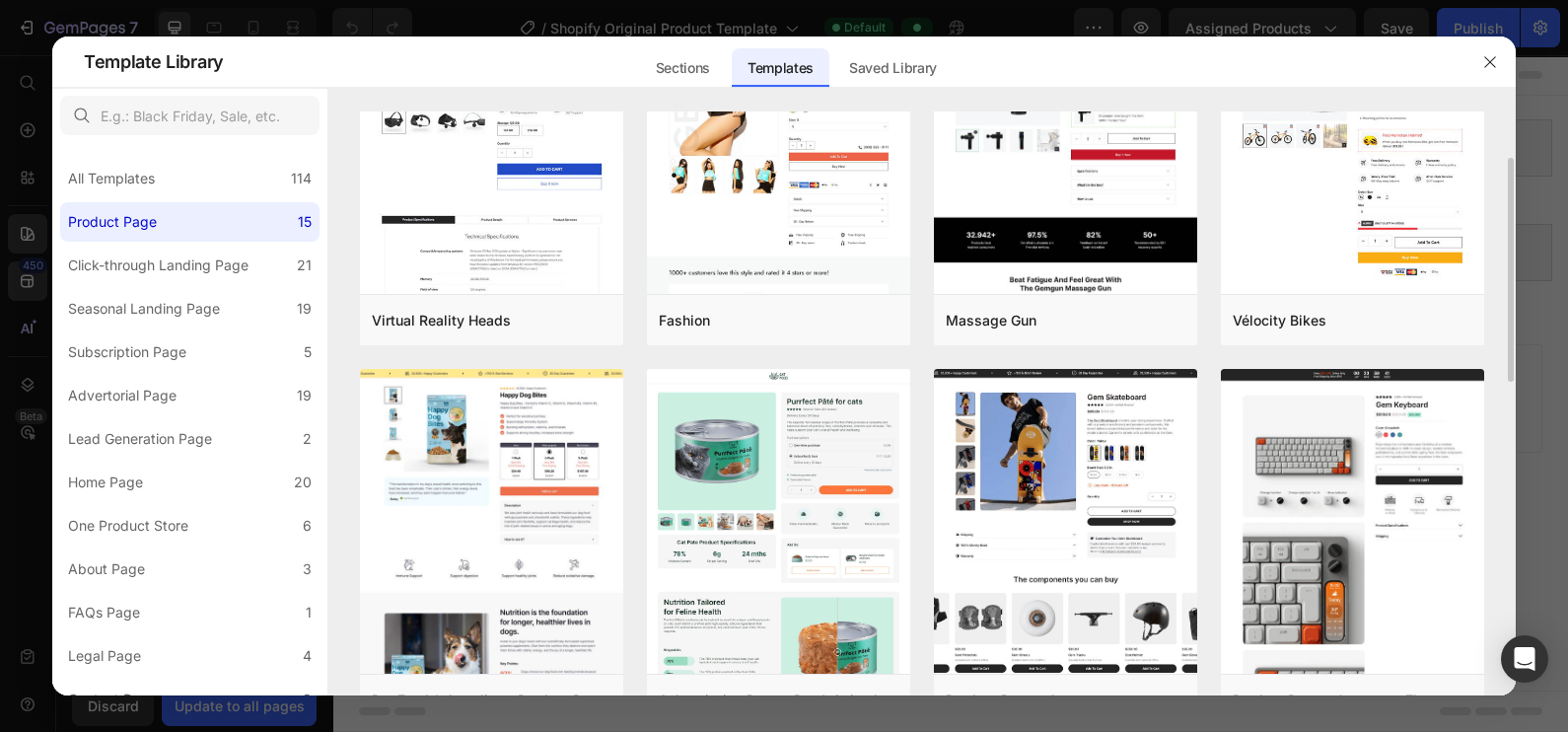 drag, startPoint x: 925, startPoint y: 257, endPoint x: 922, endPoint y: 328, distance: 71.063352 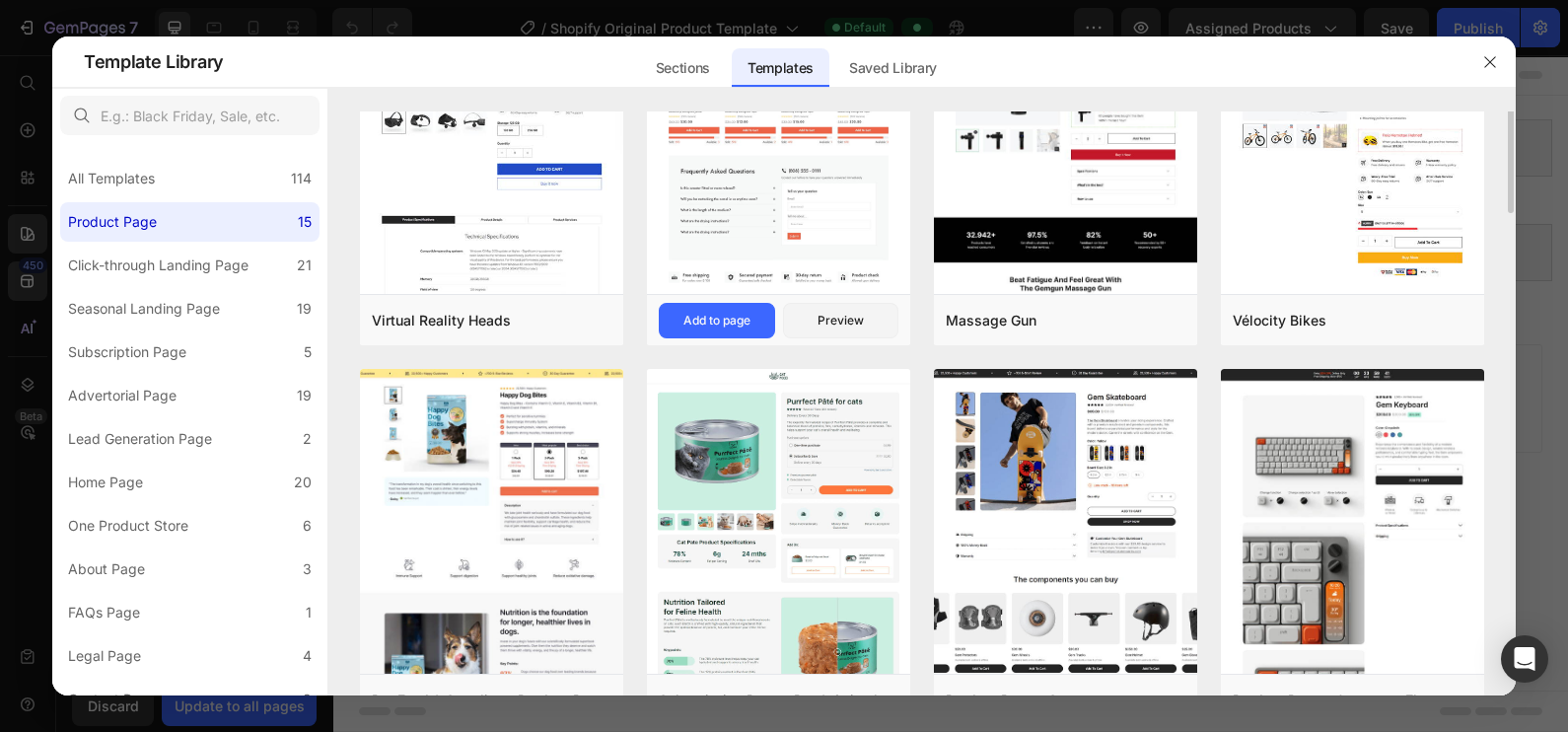 scroll, scrollTop: 0, scrollLeft: 0, axis: both 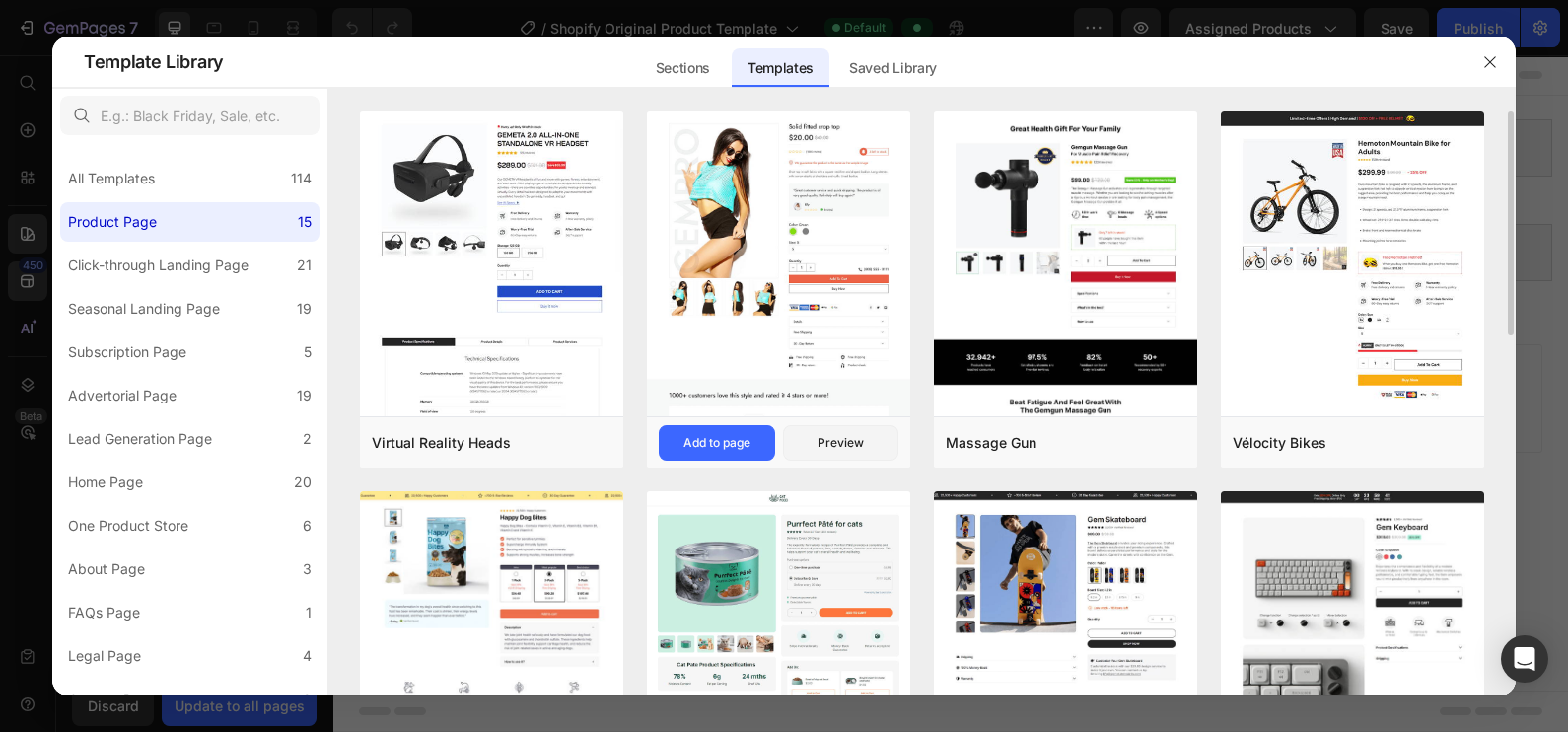 drag, startPoint x: 918, startPoint y: 274, endPoint x: 878, endPoint y: 419, distance: 150.41609 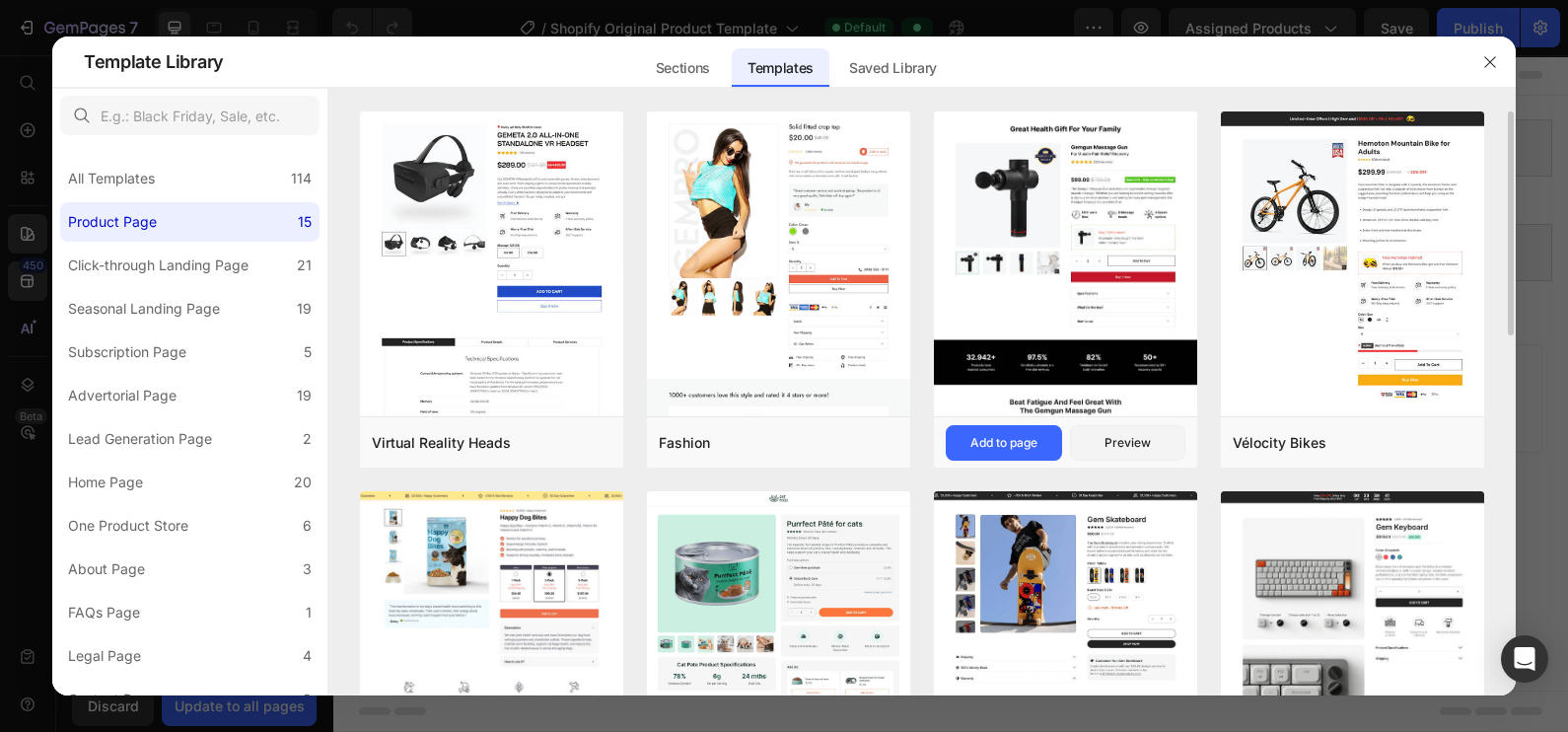 drag, startPoint x: 883, startPoint y: 310, endPoint x: 989, endPoint y: 399, distance: 138.40881 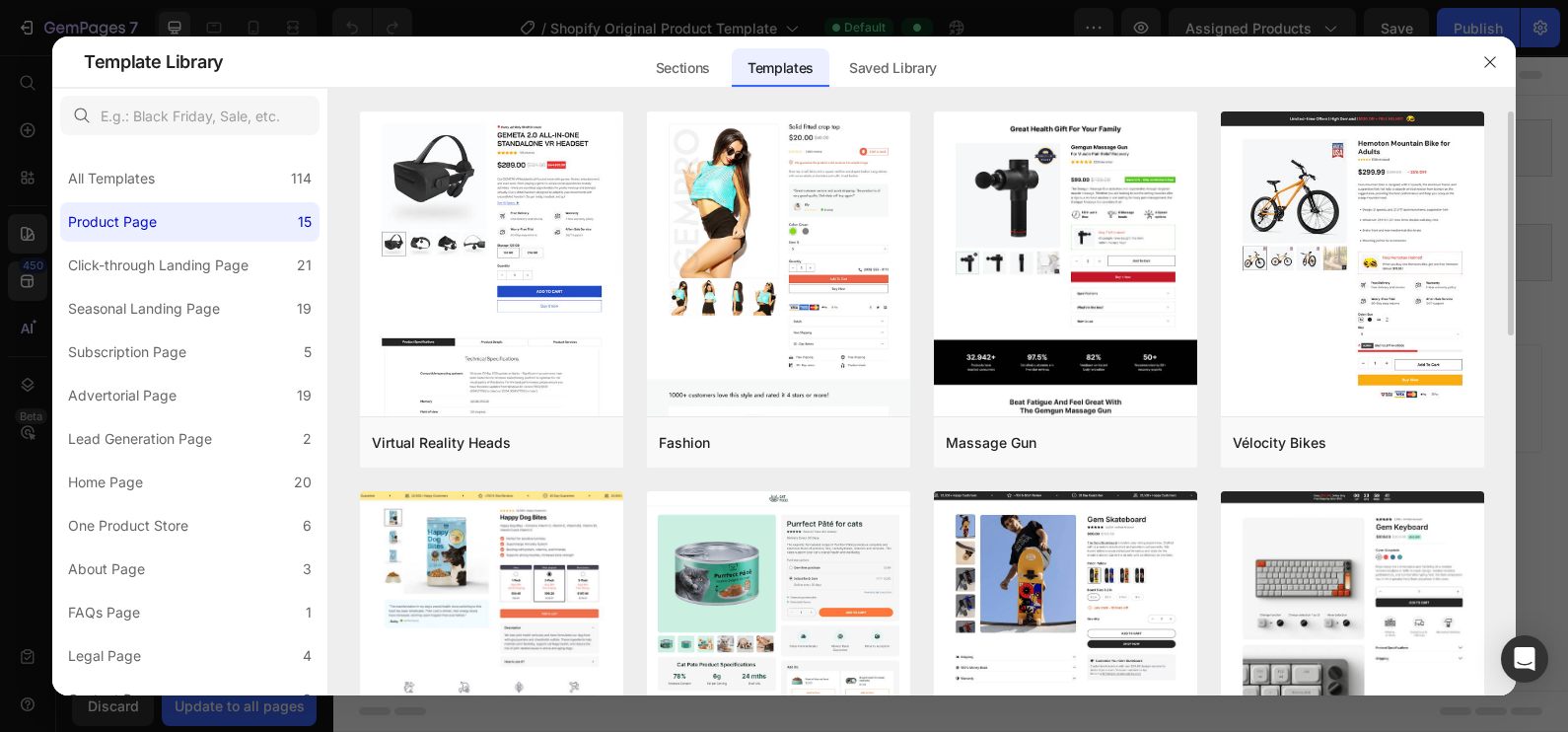 drag, startPoint x: 1212, startPoint y: 307, endPoint x: 1197, endPoint y: 373, distance: 67.68309 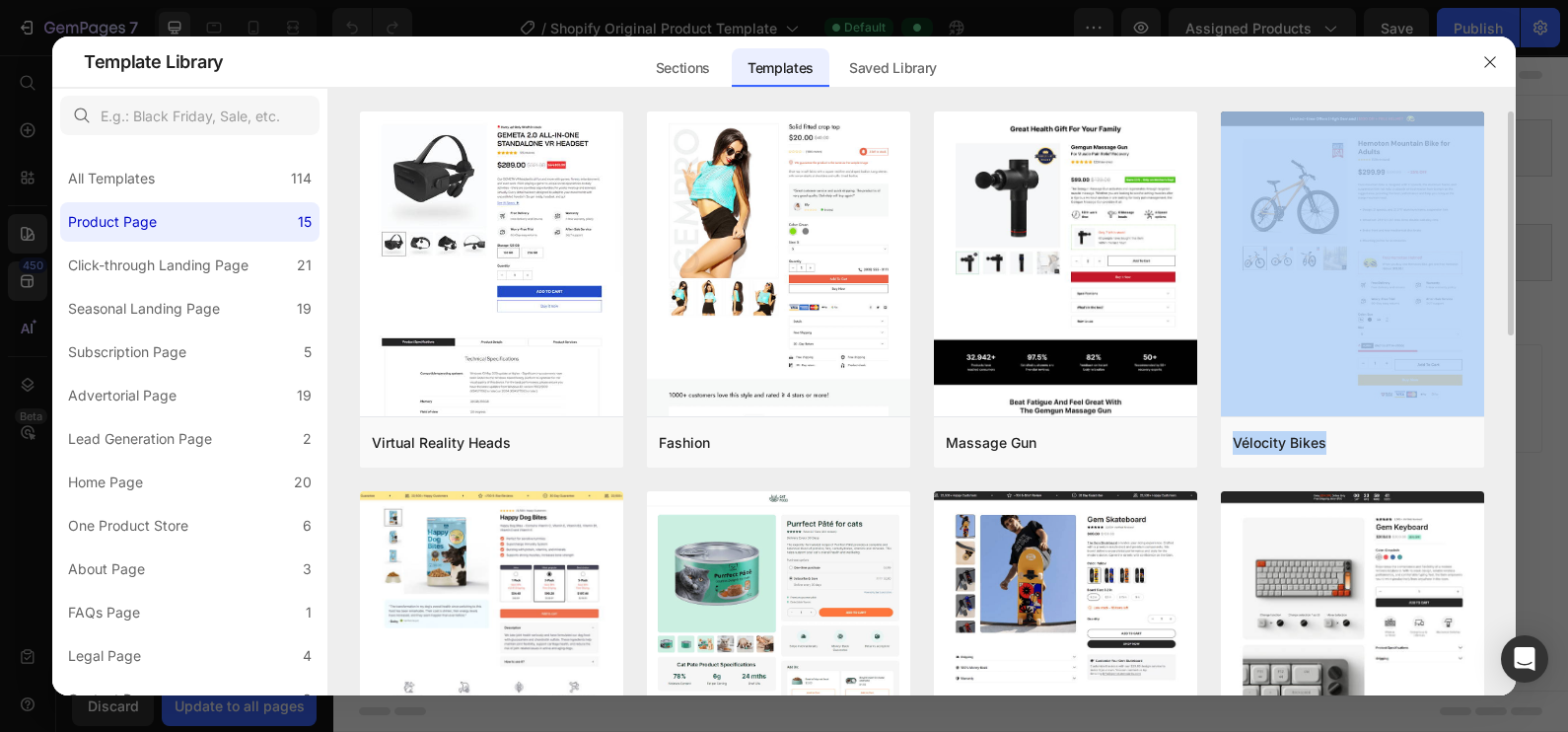 drag, startPoint x: 1512, startPoint y: 253, endPoint x: 1503, endPoint y: 442, distance: 189.21416 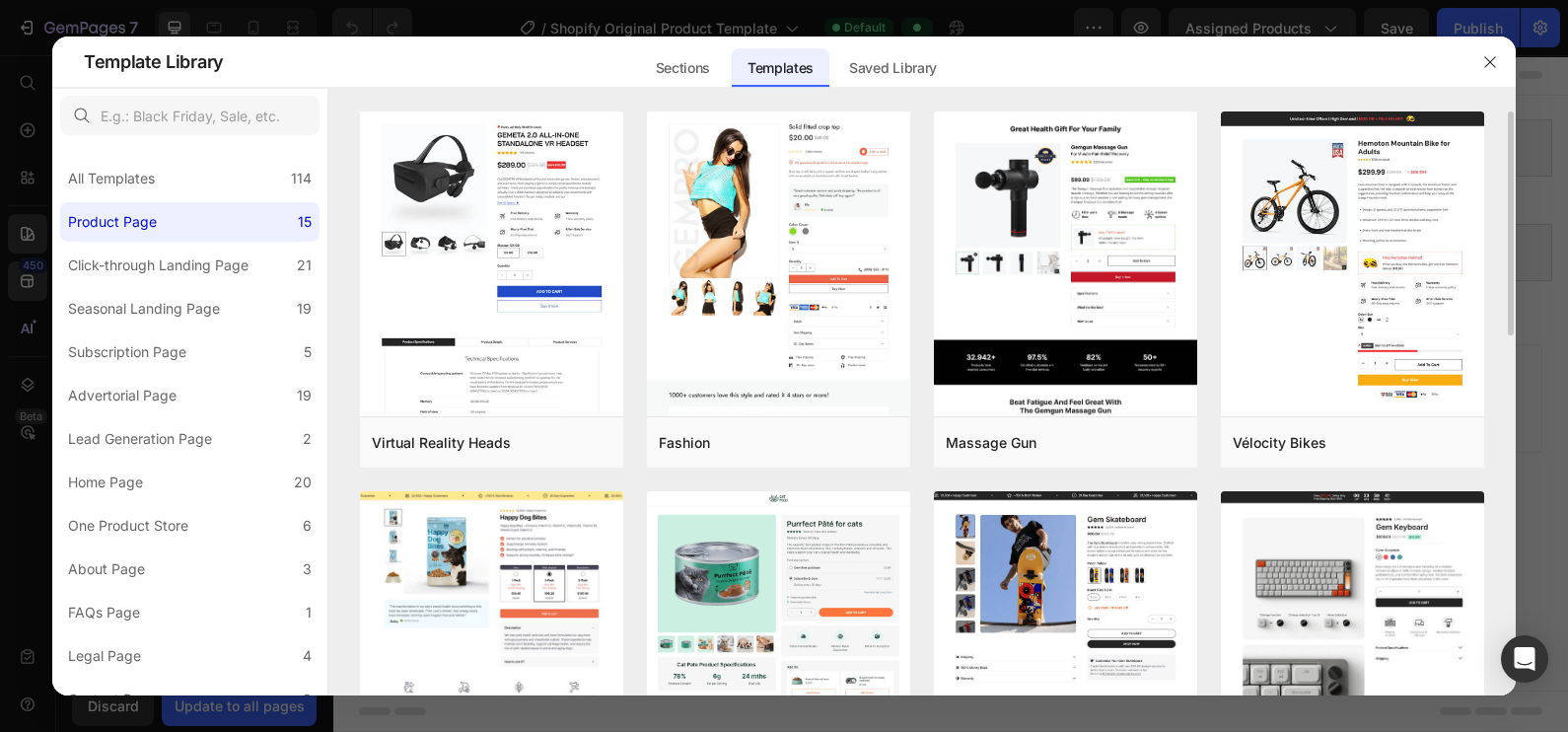 drag, startPoint x: 1503, startPoint y: 442, endPoint x: 1484, endPoint y: 454, distance: 22.472205 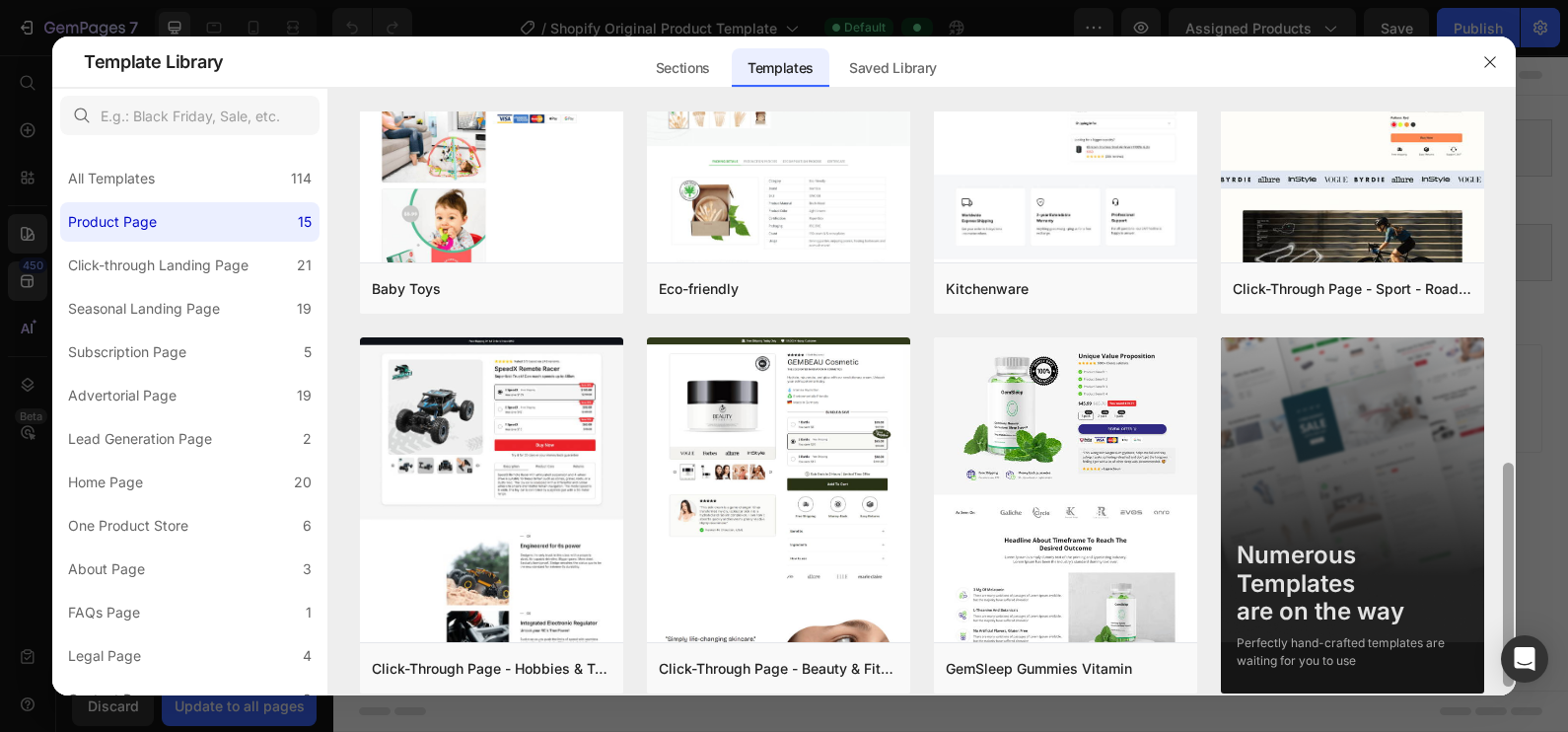 scroll, scrollTop: 934, scrollLeft: 0, axis: vertical 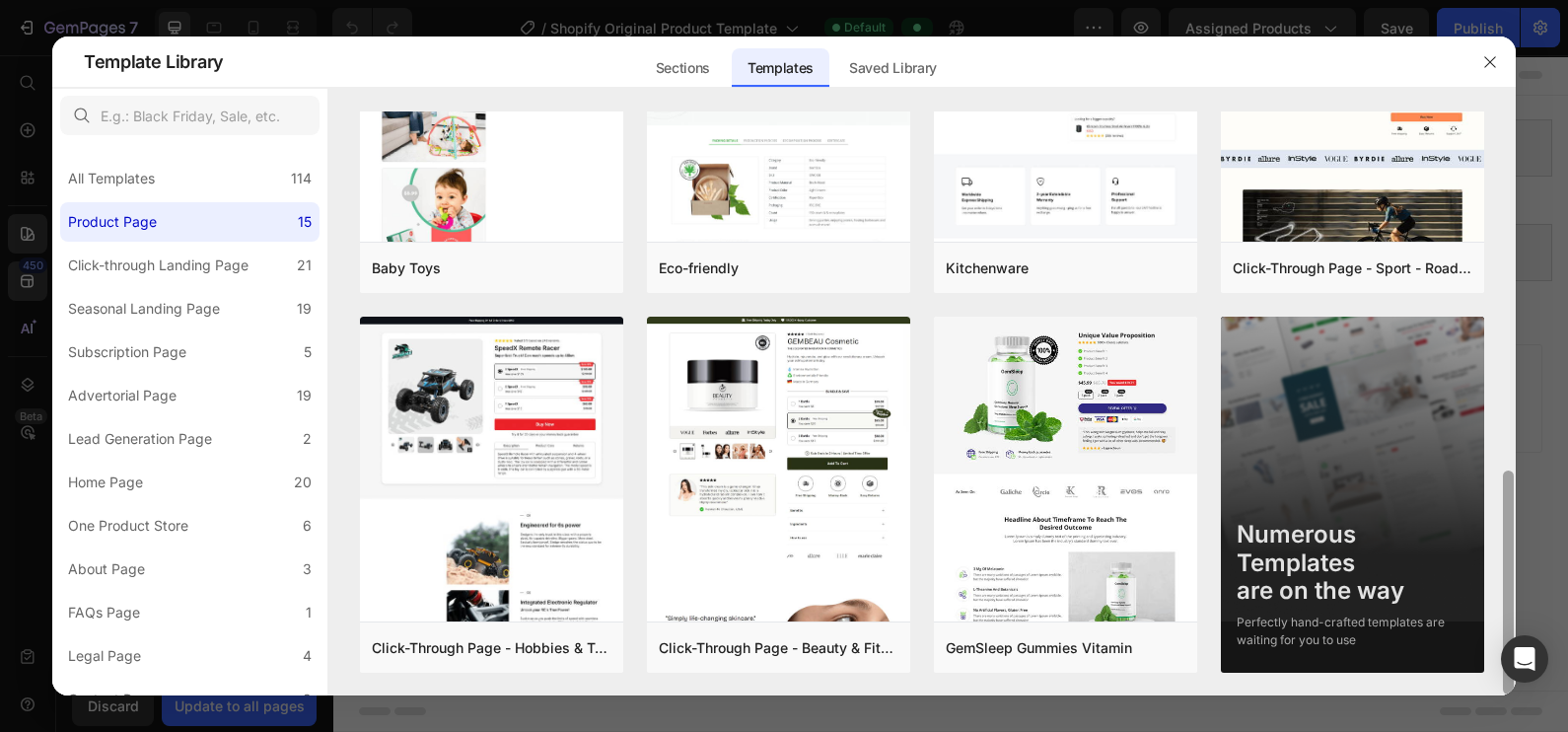 drag, startPoint x: 1504, startPoint y: 443, endPoint x: 1527, endPoint y: 518, distance: 78.44743 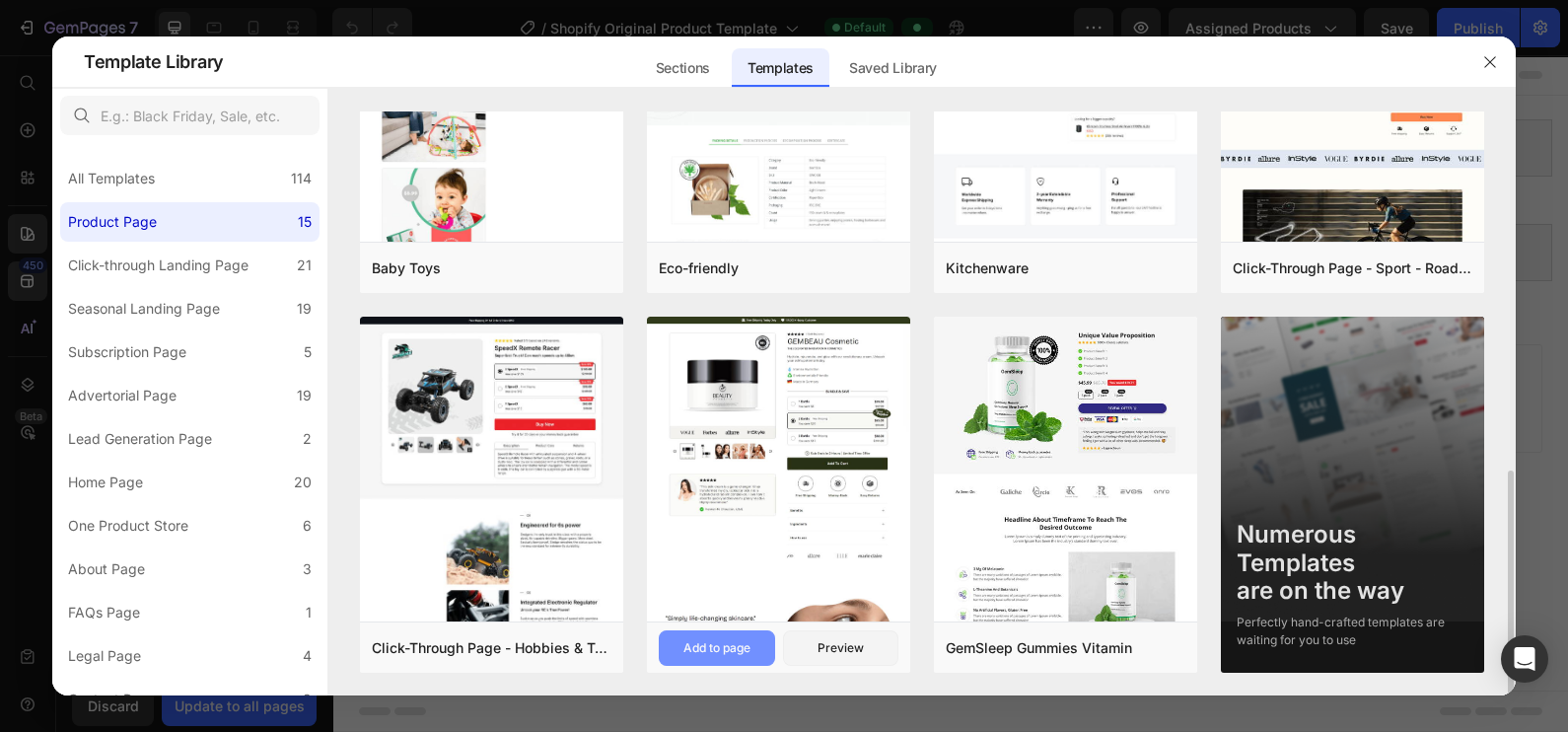 click on "Add to page" at bounding box center (717, 648) 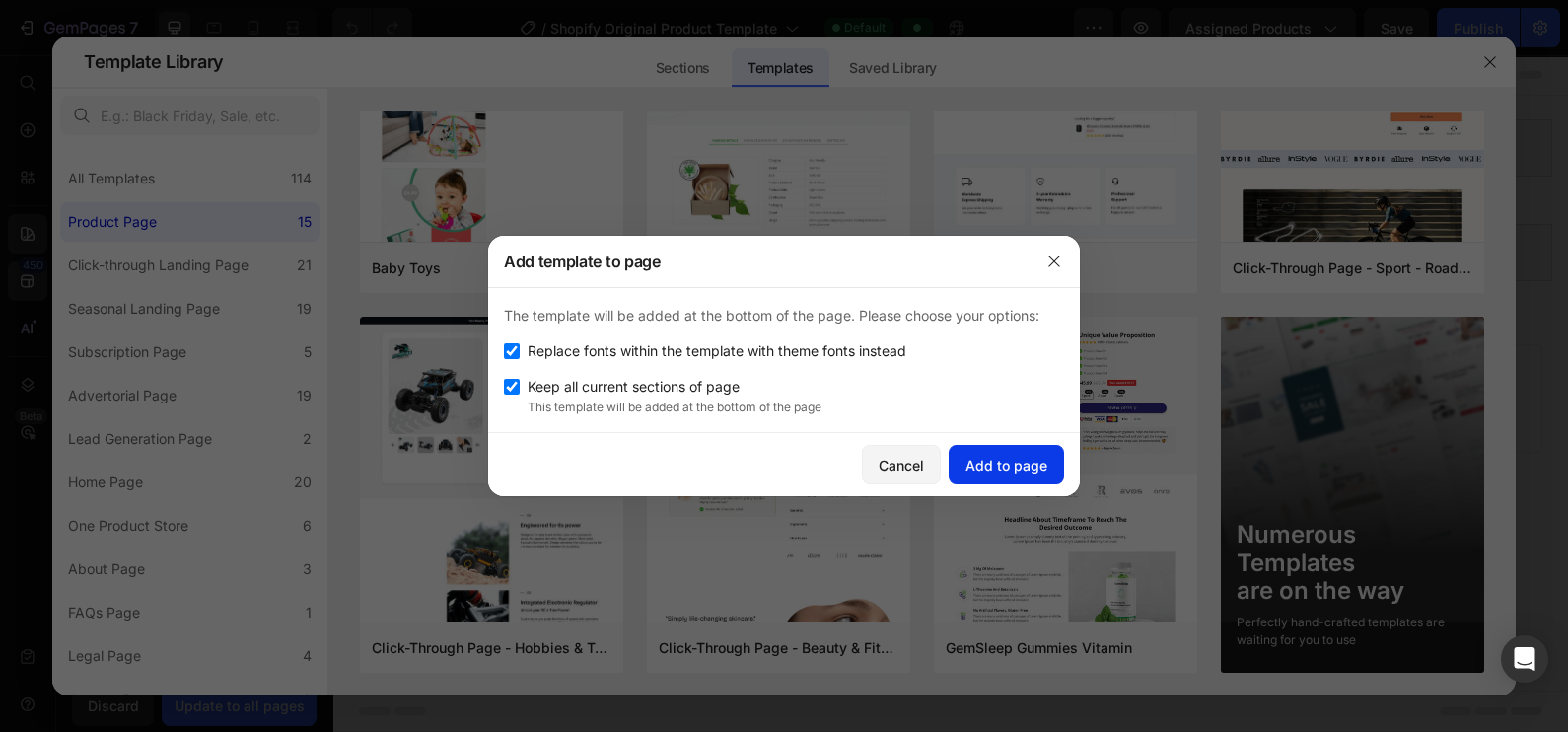 click on "Add to page" at bounding box center (1006, 465) 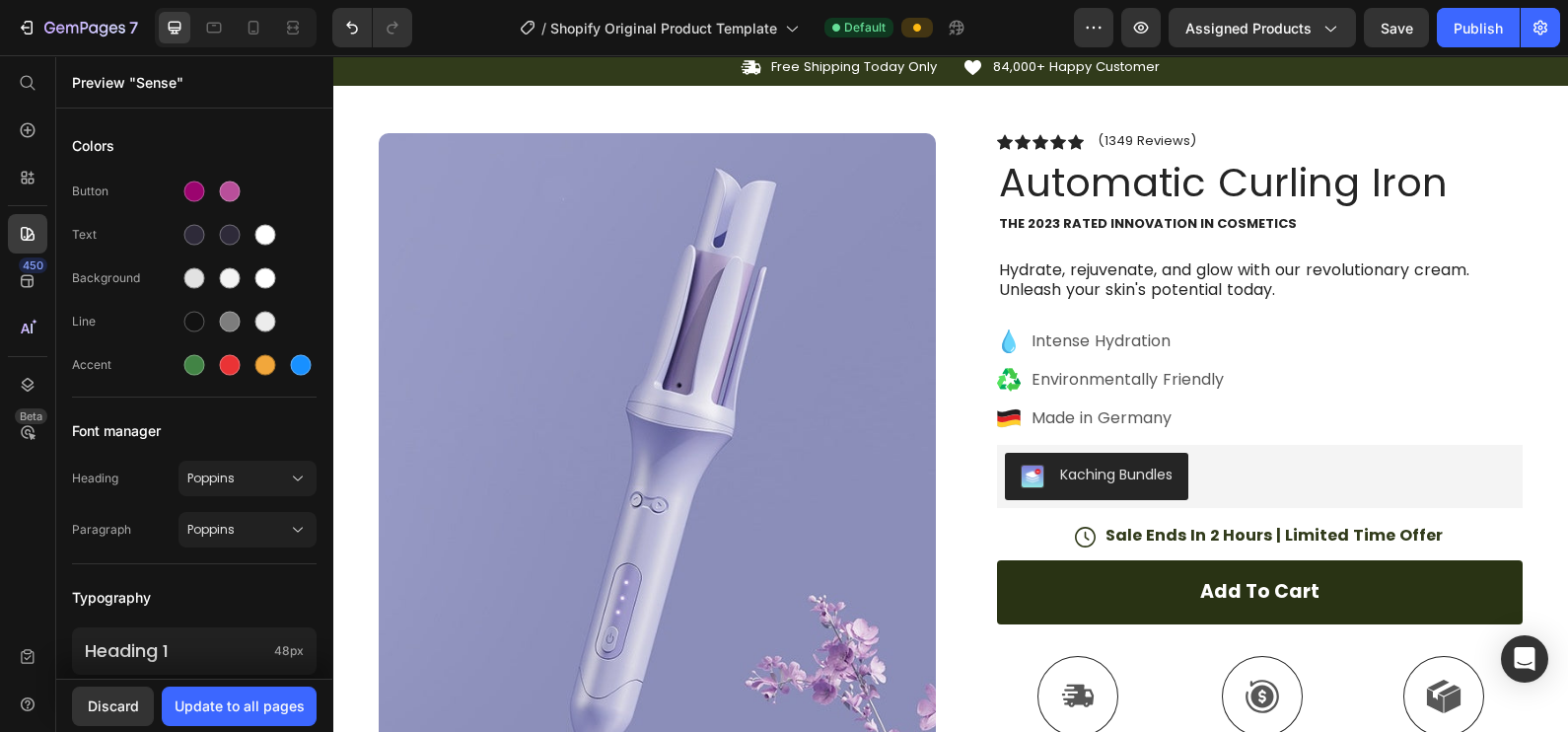 scroll, scrollTop: 48, scrollLeft: 0, axis: vertical 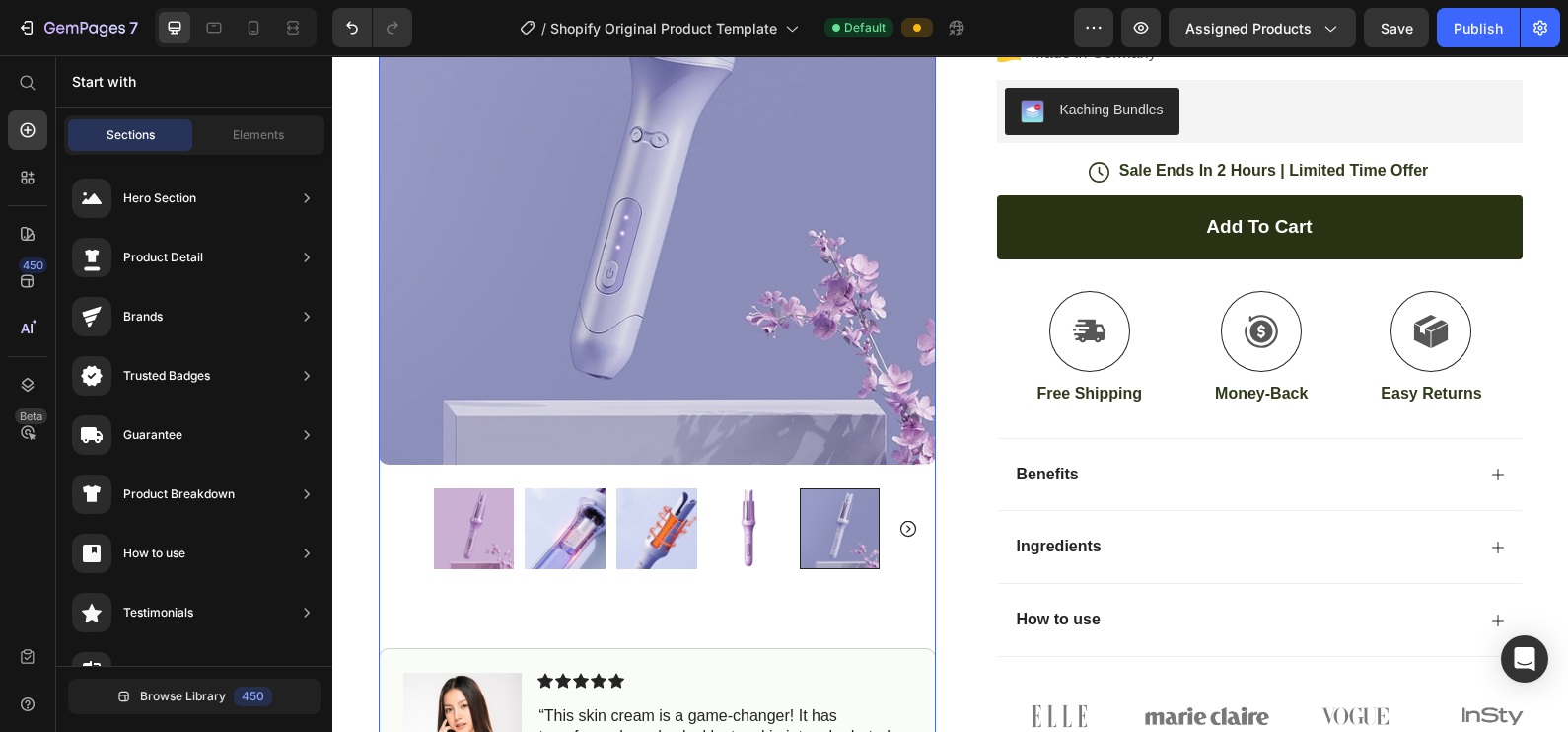drag, startPoint x: 893, startPoint y: 518, endPoint x: 896, endPoint y: 534, distance: 16.27882 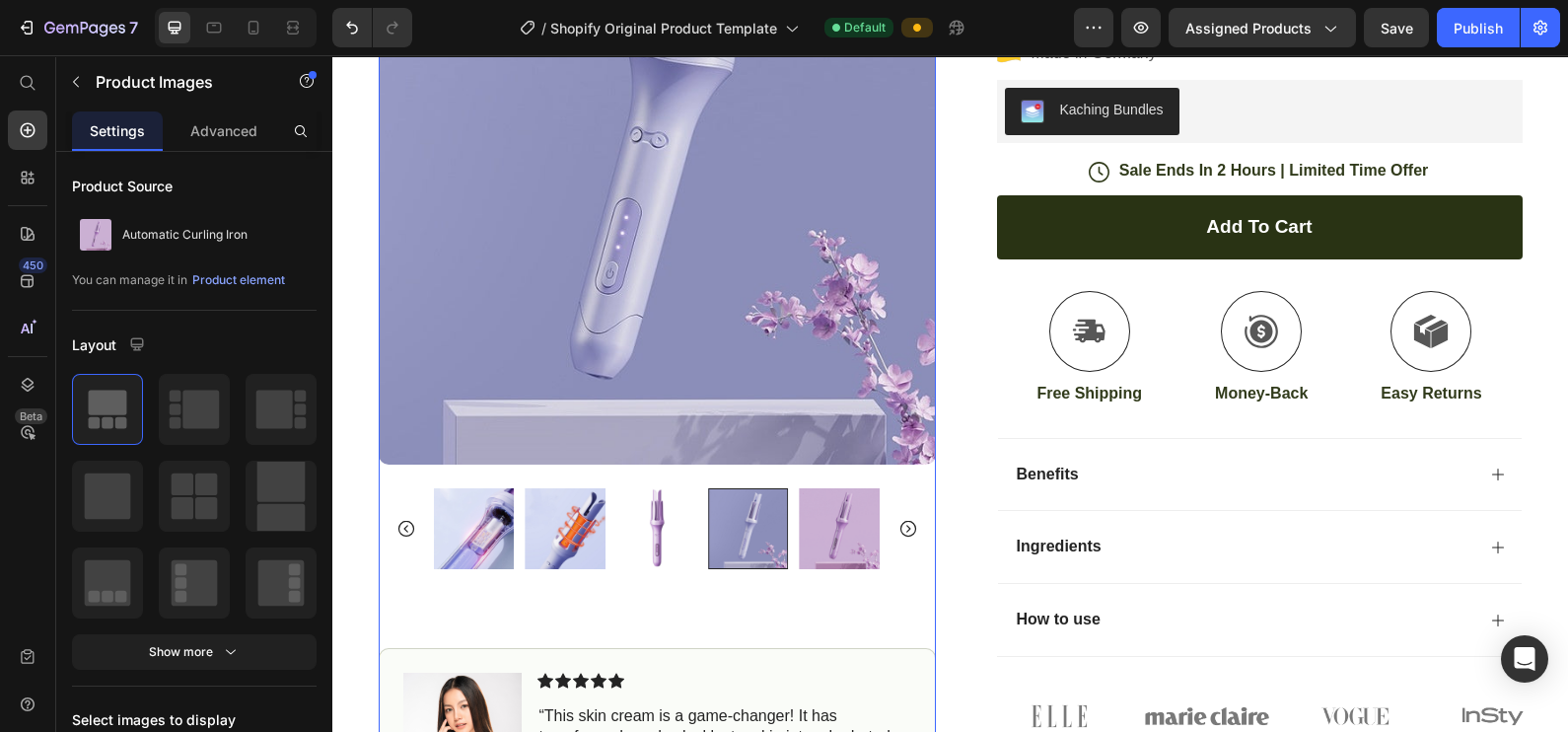 click 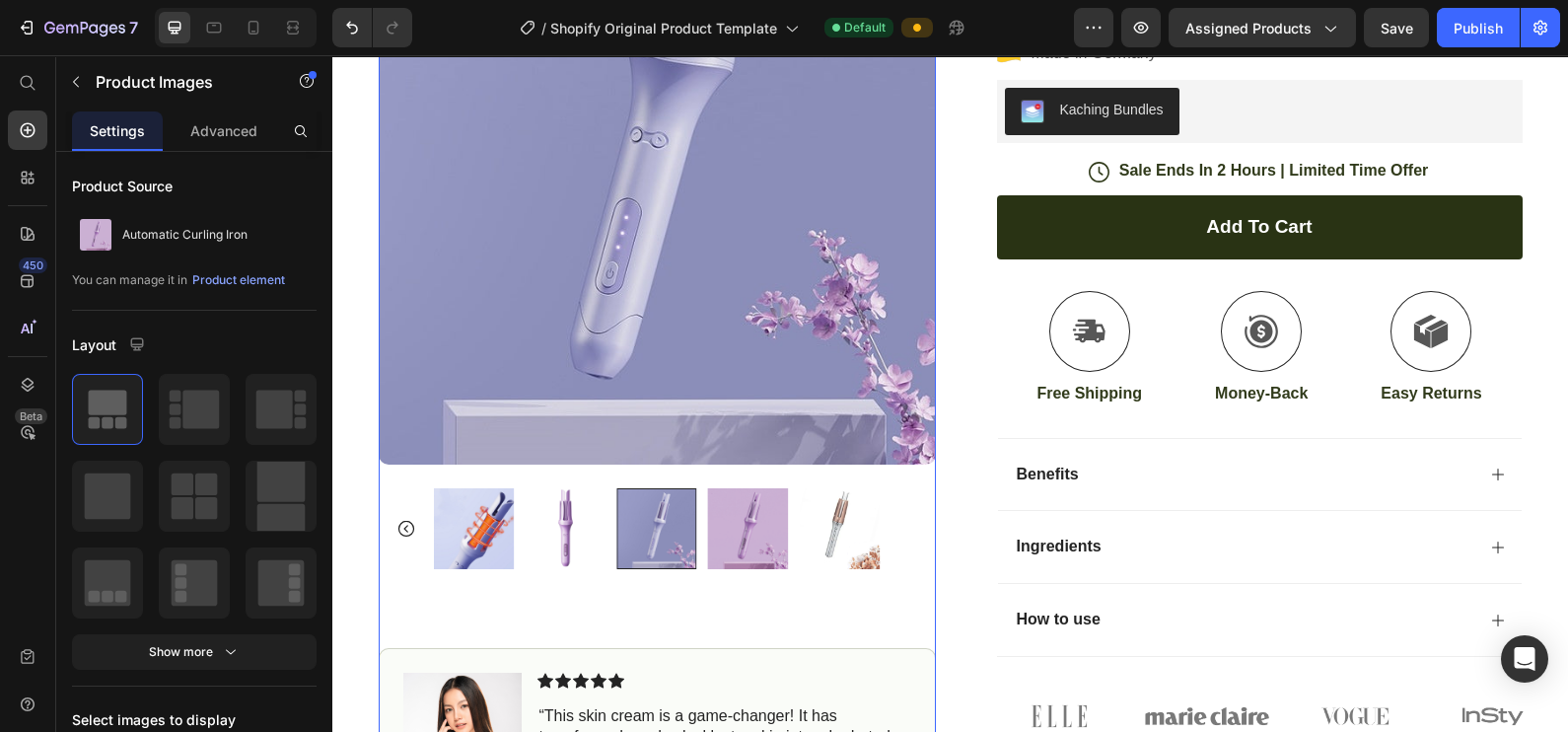 click at bounding box center [840, 529] 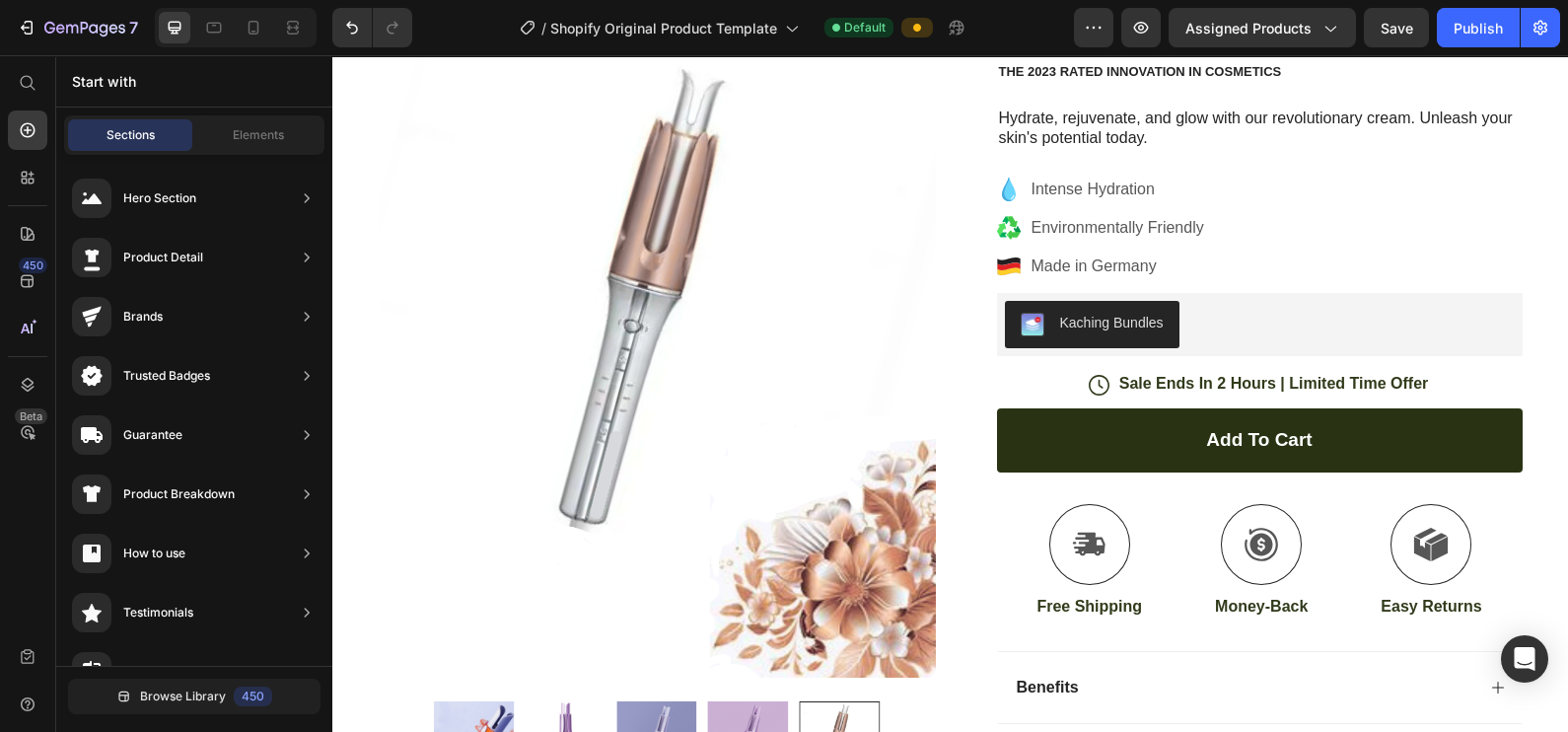 scroll, scrollTop: 284, scrollLeft: 0, axis: vertical 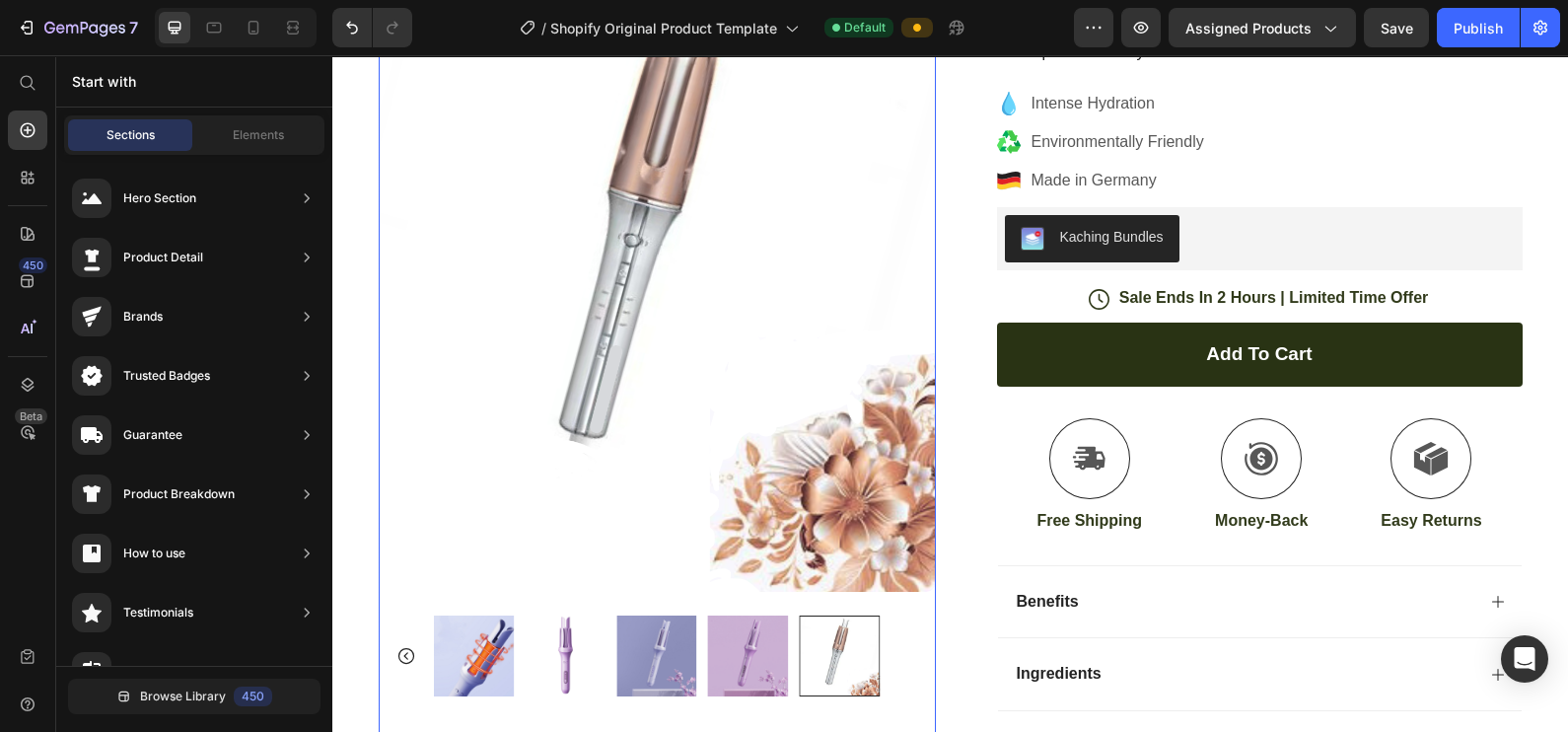 click at bounding box center (565, 656) 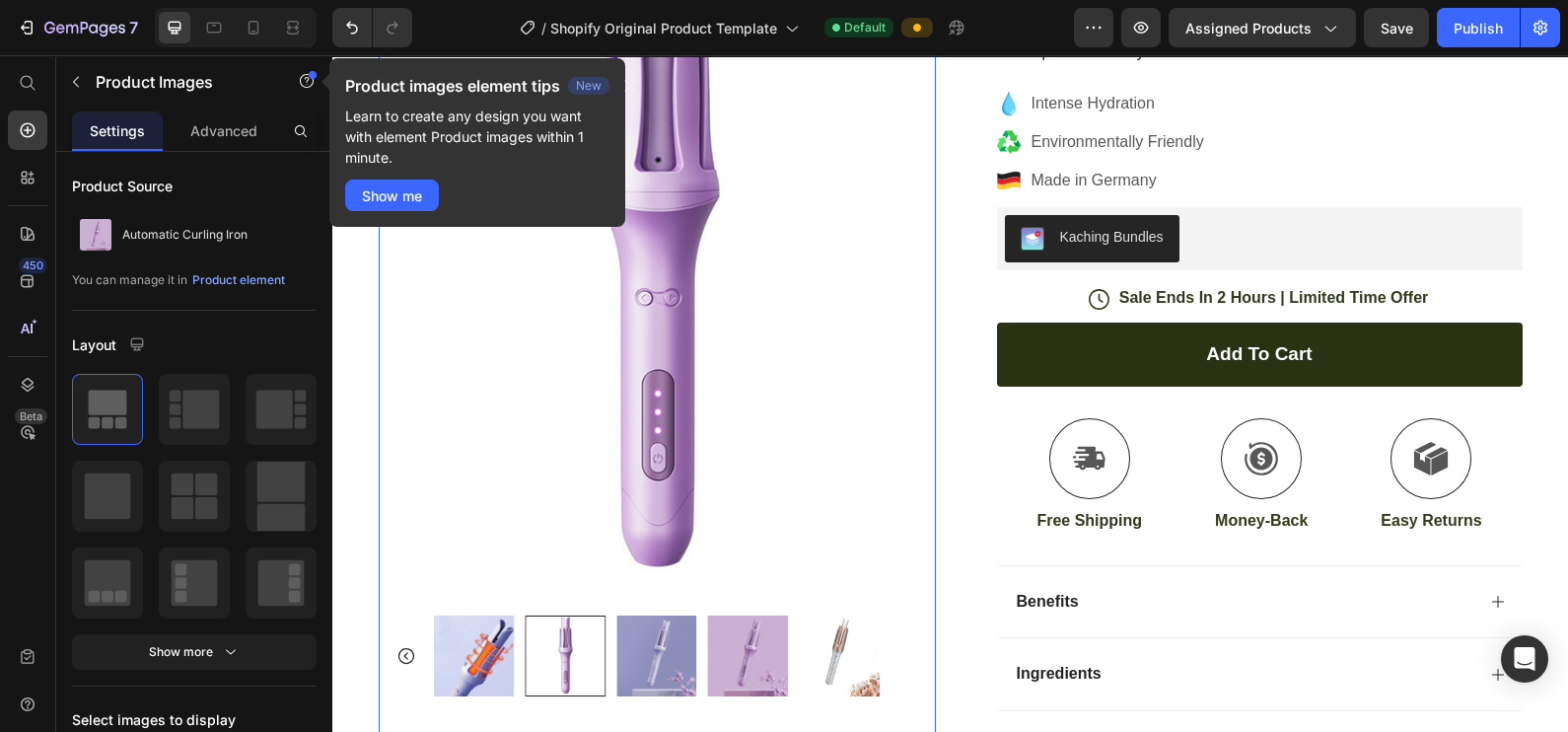 click at bounding box center (473, 656) 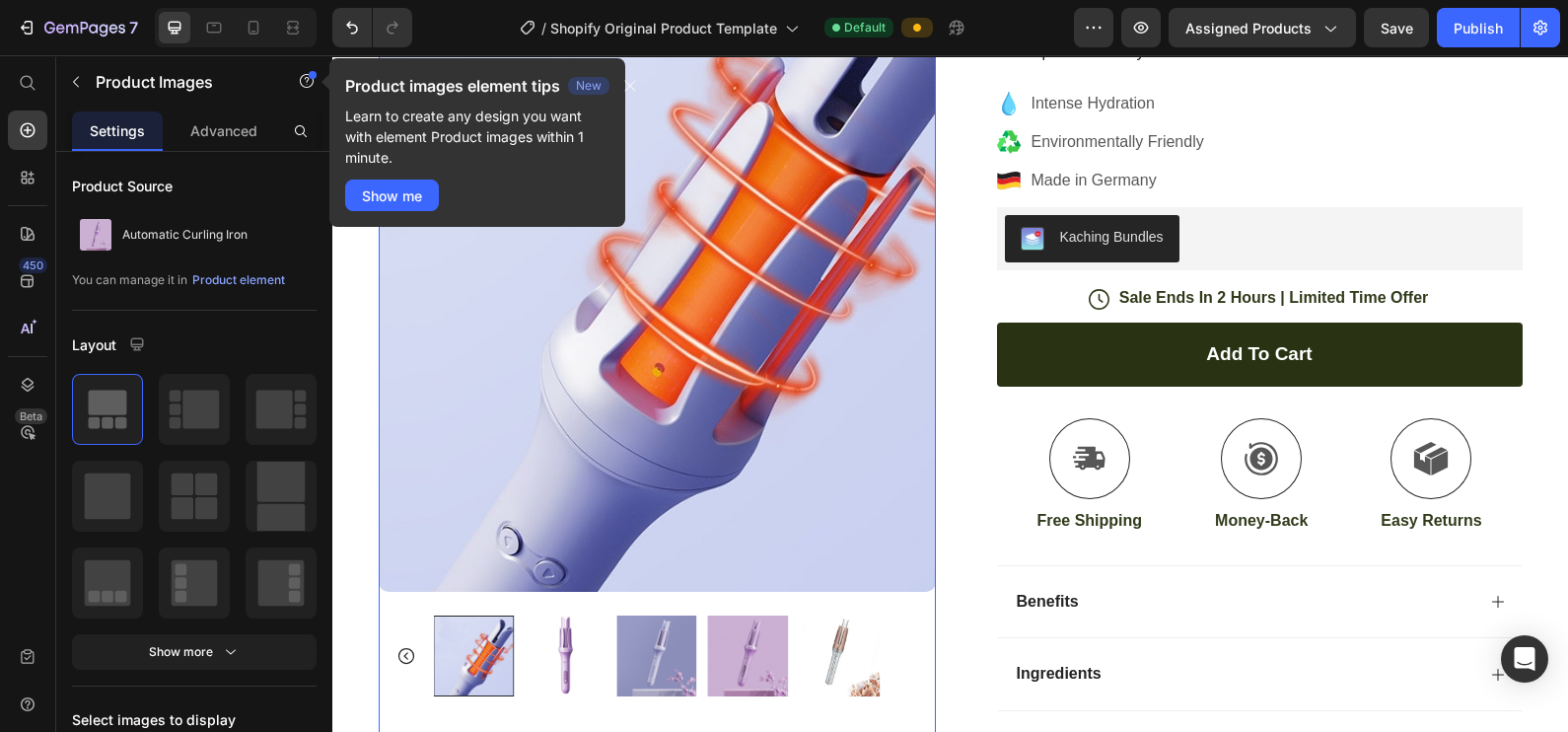 click 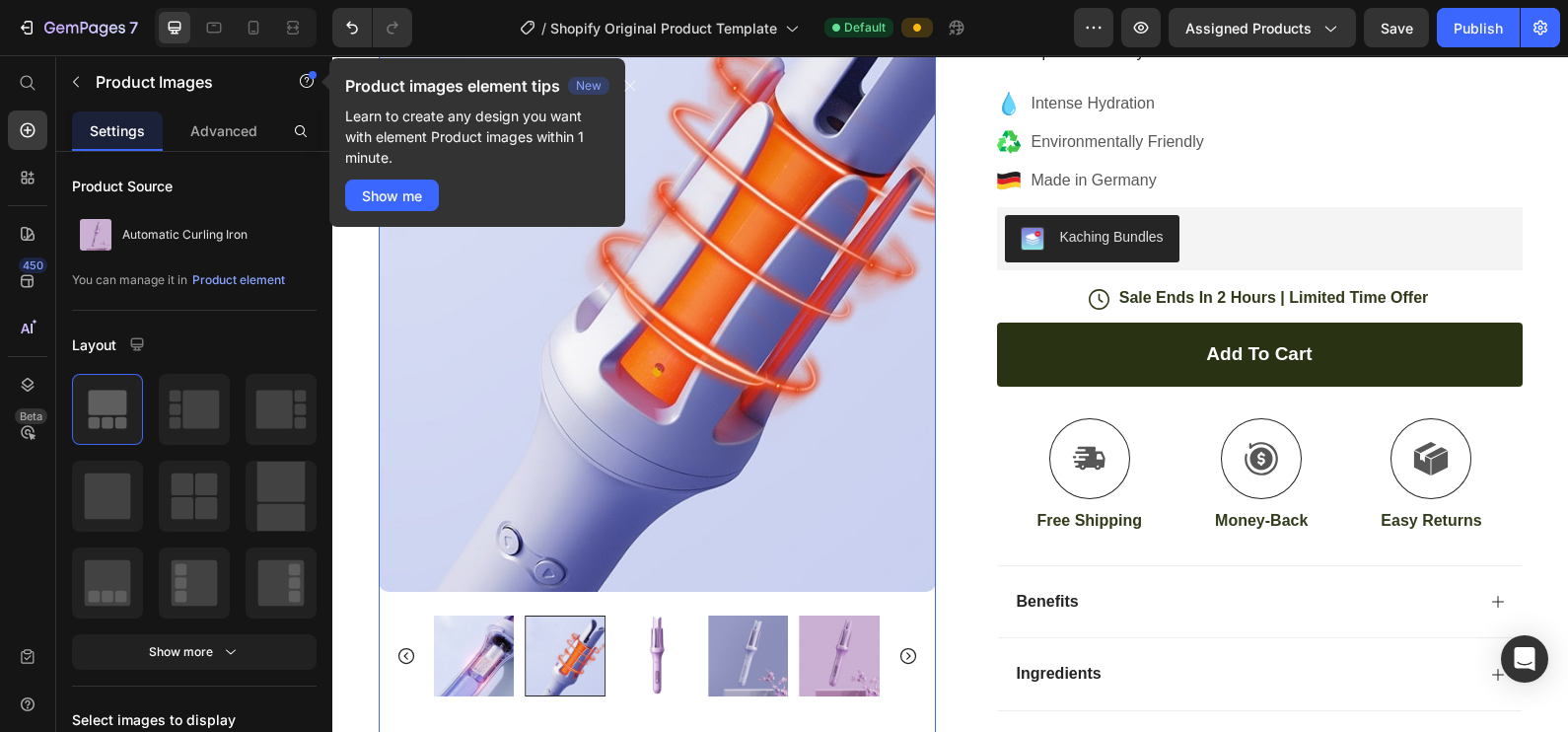 click 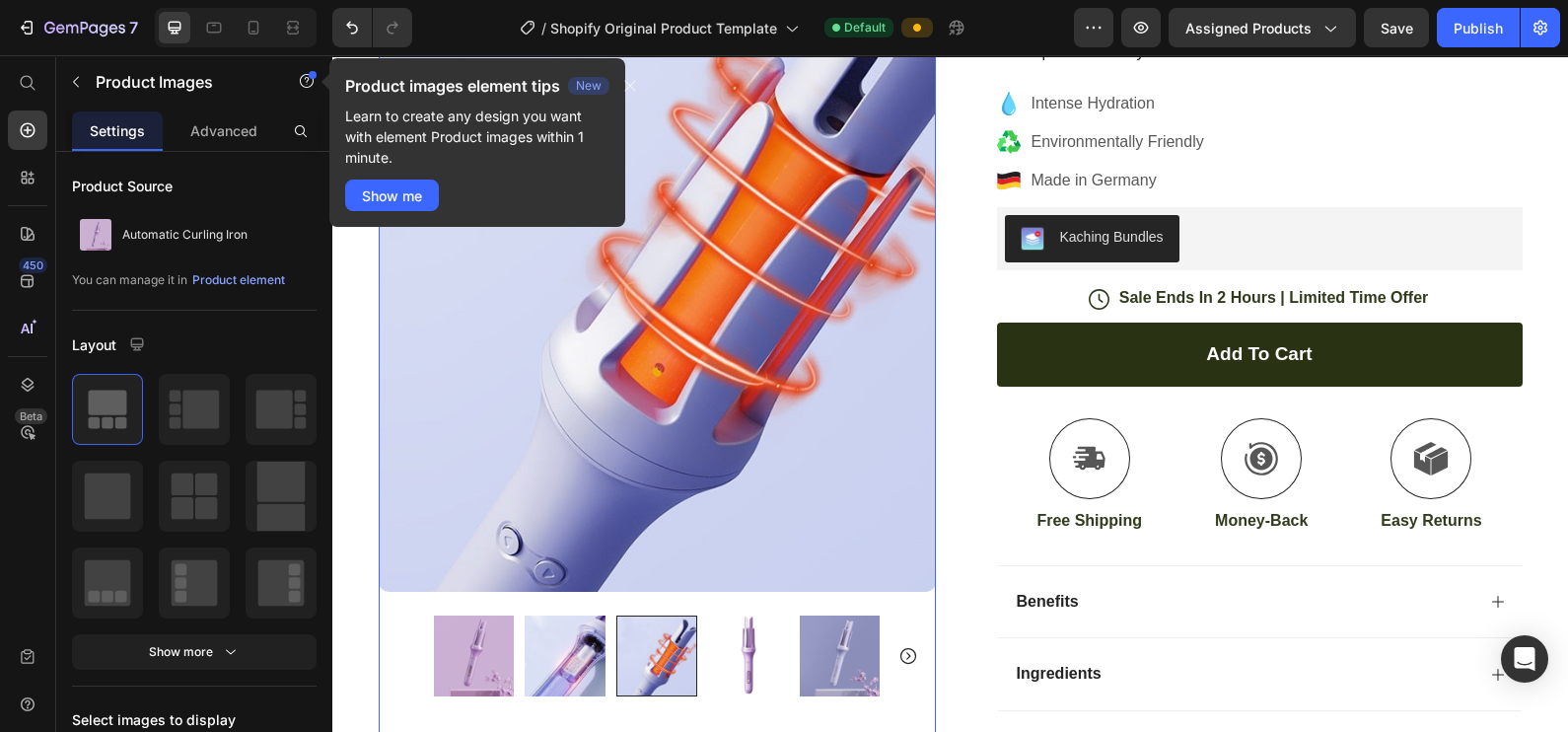 click at bounding box center (474, 656) 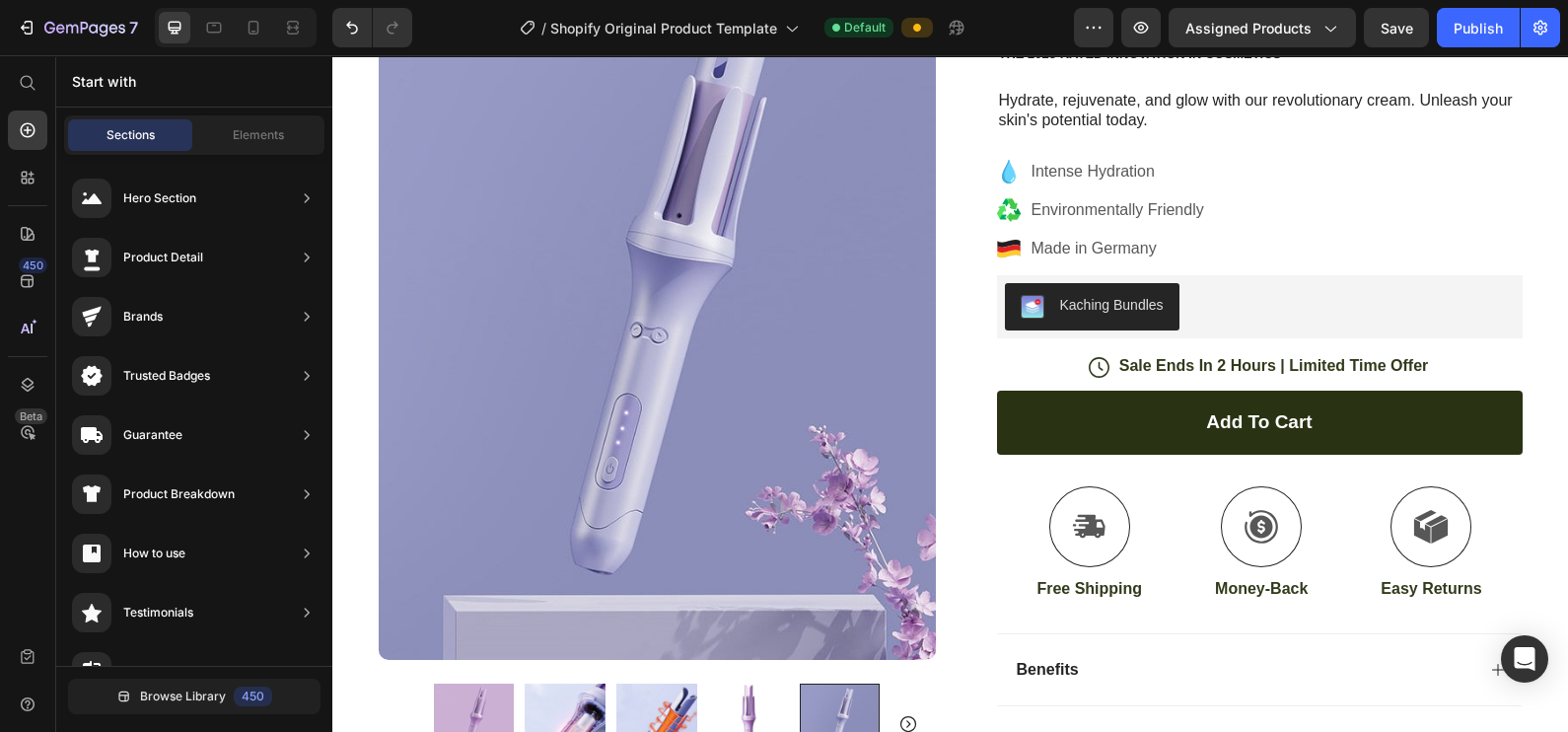 scroll, scrollTop: 0, scrollLeft: 0, axis: both 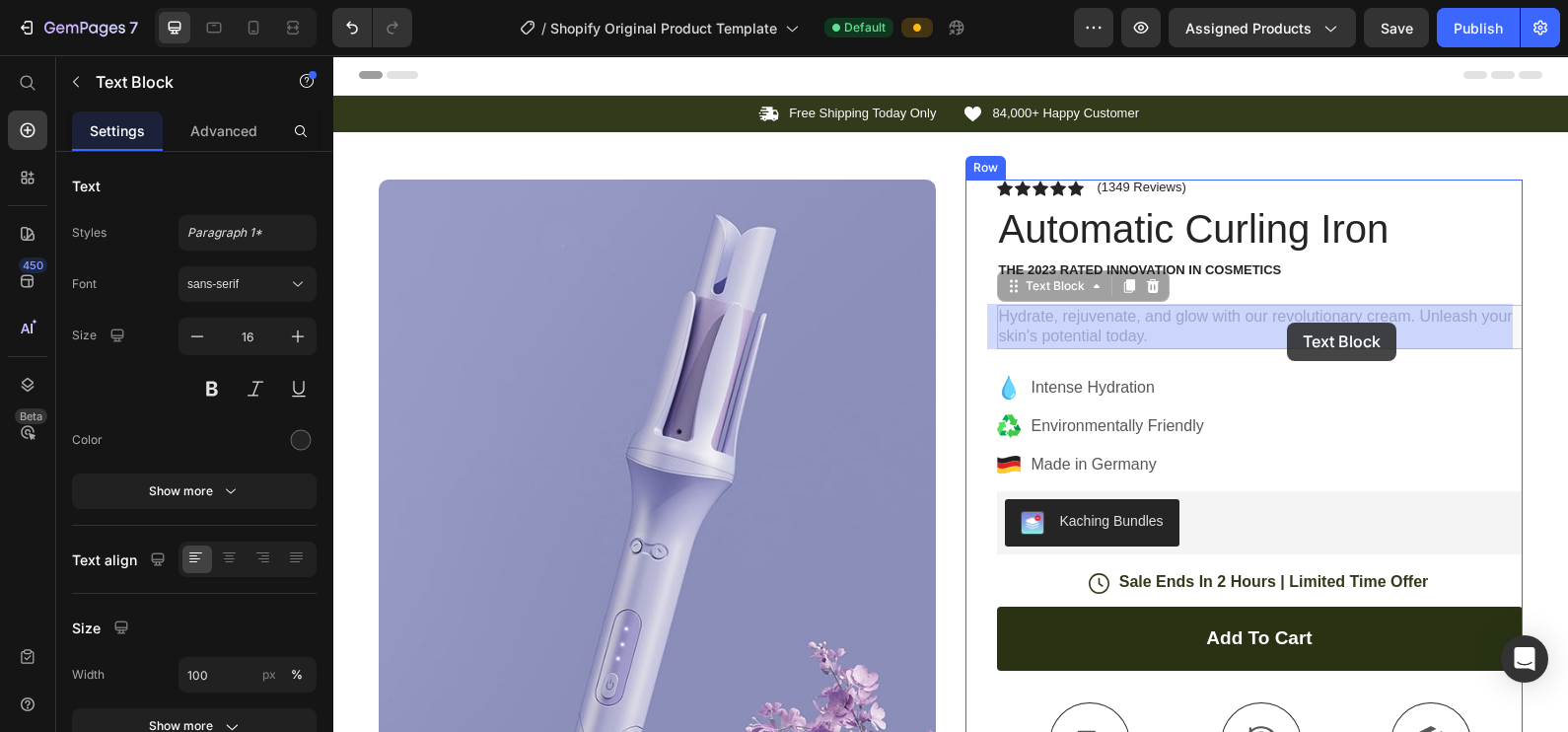 drag, startPoint x: 994, startPoint y: 316, endPoint x: 1287, endPoint y: 323, distance: 293.0836 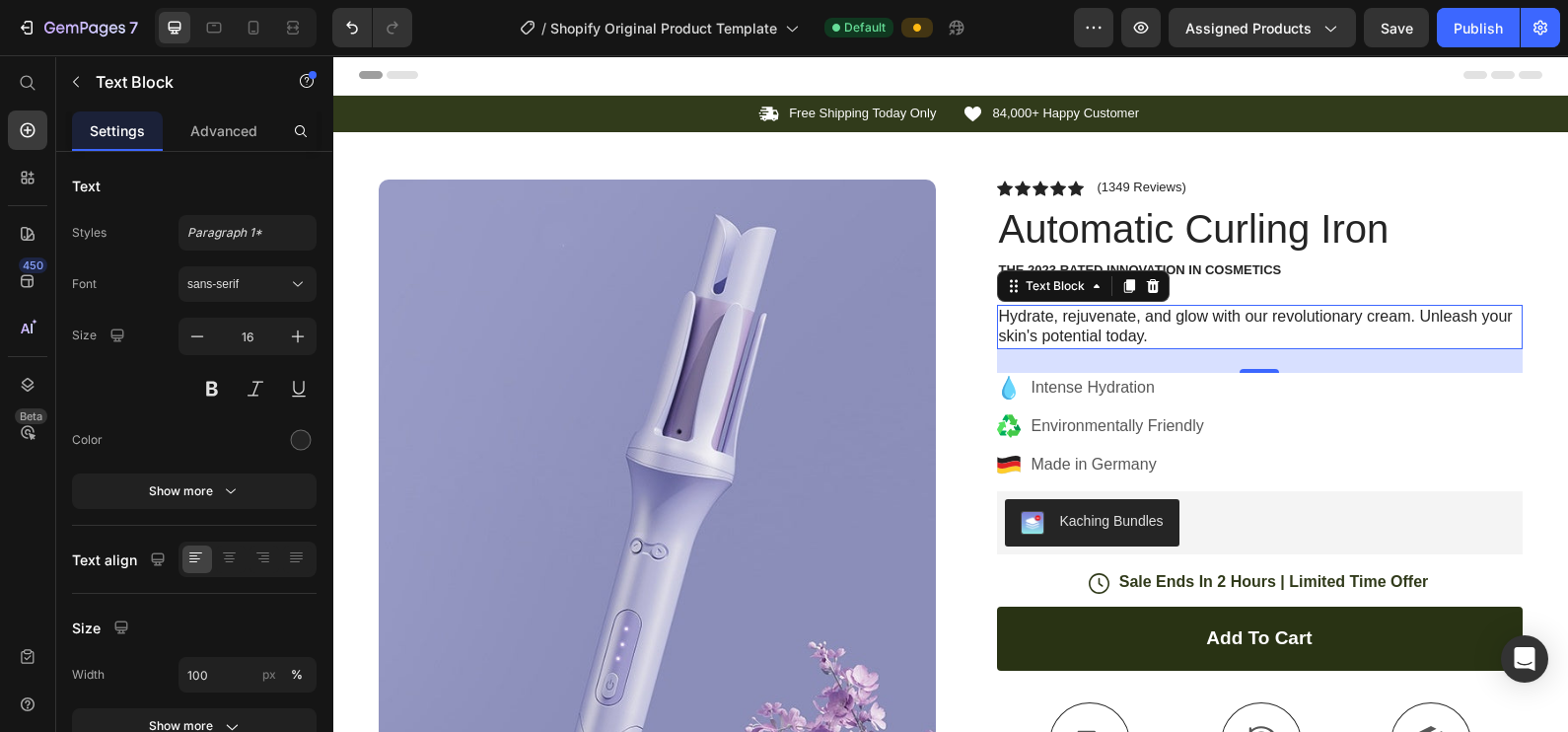 click on "Hydrate, rejuvenate, and glow with our revolutionary cream. Unleash your skin's potential today." at bounding box center [1259, 328] 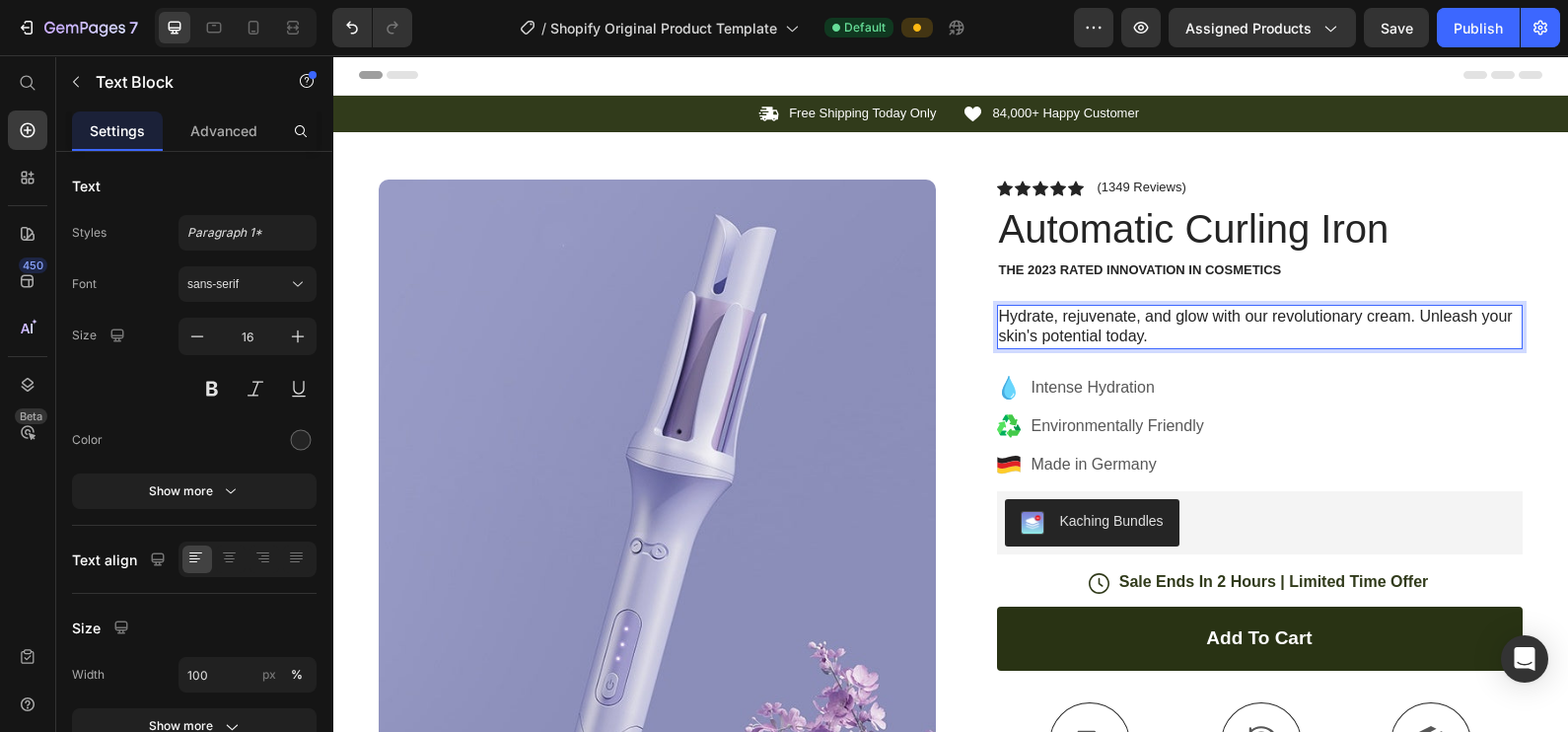 click on "Hydrate, rejuvenate, and glow with our revolutionary cream. Unleash your skin's potential today." at bounding box center (1259, 328) 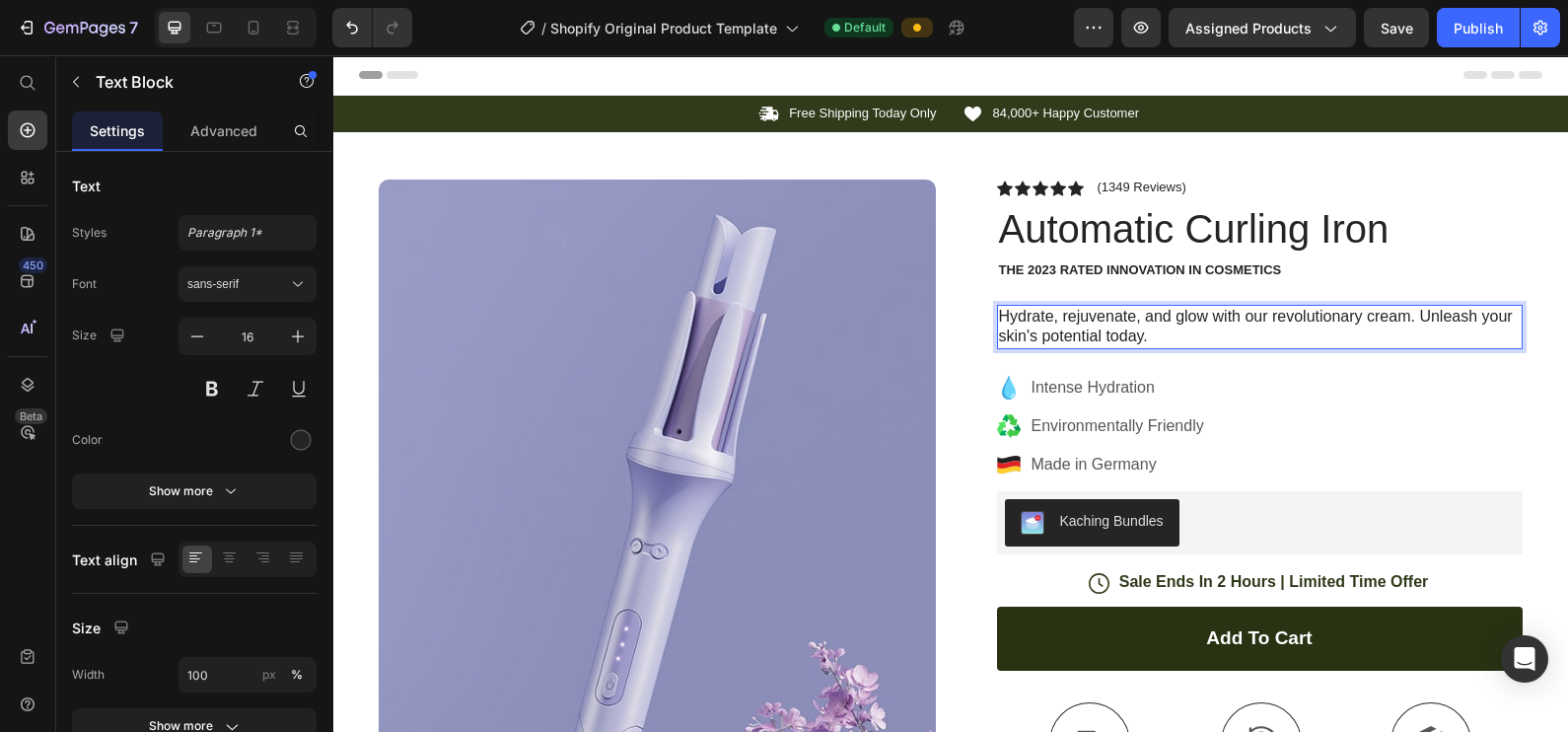 click on "Hydrate, rejuvenate, and glow with our revolutionary cream. Unleash your skin's potential today." at bounding box center (1259, 328) 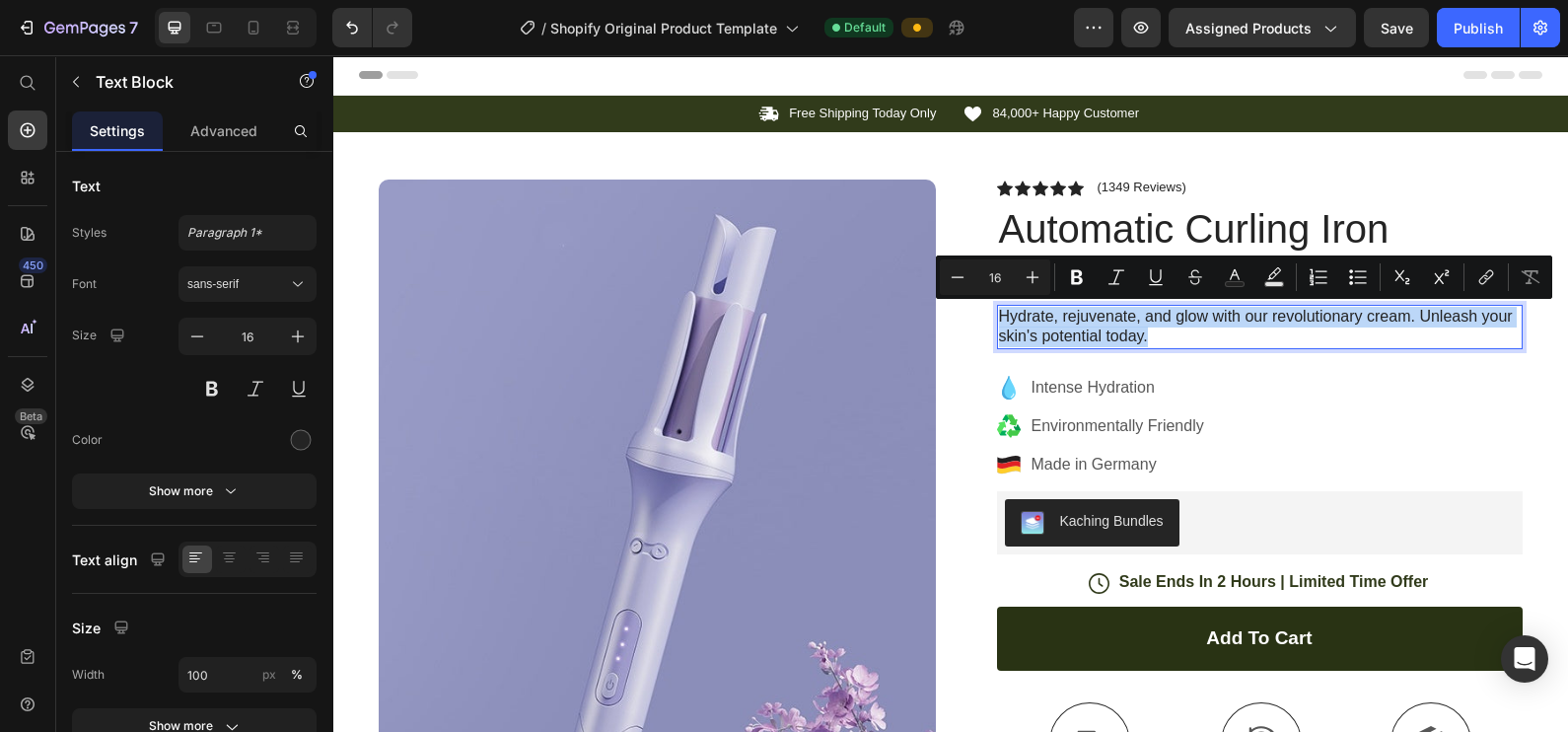 drag, startPoint x: 994, startPoint y: 314, endPoint x: 1312, endPoint y: 340, distance: 319.06 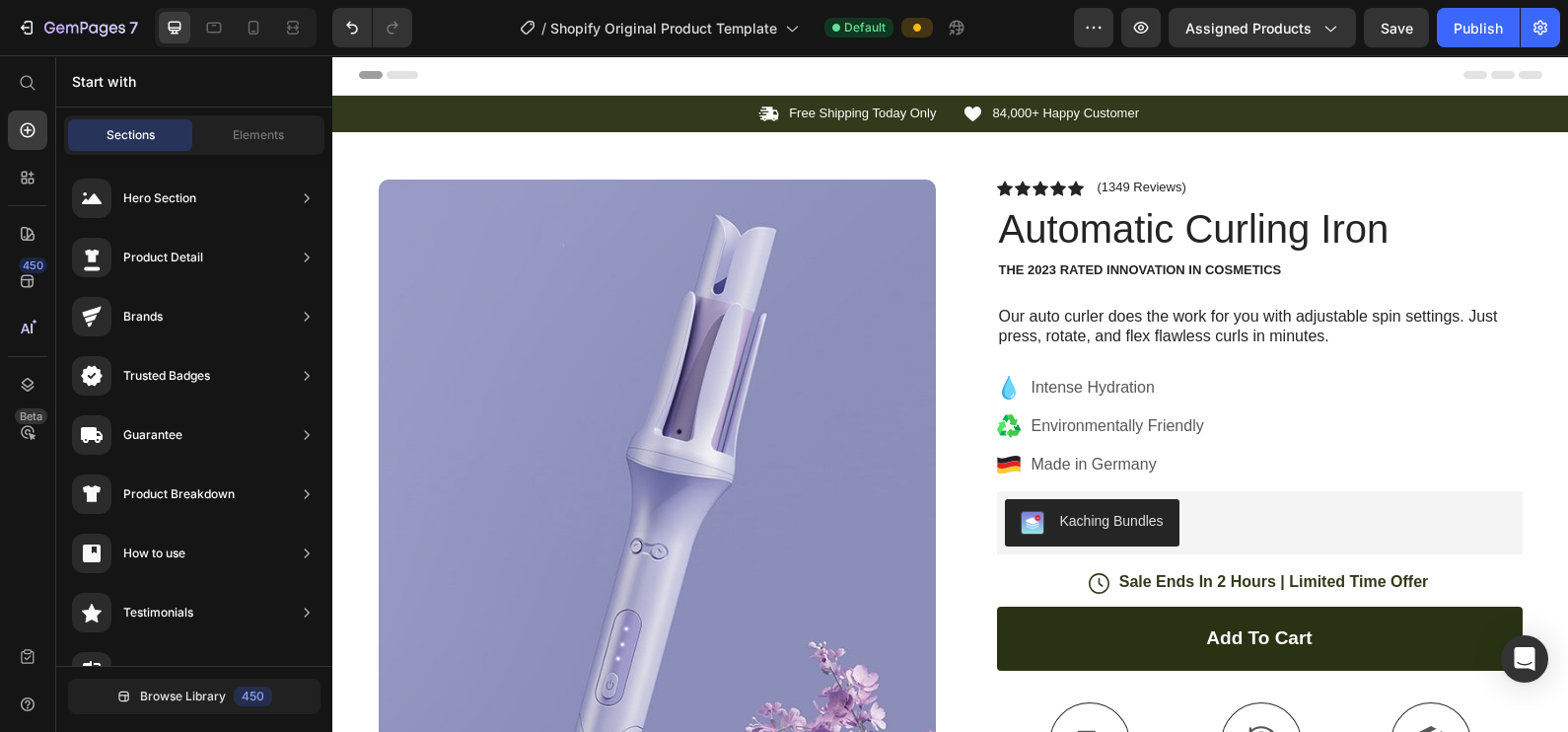 scroll, scrollTop: 592, scrollLeft: 0, axis: vertical 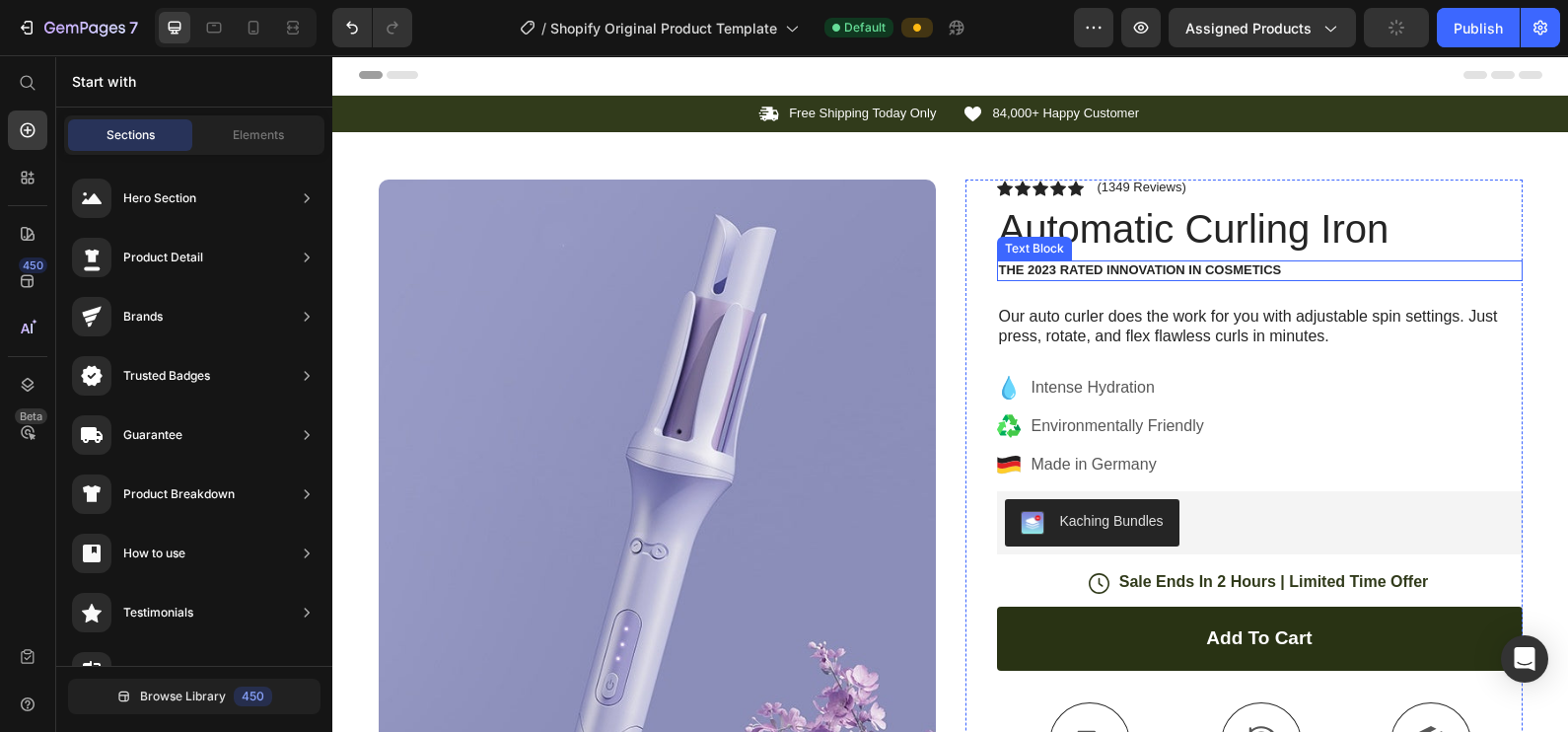 click on "The 2023 Rated Innovation in Cosmetics" at bounding box center (1259, 270) 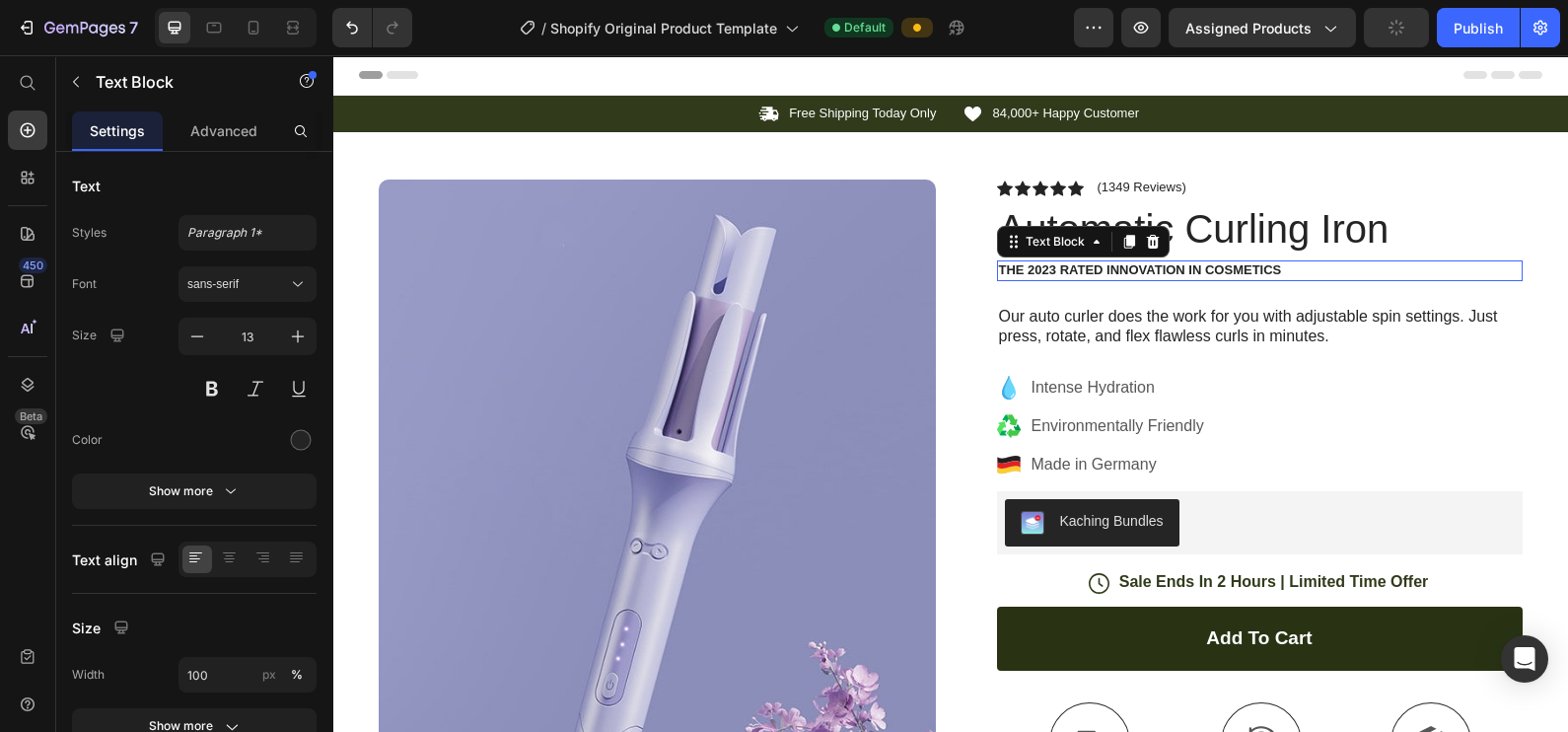 click on "The 2023 Rated Innovation in Cosmetics" at bounding box center [1259, 270] 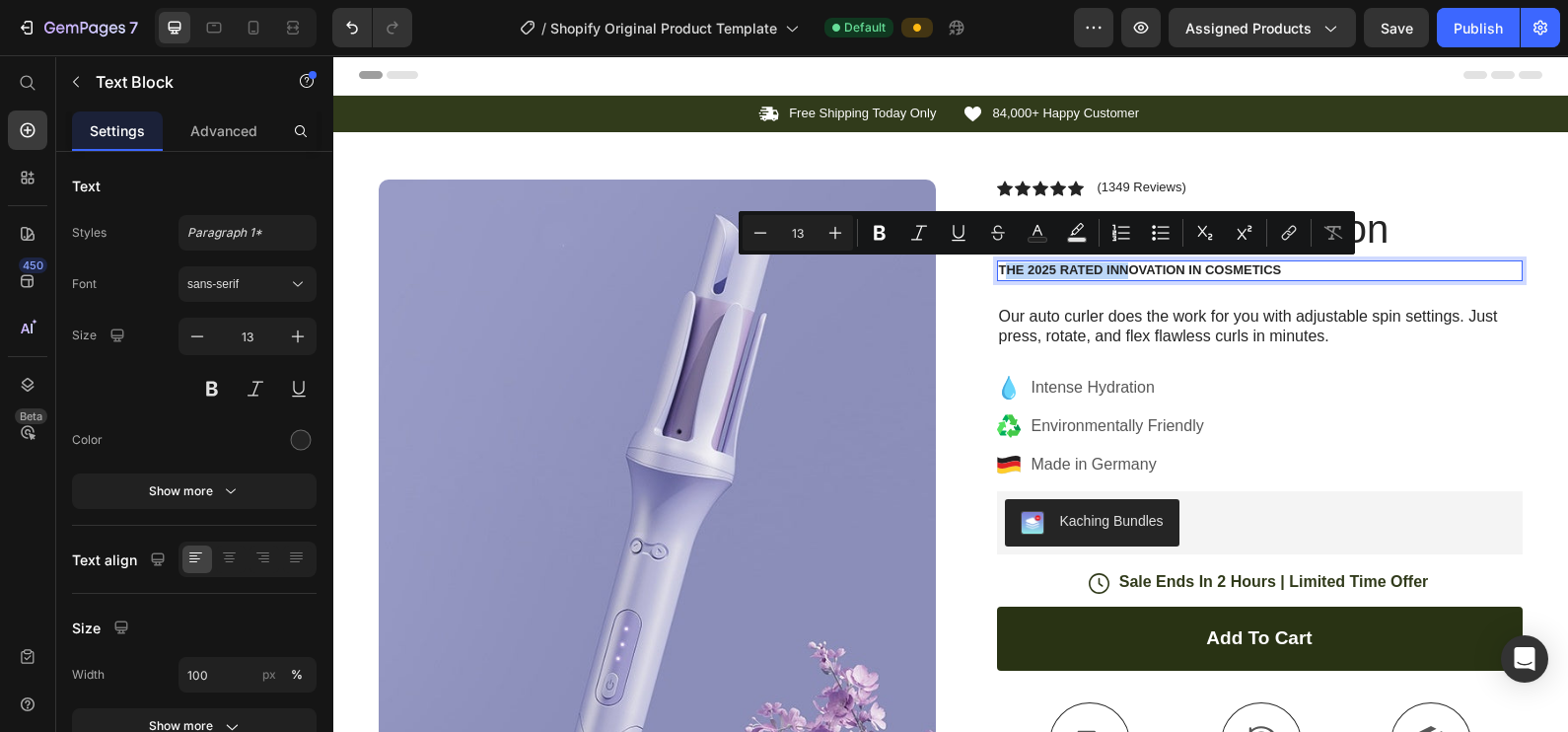 drag, startPoint x: 993, startPoint y: 265, endPoint x: 1160, endPoint y: 250, distance: 167.6723 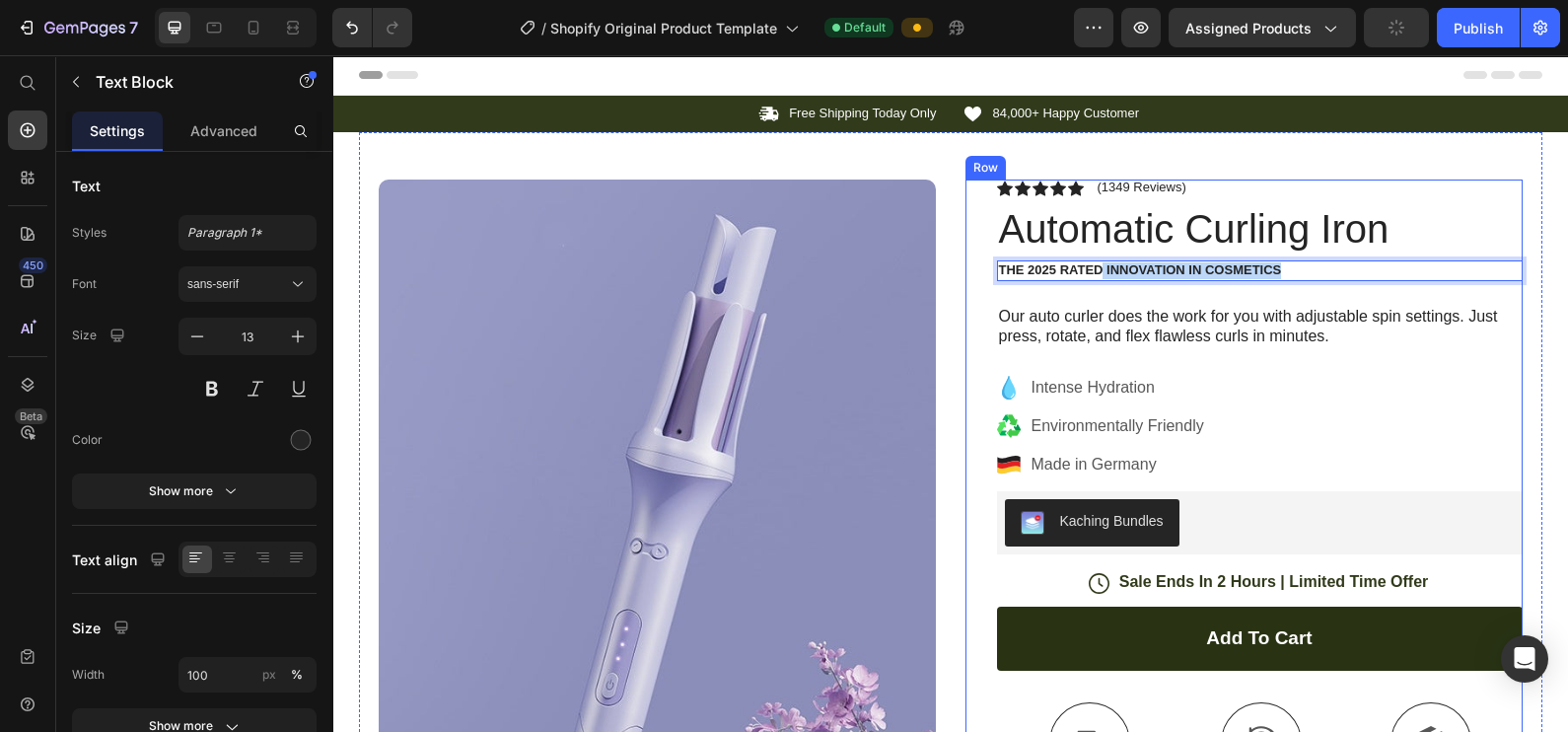 drag, startPoint x: 1282, startPoint y: 271, endPoint x: 1093, endPoint y: 286, distance: 189.5943 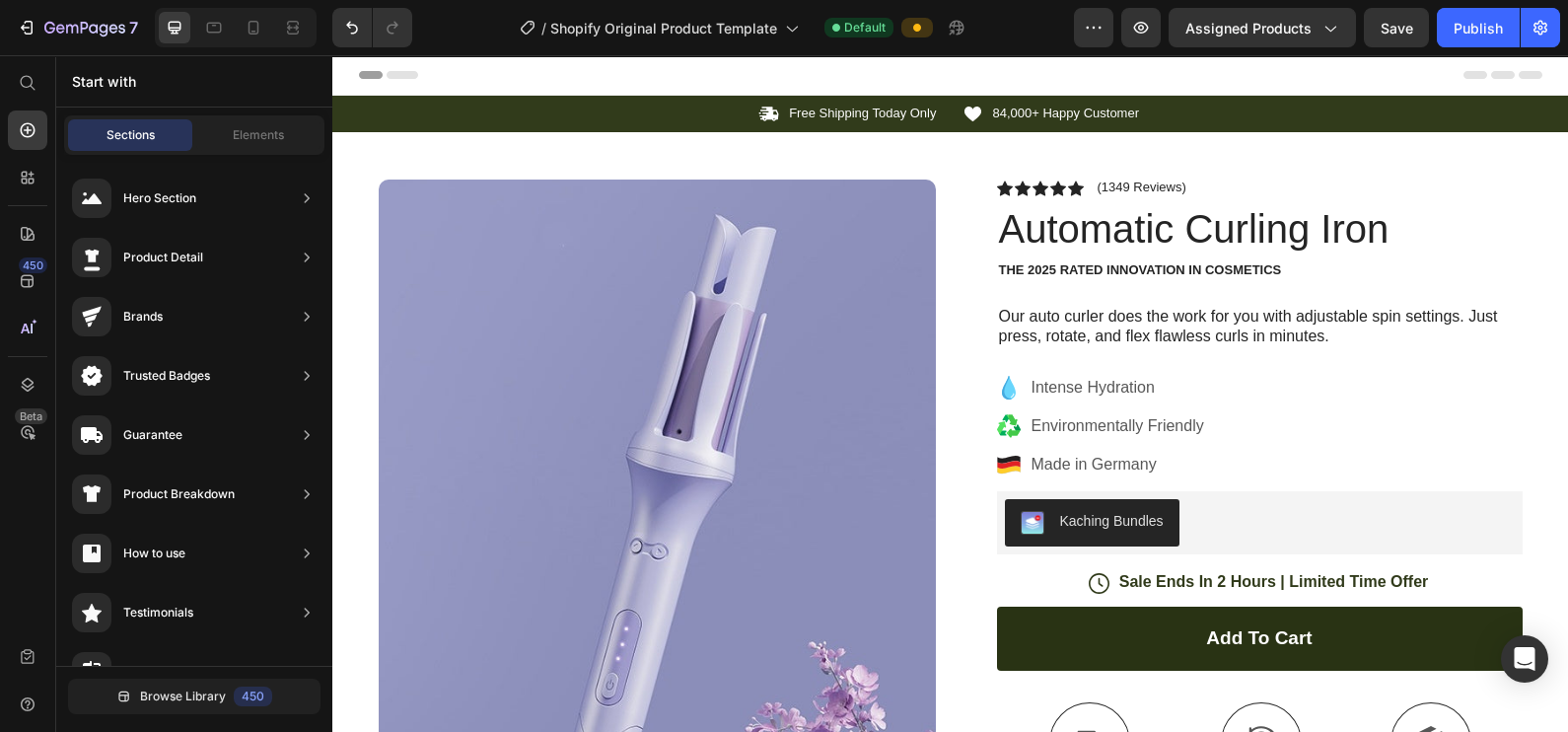 scroll, scrollTop: 592, scrollLeft: 0, axis: vertical 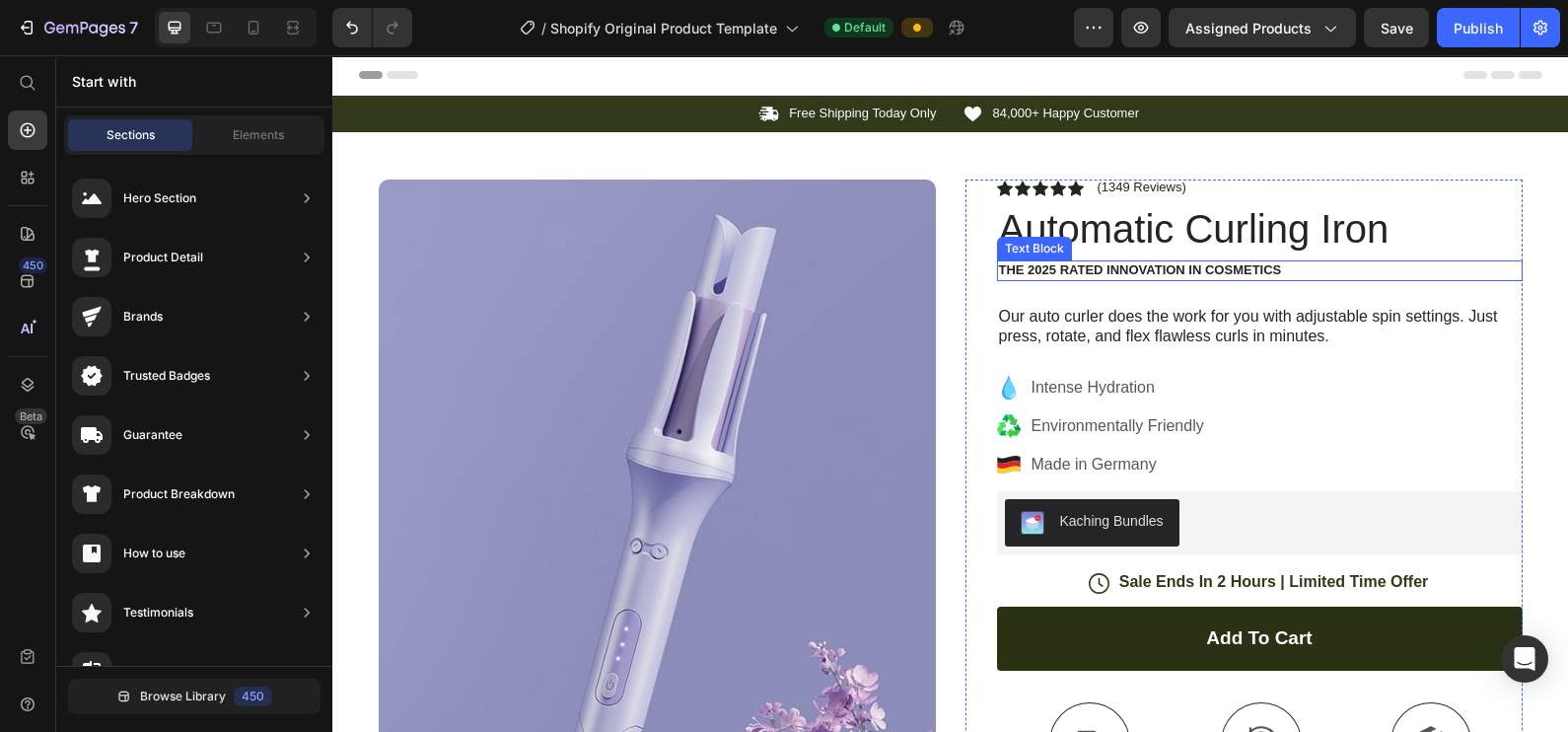 click on "The 2025 Rated Innovation in Cosmetics" at bounding box center (1259, 270) 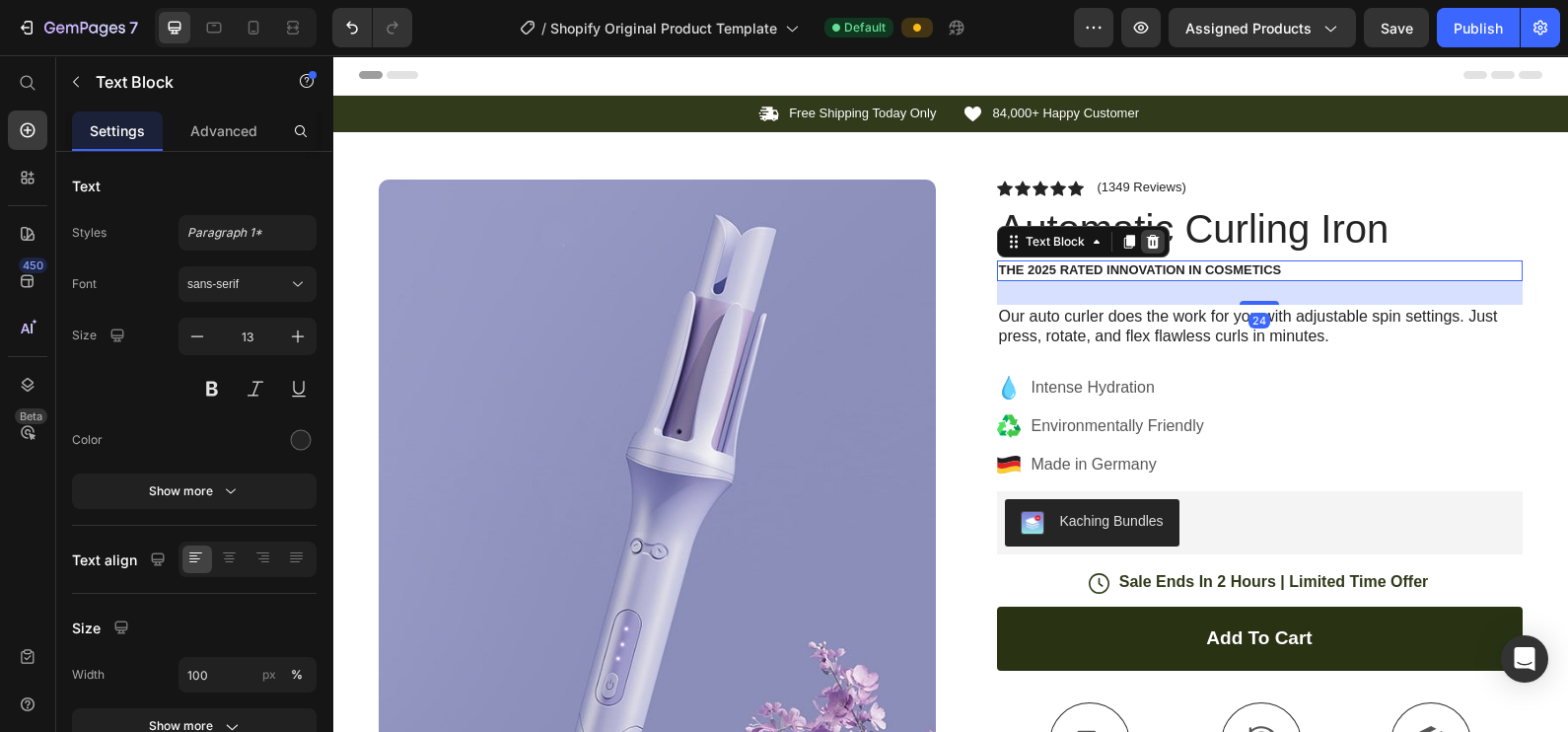 click 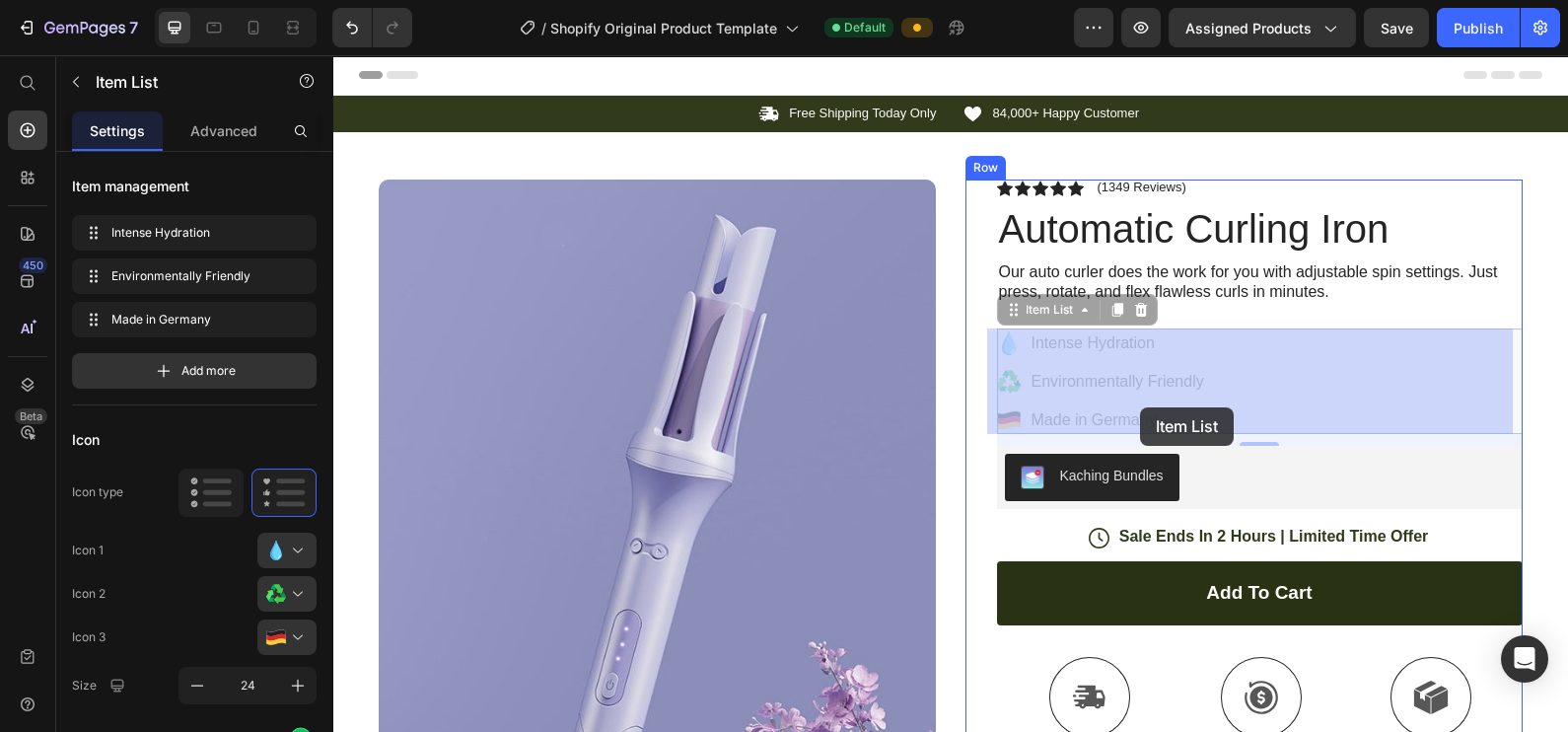 drag, startPoint x: 1018, startPoint y: 345, endPoint x: 1101, endPoint y: 375, distance: 88.25531 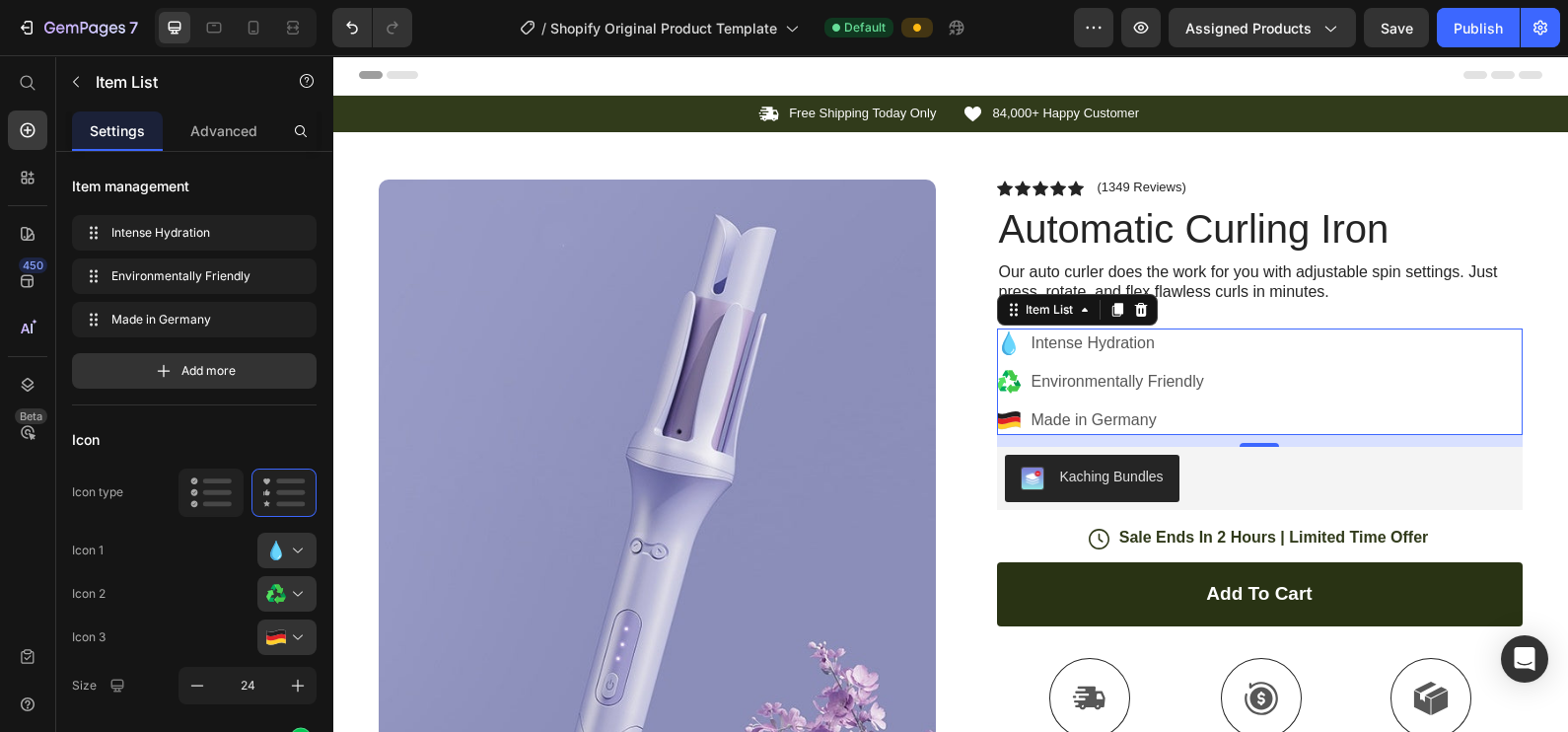 click 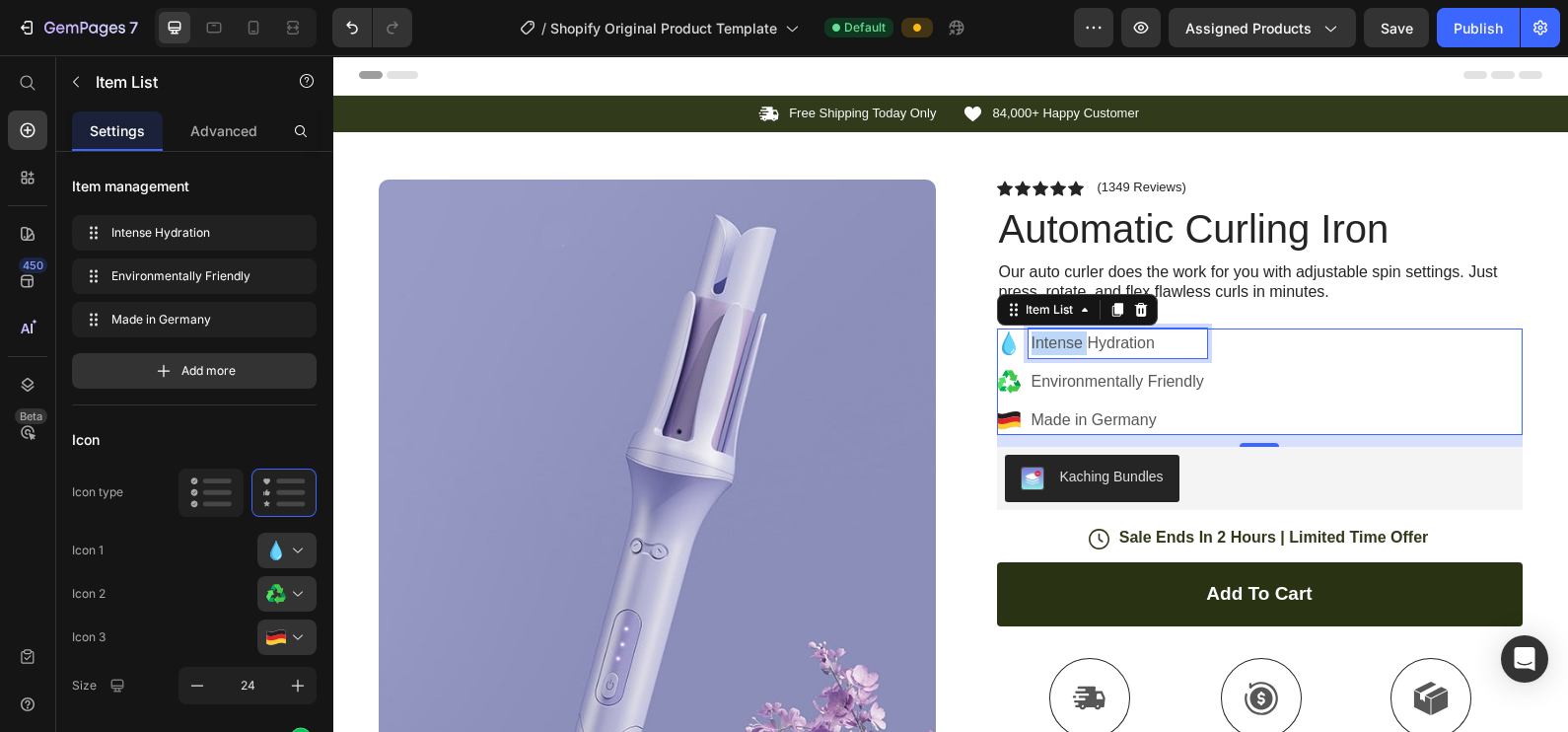 click on "Intense Hydration" at bounding box center (1117, 343) 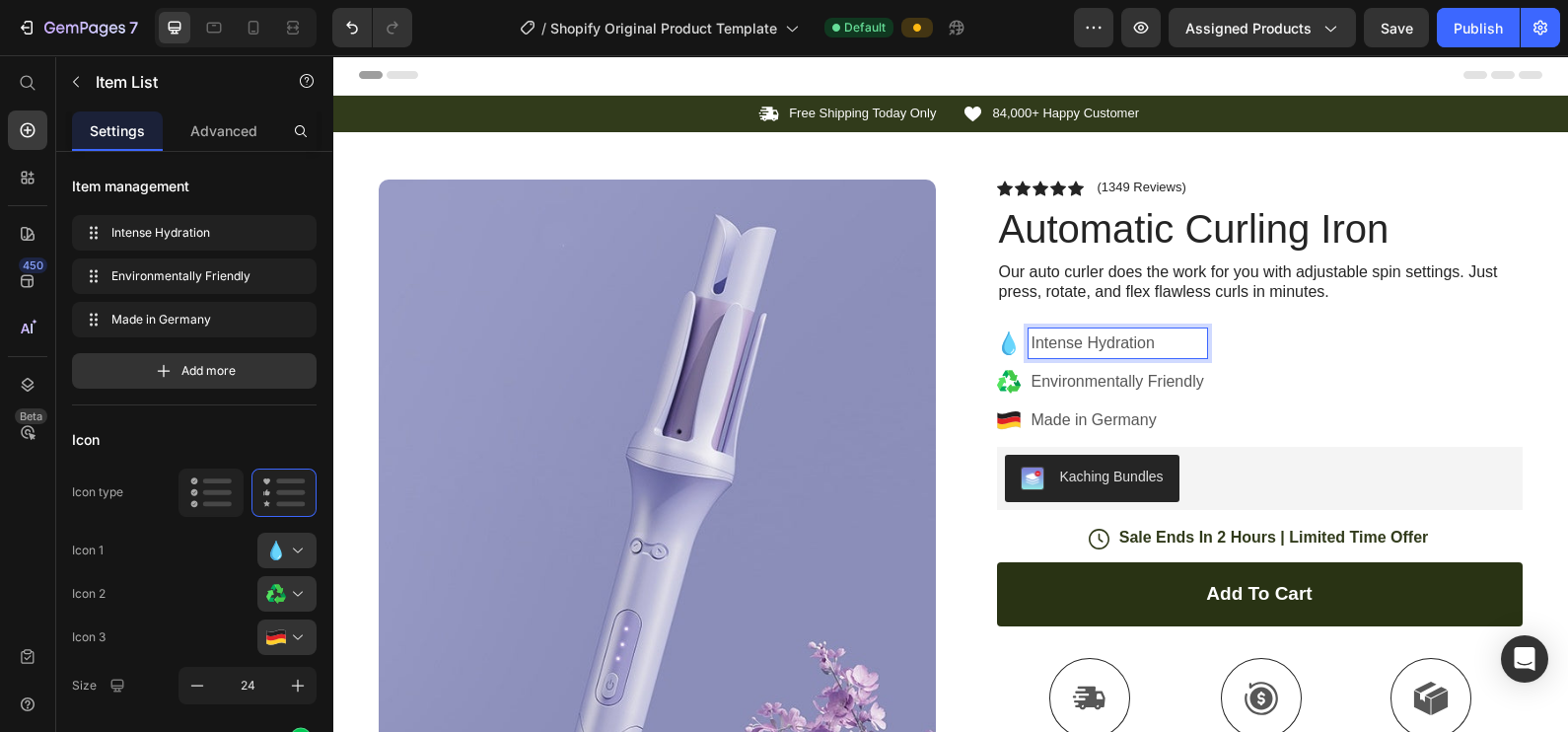 drag, startPoint x: 1024, startPoint y: 344, endPoint x: 1099, endPoint y: 350, distance: 75.23962 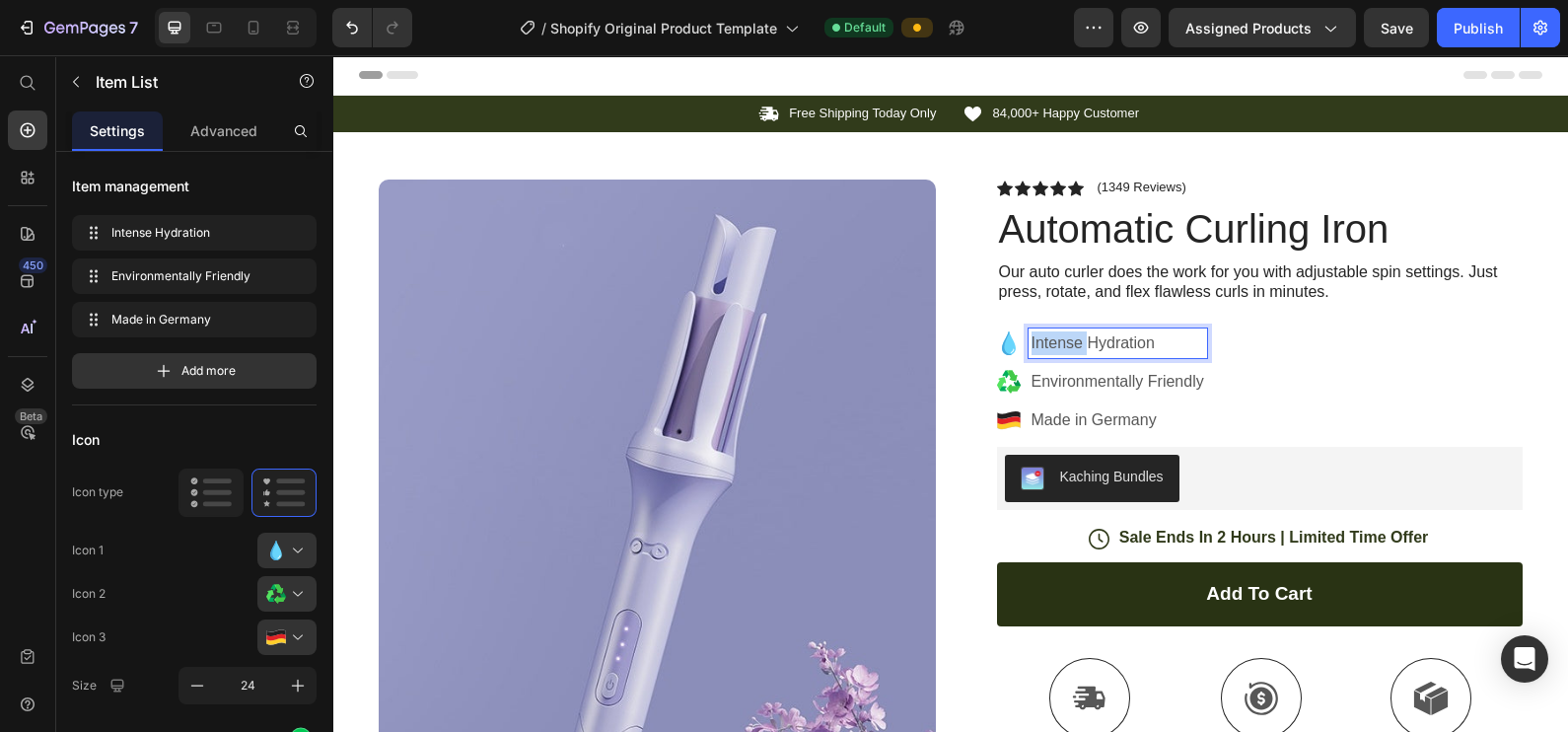 click on "Intense Hydration" at bounding box center [1117, 343] 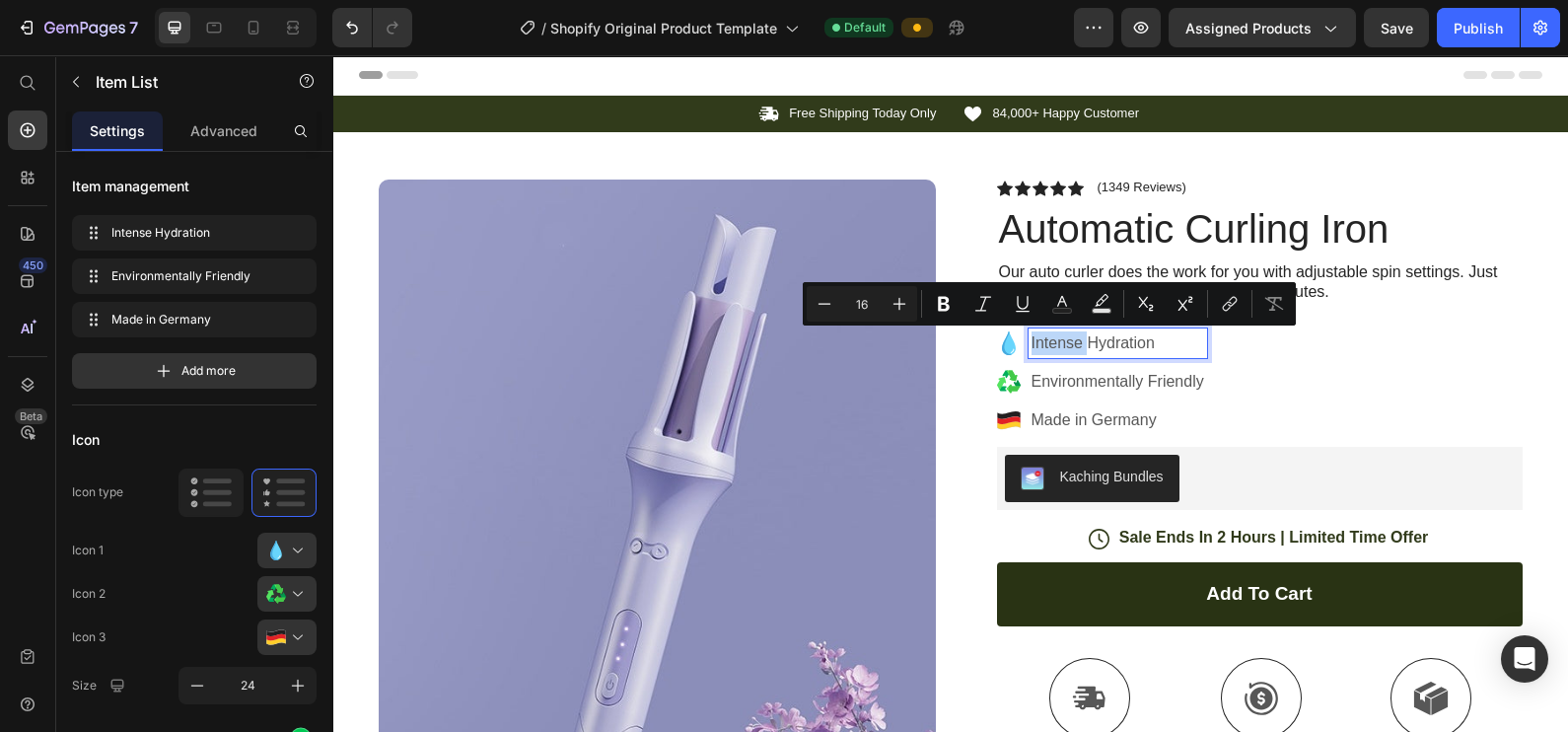 click on "Intense Hydration" at bounding box center (1117, 343) 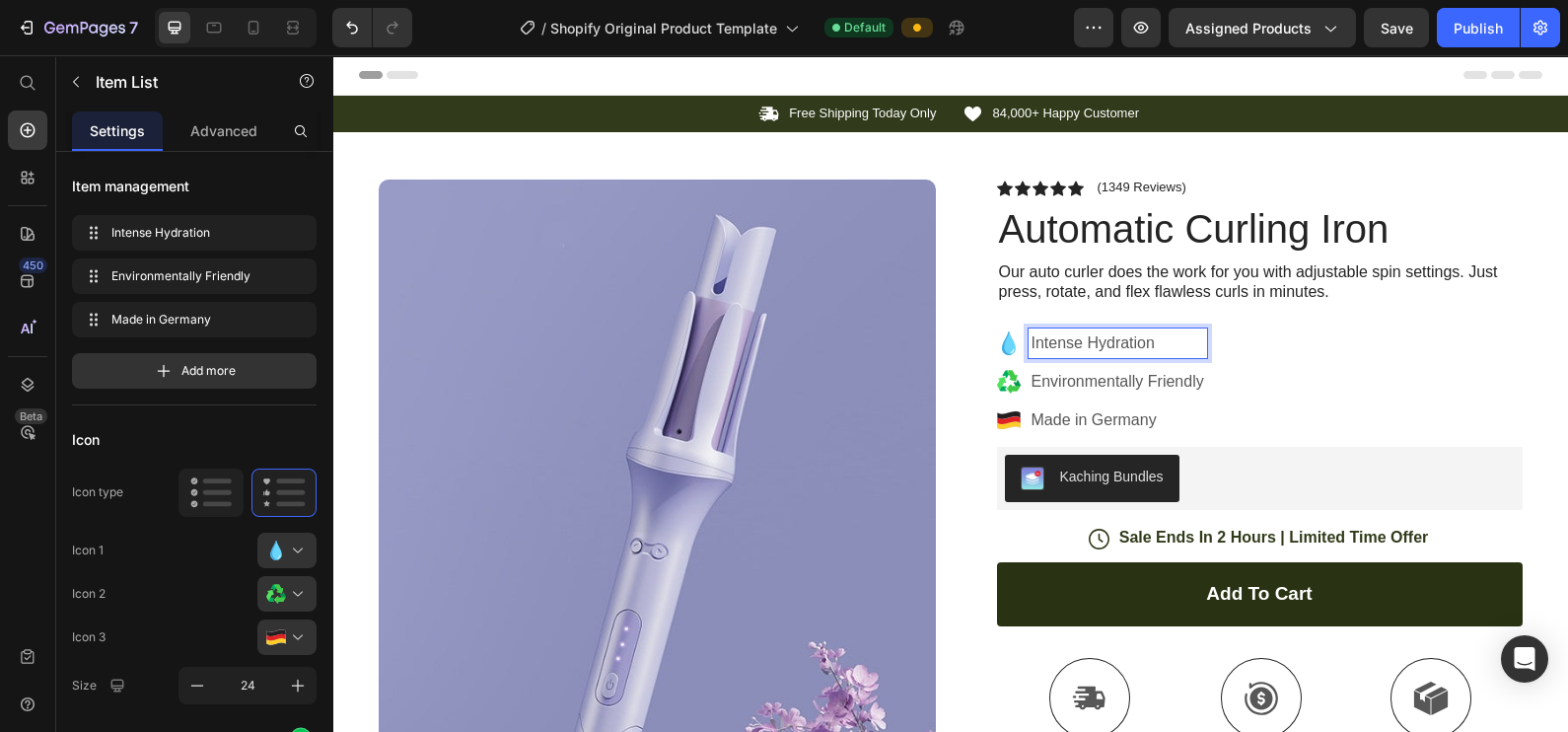 click on "Intense Hydration" at bounding box center [1117, 343] 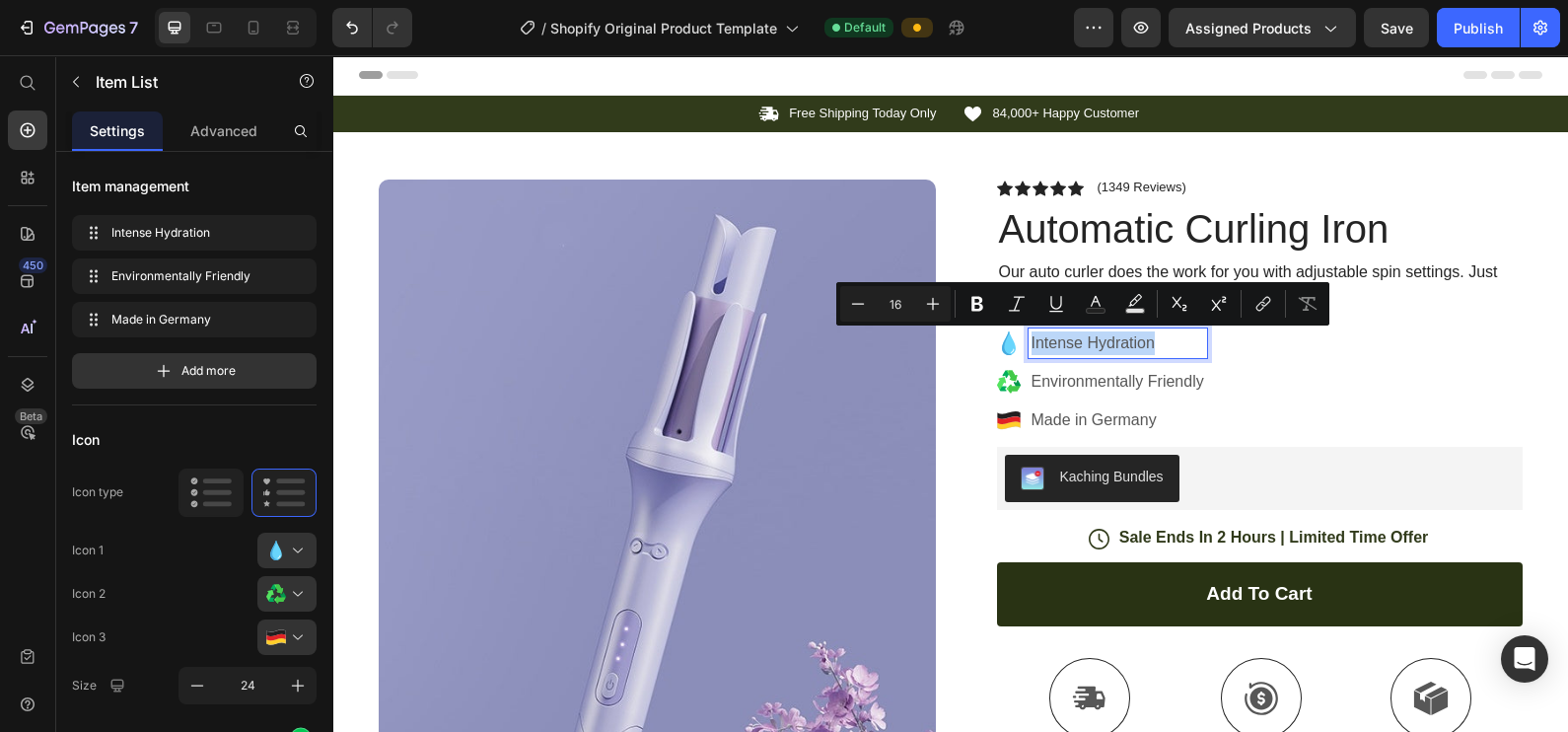 drag, startPoint x: 1021, startPoint y: 339, endPoint x: 1160, endPoint y: 337, distance: 139.01439 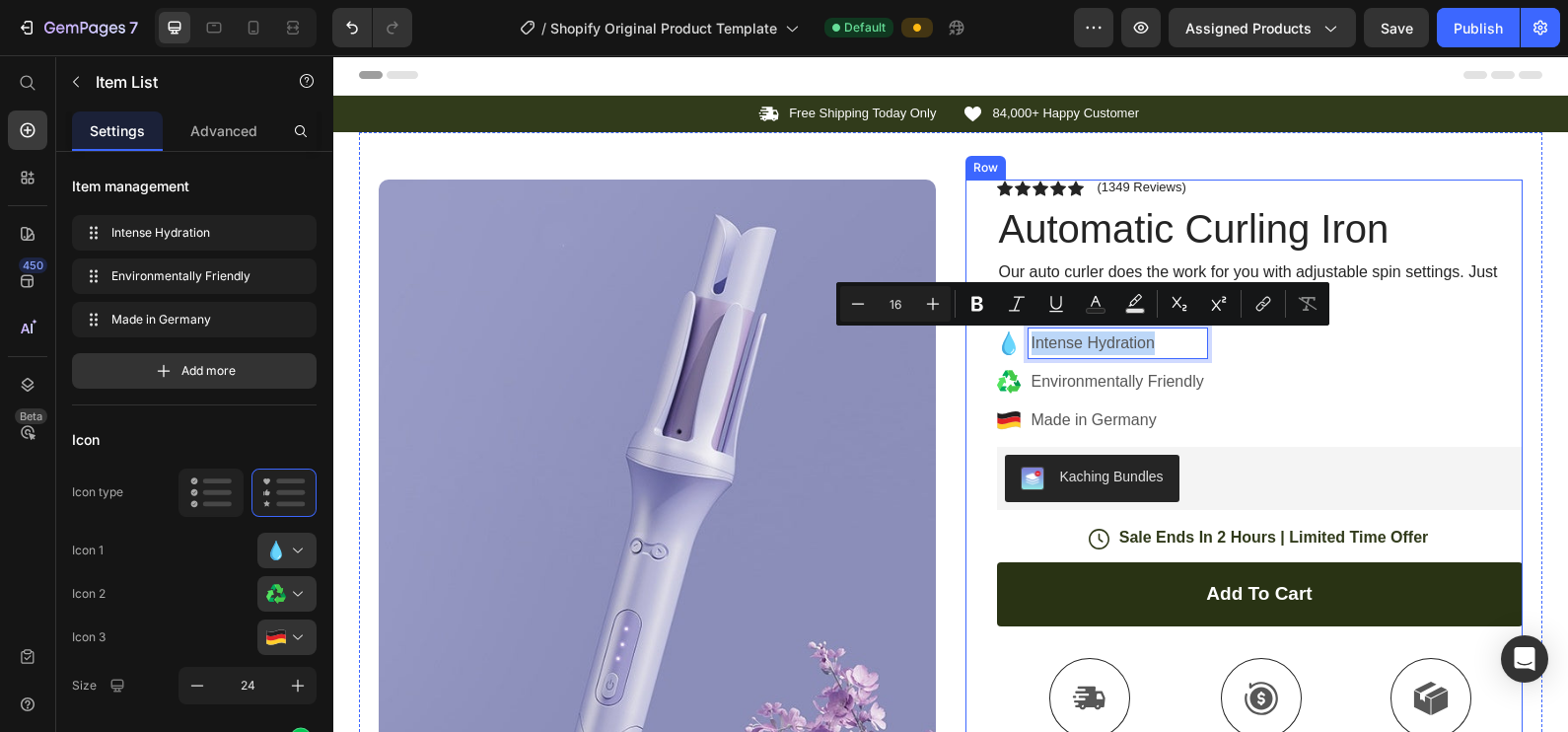 drag, startPoint x: 1022, startPoint y: 343, endPoint x: 1190, endPoint y: 444, distance: 196.02296 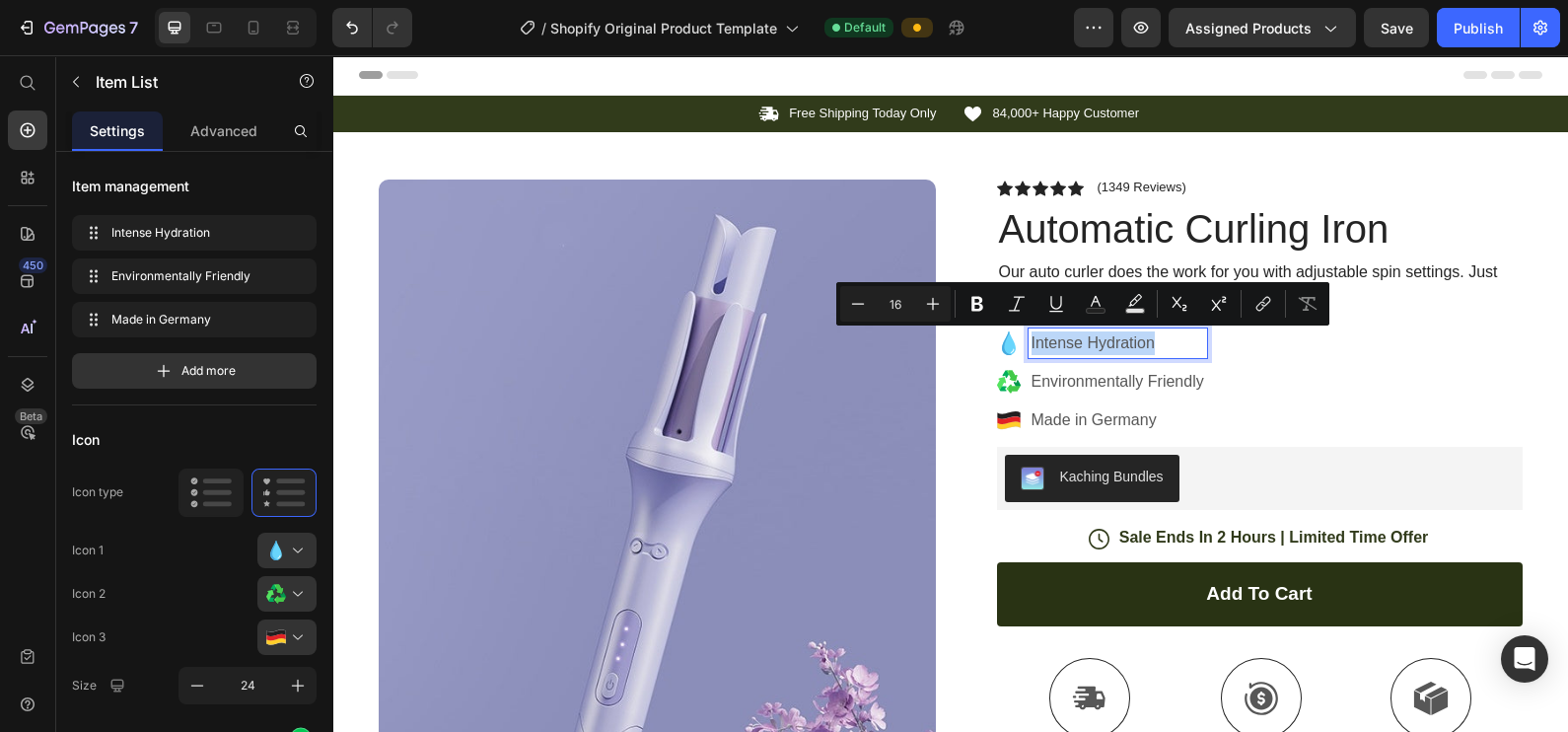 copy on "Intense Hydration" 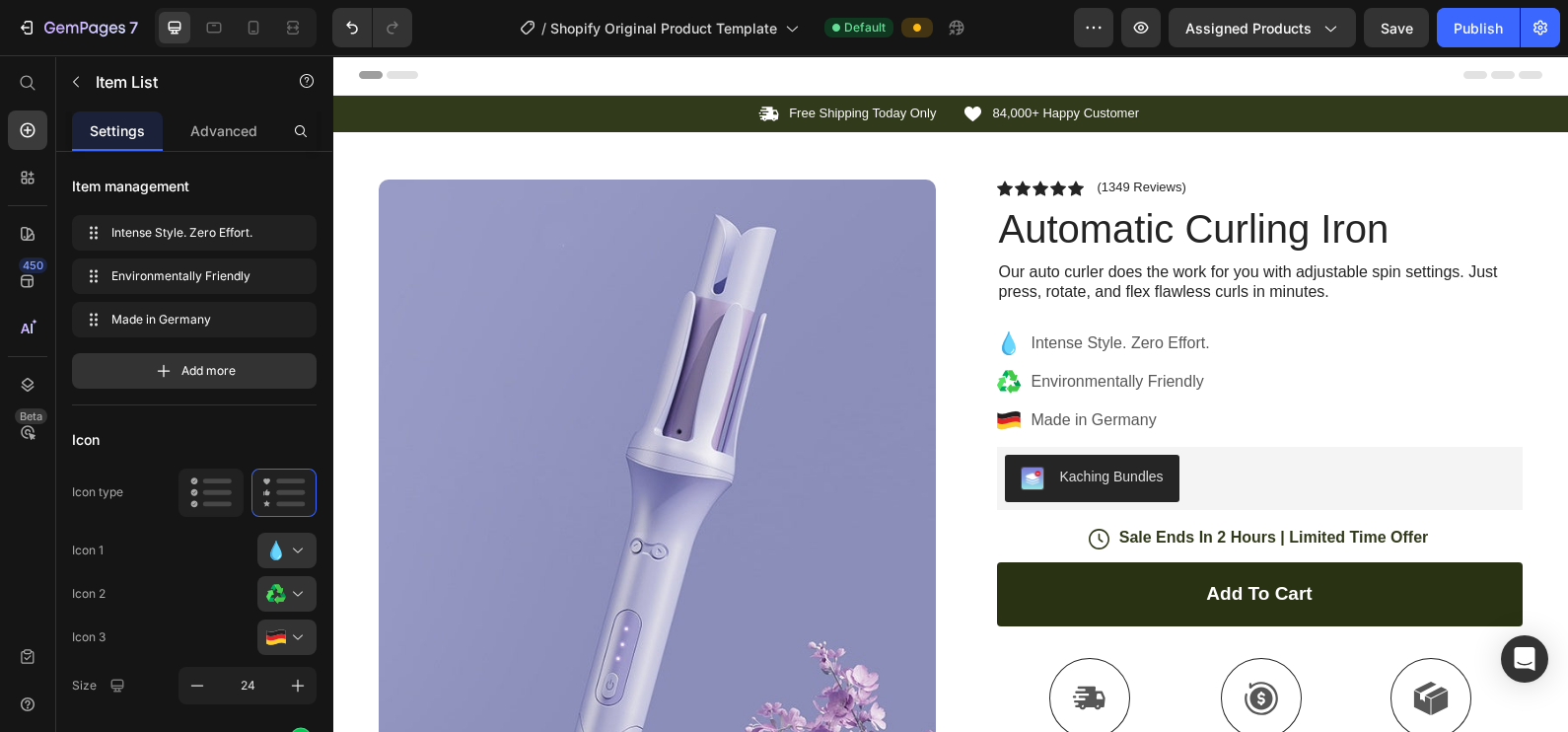 click 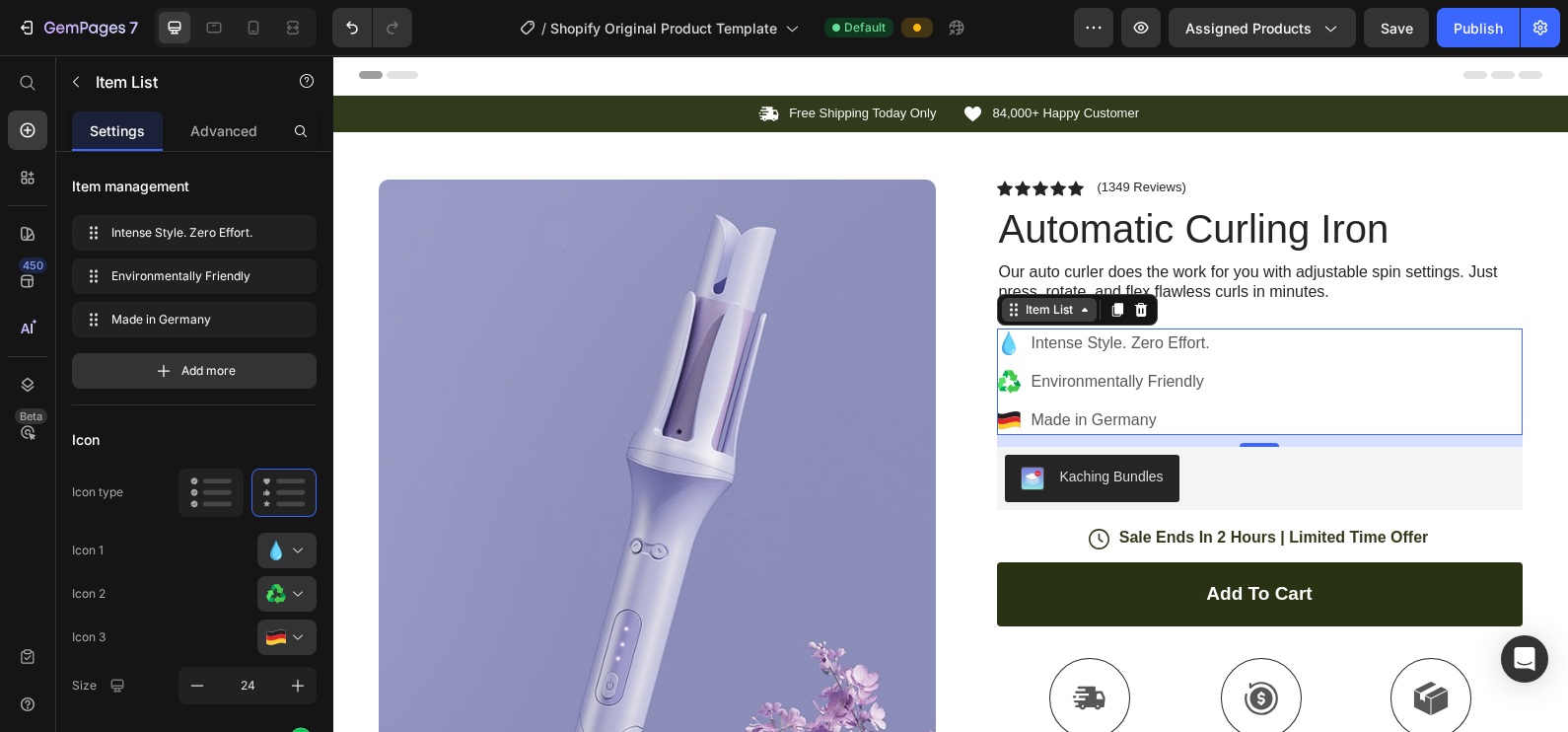 click 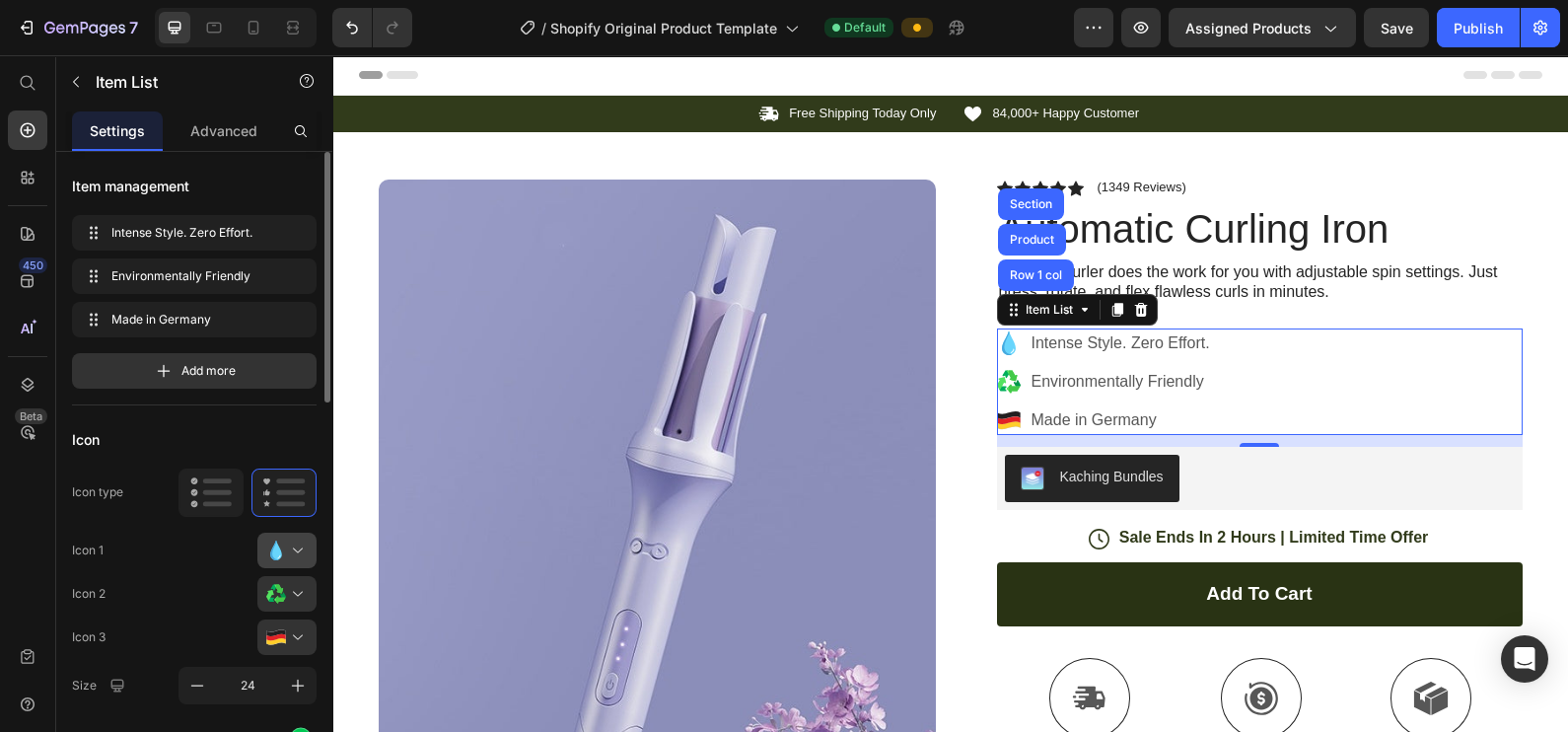 click at bounding box center [295, 550] 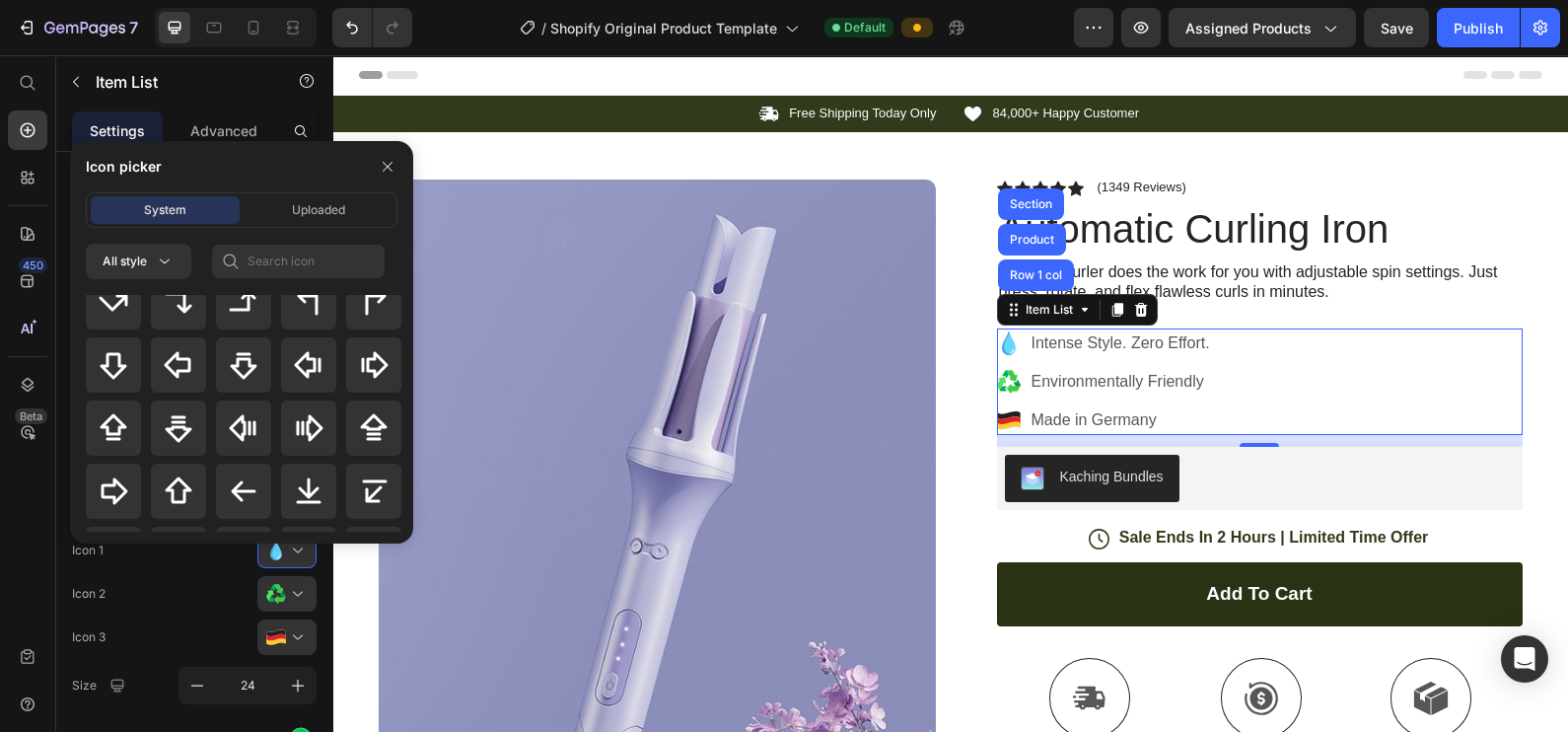 scroll, scrollTop: 915, scrollLeft: 0, axis: vertical 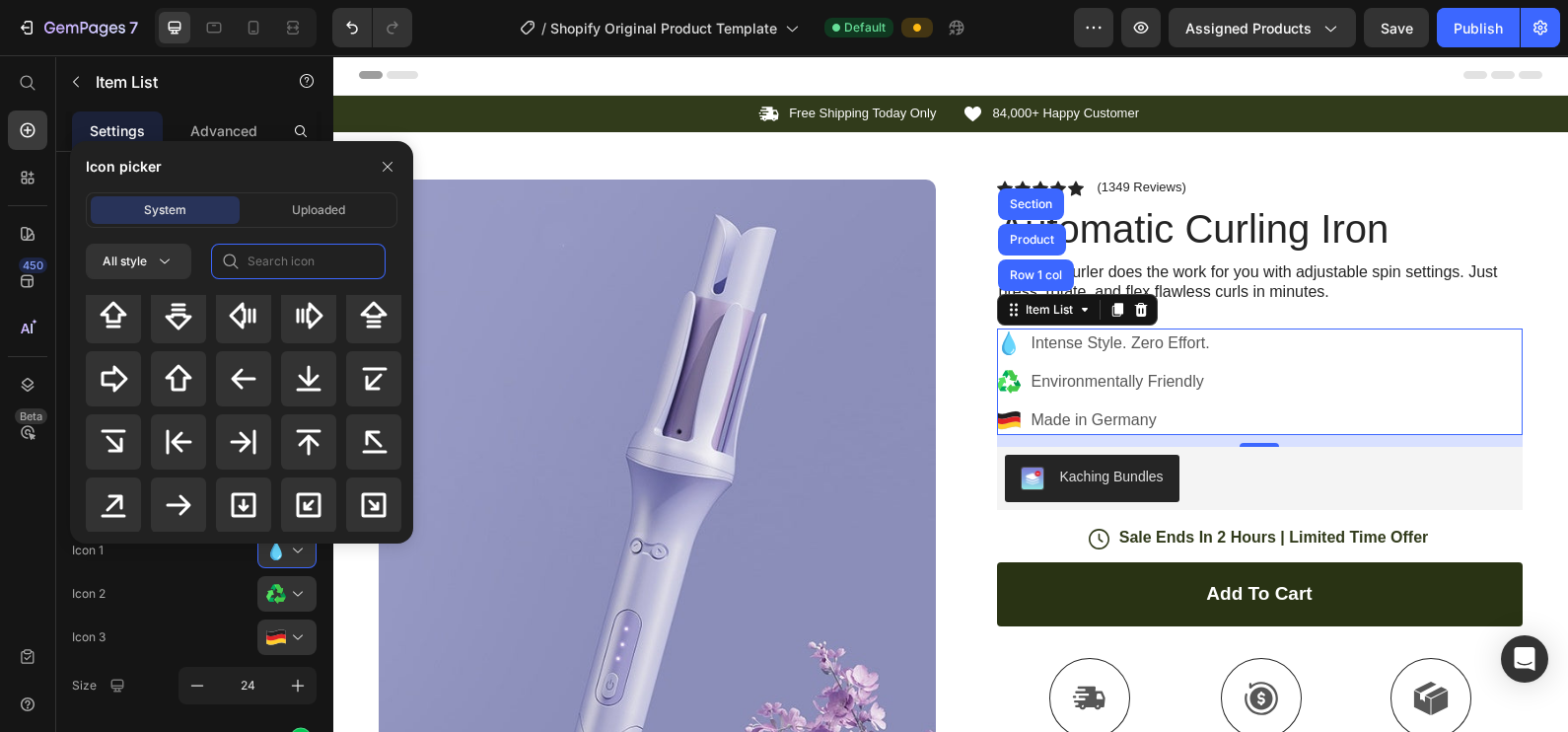 click 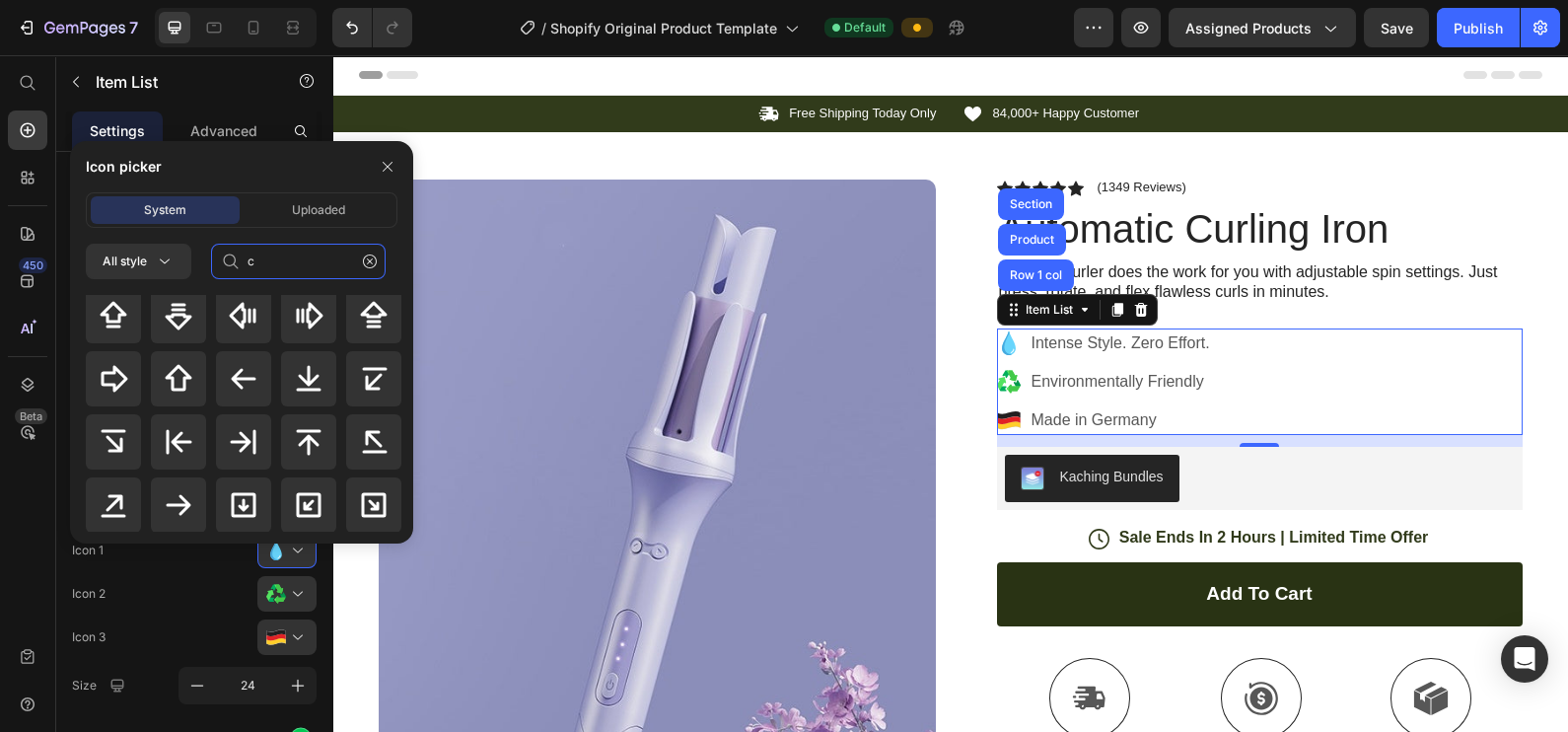 scroll, scrollTop: 0, scrollLeft: 0, axis: both 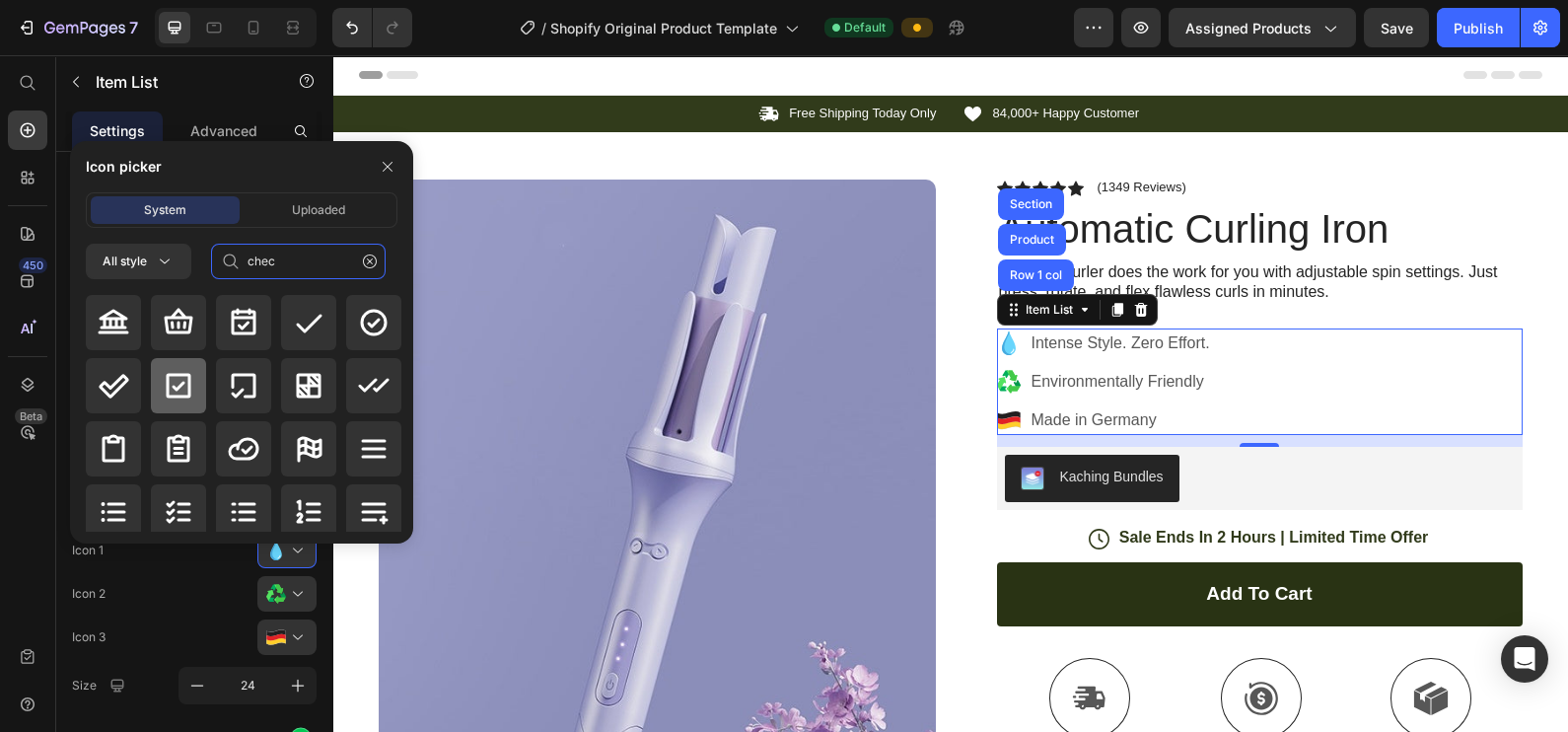 type on "chec" 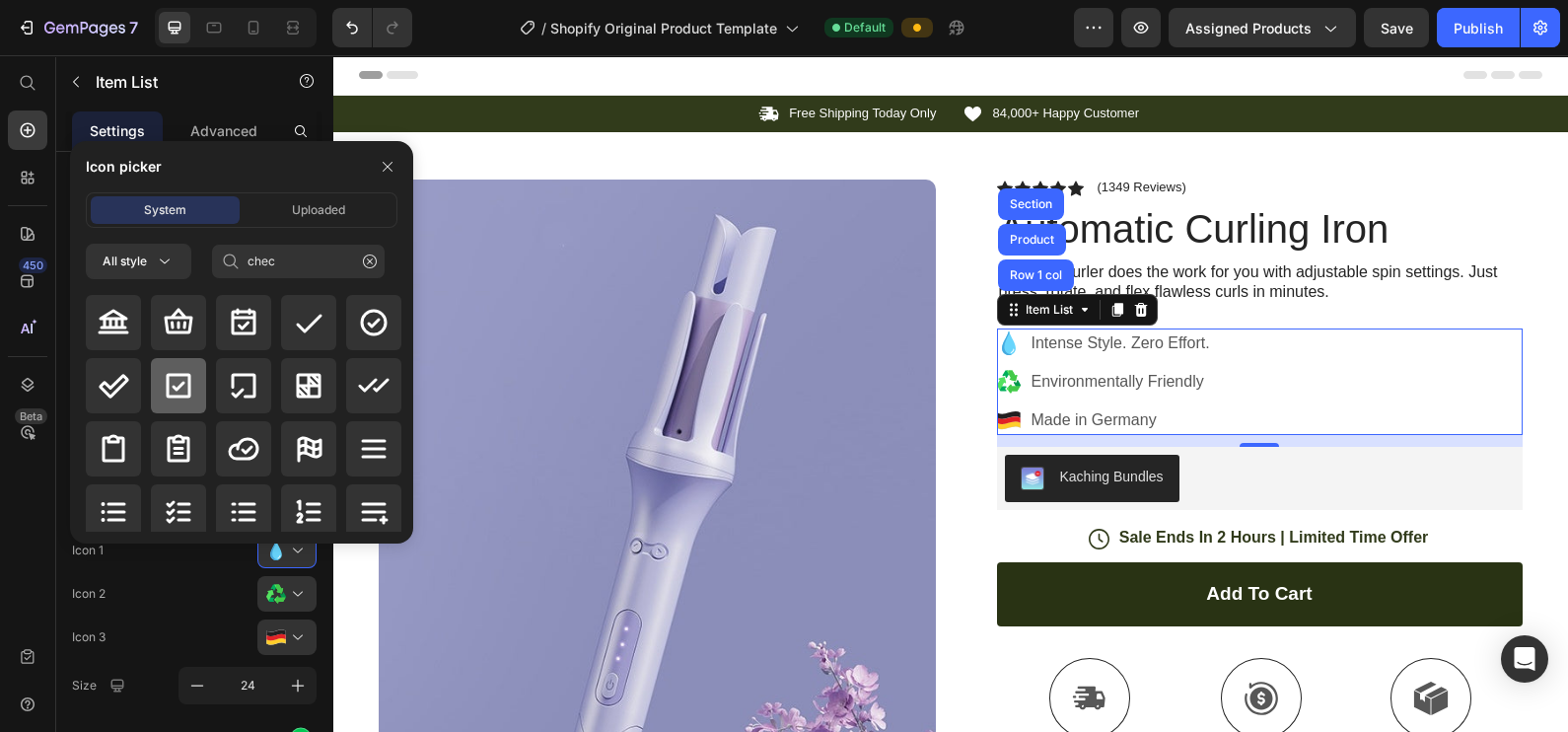 click 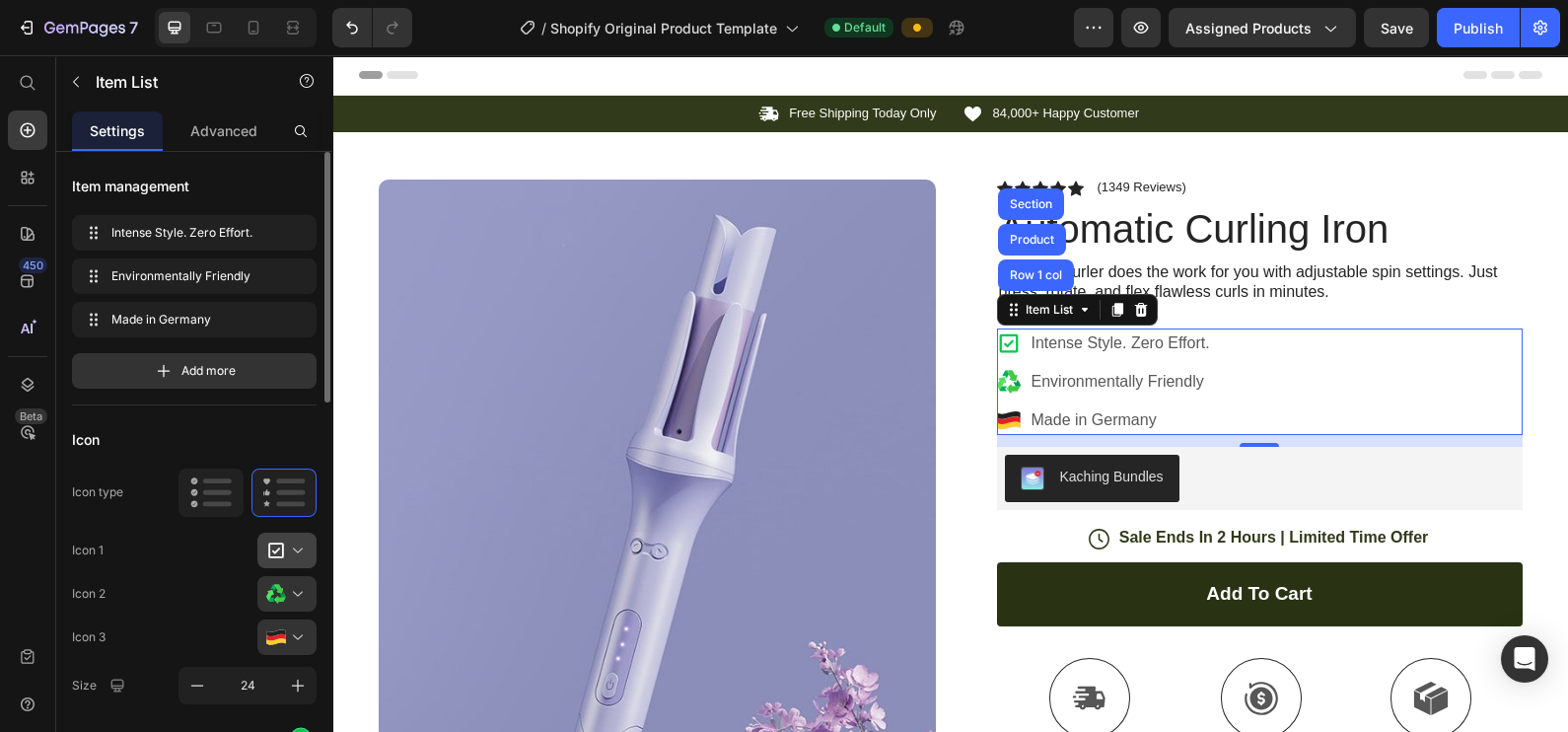 click at bounding box center (295, 550) 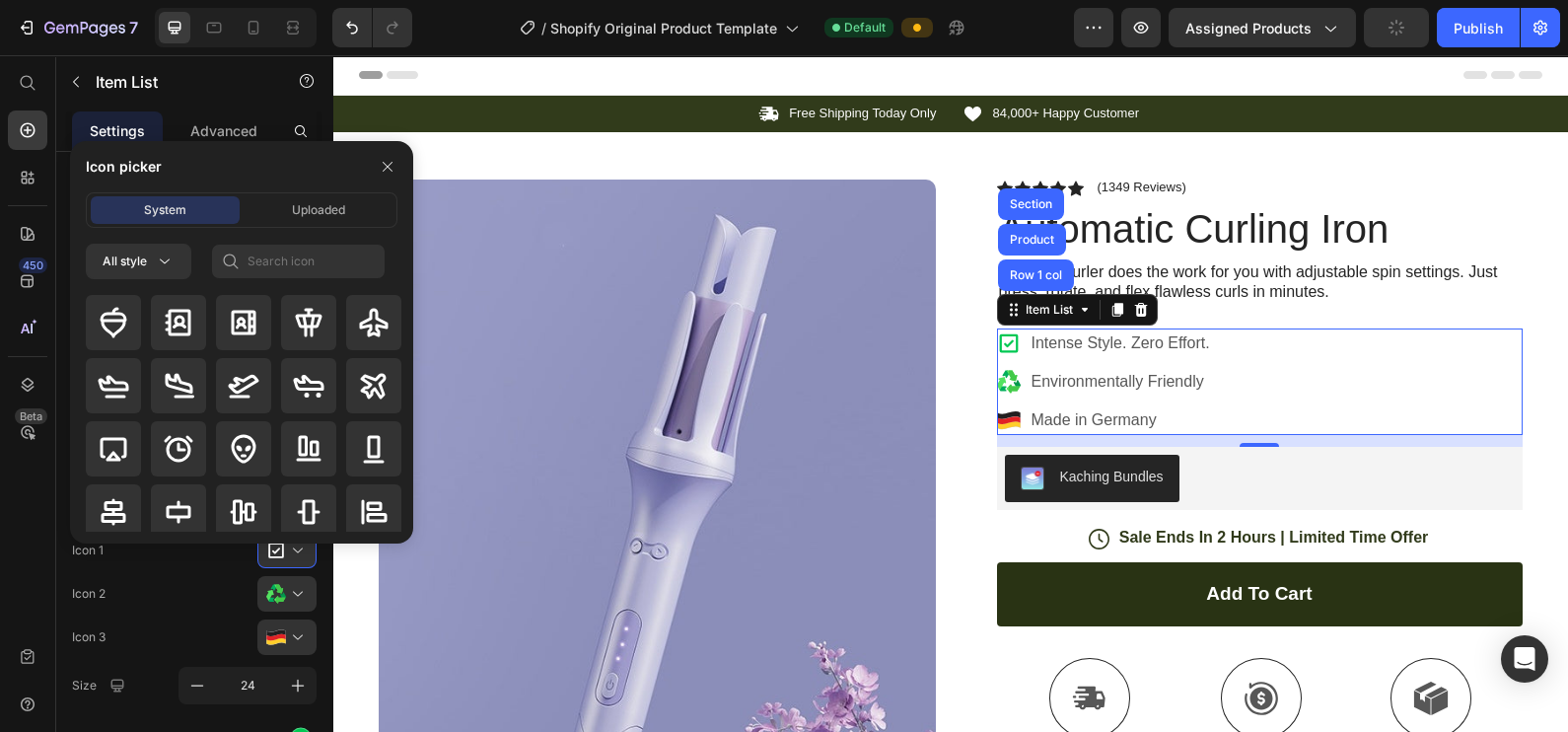 click 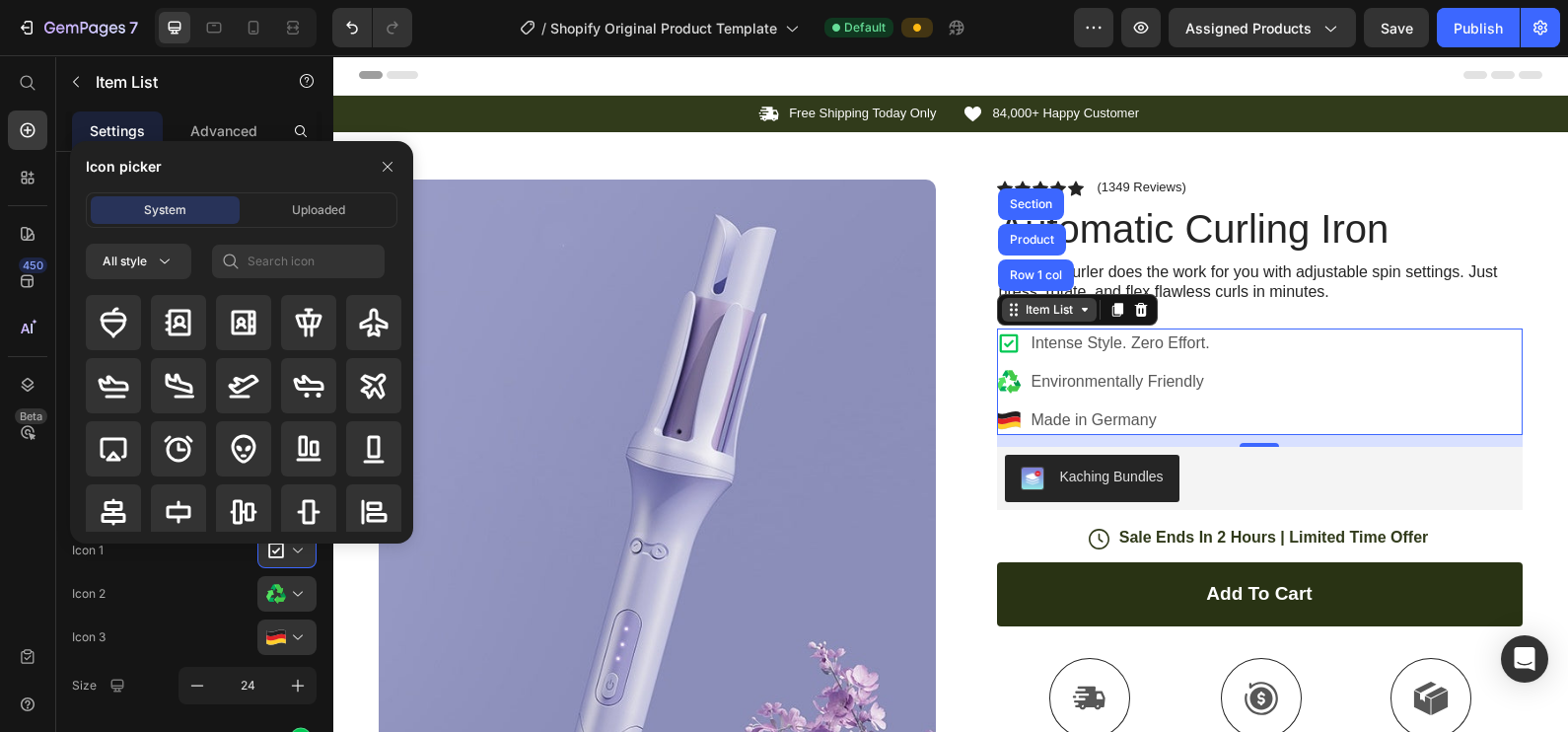 click 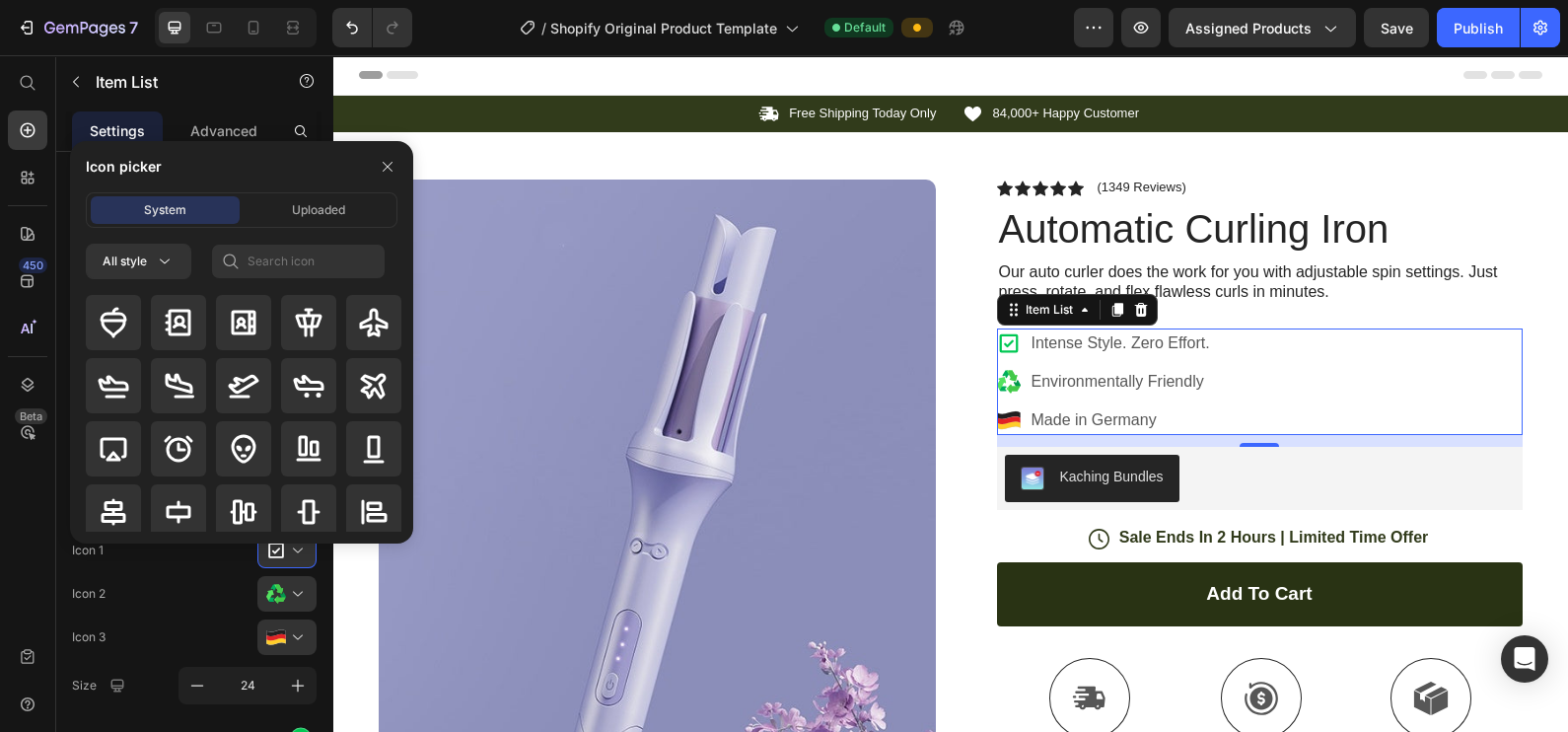 click 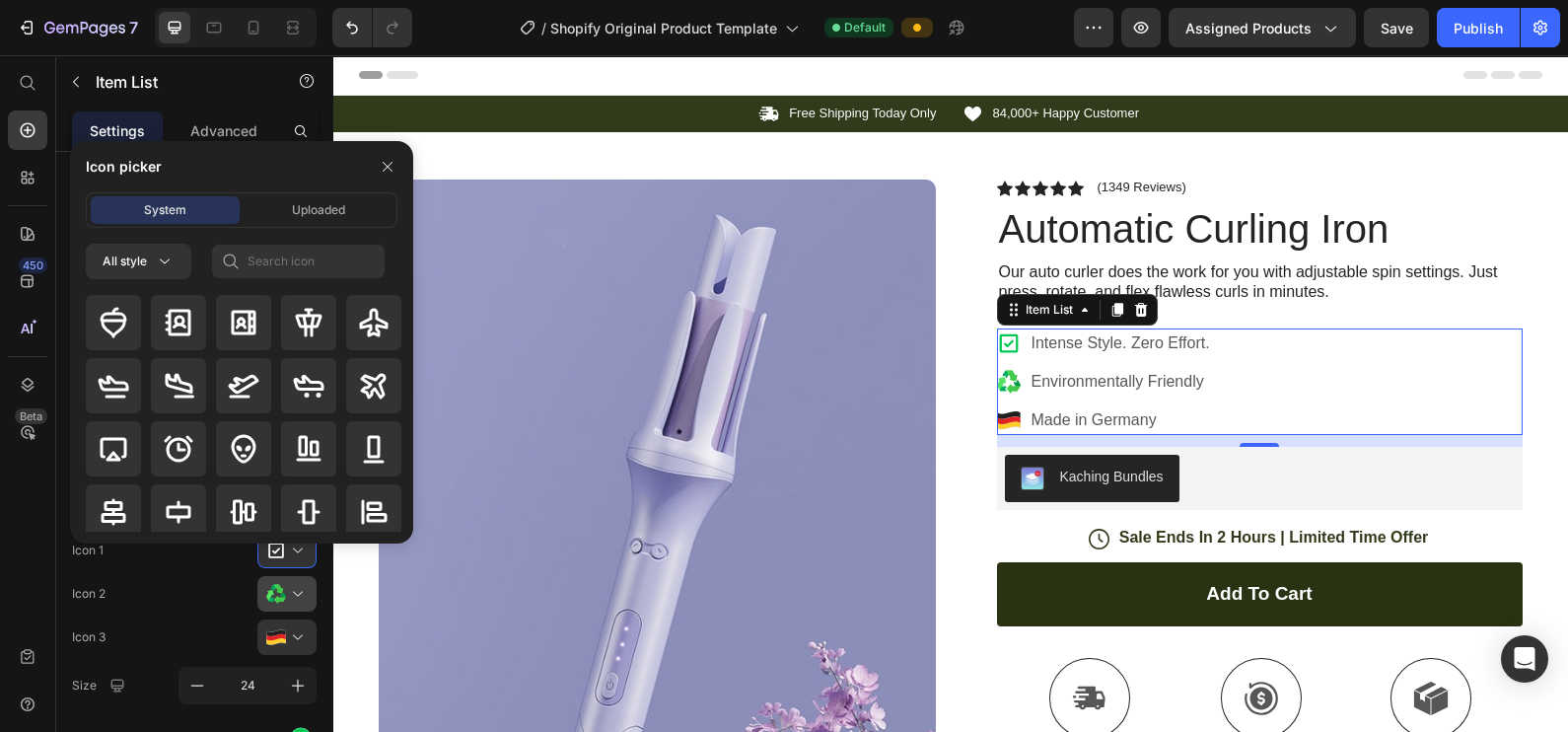 click at bounding box center (295, 594) 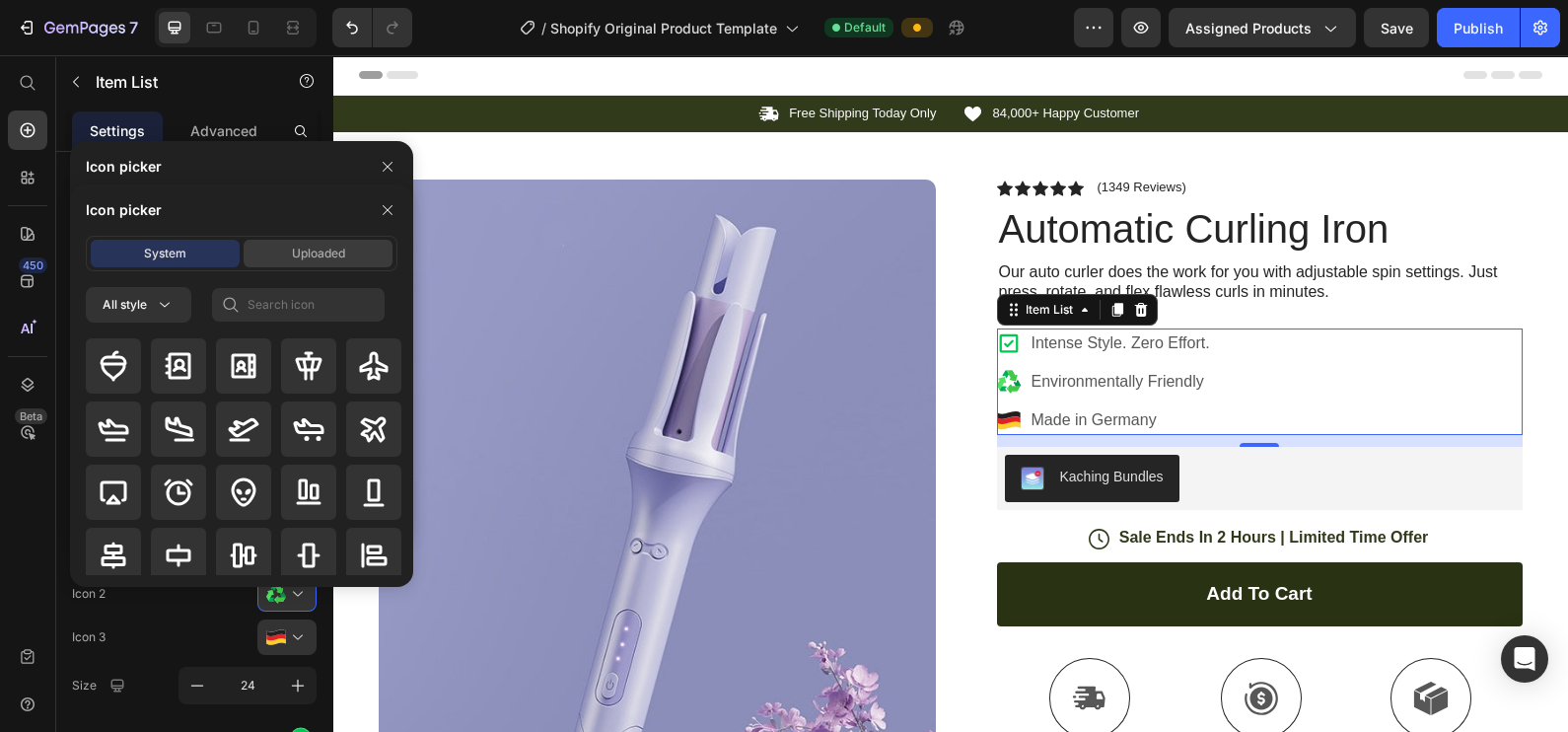 click on "Uploaded" at bounding box center [318, 254] 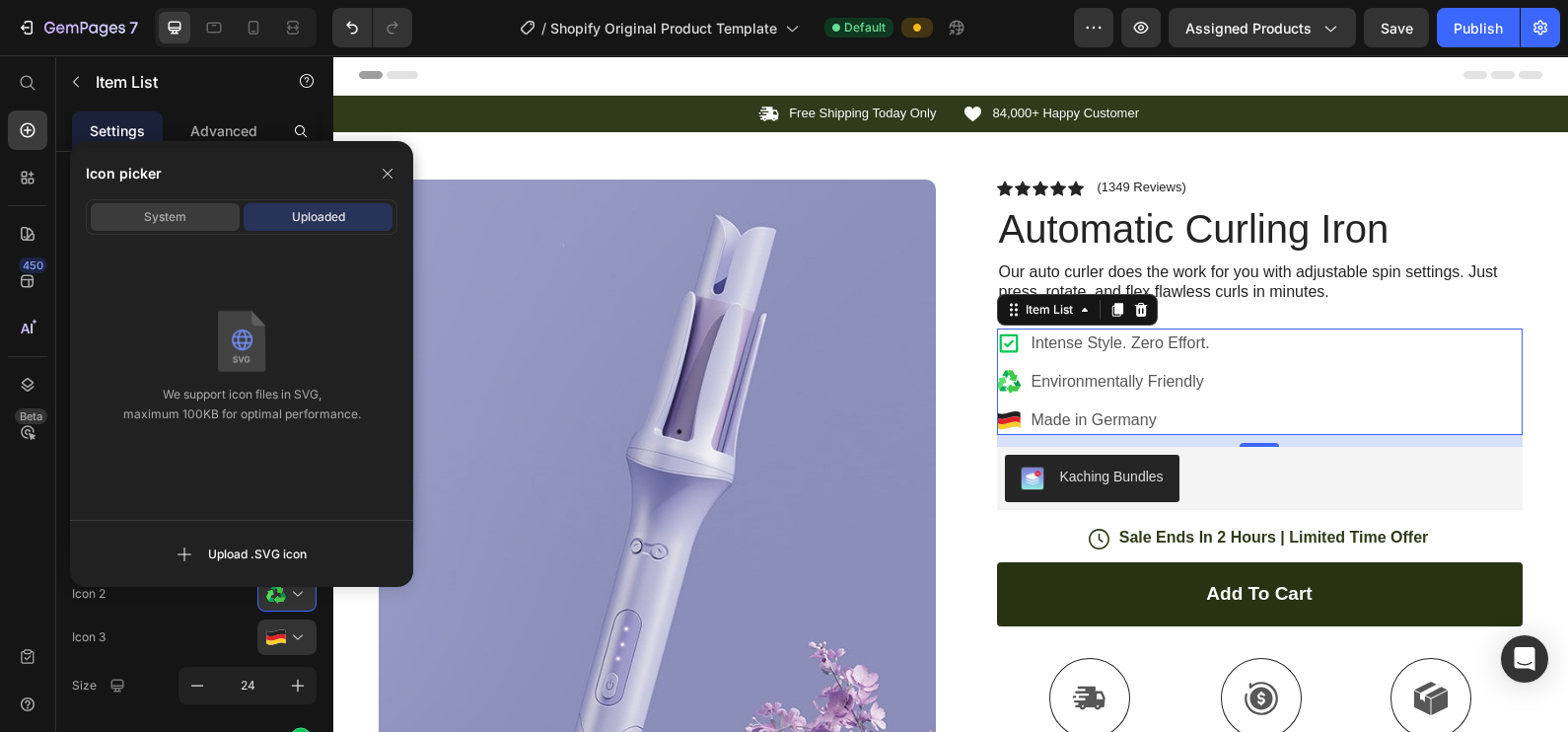 click on "System" at bounding box center [165, 217] 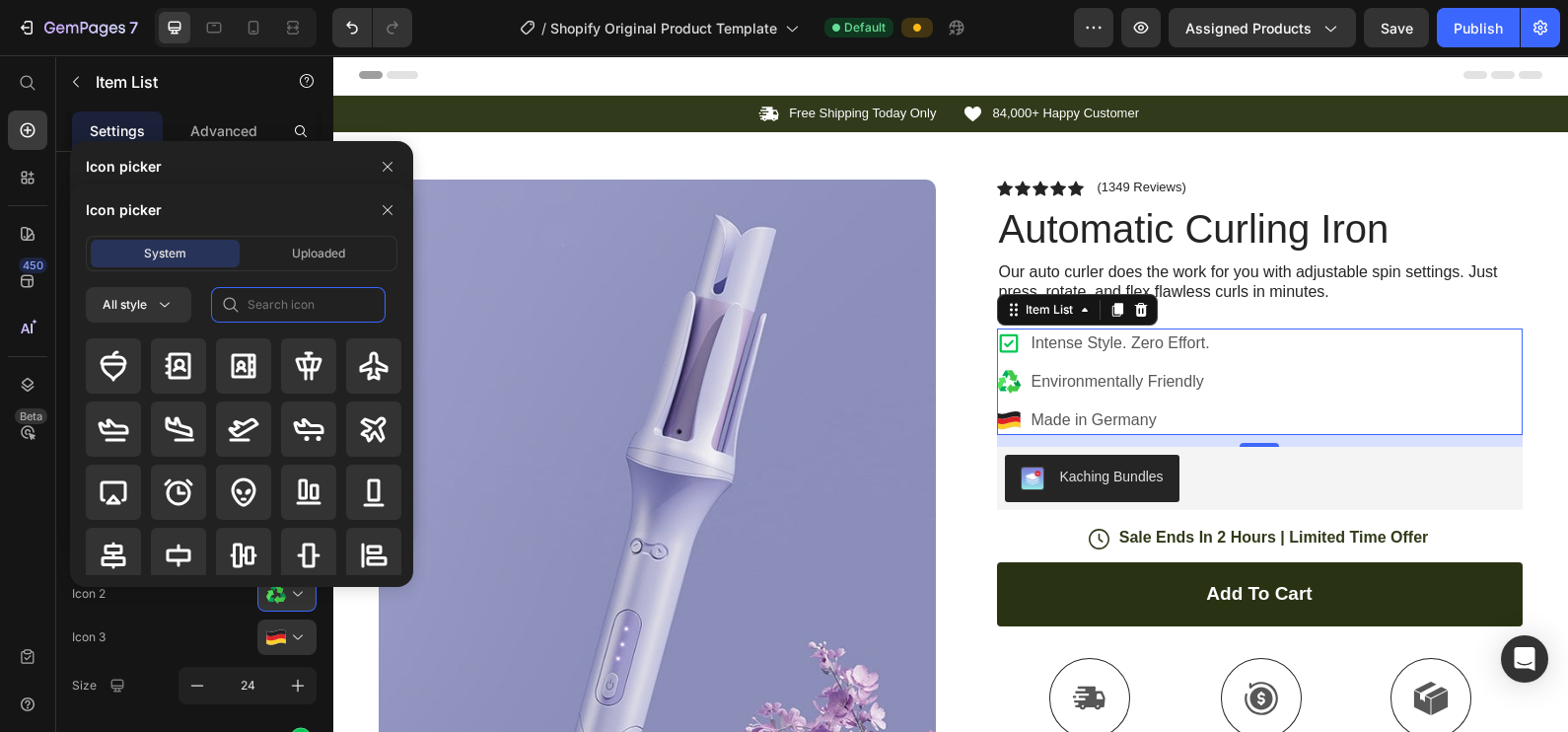 click 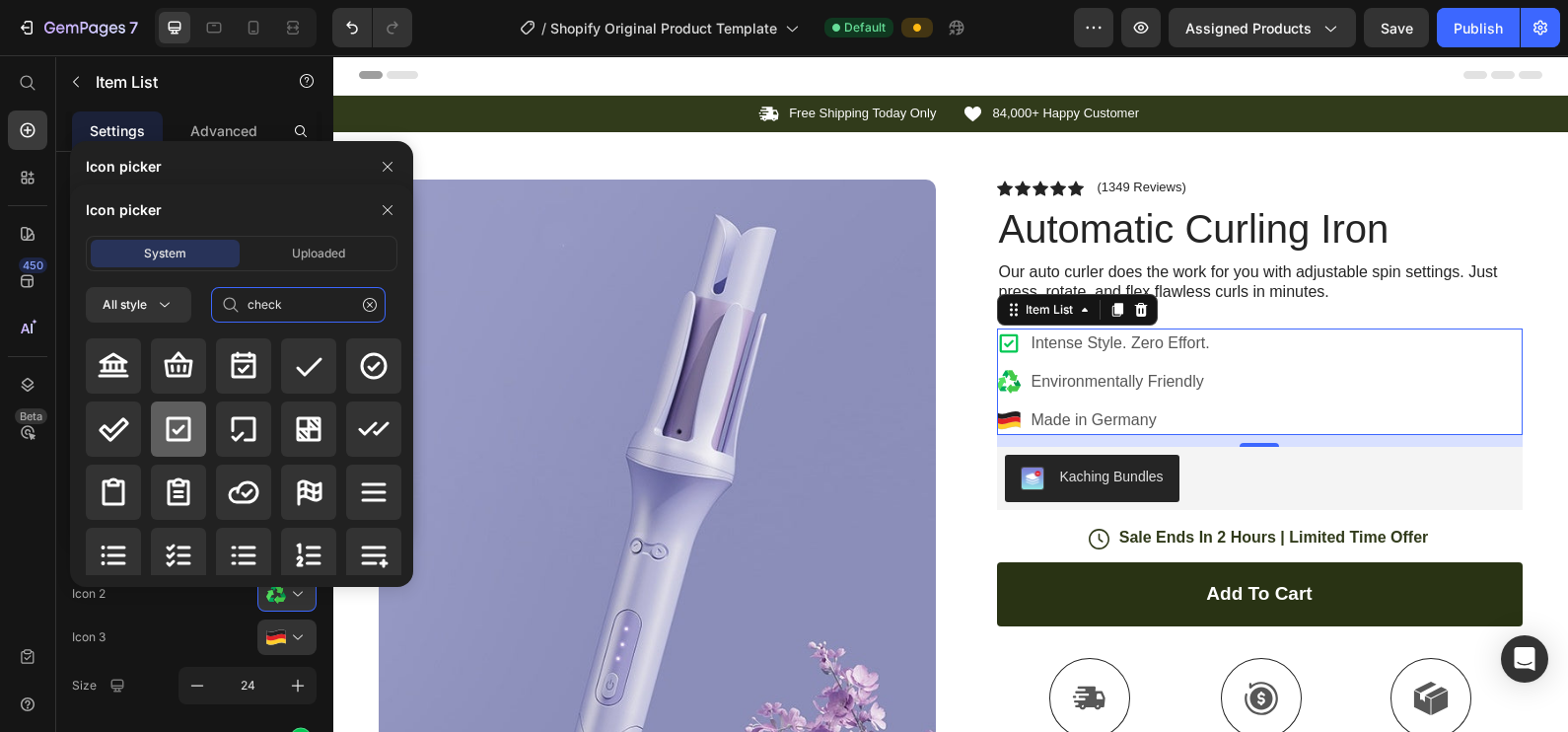 type on "check" 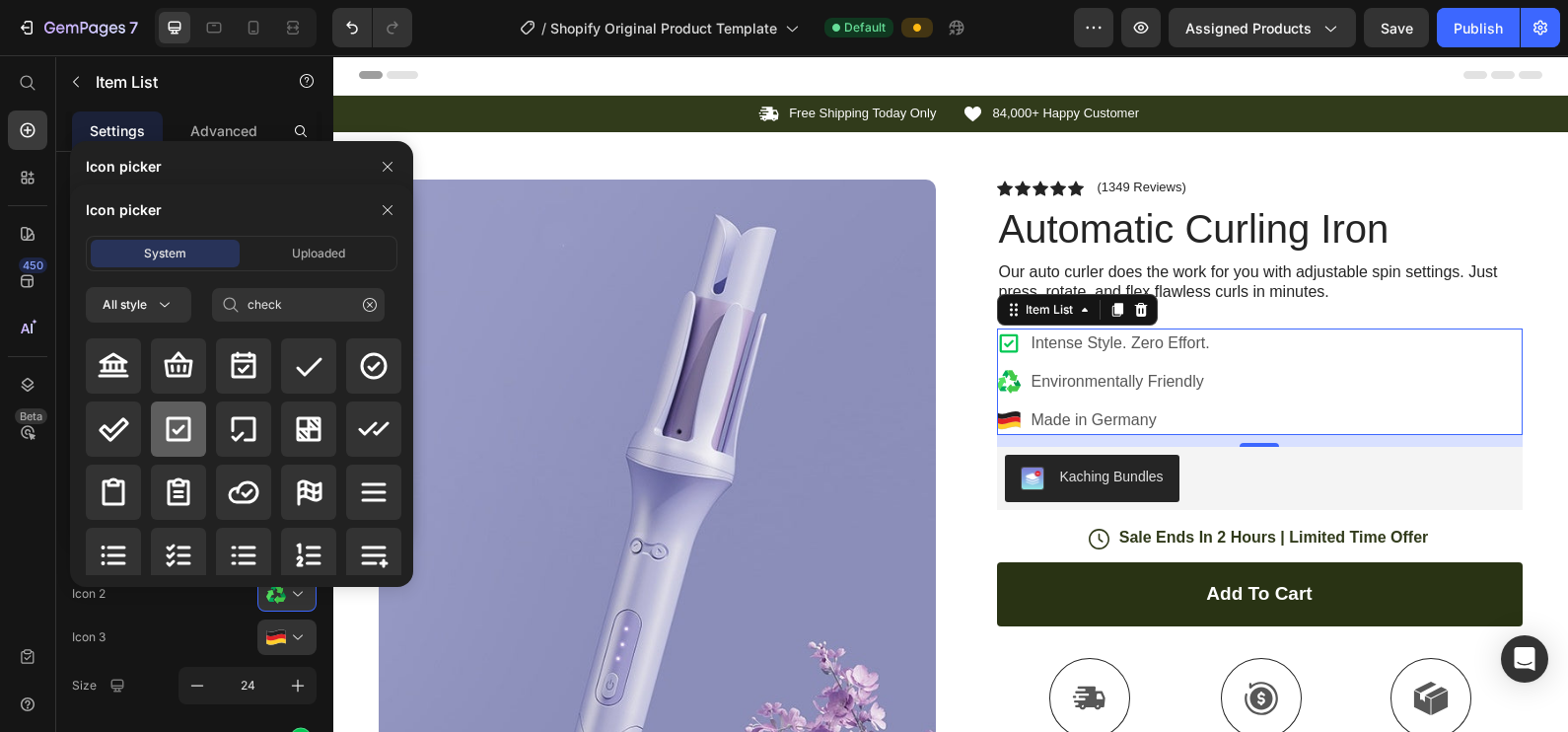 click 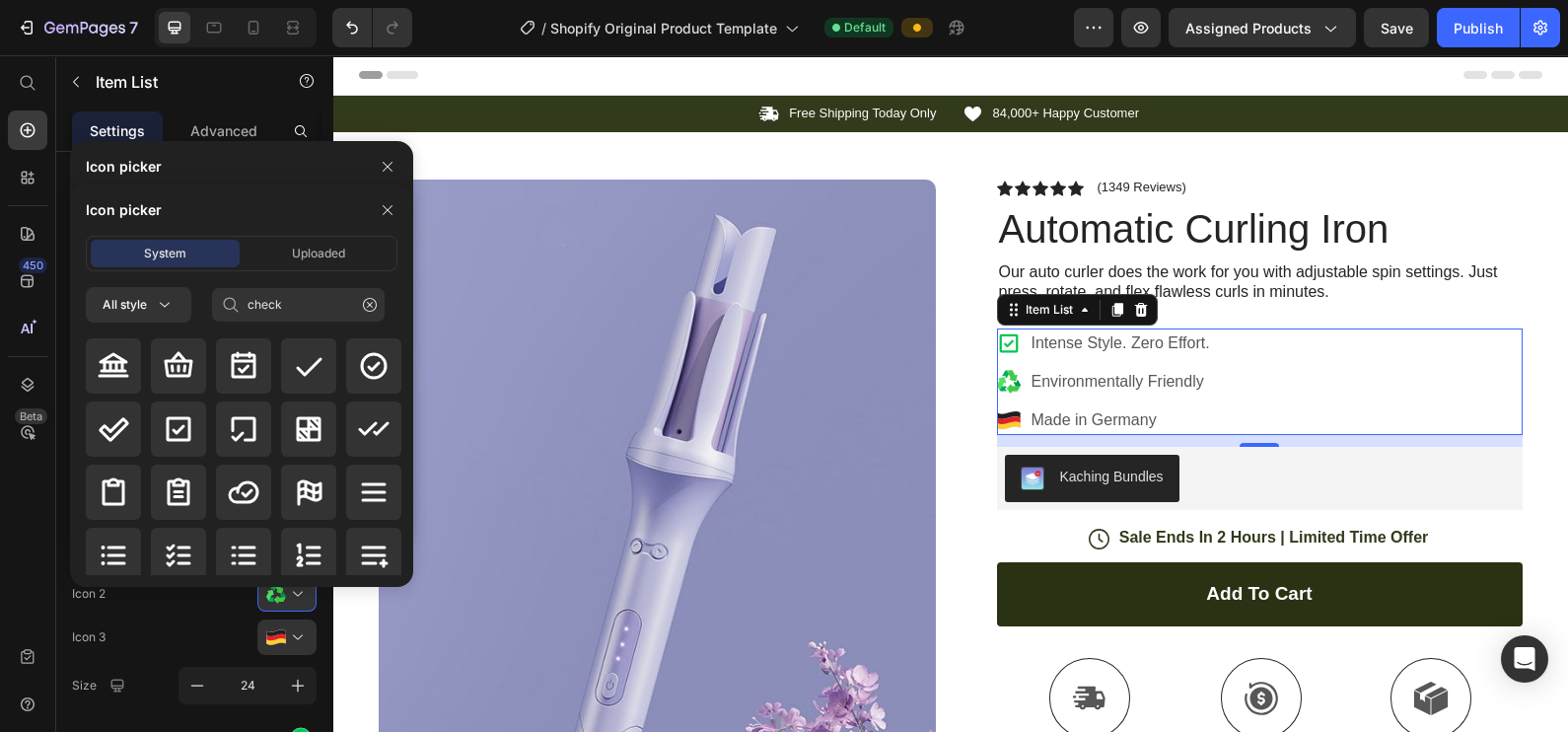 type 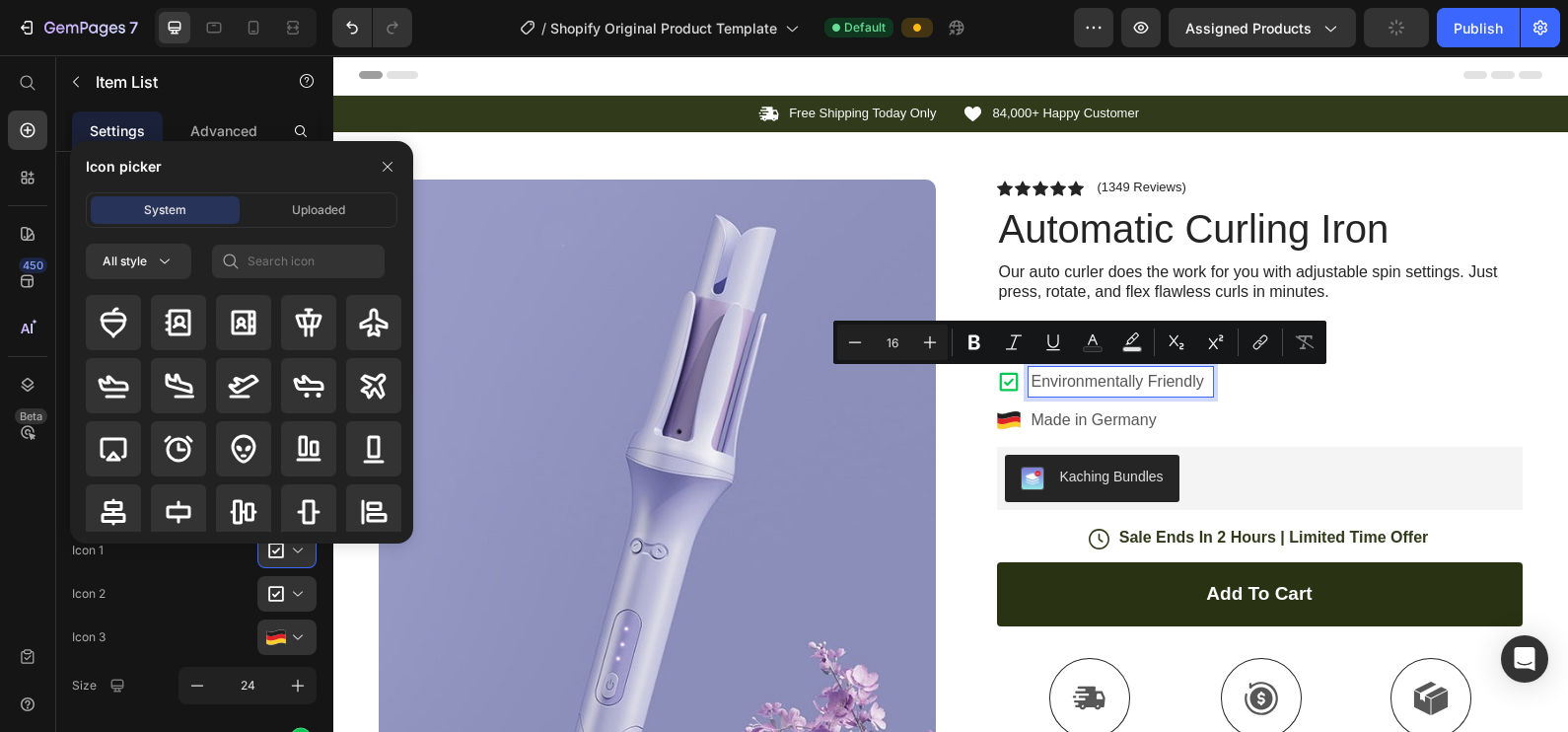 click on "Environmentally Friendly" at bounding box center [1120, 382] 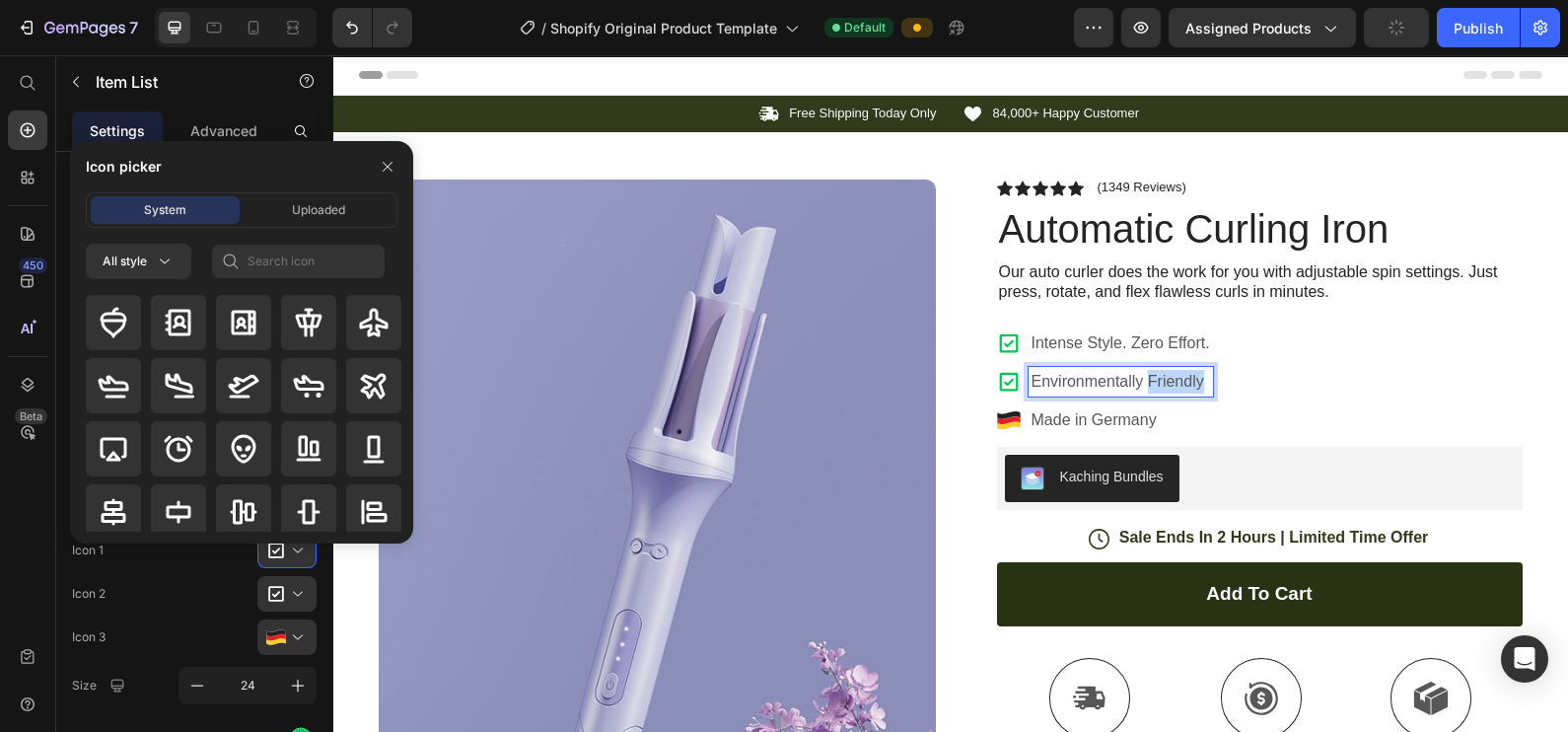 click on "Environmentally Friendly" at bounding box center [1120, 382] 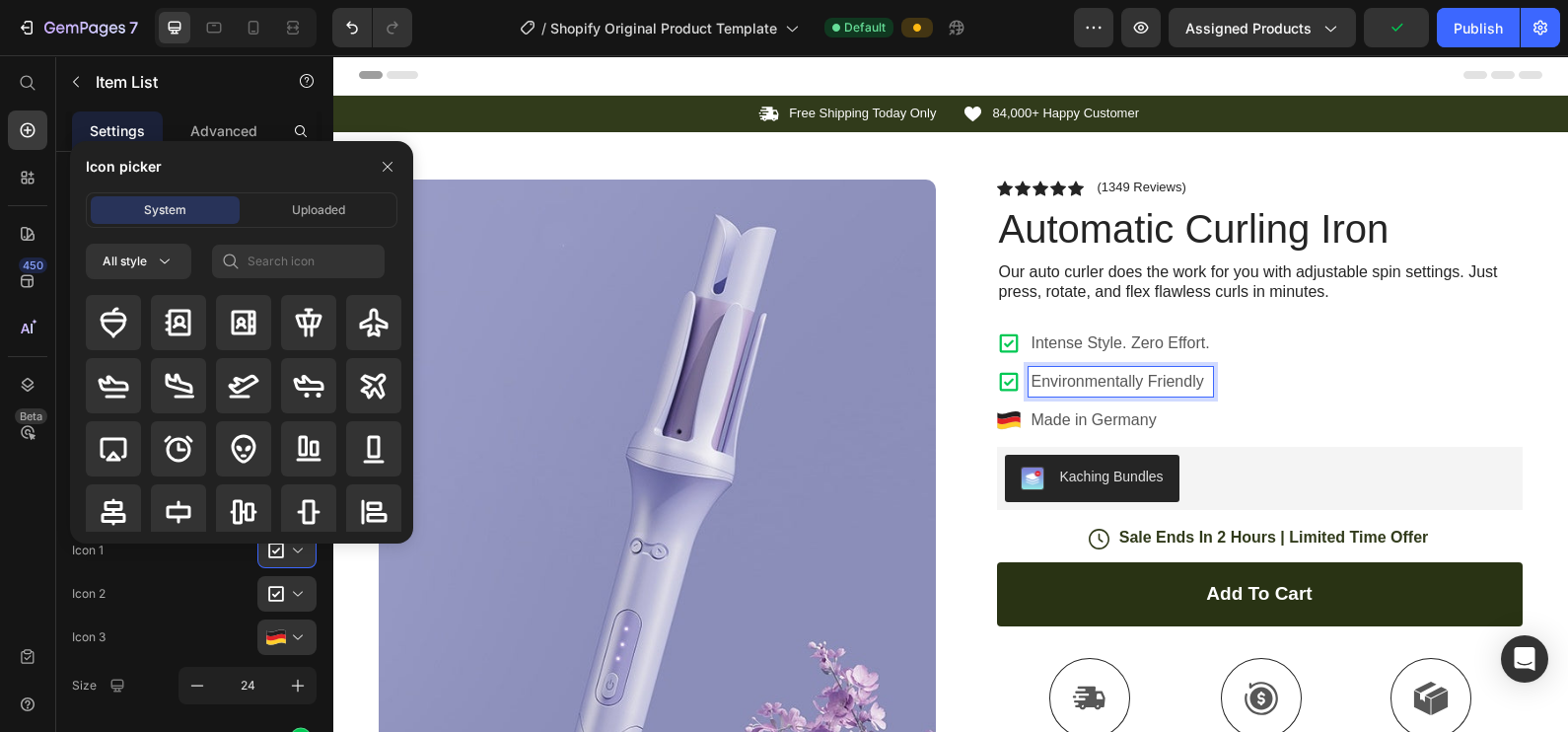 click on "Environmentally Friendly" at bounding box center [1120, 382] 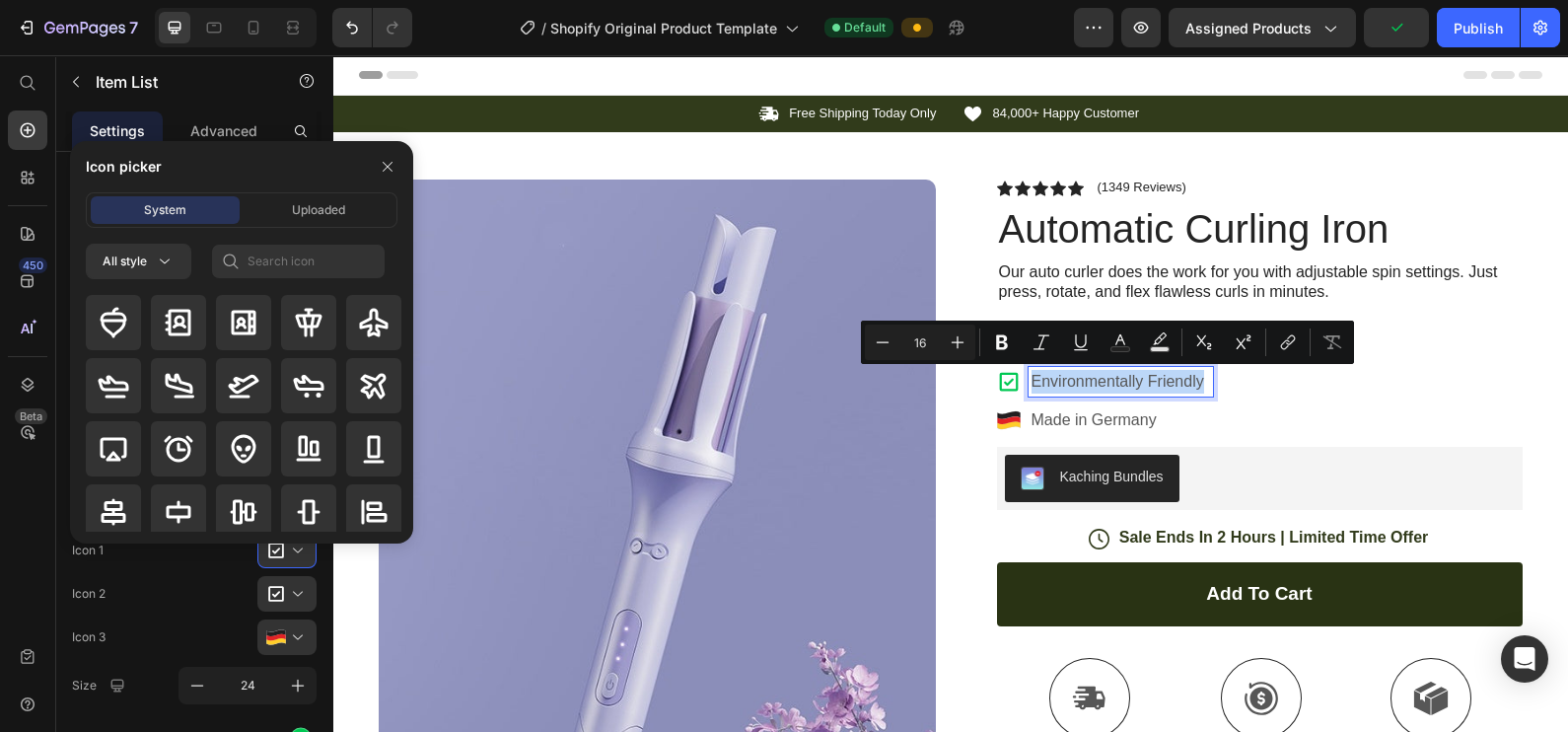 drag, startPoint x: 1019, startPoint y: 380, endPoint x: 1197, endPoint y: 391, distance: 178.33956 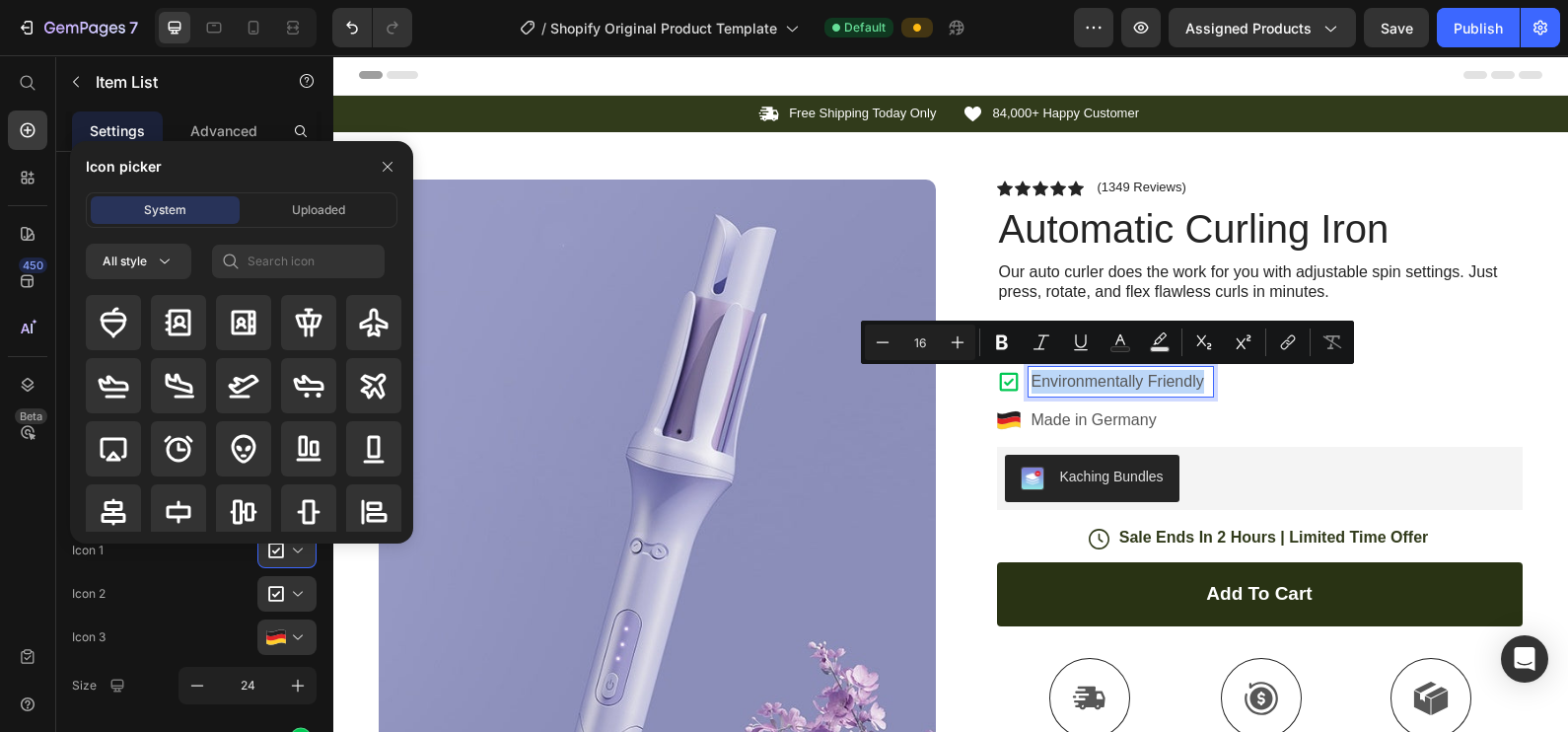 copy on "Environmentally Friendly" 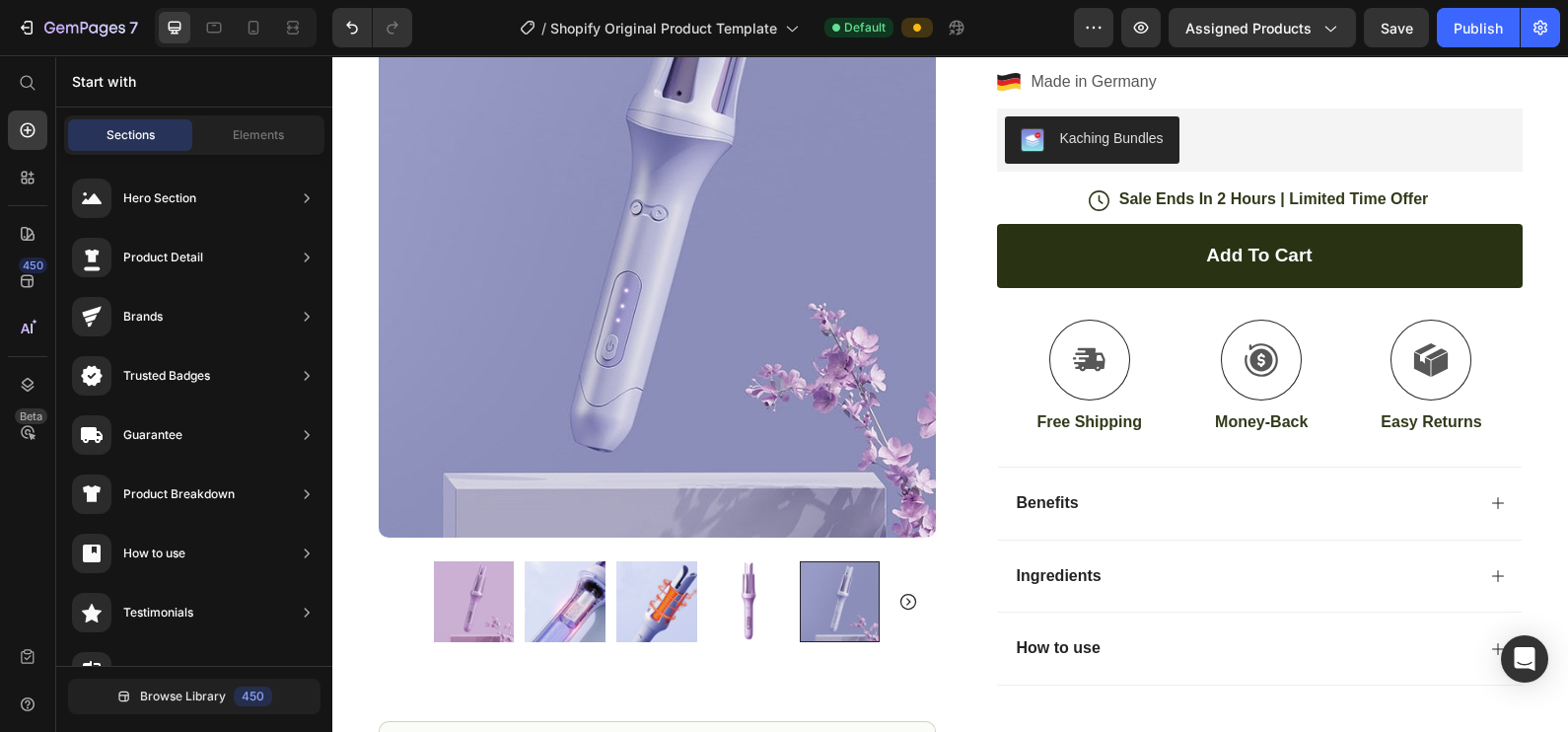 scroll, scrollTop: 76, scrollLeft: 0, axis: vertical 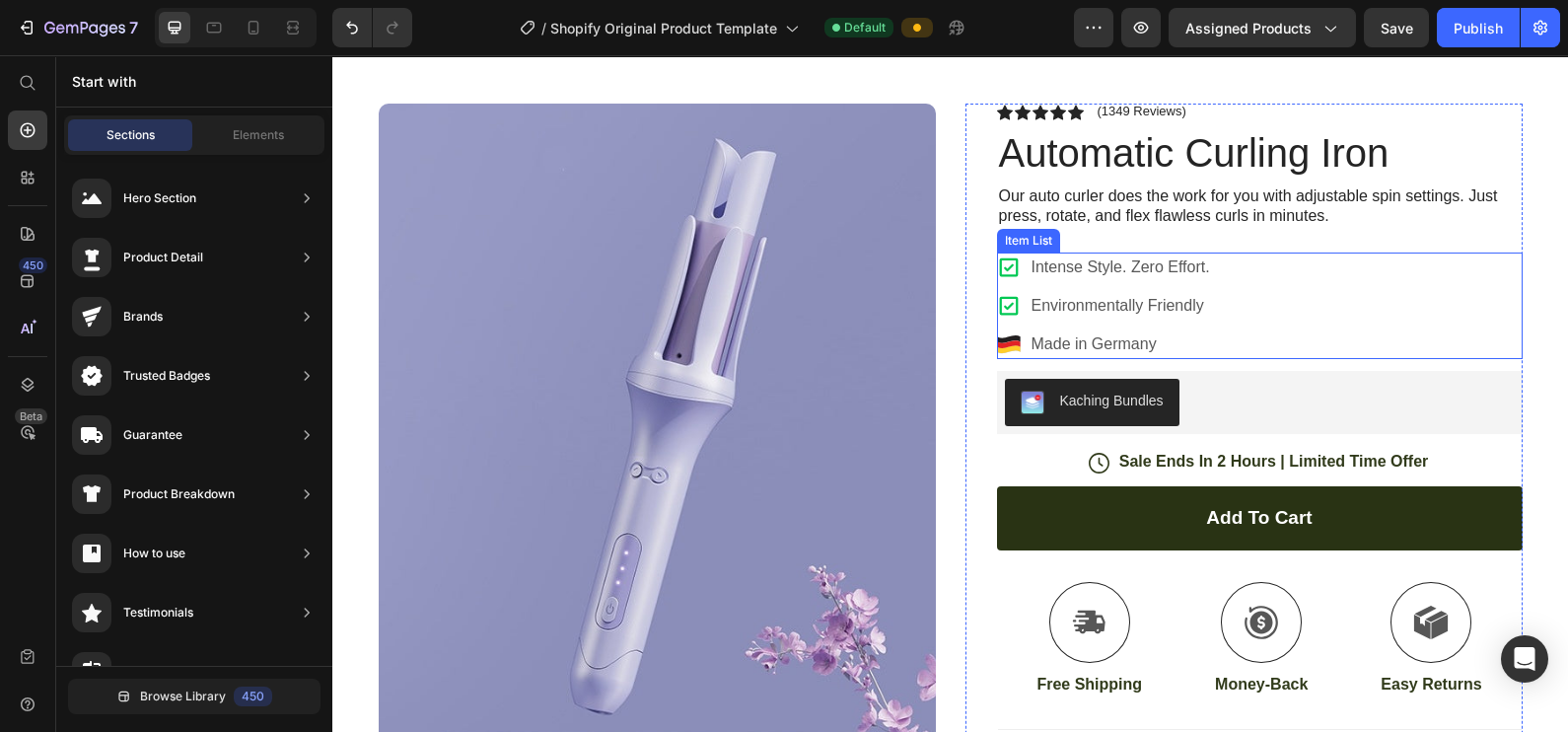 click on "Environmentally Friendly" at bounding box center [1120, 306] 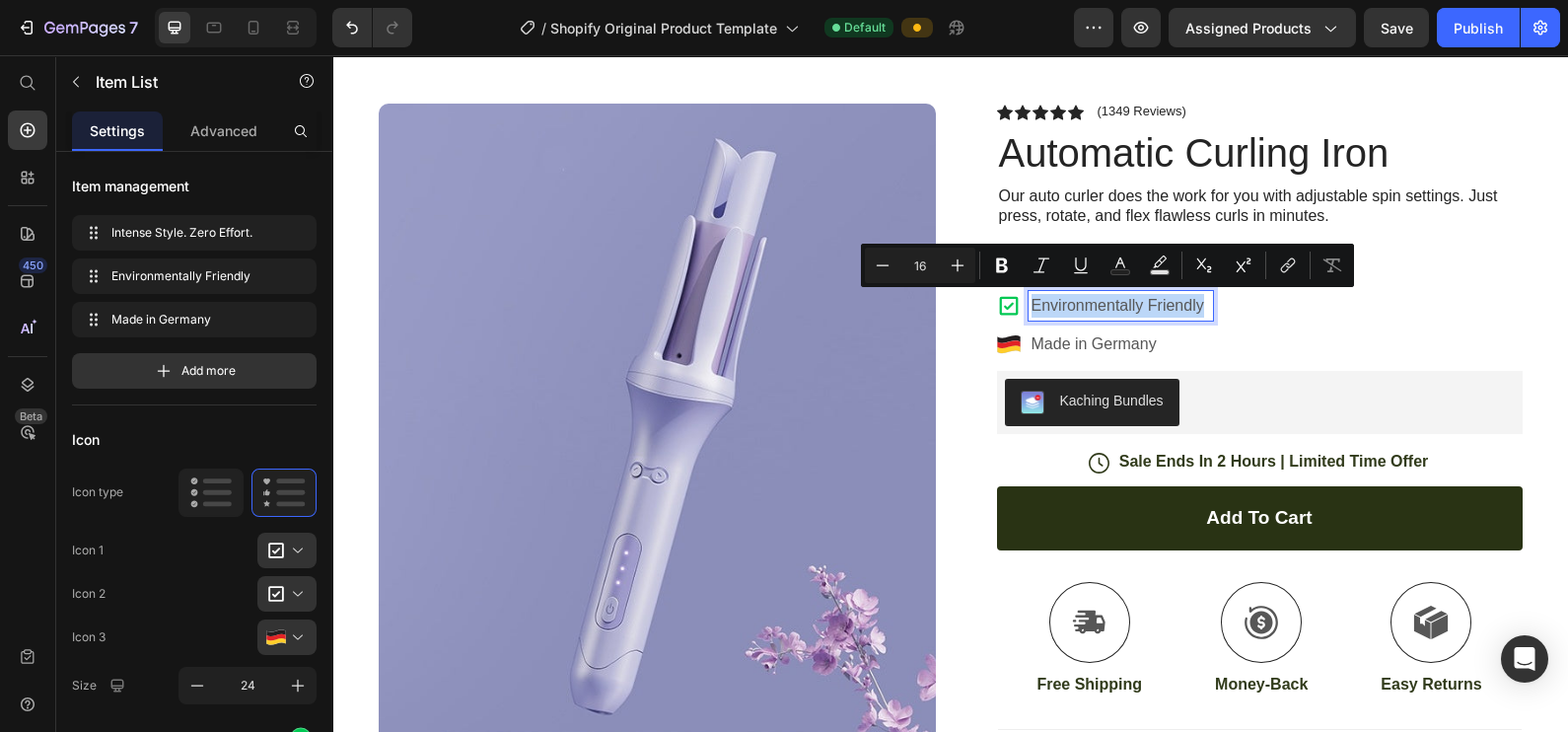 drag, startPoint x: 1186, startPoint y: 301, endPoint x: 1050, endPoint y: 299, distance: 136.0147 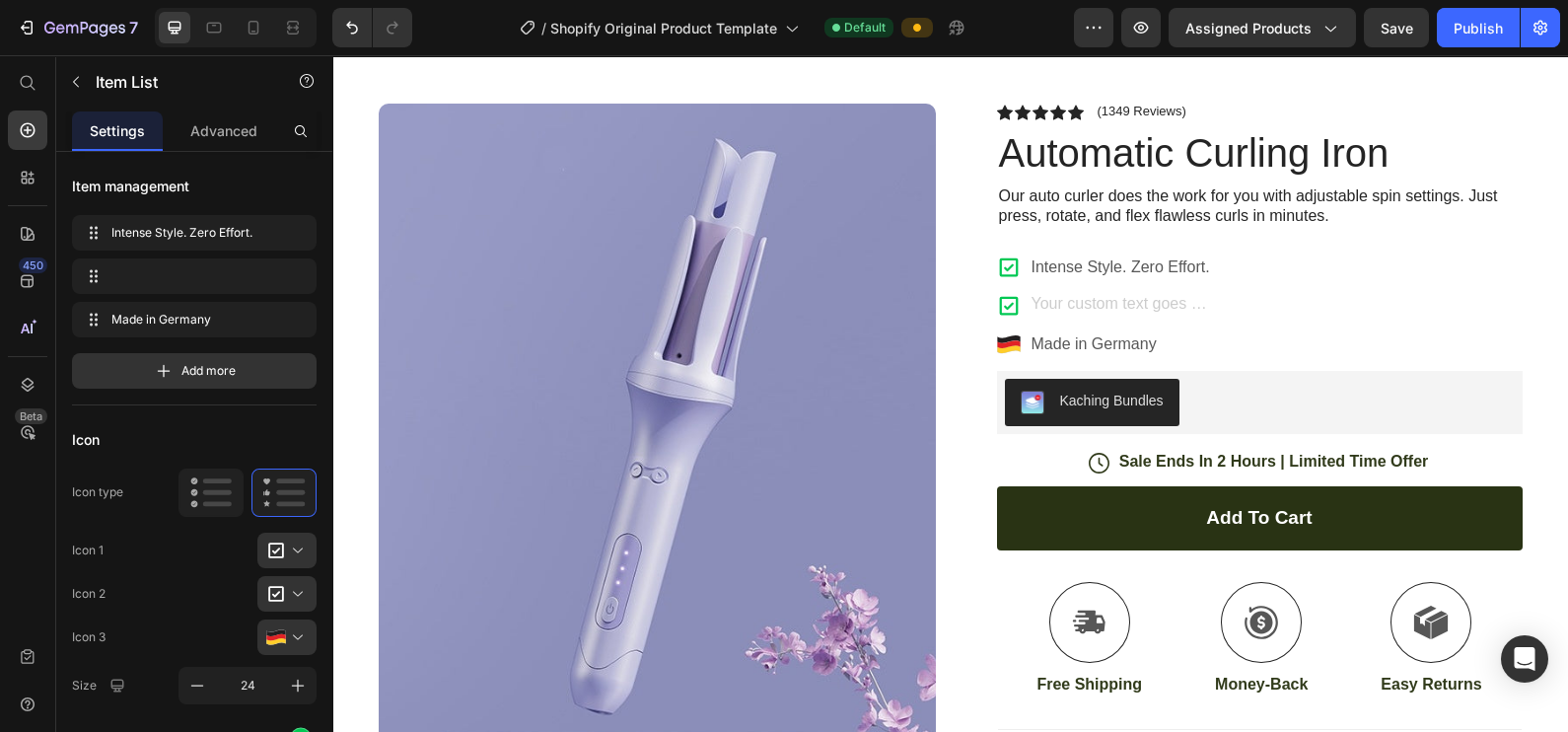 scroll, scrollTop: 67, scrollLeft: 0, axis: vertical 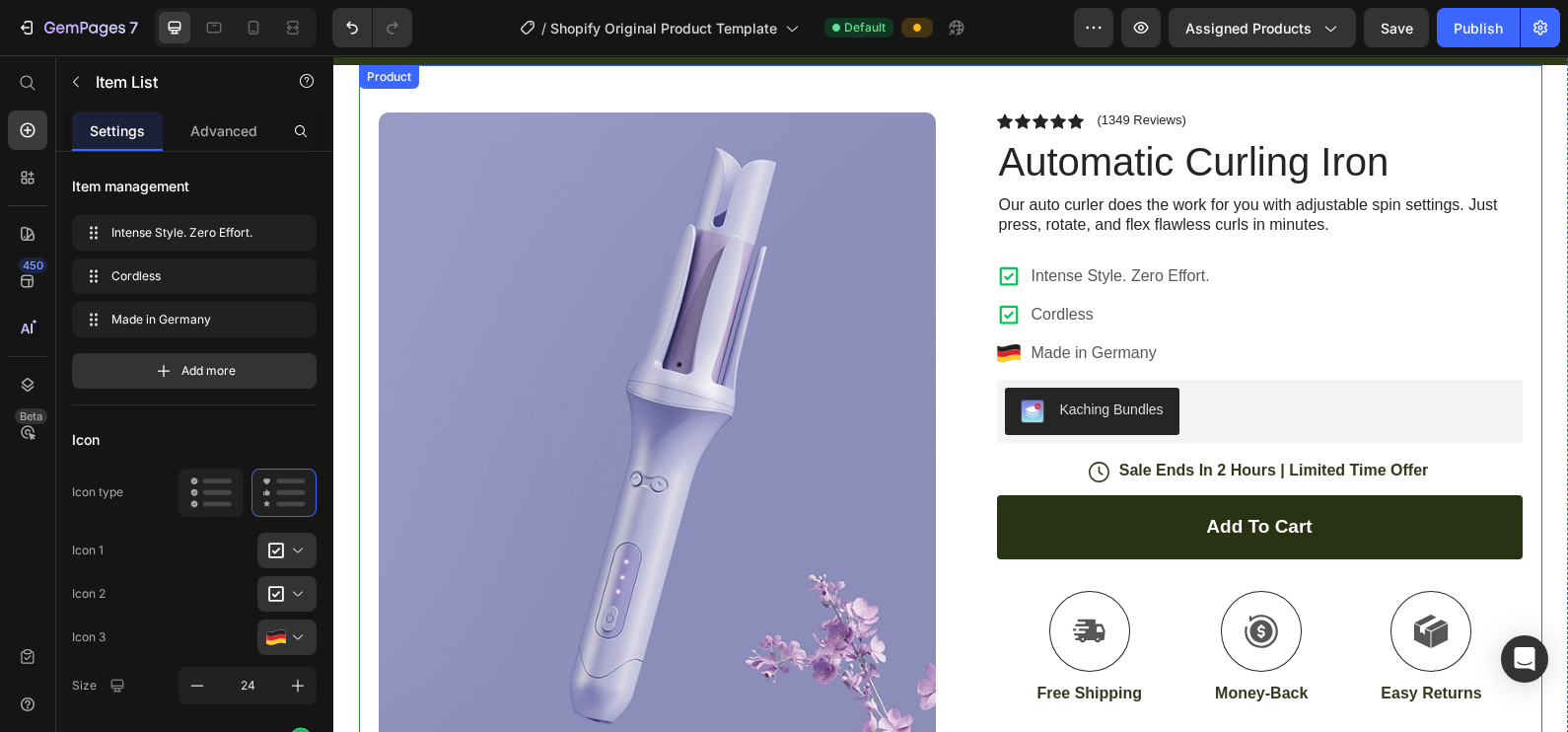 click on "Product Images Image Icon Icon Icon Icon Icon Icon List “This skin cream is a game-changer! It has transformed my dry, lackluster skin into a hydrated and radiant complexion. I love how it absorbs quickly and leaves no greasy residue. Highly recommend” Text Block
Icon [FIRST] [LAST] ( [CITY], [COUNTRY] ) Text Block Row Row Row Icon Icon Icon Icon Icon Icon List (1349 Reviews) Text Block Row Automatic Curling Iron Product Title Our auto curler does the work for you with adjustable spin settings. Just press, rotate, and flex flawless curls in minutes. Text Block
Intense Style. Zero Effort.
Cordless
Made in Germany Item List   12 Kaching Bundles Kaching Bundles
Icon Sale Ends In 2 Hours | Limited Time Offer Text Block Row add to cart Add to Cart
Icon Free Shipping Text Block
Icon Money-Back Text Block
Icon Easy Returns Text Block Row Image Icon Icon Icon Icon Icon Icon List" at bounding box center [951, 631] 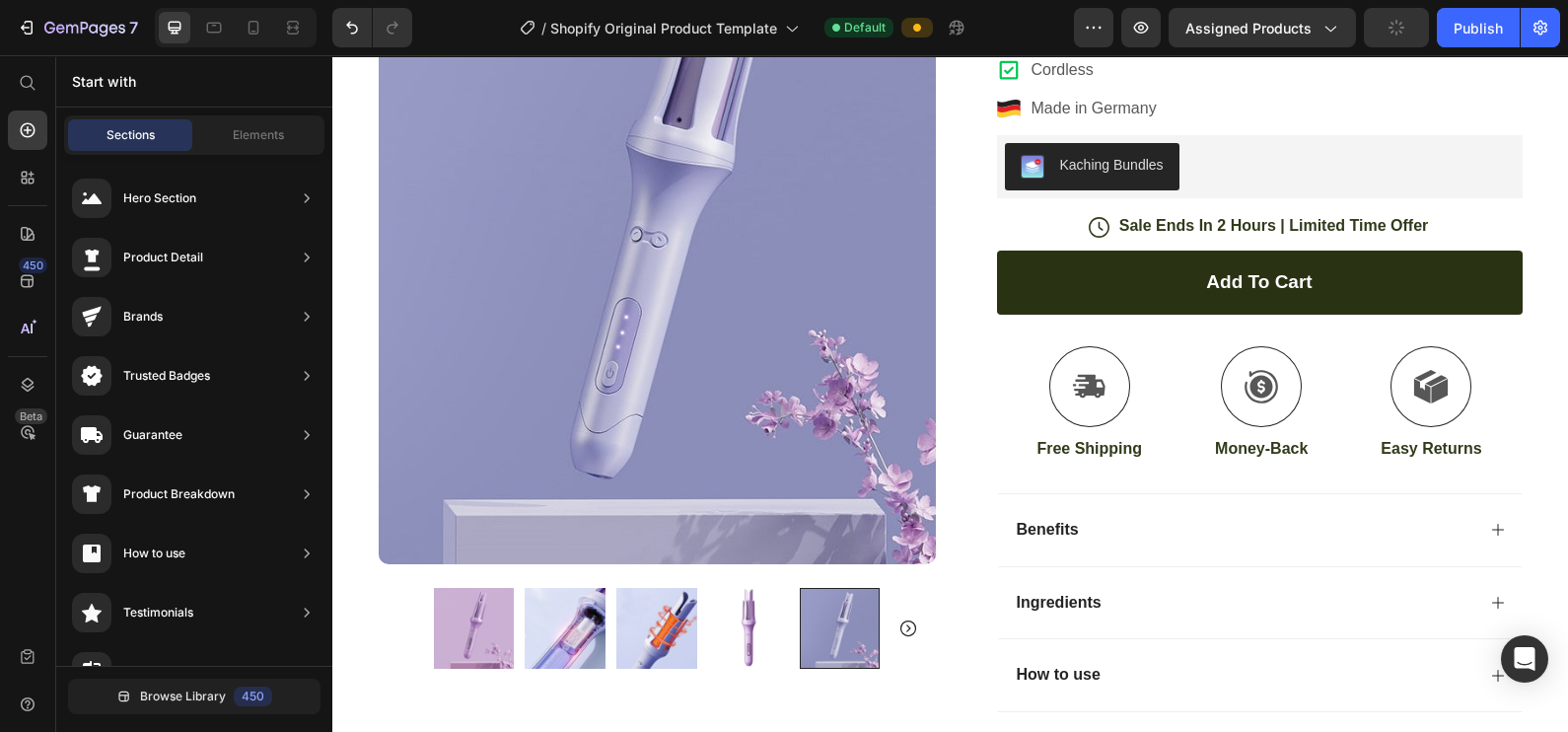 scroll, scrollTop: 227, scrollLeft: 0, axis: vertical 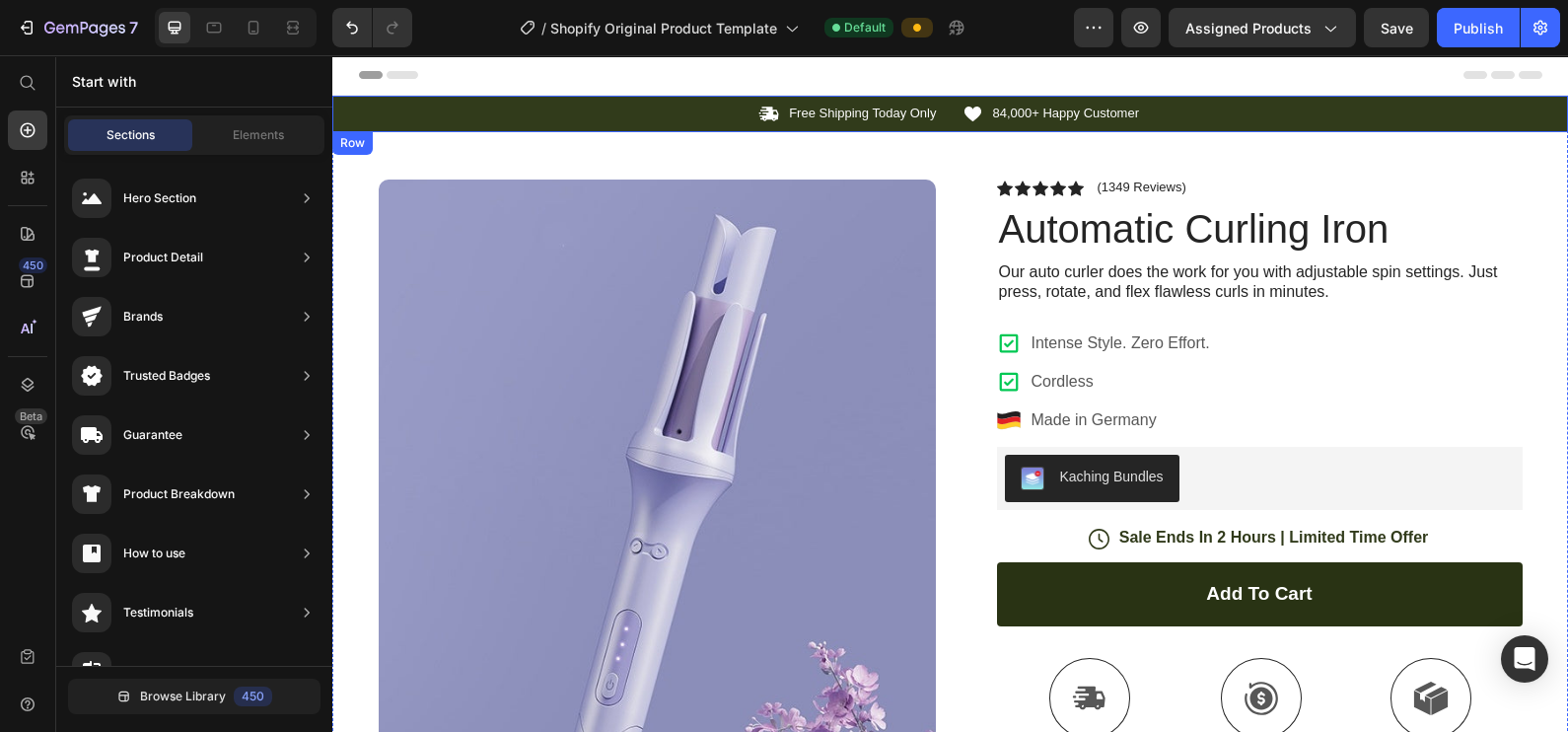 click on "Icon Free Shipping Today Only Text Block Row
Icon 84,000+ Happy Customer Text Block Row Carousel Row" at bounding box center (950, 113) 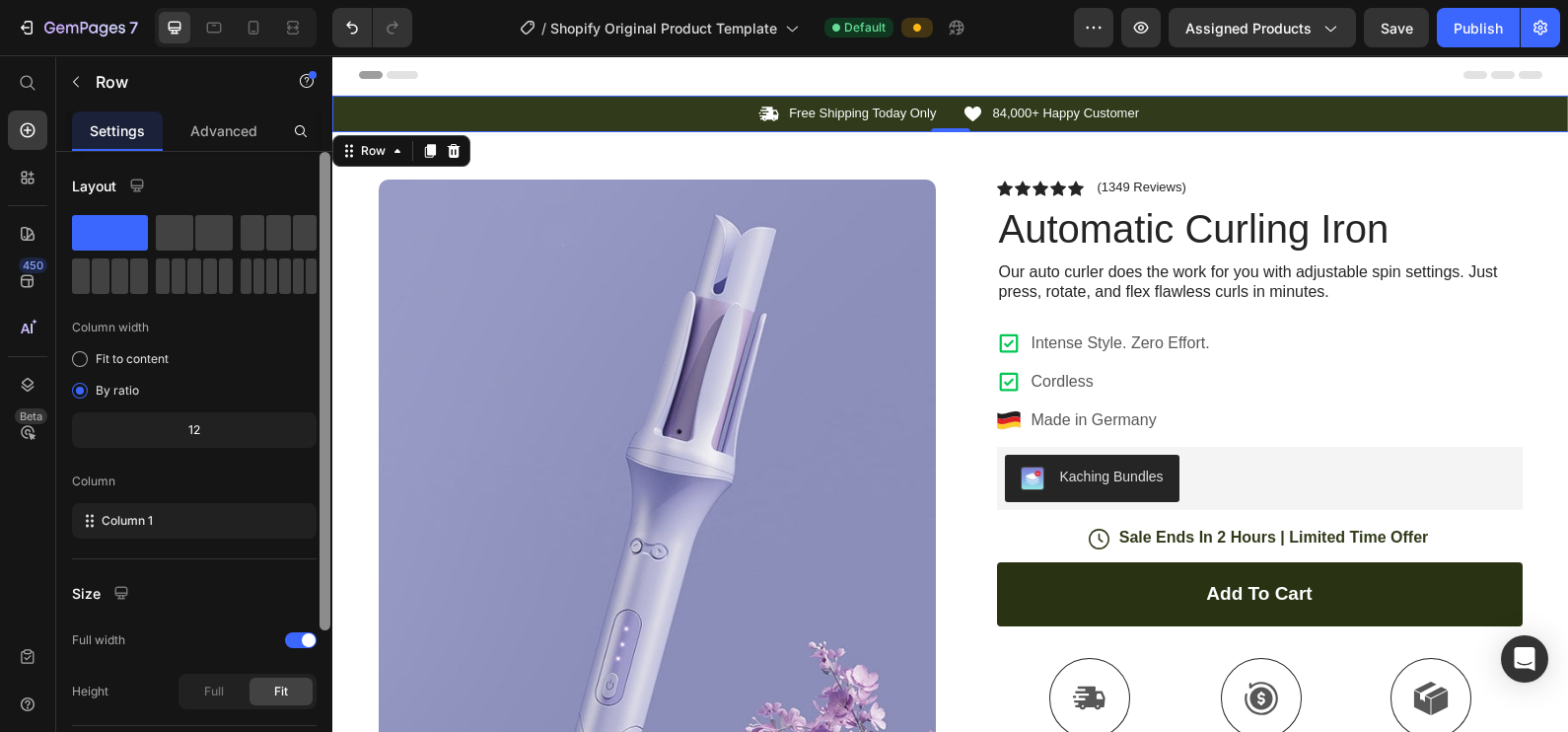 scroll, scrollTop: 33, scrollLeft: 0, axis: vertical 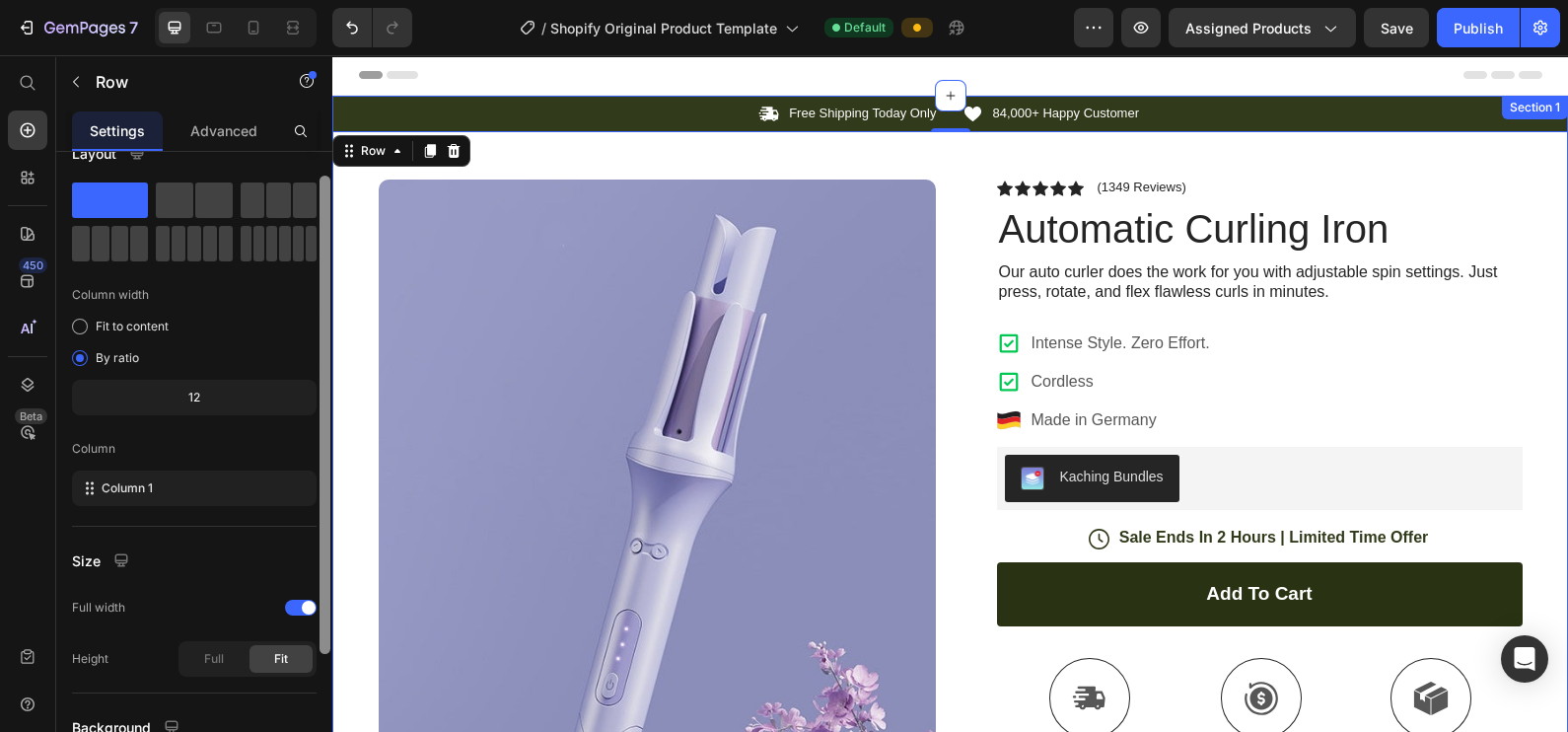 drag, startPoint x: 656, startPoint y: 430, endPoint x: 341, endPoint y: 484, distance: 319.59506 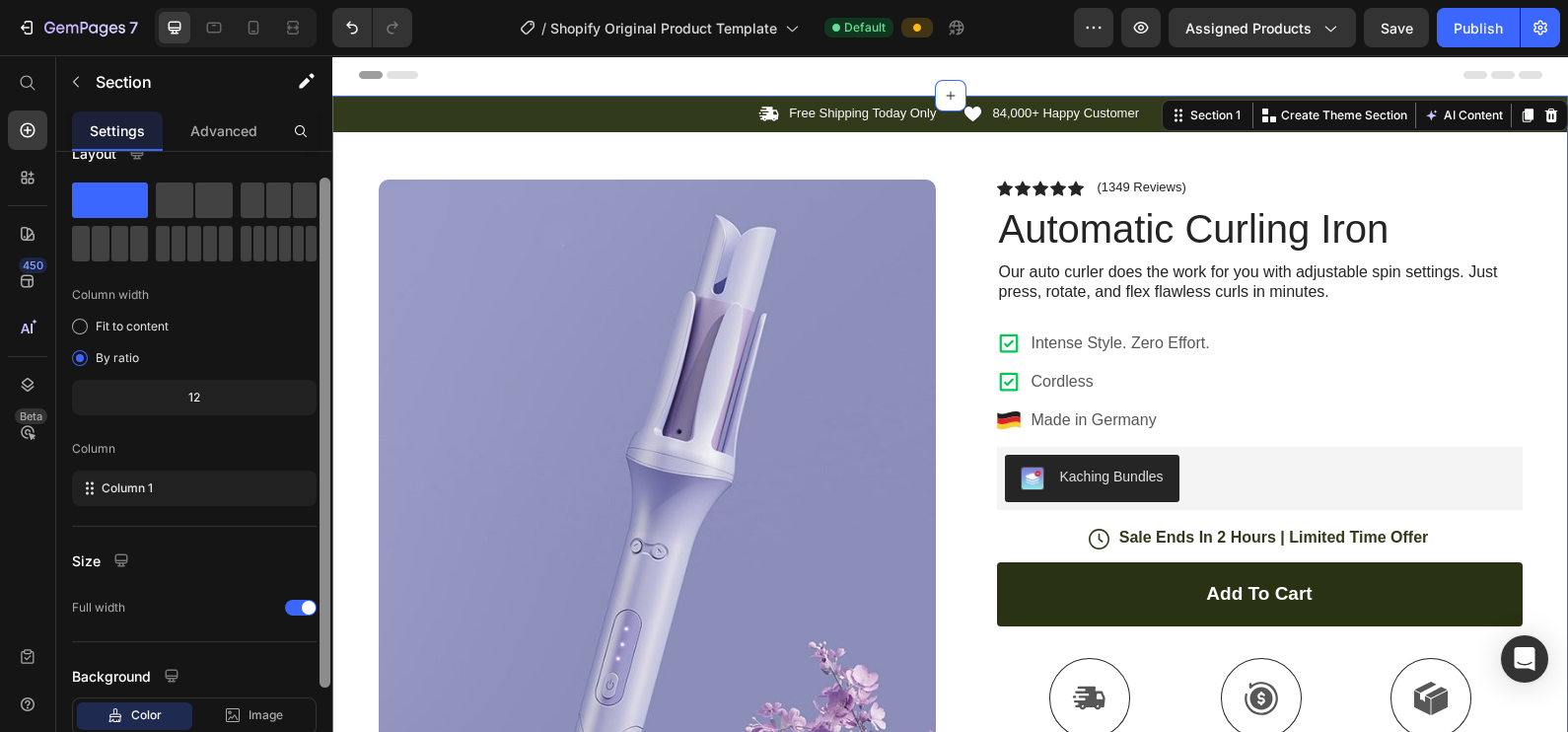 scroll, scrollTop: 158, scrollLeft: 0, axis: vertical 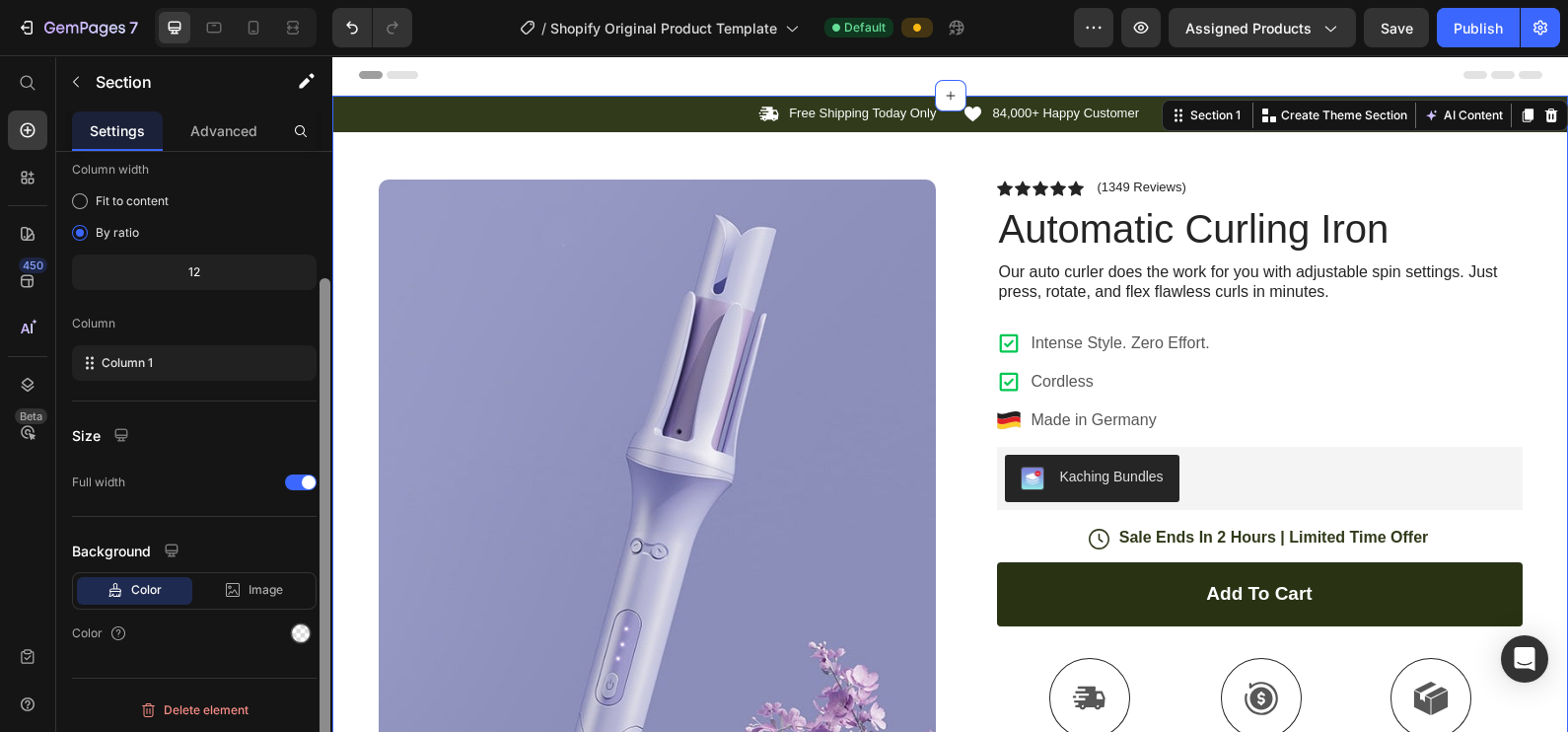drag, startPoint x: 328, startPoint y: 498, endPoint x: 325, endPoint y: 533, distance: 35.128336 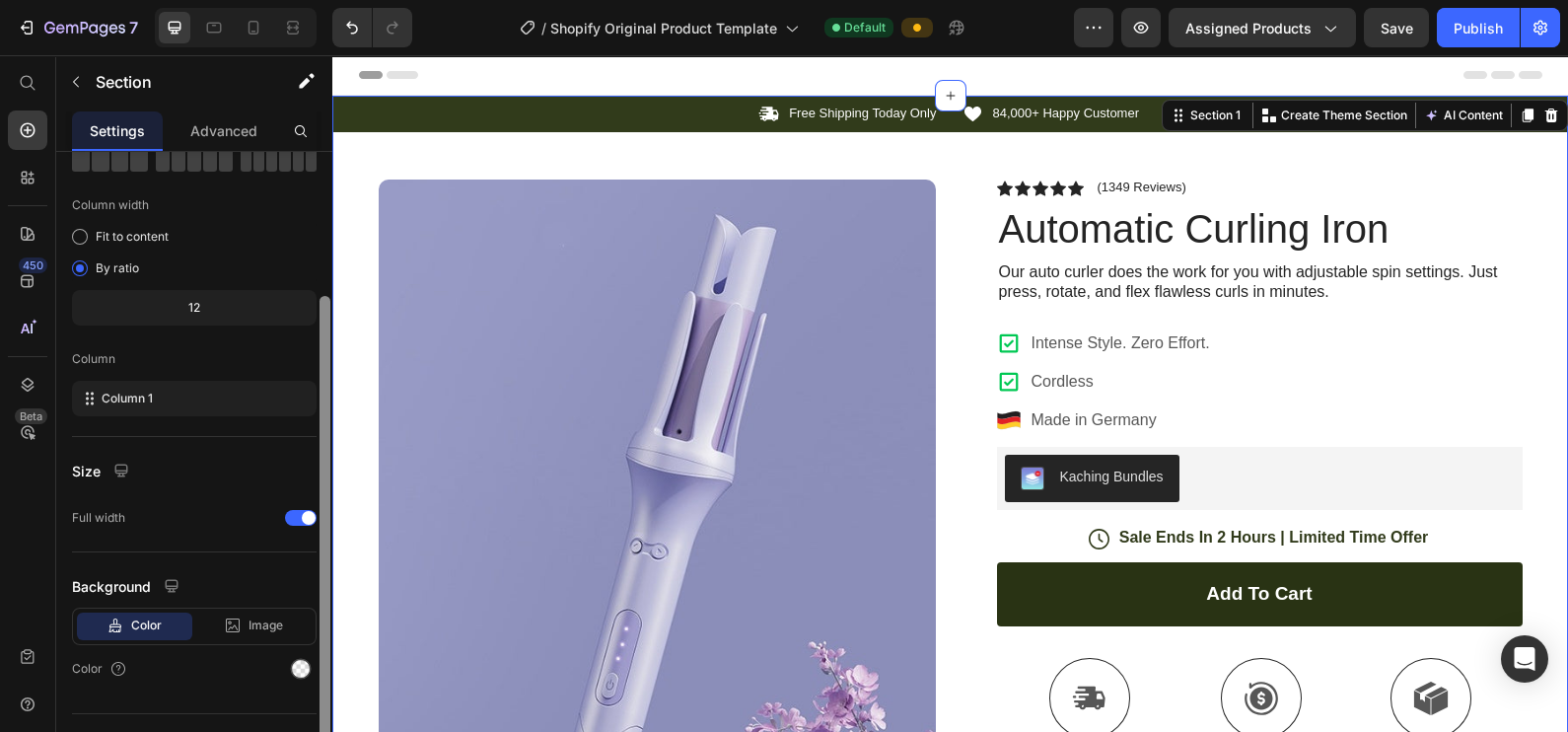 scroll, scrollTop: 117, scrollLeft: 0, axis: vertical 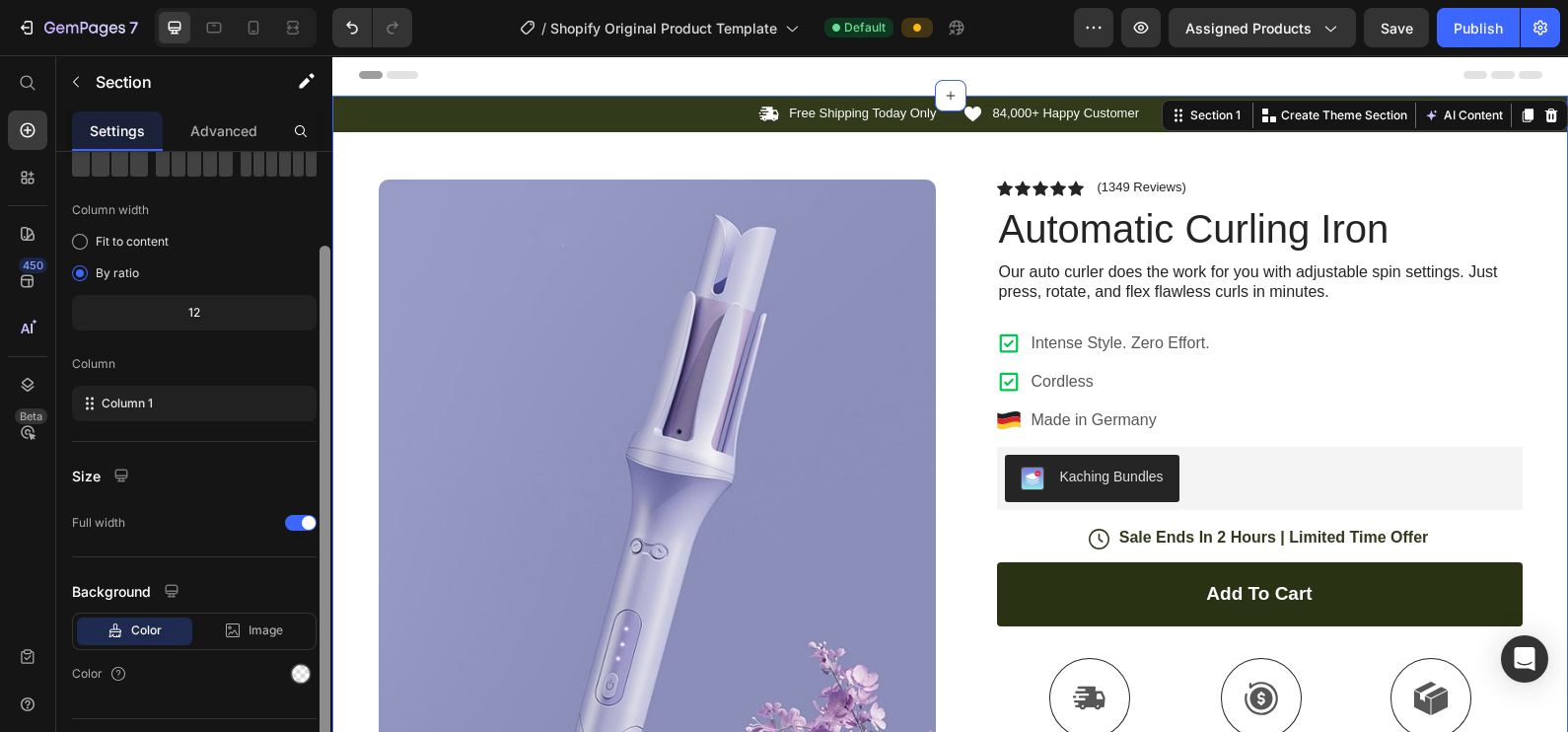 drag, startPoint x: 658, startPoint y: 588, endPoint x: 335, endPoint y: 397, distance: 375.24659 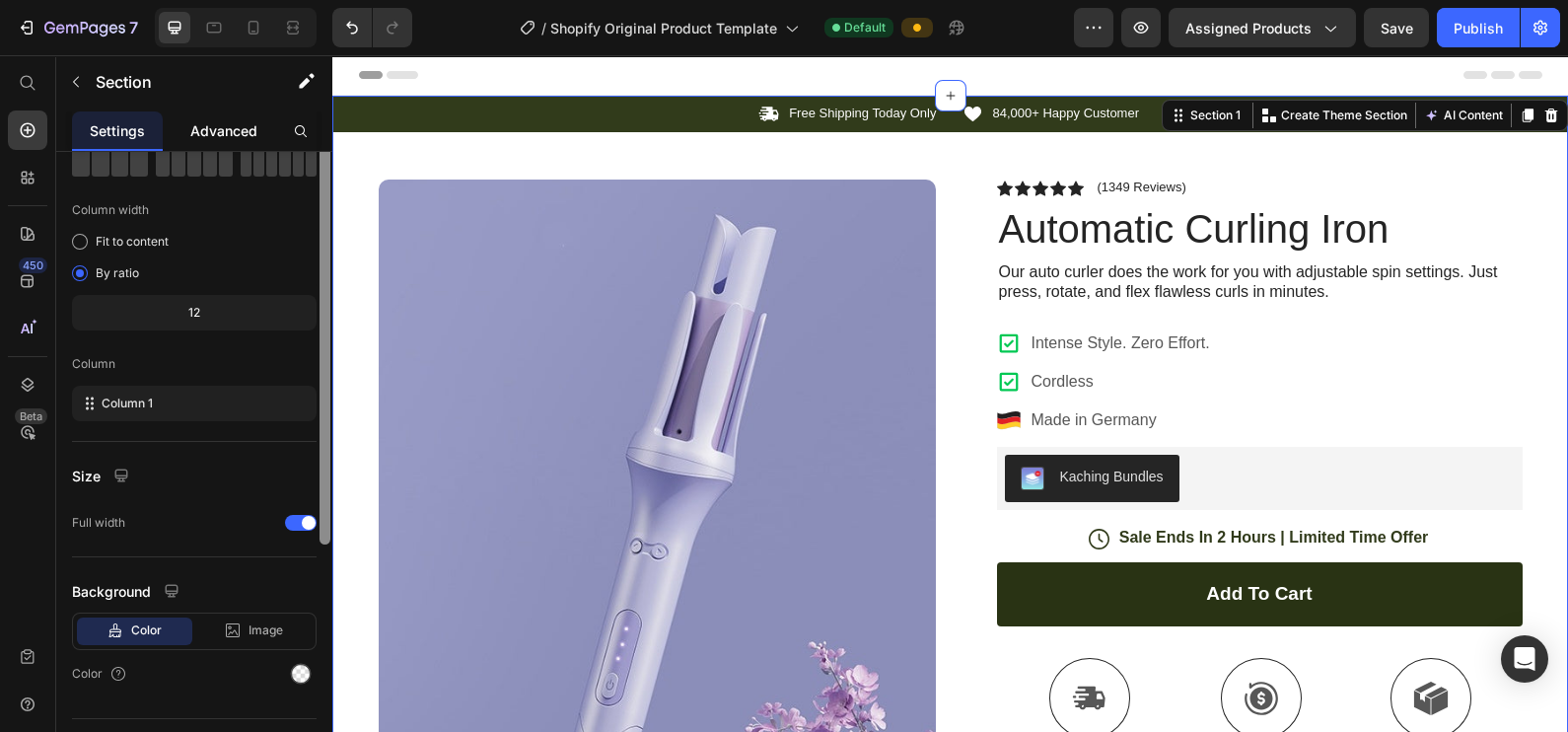 scroll, scrollTop: 0, scrollLeft: 0, axis: both 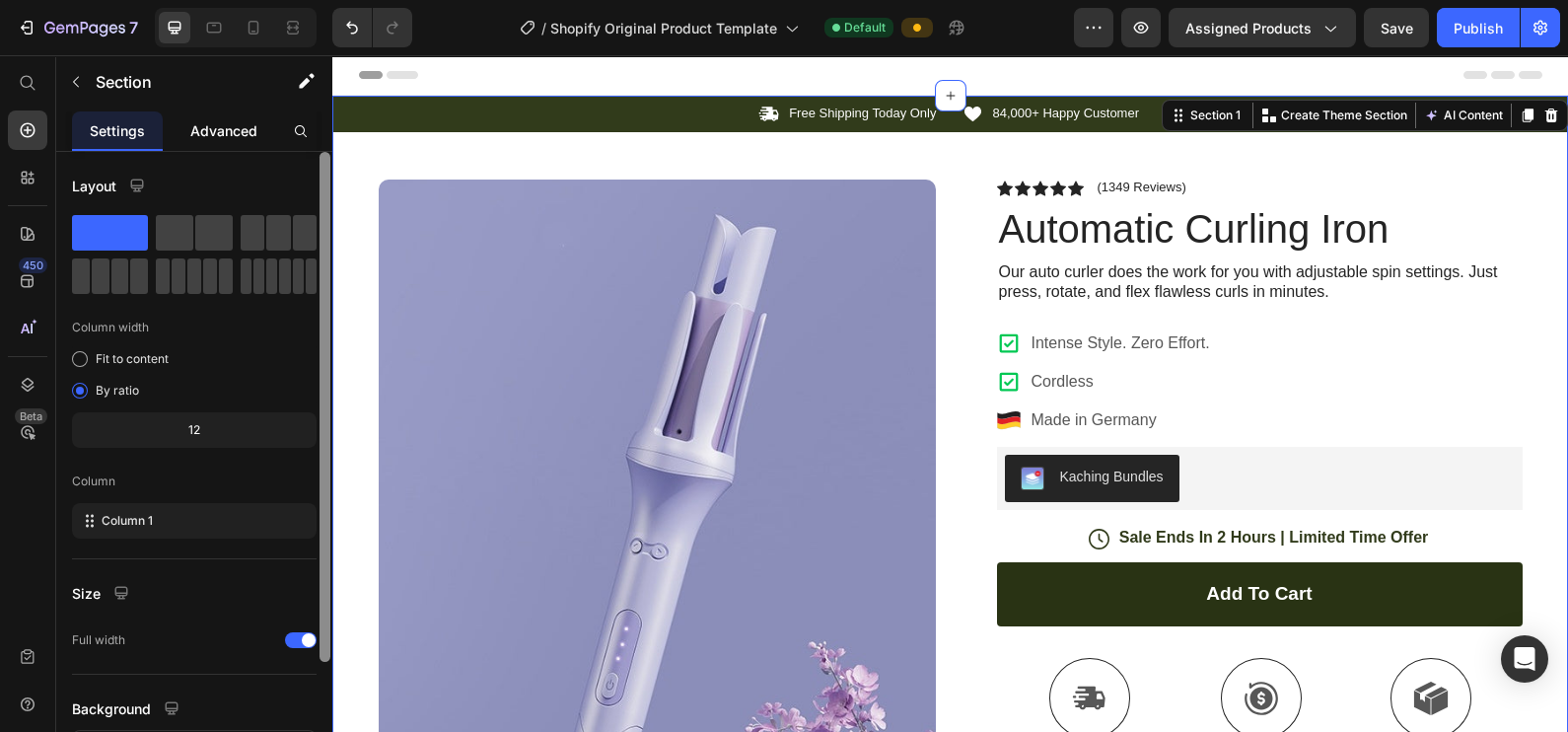 click on "Advanced" at bounding box center [224, 130] 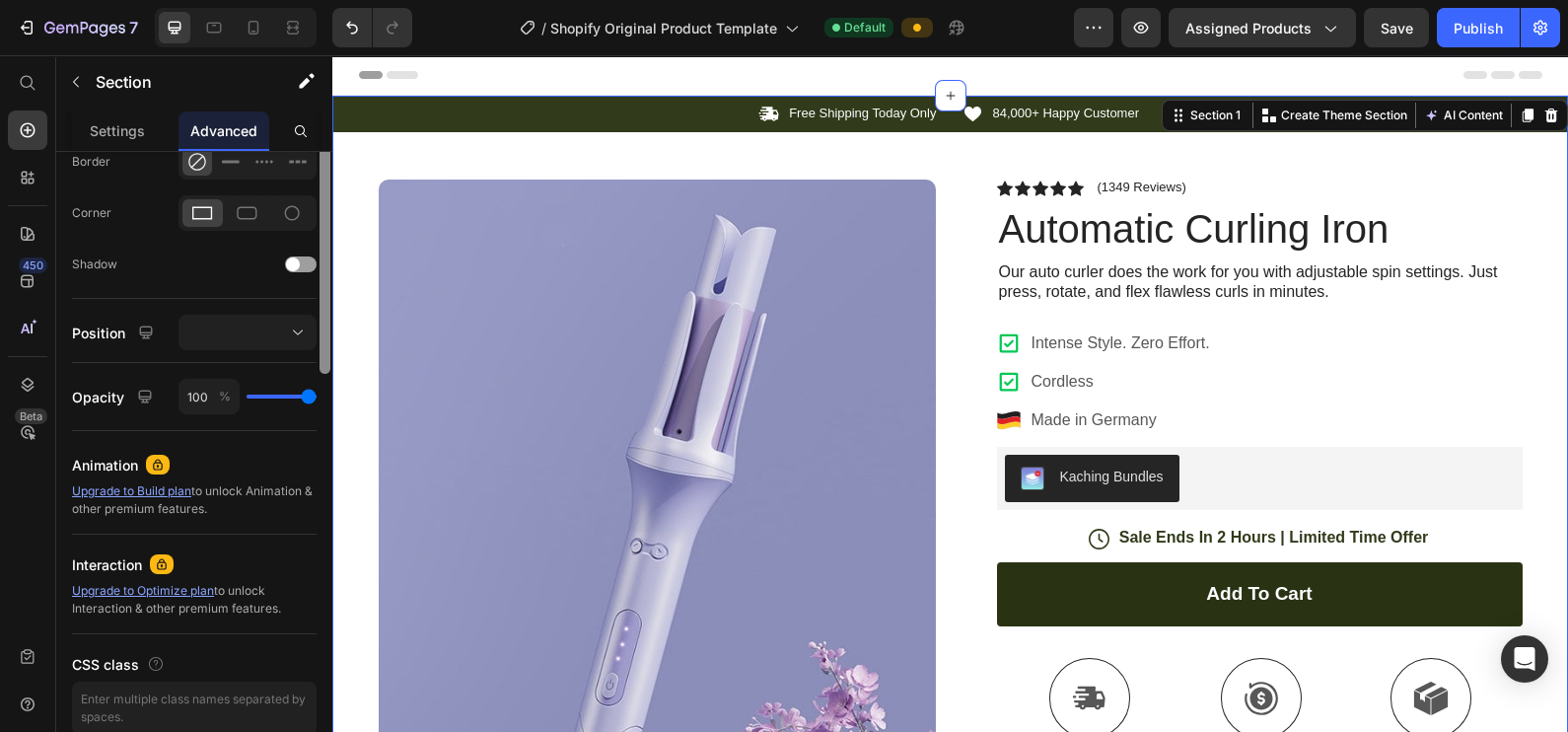 scroll, scrollTop: 314, scrollLeft: 0, axis: vertical 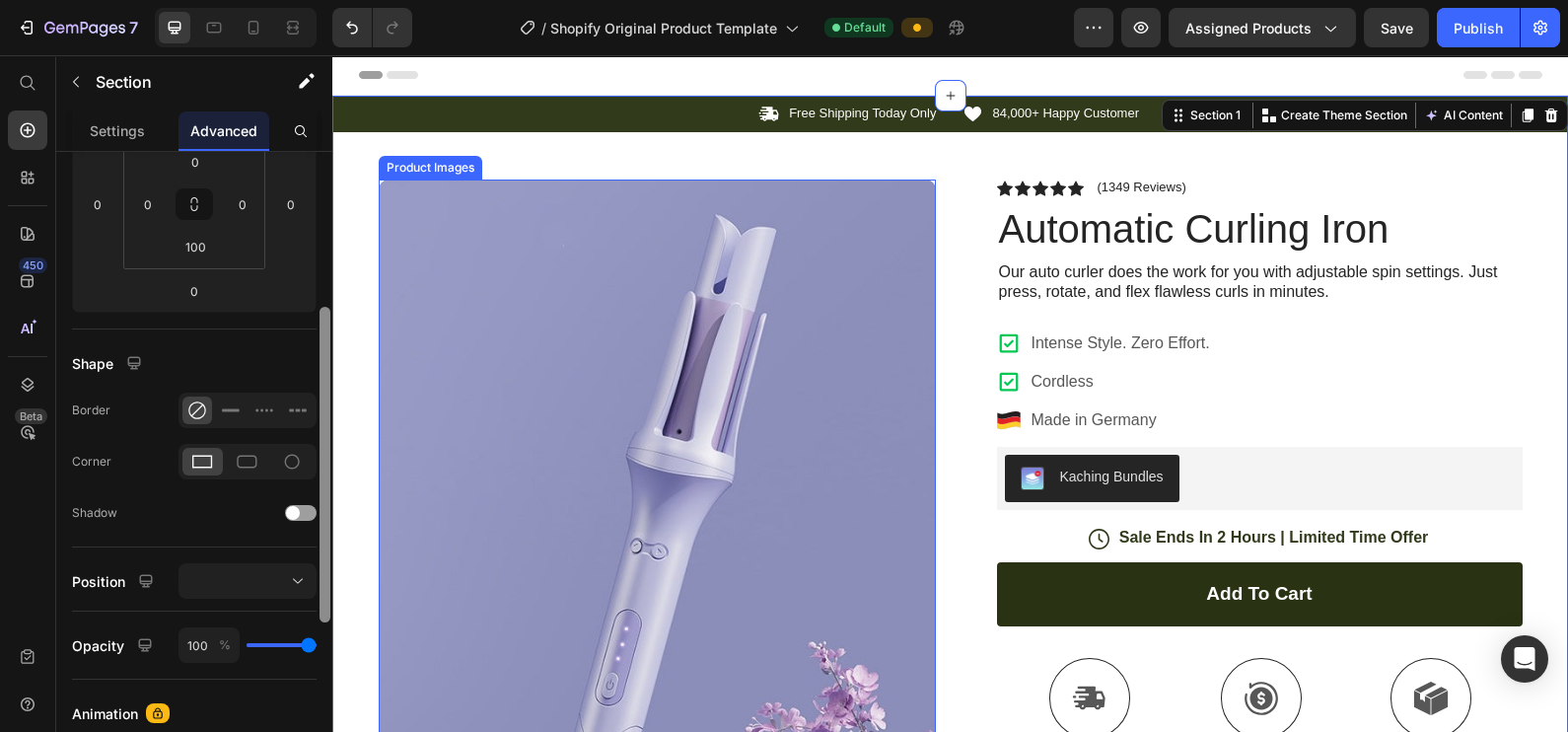 drag, startPoint x: 653, startPoint y: 376, endPoint x: 364, endPoint y: 200, distance: 338.37405 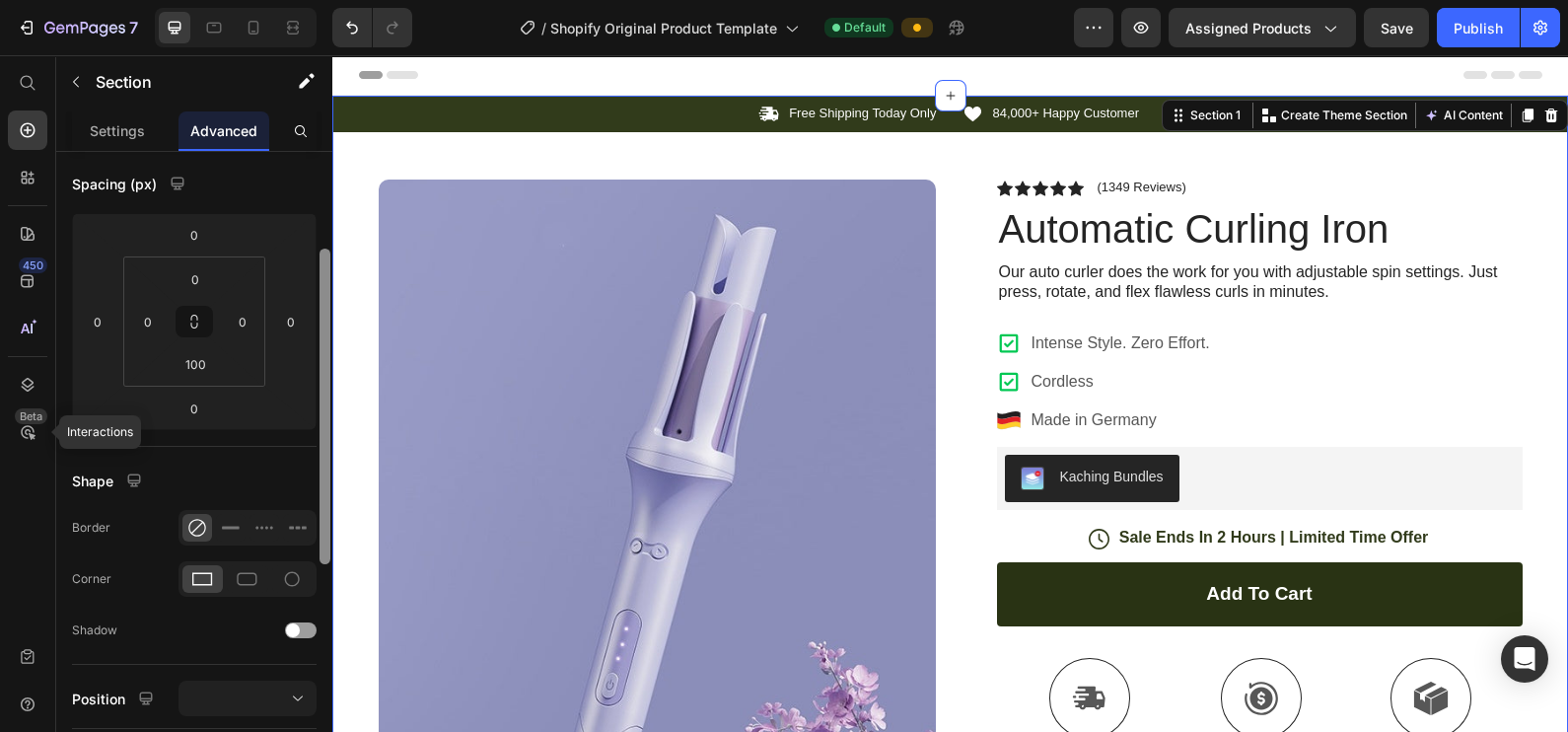 scroll, scrollTop: 0, scrollLeft: 0, axis: both 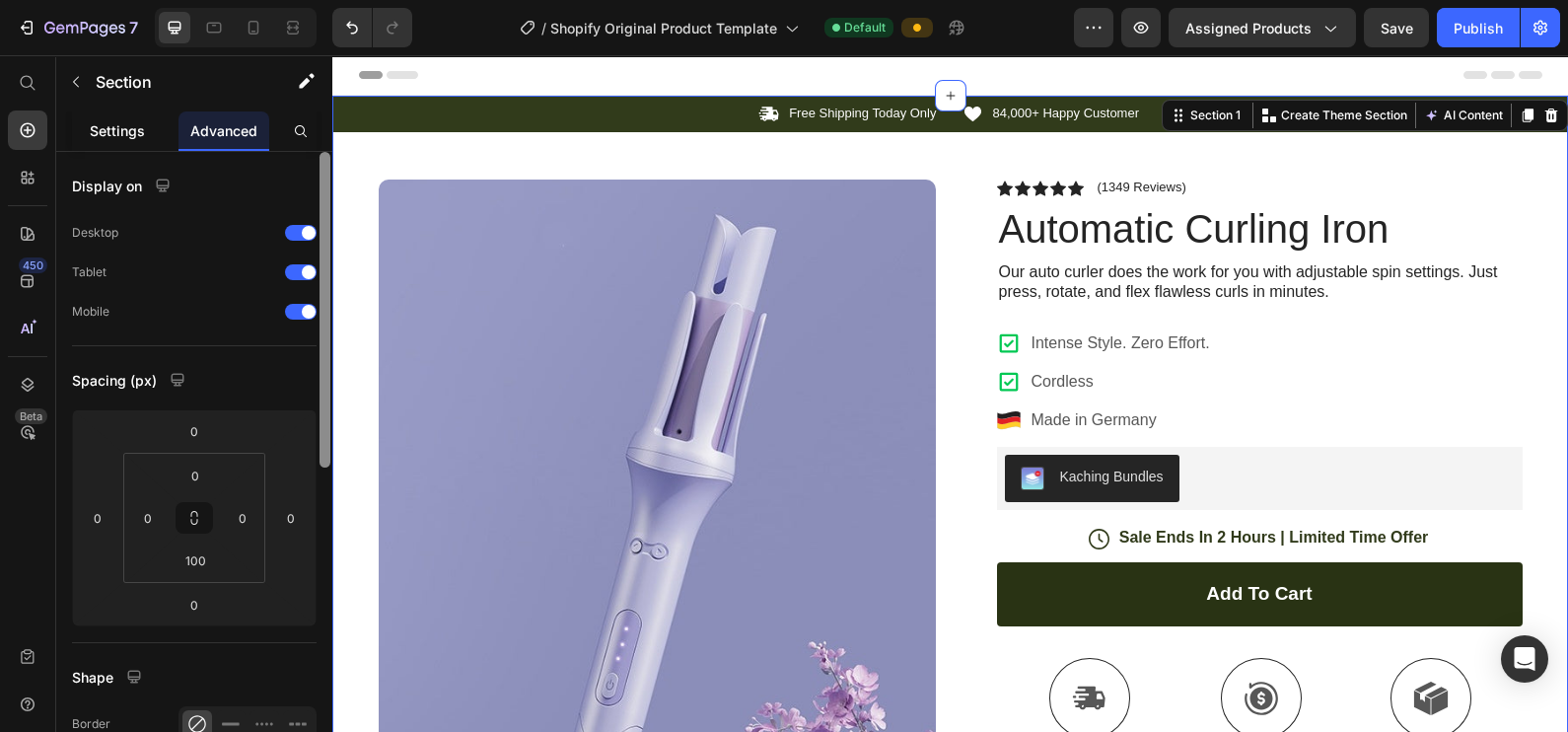 click on "Settings" at bounding box center (117, 130) 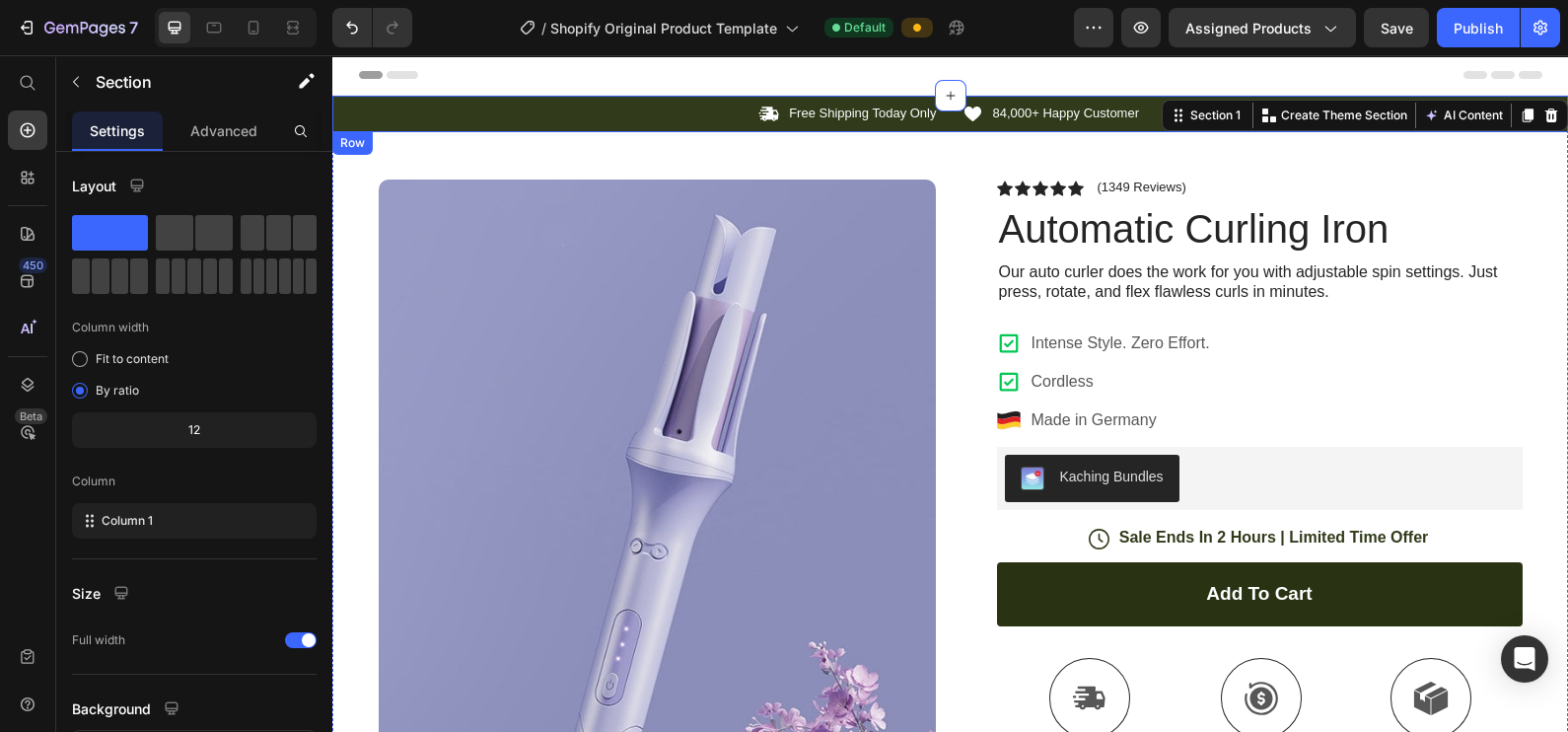 click on "Icon Free Shipping Today Only Text Block Row
Icon 84,000+ Happy Customer Text Block Row Carousel" at bounding box center (950, 113) 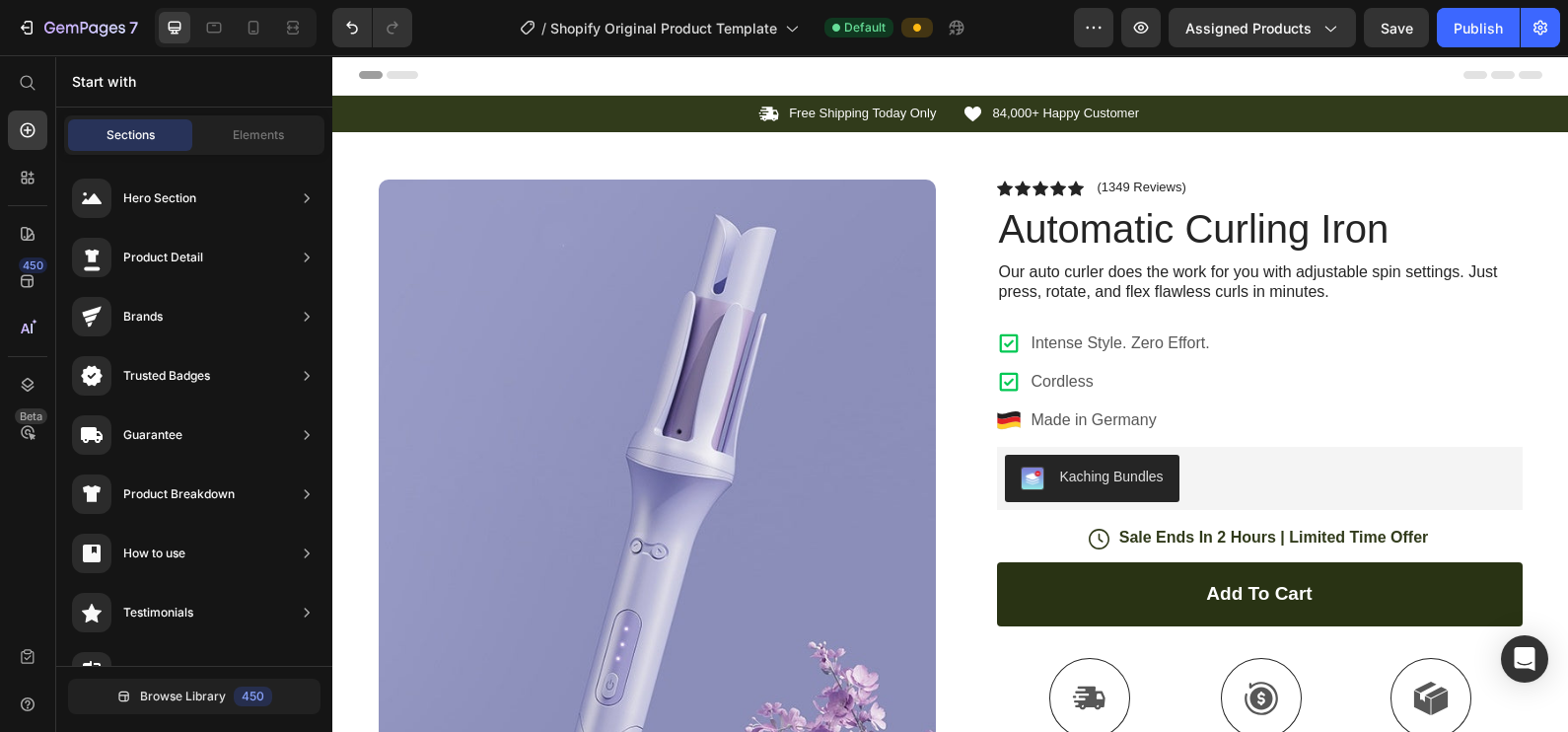 scroll, scrollTop: 321, scrollLeft: 0, axis: vertical 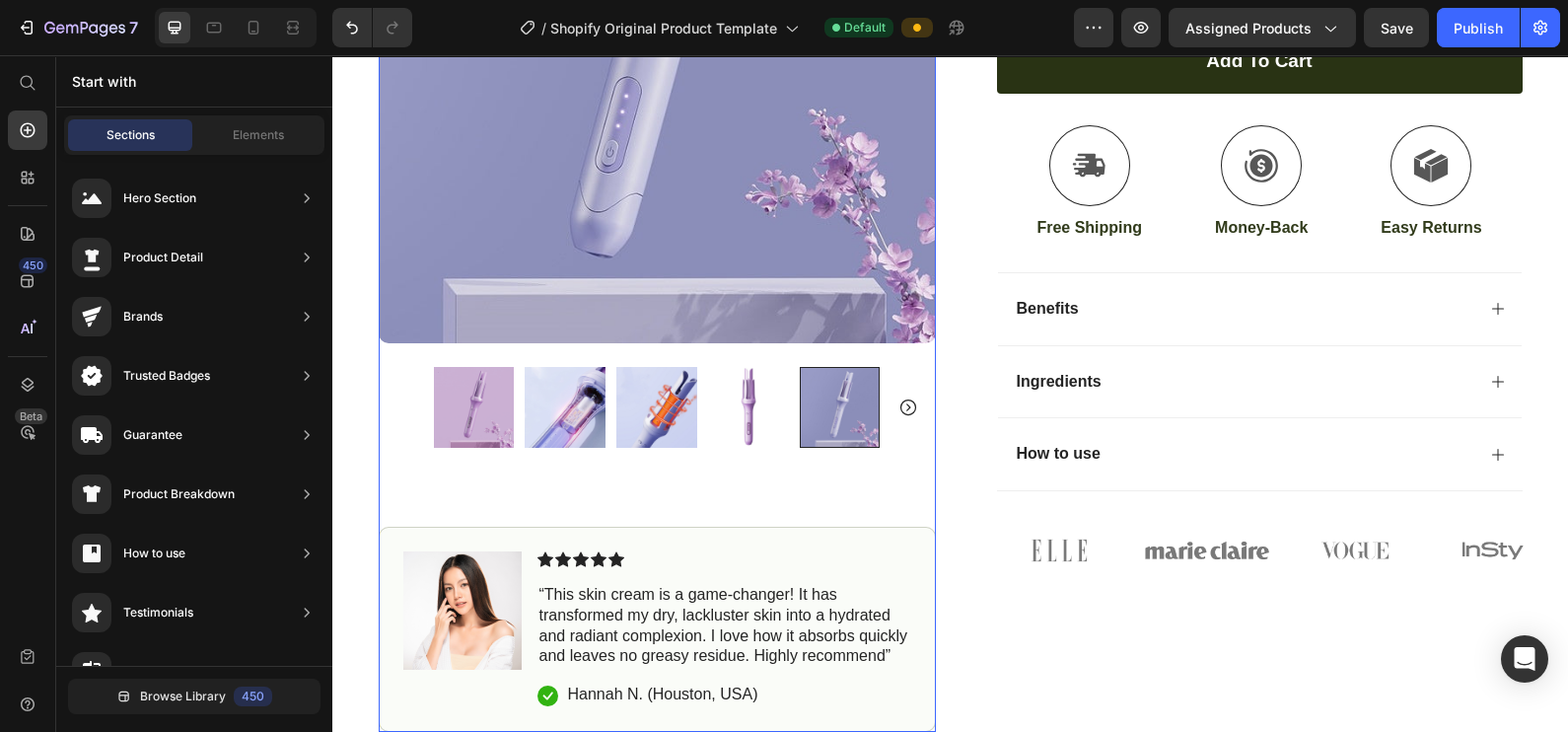 click at bounding box center [474, 407] 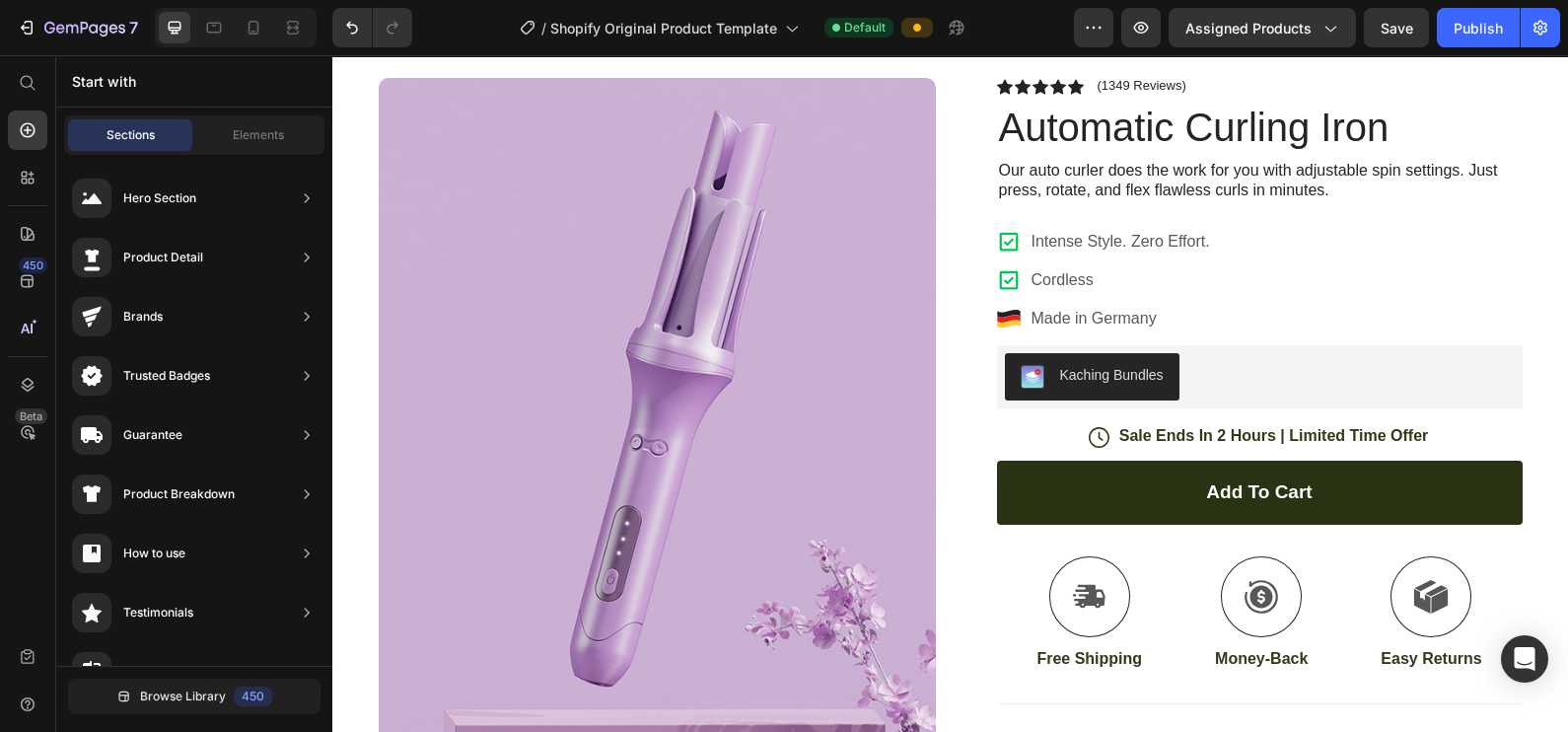 scroll, scrollTop: 0, scrollLeft: 0, axis: both 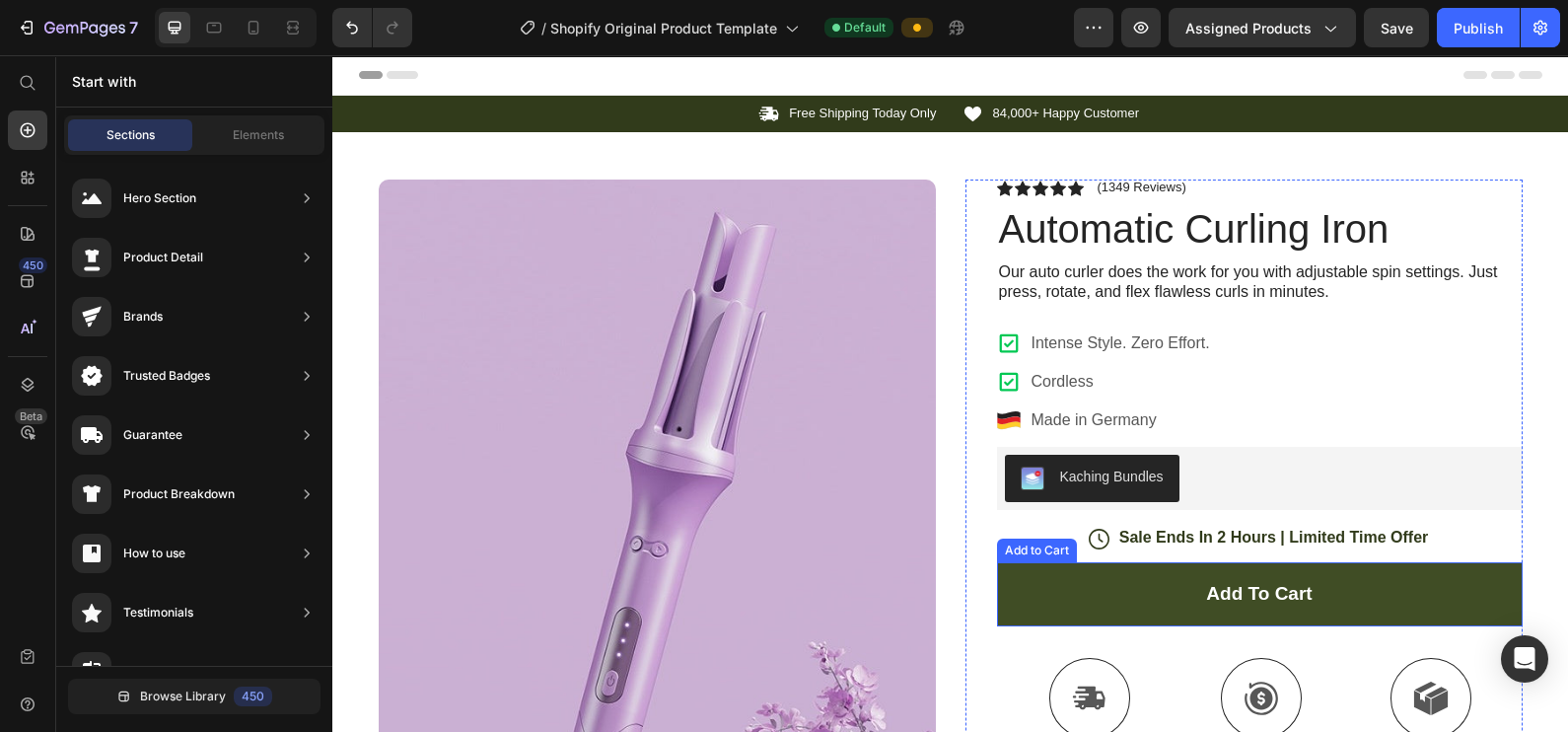 click on "add to cart" at bounding box center (1259, 594) 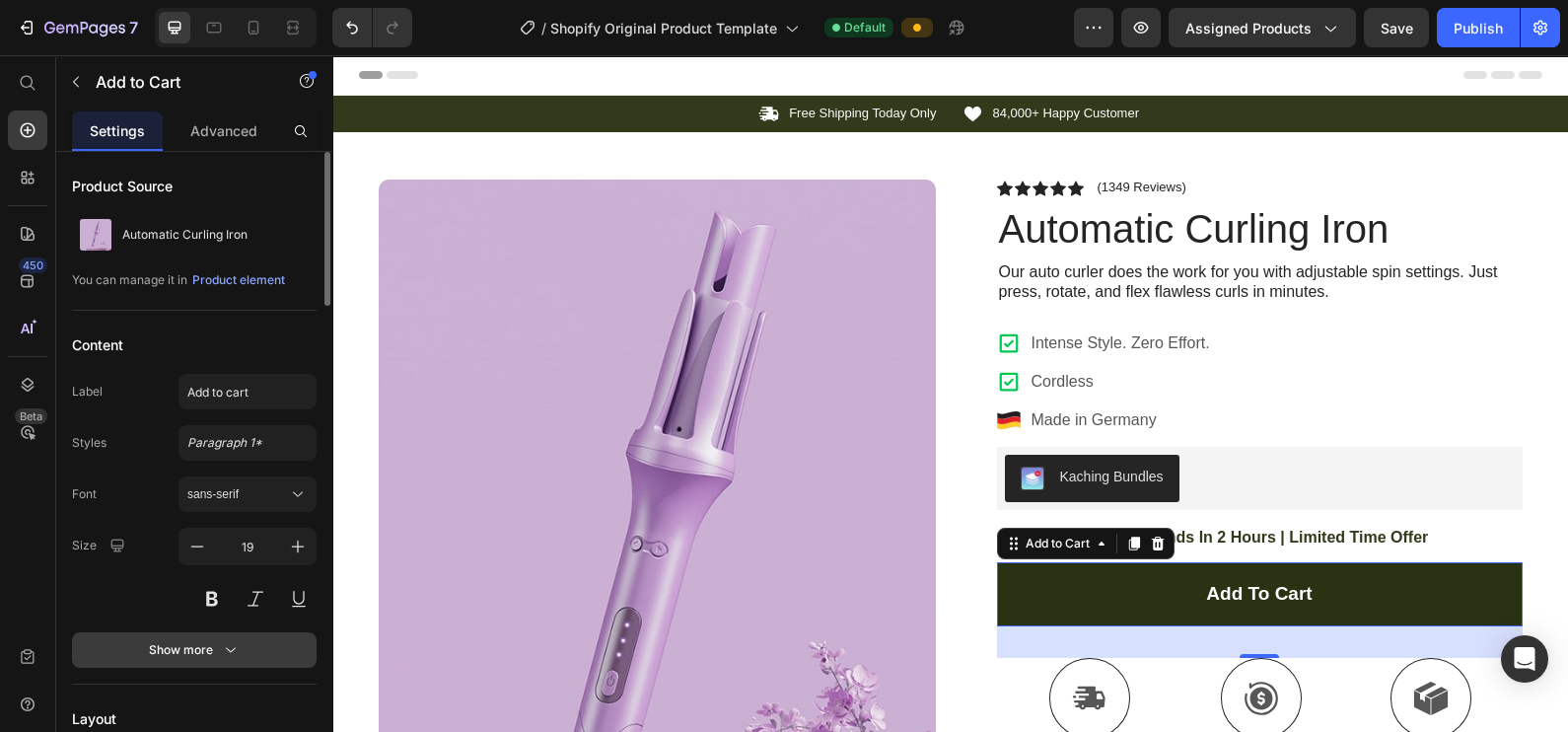 click on "Show more" at bounding box center (194, 650) 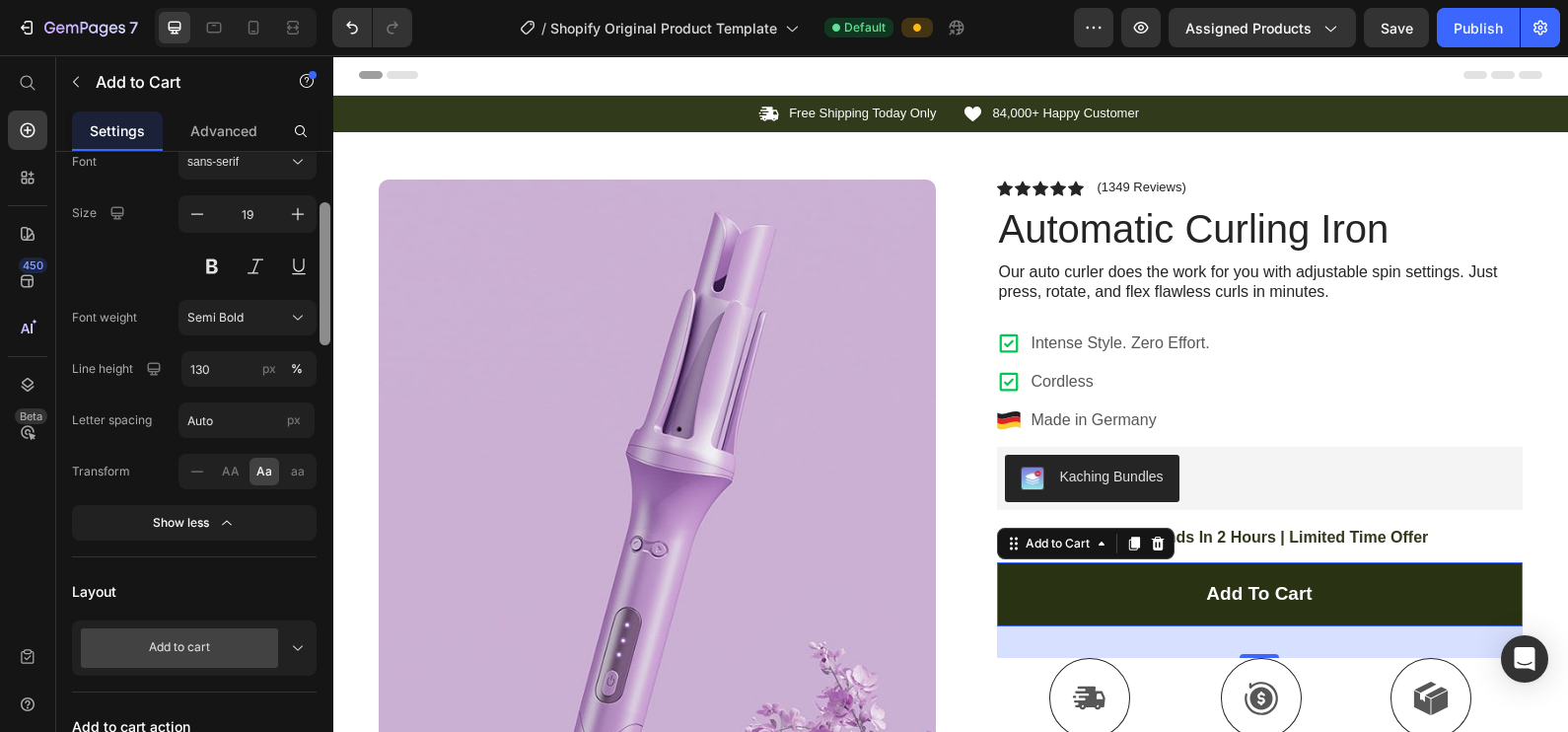 scroll, scrollTop: 313, scrollLeft: 0, axis: vertical 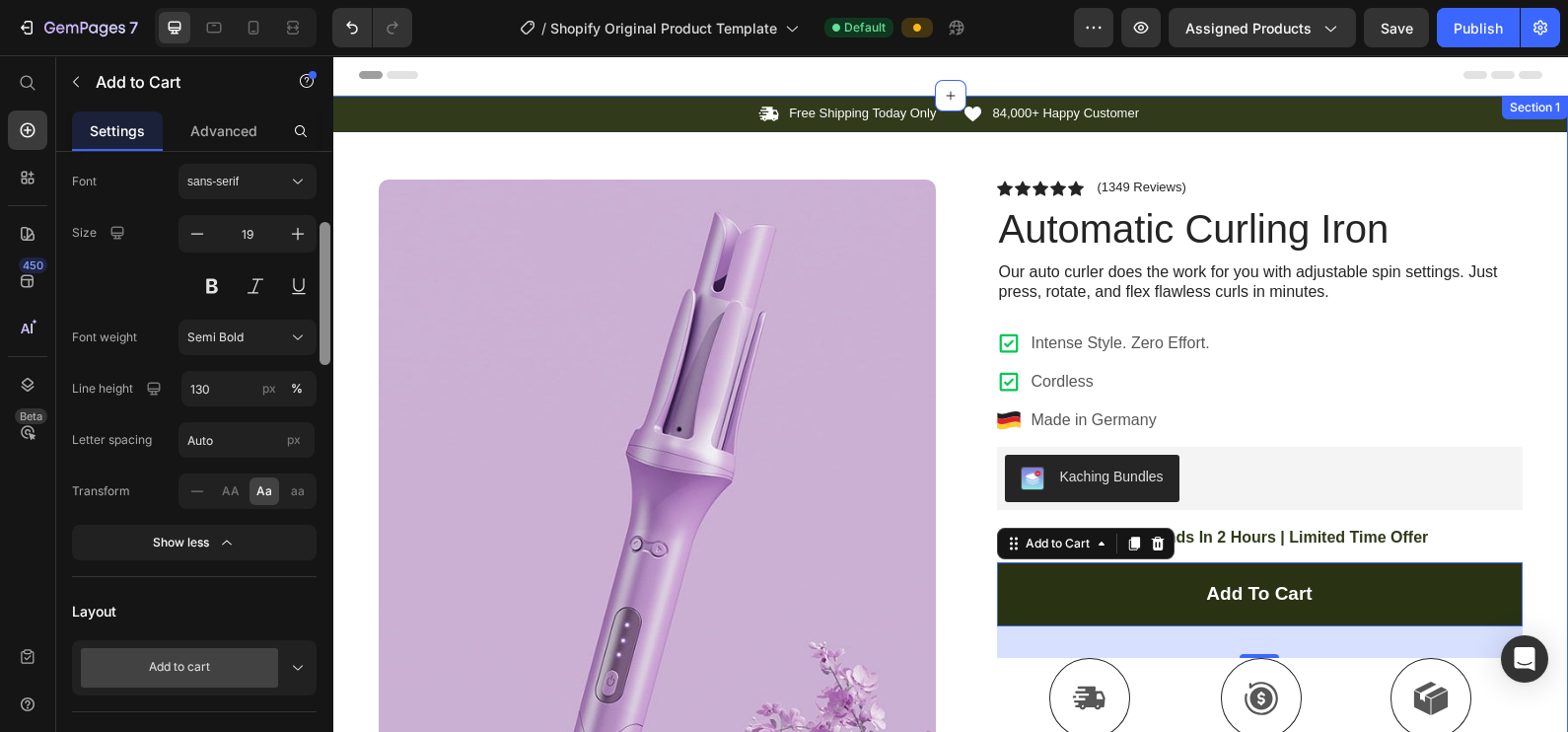 drag, startPoint x: 657, startPoint y: 345, endPoint x: 334, endPoint y: 265, distance: 332.75967 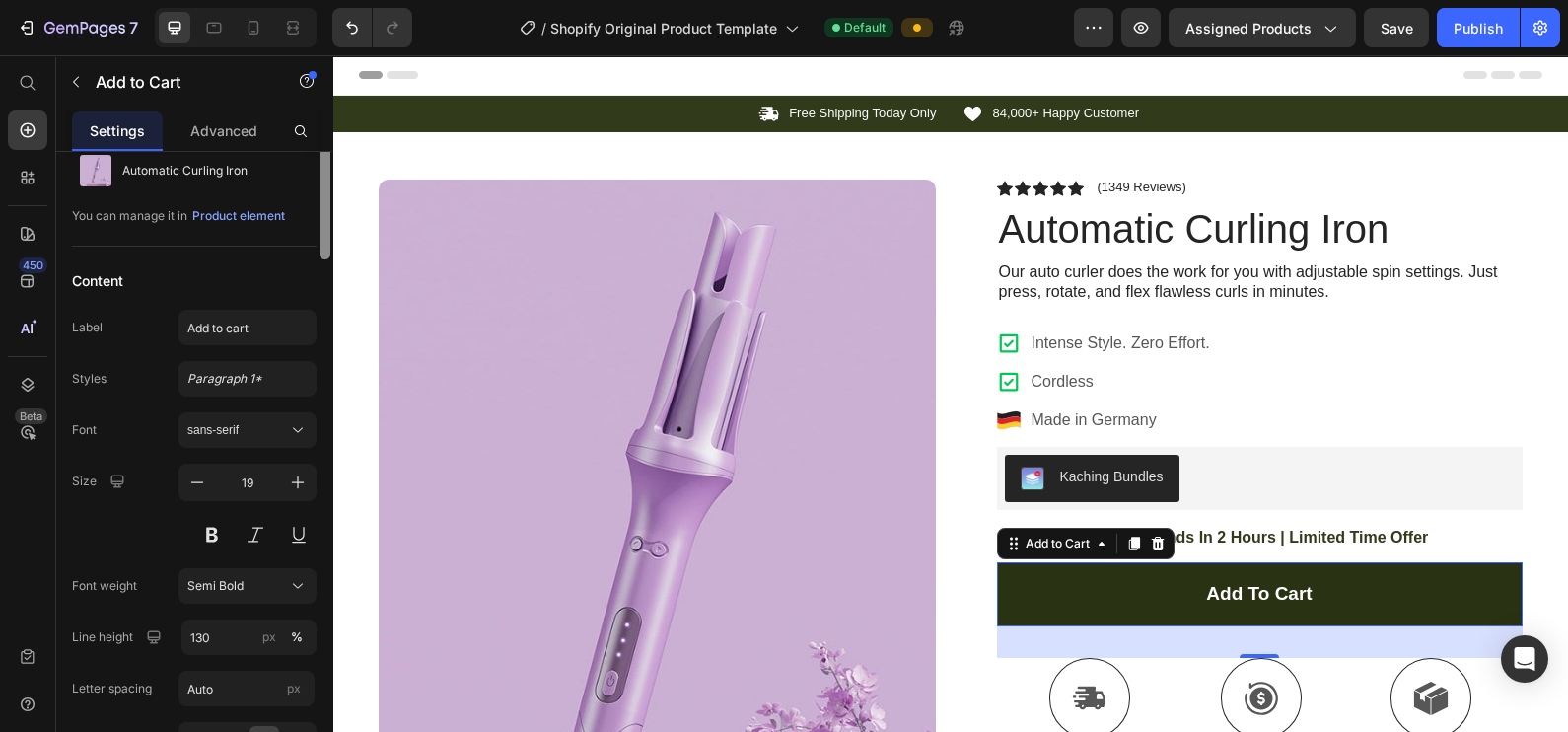 scroll, scrollTop: 24, scrollLeft: 0, axis: vertical 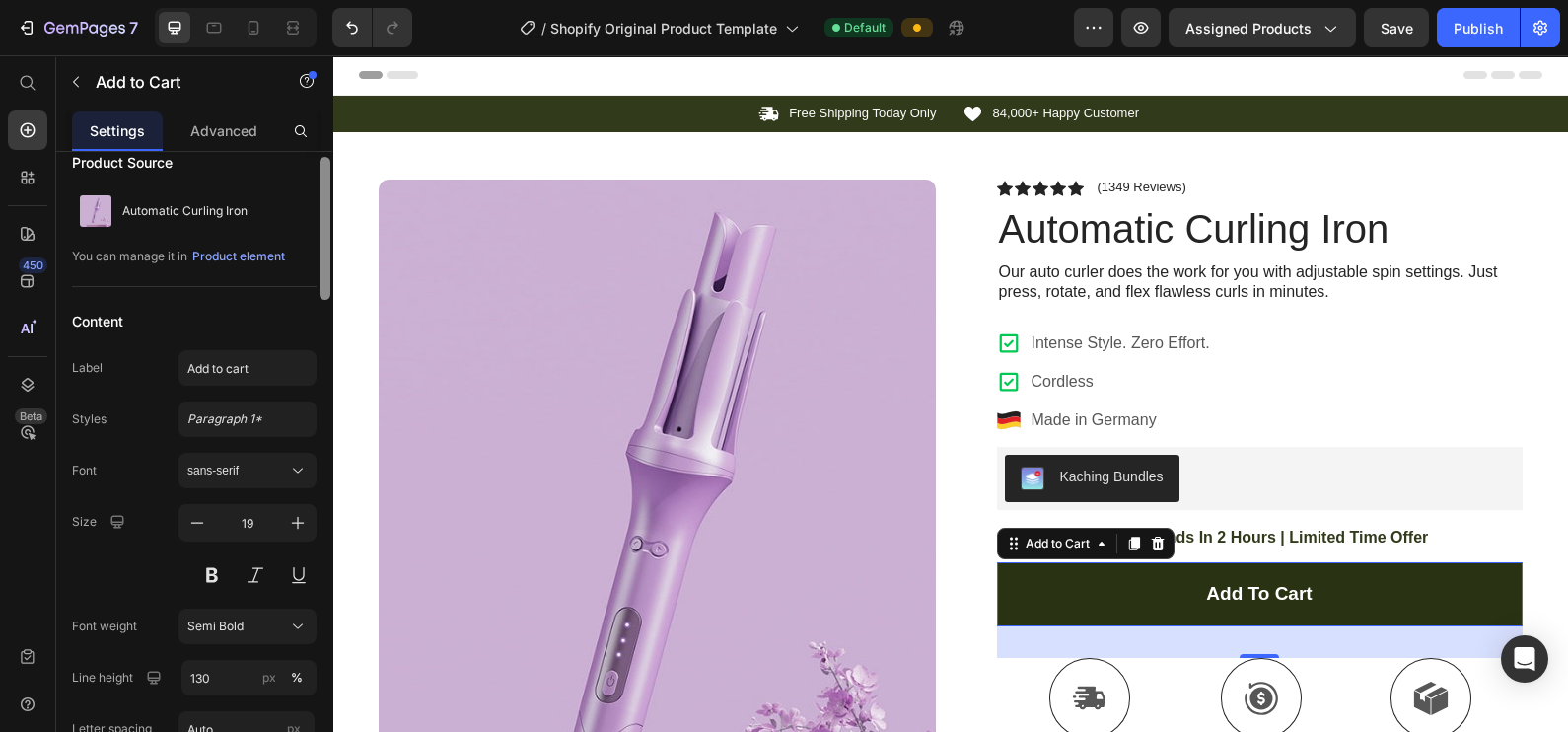 click on "Product Source Automatic Curling Iron  You can manage it in   Product element  Content Label Add to cart Styles Paragraph 1* Font sans-serif Size 19 Font weight Semi Bold Line height 130 px % Letter spacing Auto px Transform
AA Aa aa Show less Layout Add to cart Add to cart action After click Keep shopping Size Width 100 px % Height 65 px Show more Success message Content Add product to cart successfully Styles Paragraph 2 Font sans-serif Size 14 Color Show more Error message Source Shopify Custom Styles Paragraph 2 Font sans-serif Size 14 Color Show more Color & shape Normal Hover Background color Text color Border Corner 4 4 4 4 Shadow Out of stock button Message Out of stock Custom style" at bounding box center (194, 1498) 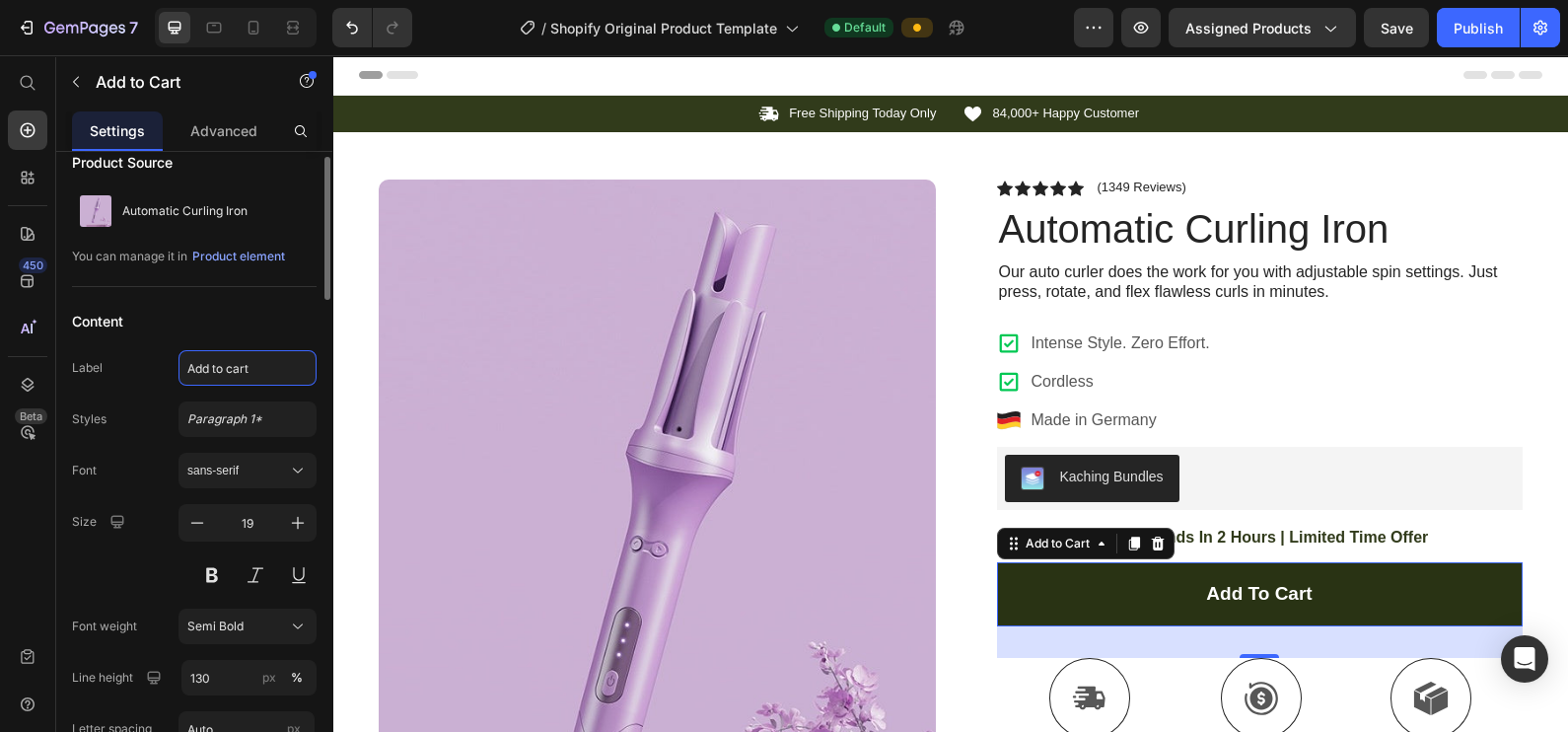 click on "Add to cart" 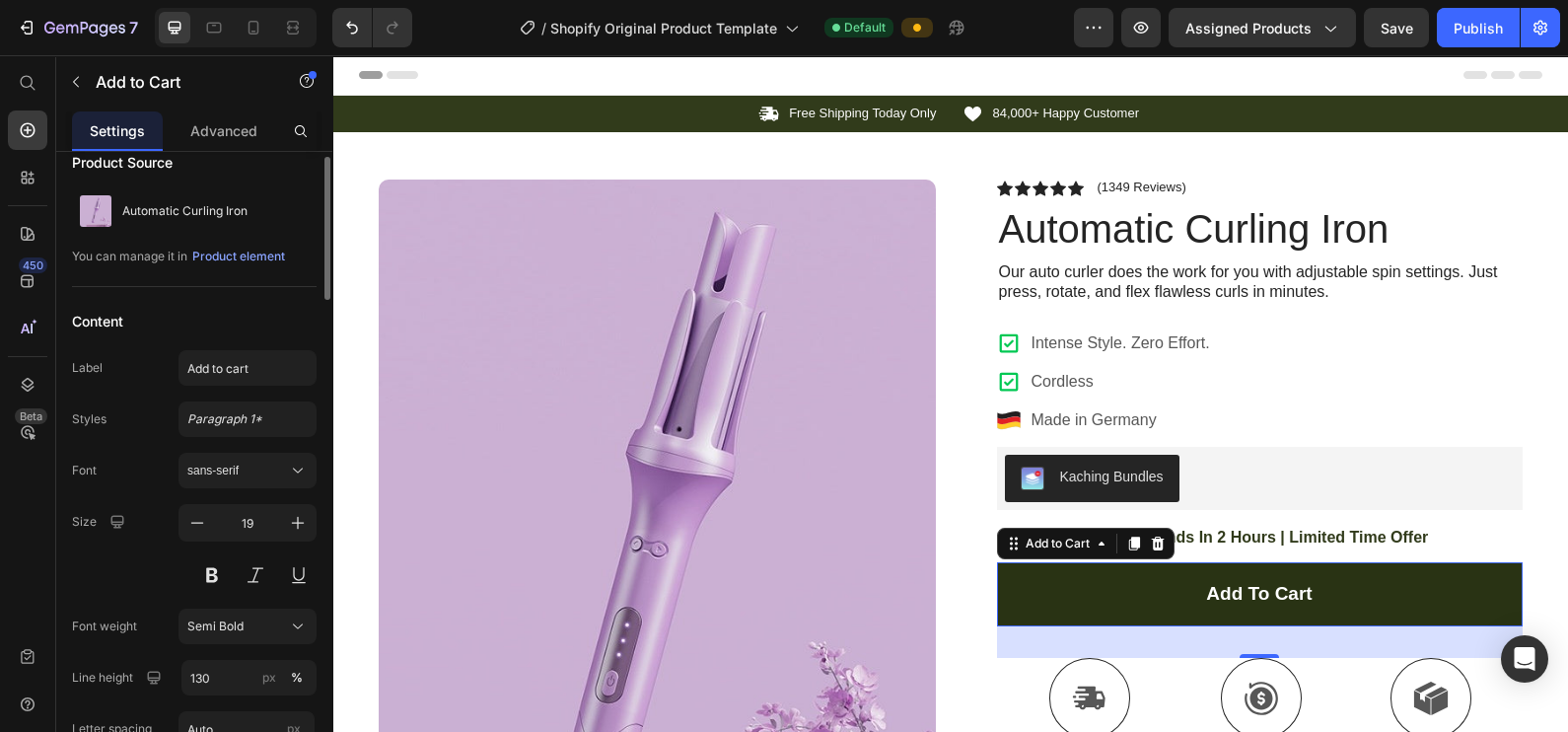 click on "Content" at bounding box center [194, 321] 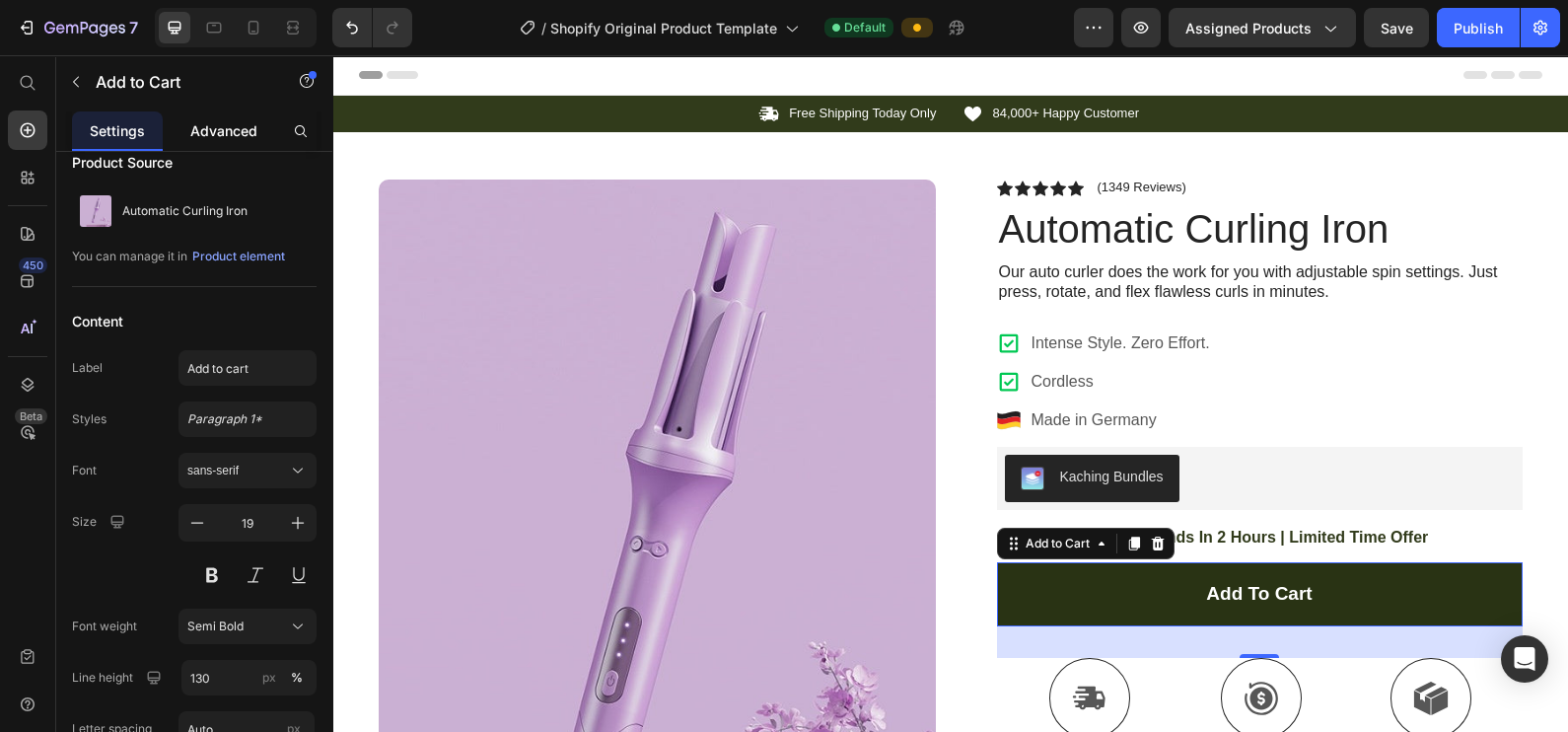 click on "Advanced" at bounding box center [224, 130] 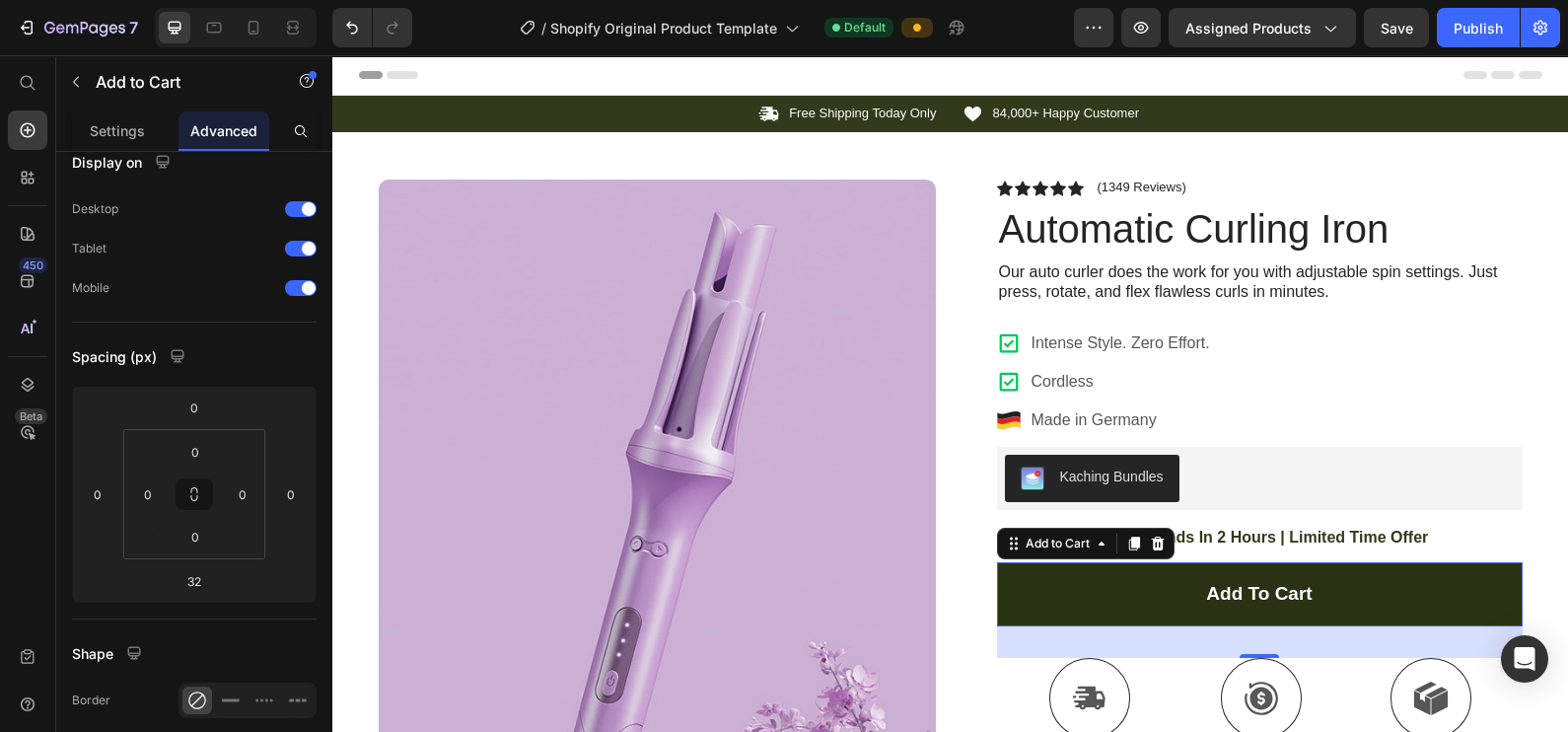 scroll, scrollTop: 0, scrollLeft: 0, axis: both 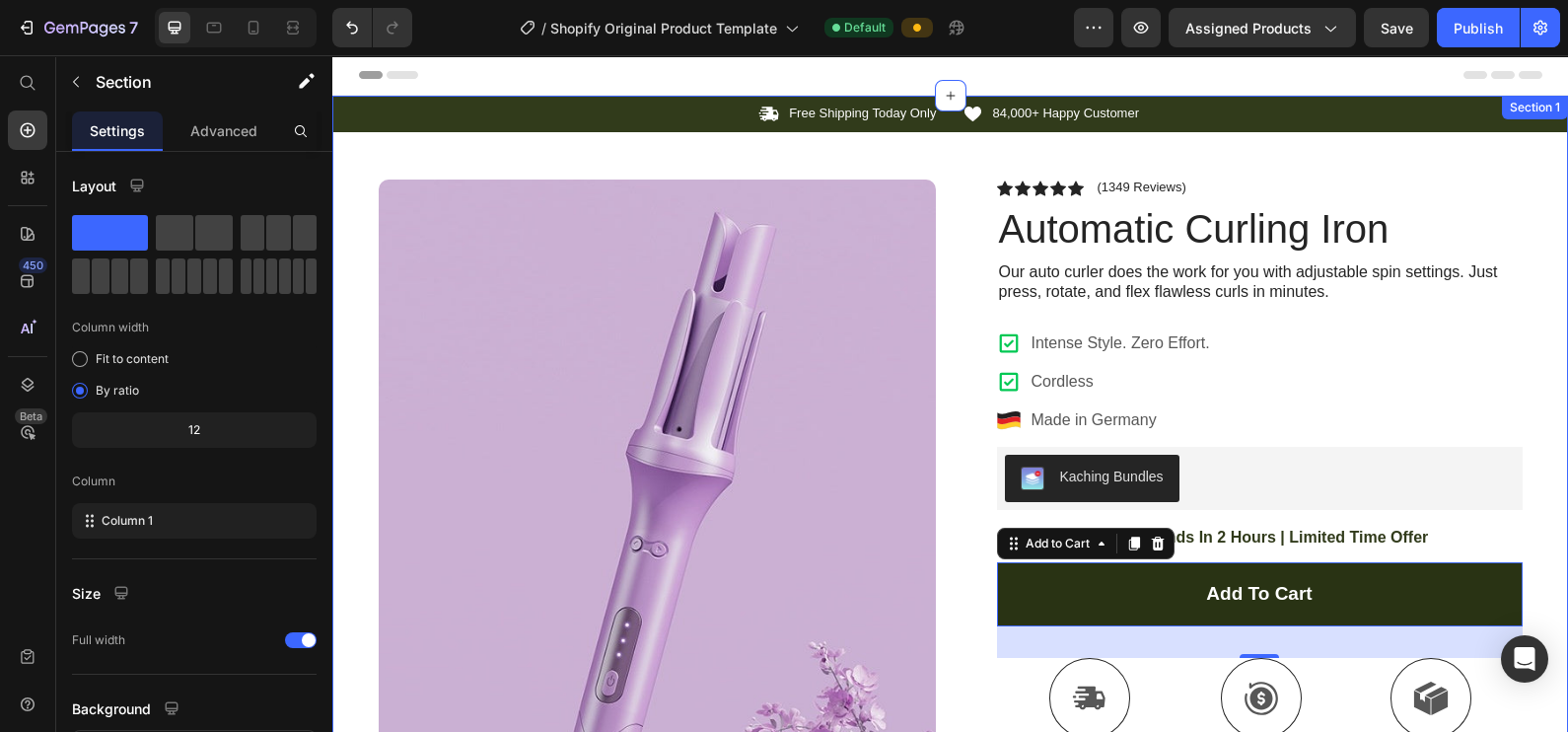drag, startPoint x: 332, startPoint y: 318, endPoint x: 334, endPoint y: 362, distance: 44.045431 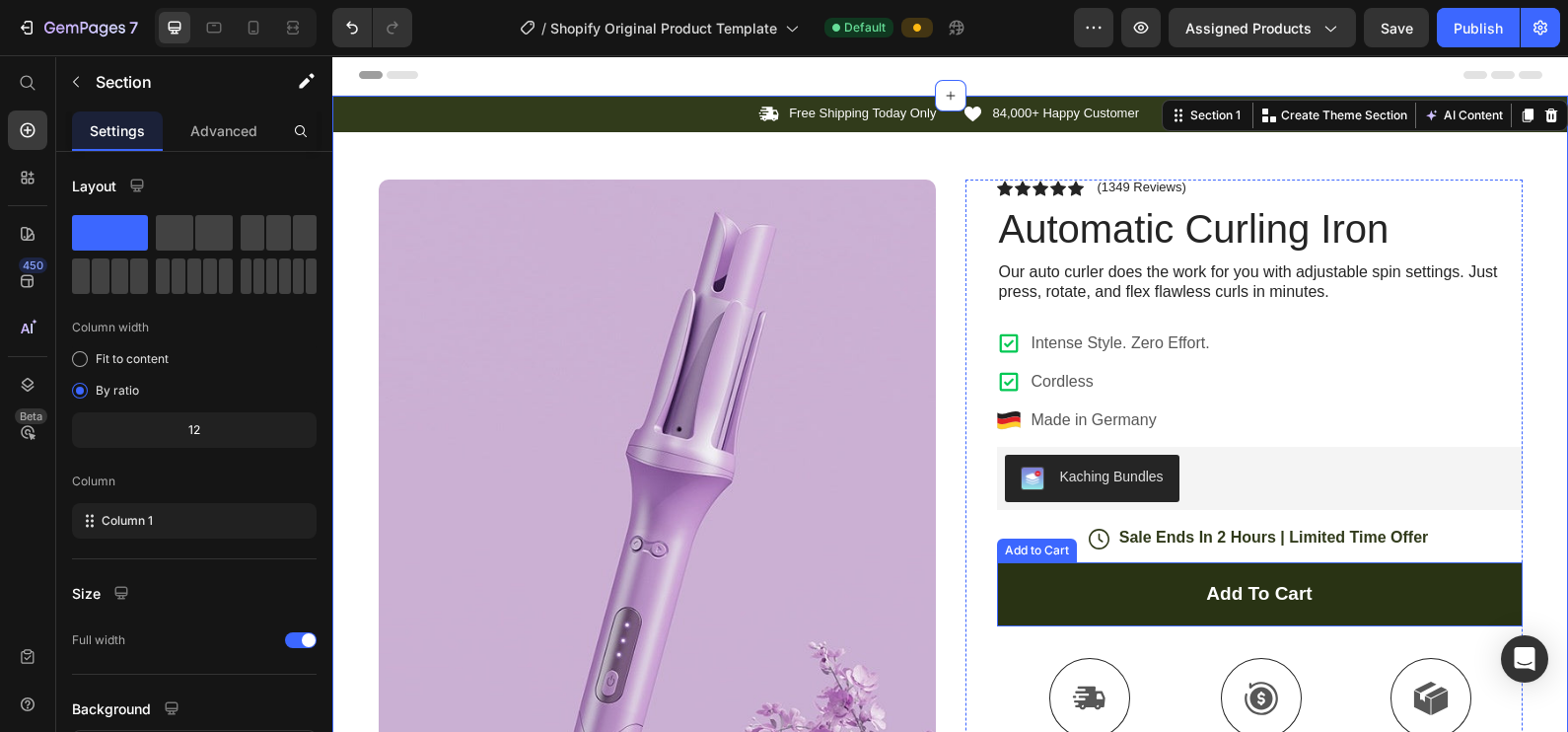 click on "Icon Icon Icon Icon Icon Icon List (1349 Reviews) Text Block Row Automatic Curling Iron Product Title Our auto curler does the work for you with adjustable spin settings. Just press, rotate, and flex flawless curls in minutes. Text Block
Intense Style. Zero Effort.
Cordless
Made in Germany Item List Kaching Bundles Kaching Bundles
Icon Sale Ends In 2 Hours | Limited Time Offer Text Block Row add to cart Add to Cart
Icon Free Shipping Text Block
Icon Money-Back Text Block
Icon Easy Returns Text Block Row Image Icon Icon Icon Icon Icon Icon List “This skin cream is a game-changer! It has transformed my dry, lackluster skin into a hydrated and radiant complexion. I love how it absorbs quickly and leaves no greasy residue. Highly recommend” Text Block
Icon [FIRST] [LAST] ( [CITY], [COUNTRY] ) Text Block Row Row
Benefits
Row" at bounding box center (1244, 645) 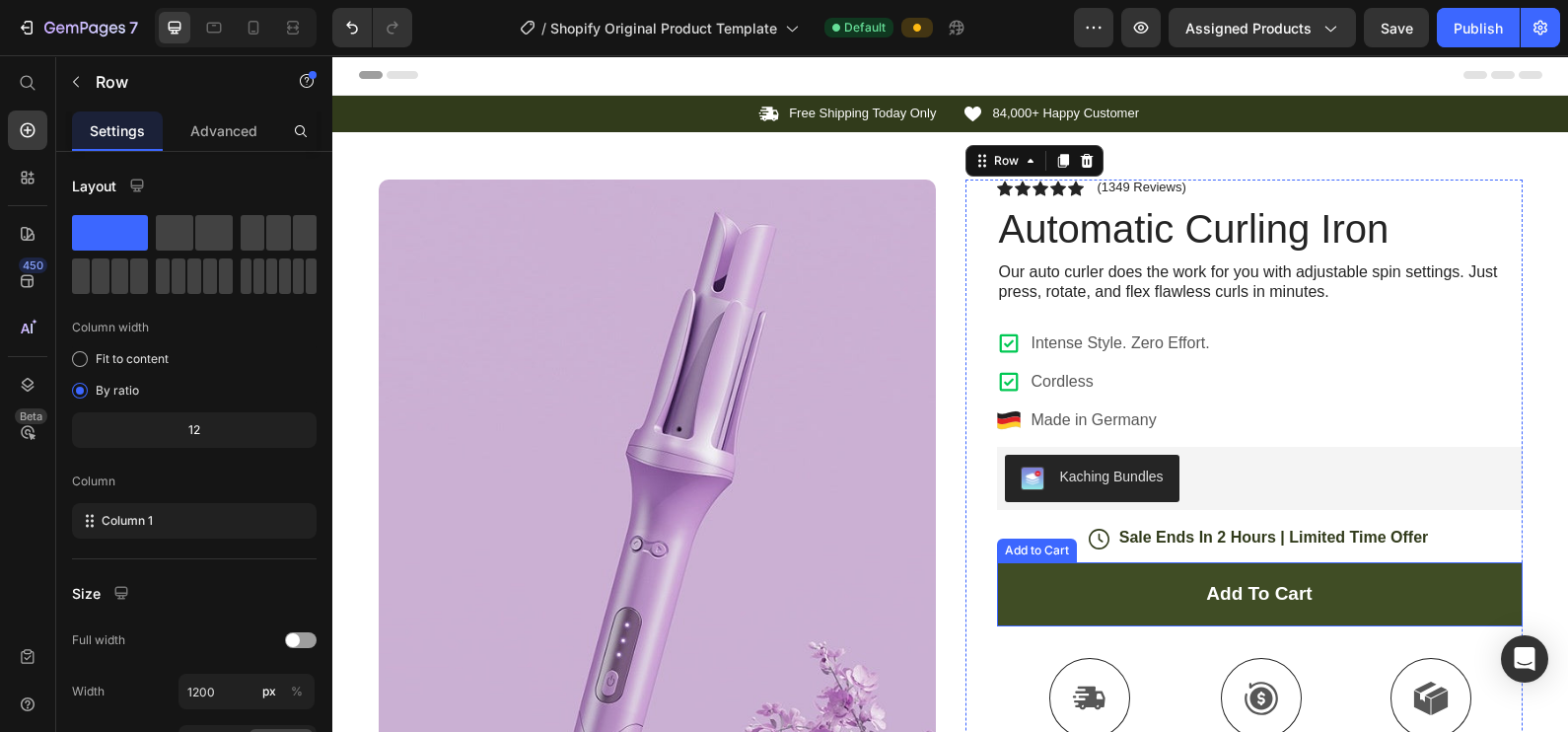 click on "add to cart" at bounding box center (1259, 594) 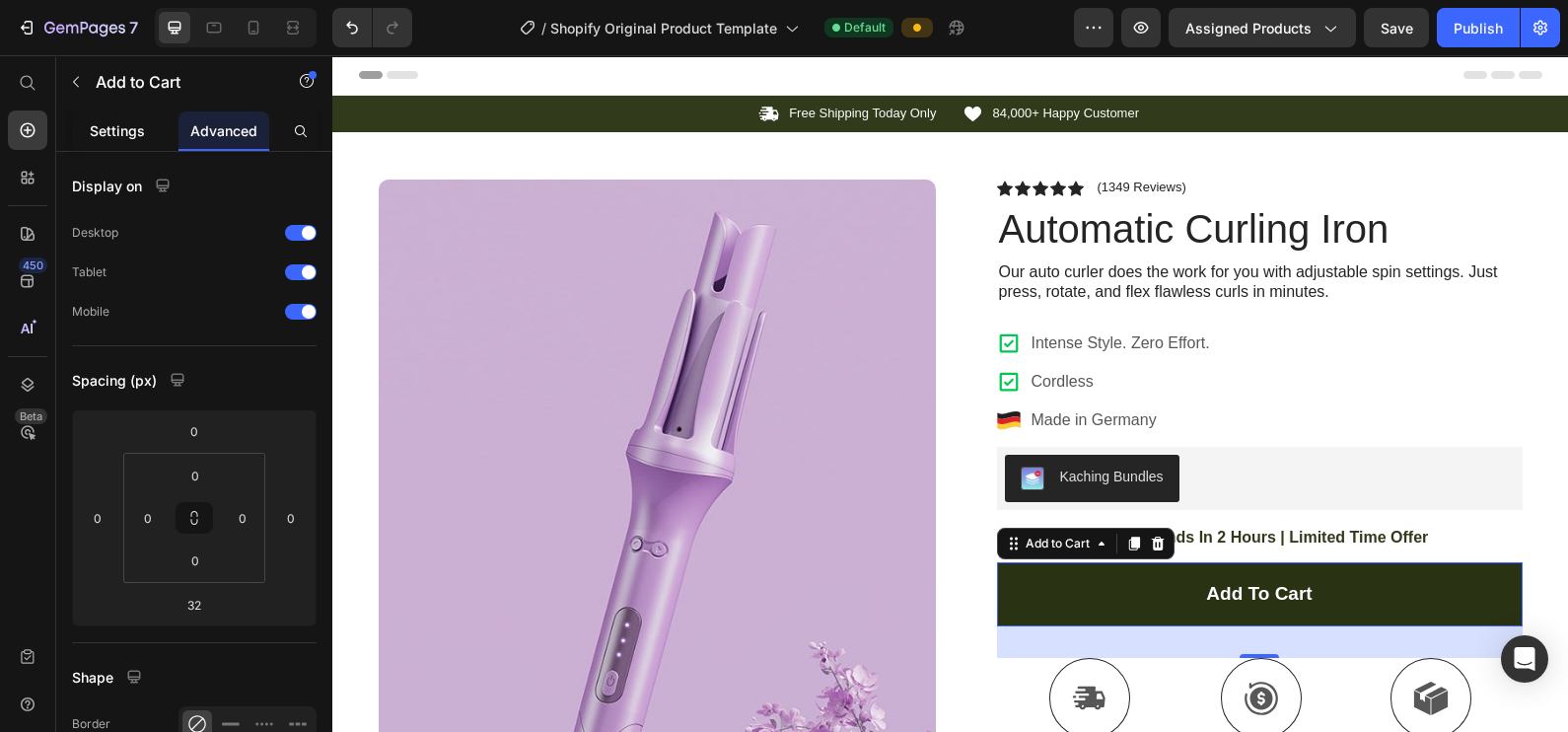 click on "Settings" 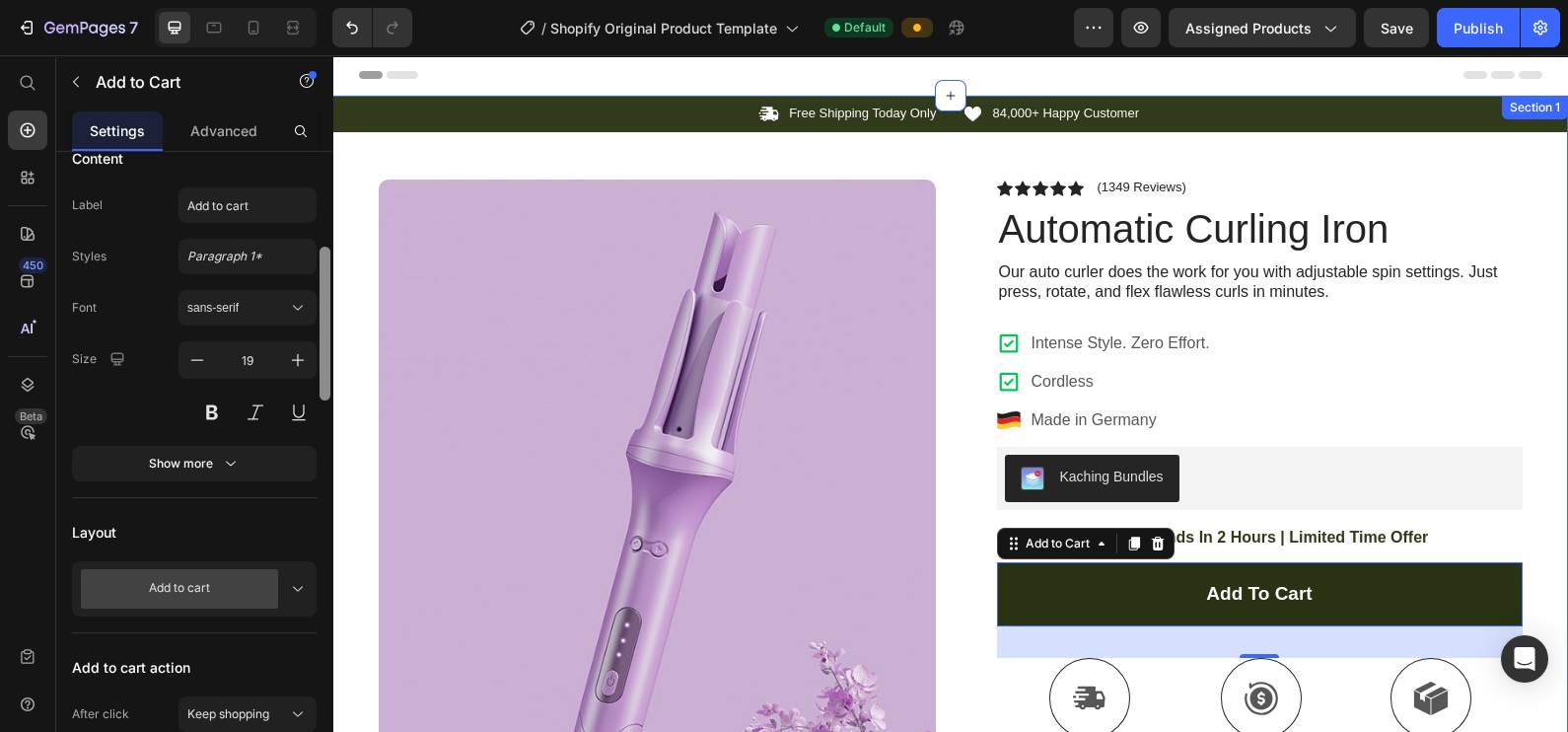 scroll, scrollTop: 227, scrollLeft: 0, axis: vertical 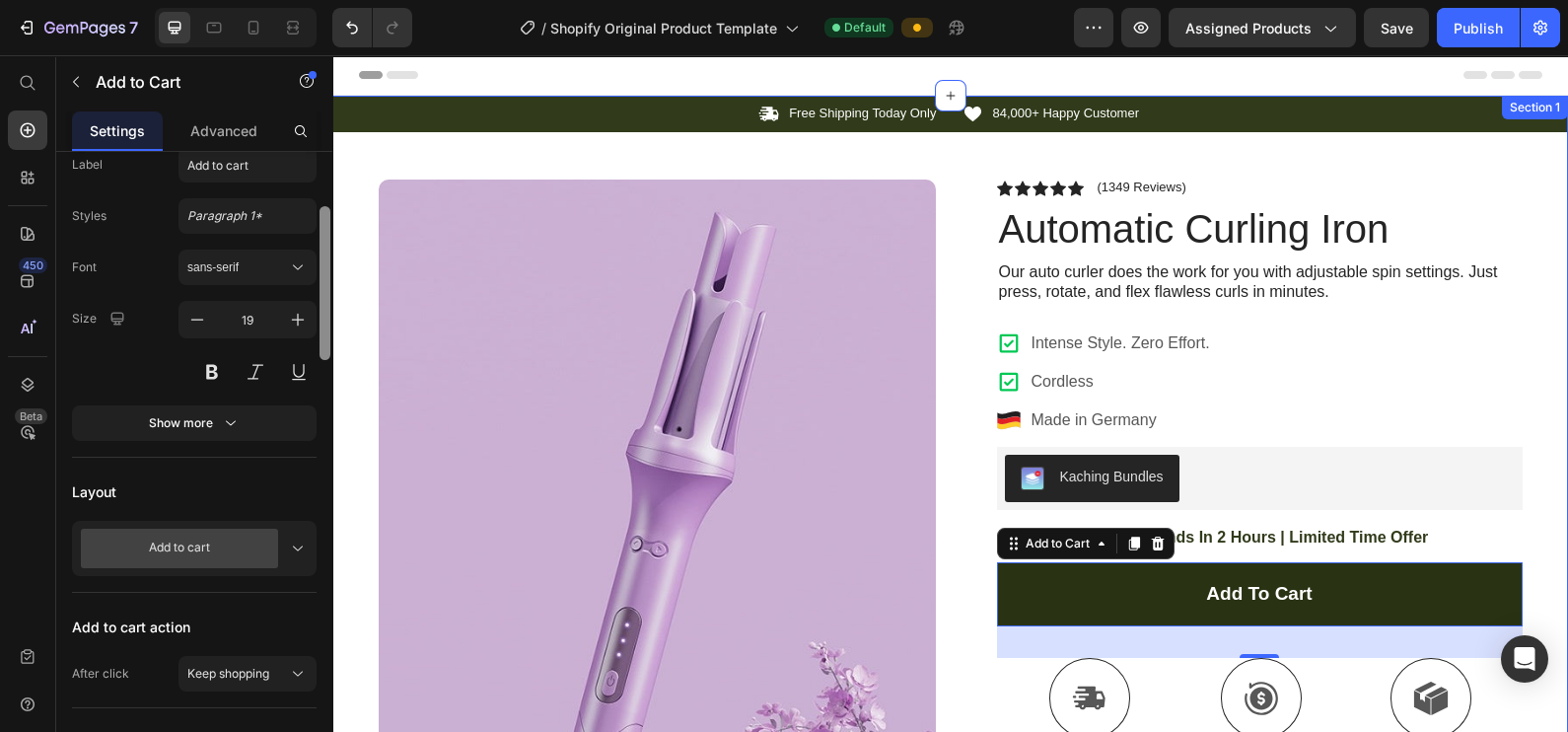 drag, startPoint x: 654, startPoint y: 328, endPoint x: 335, endPoint y: 367, distance: 321.37517 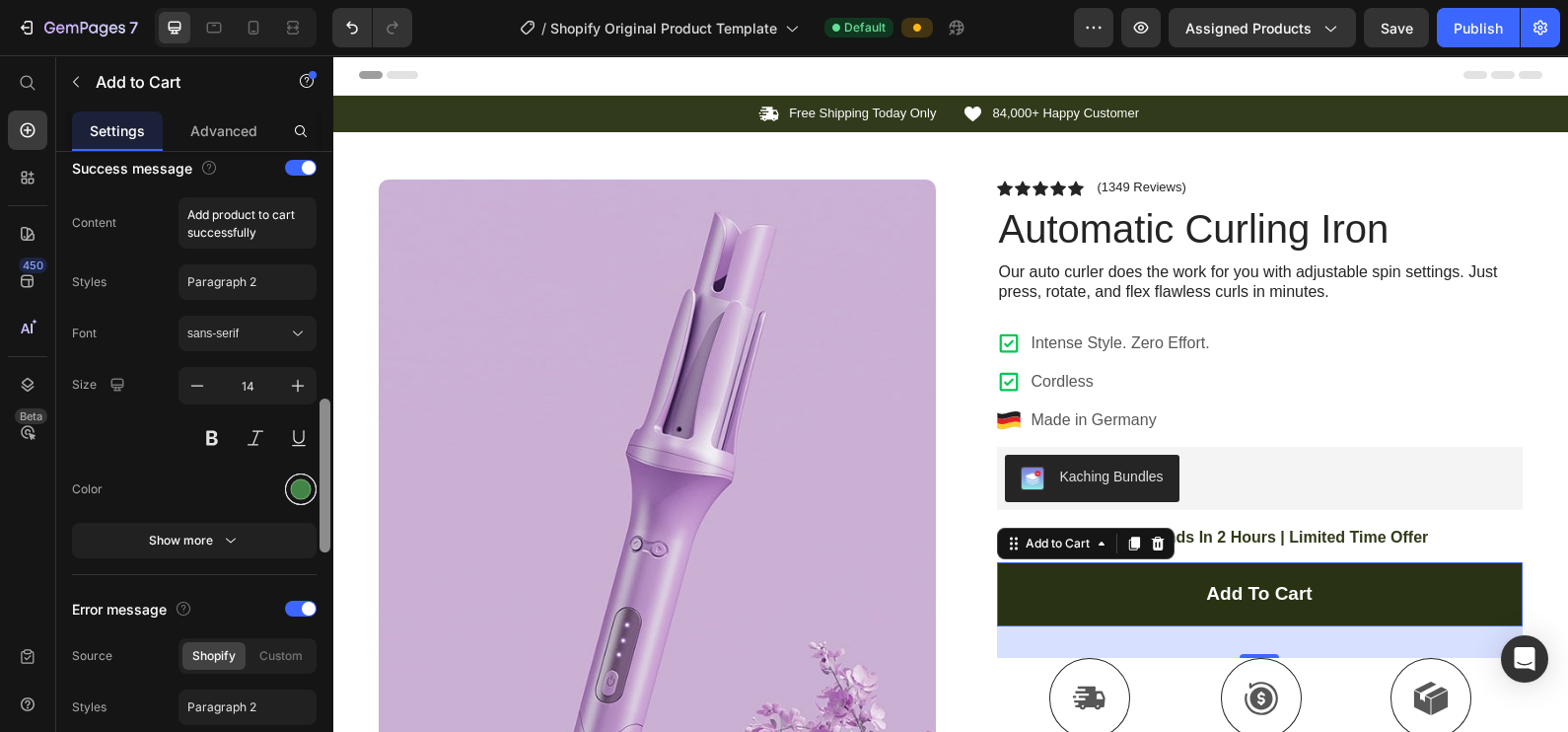 scroll, scrollTop: 995, scrollLeft: 0, axis: vertical 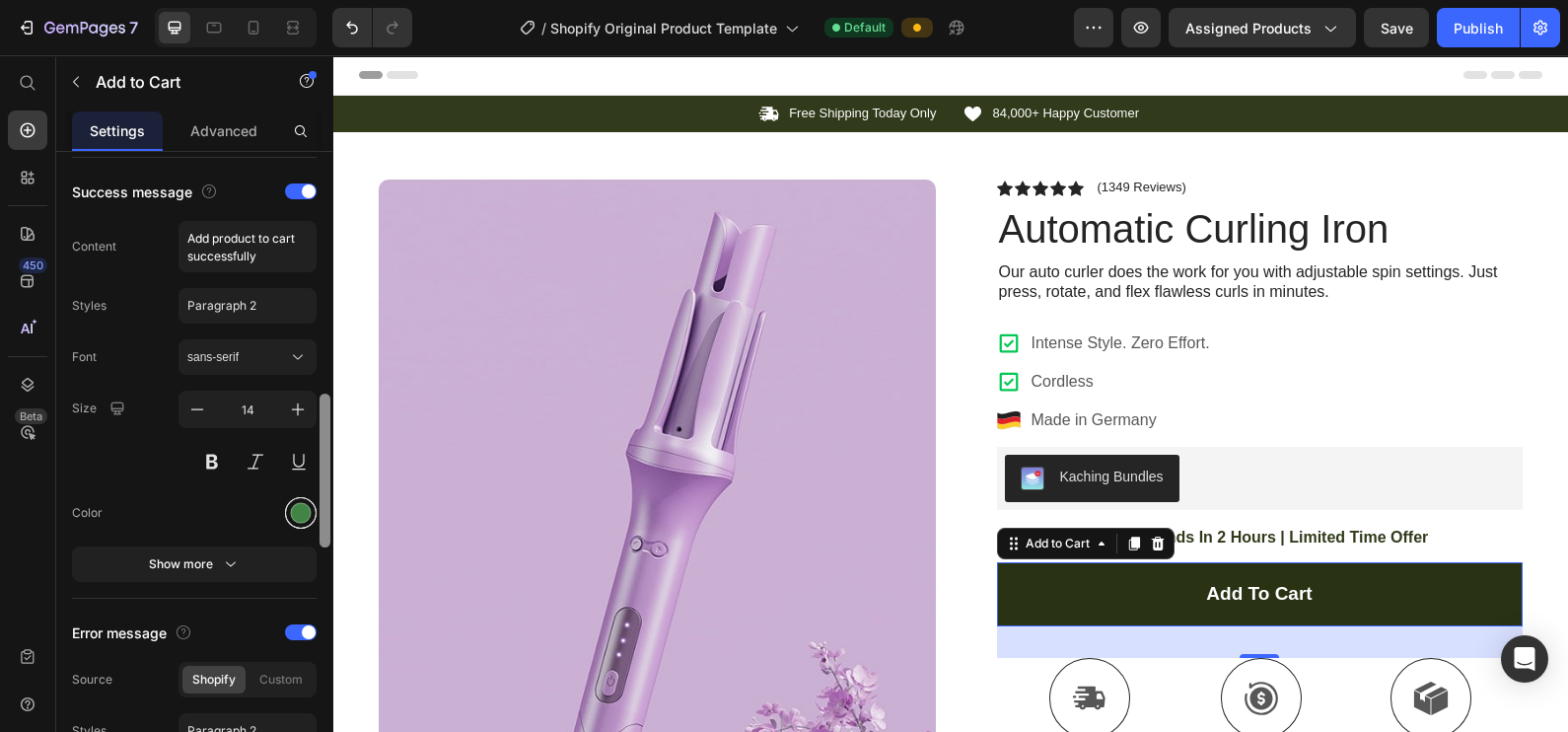 click at bounding box center [301, 513] 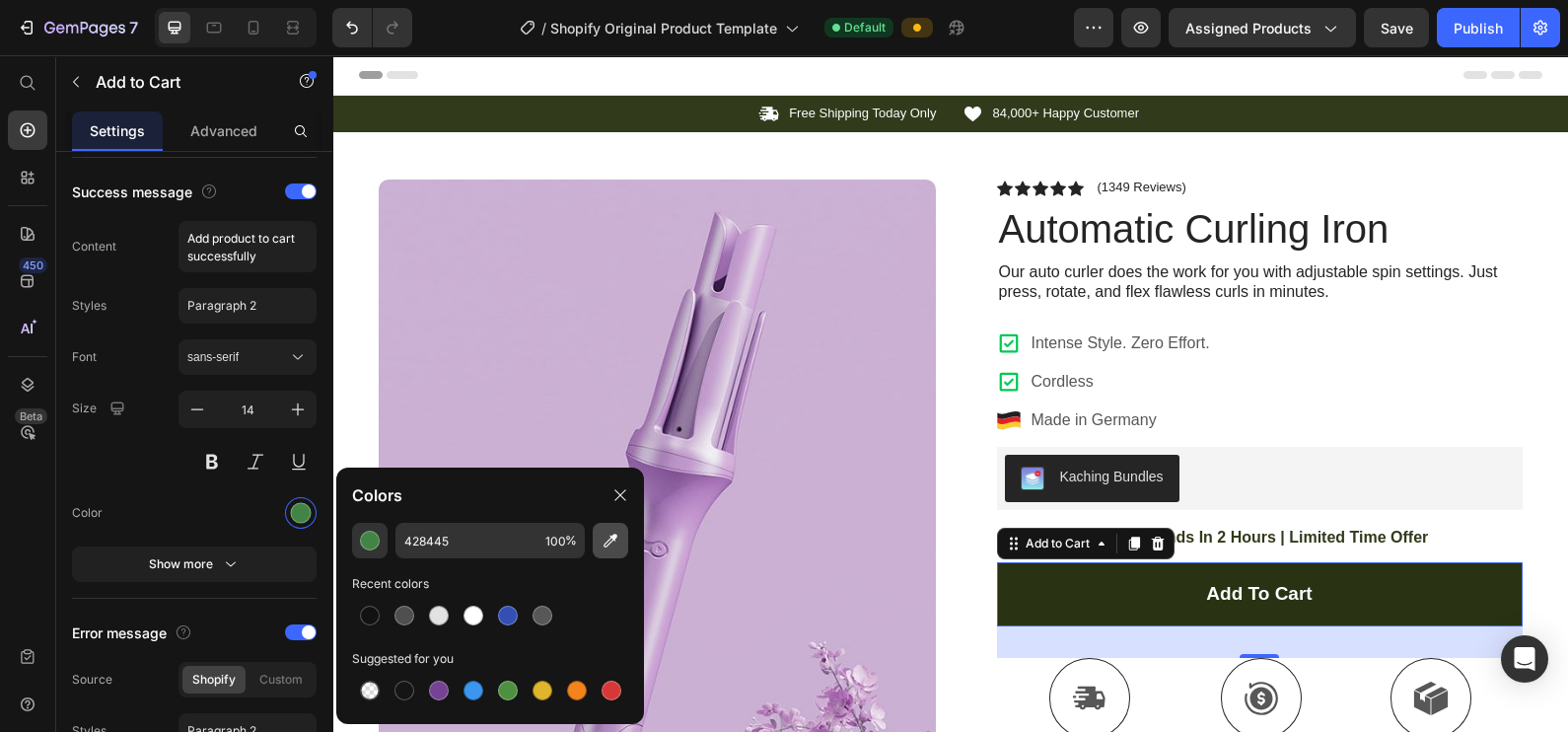 click at bounding box center (610, 541) 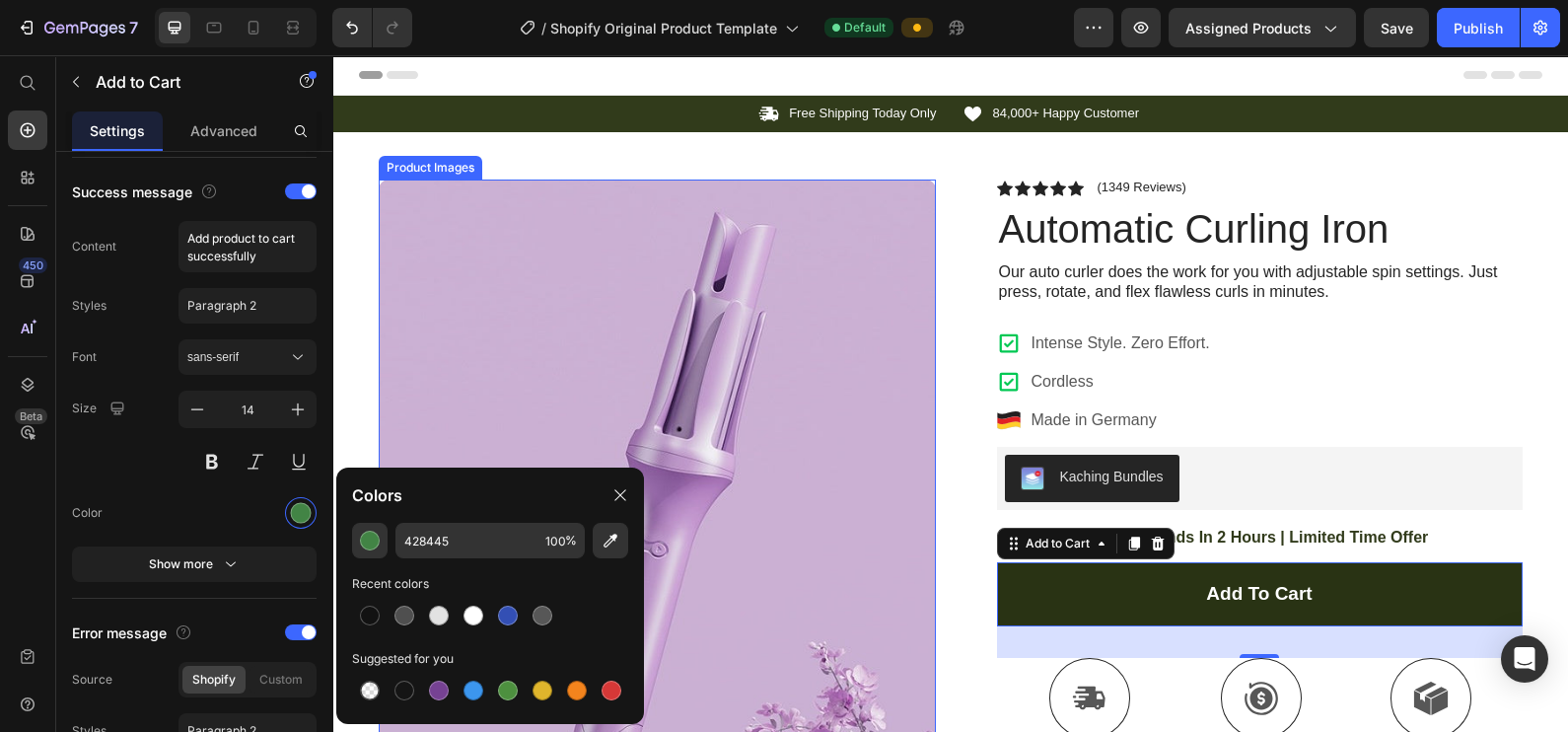 type on "CBB1D3" 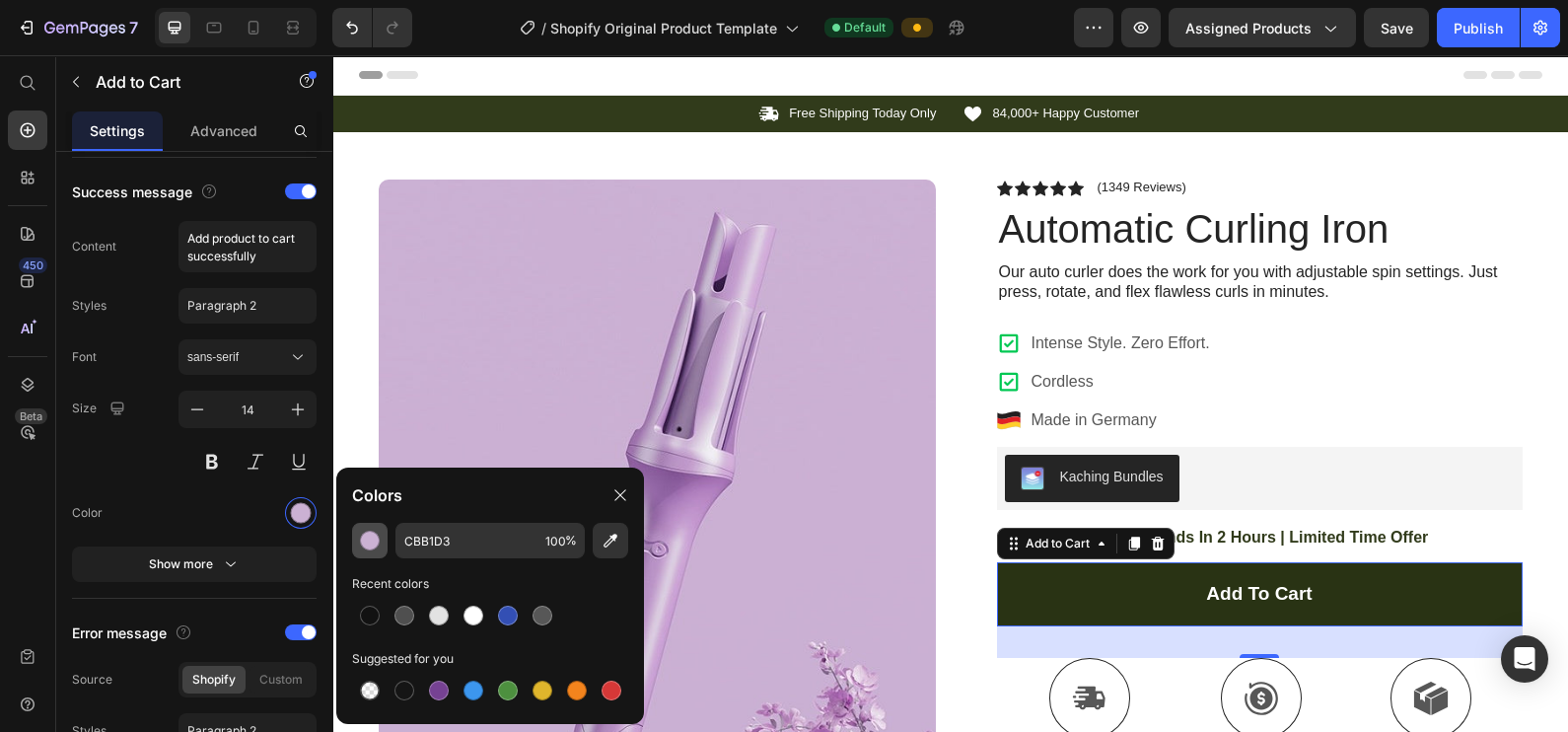 click at bounding box center [370, 541] 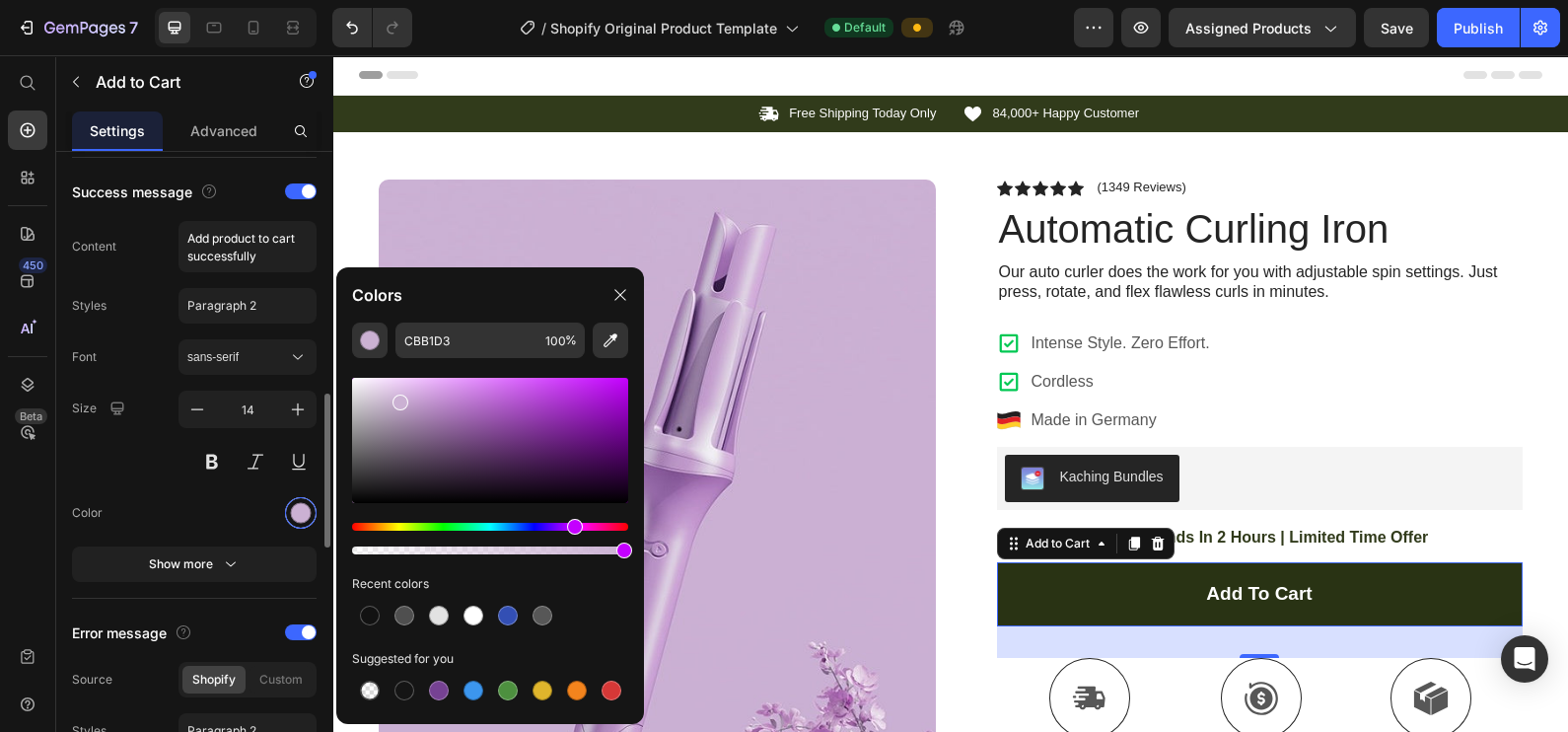 click at bounding box center (301, 513) 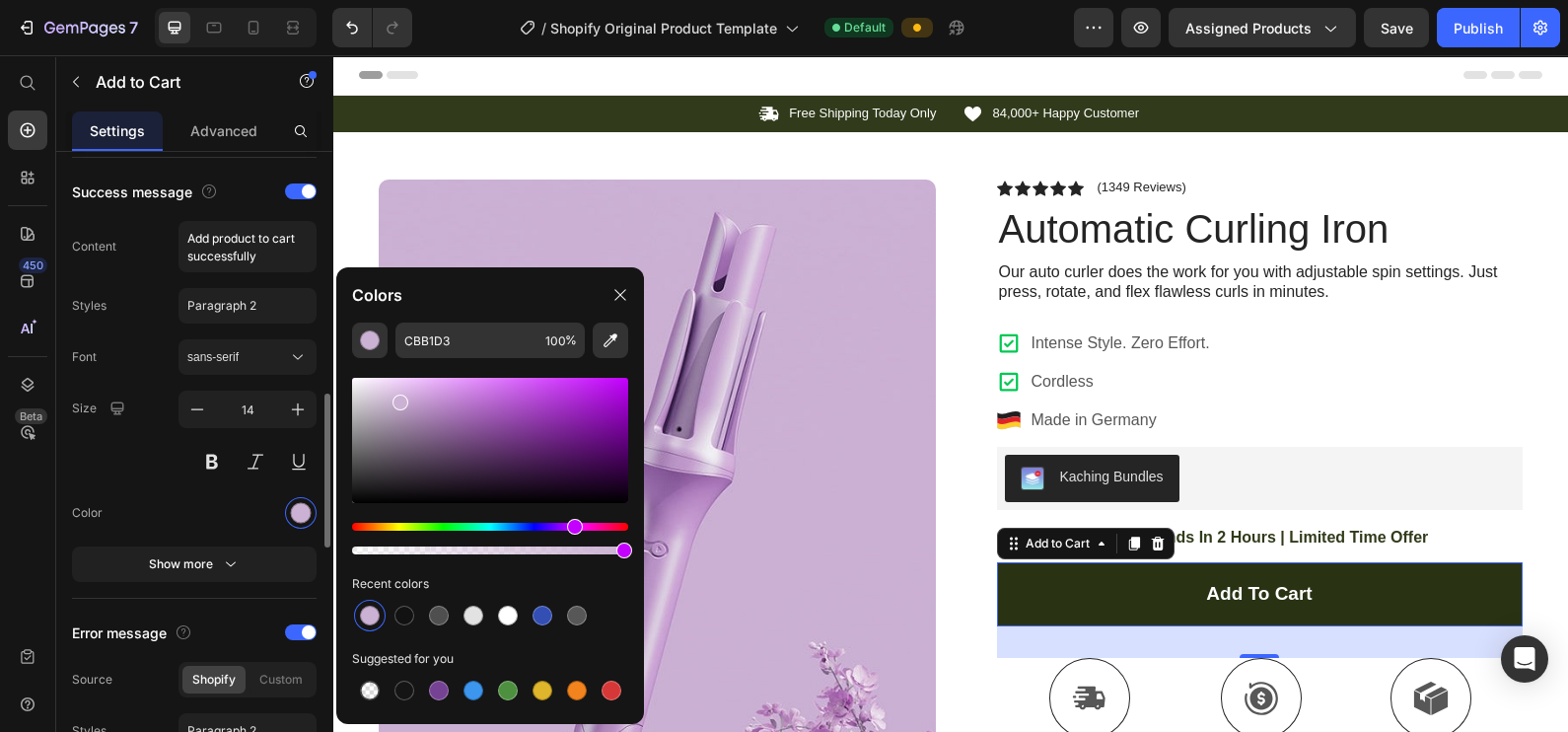 click at bounding box center [248, 513] 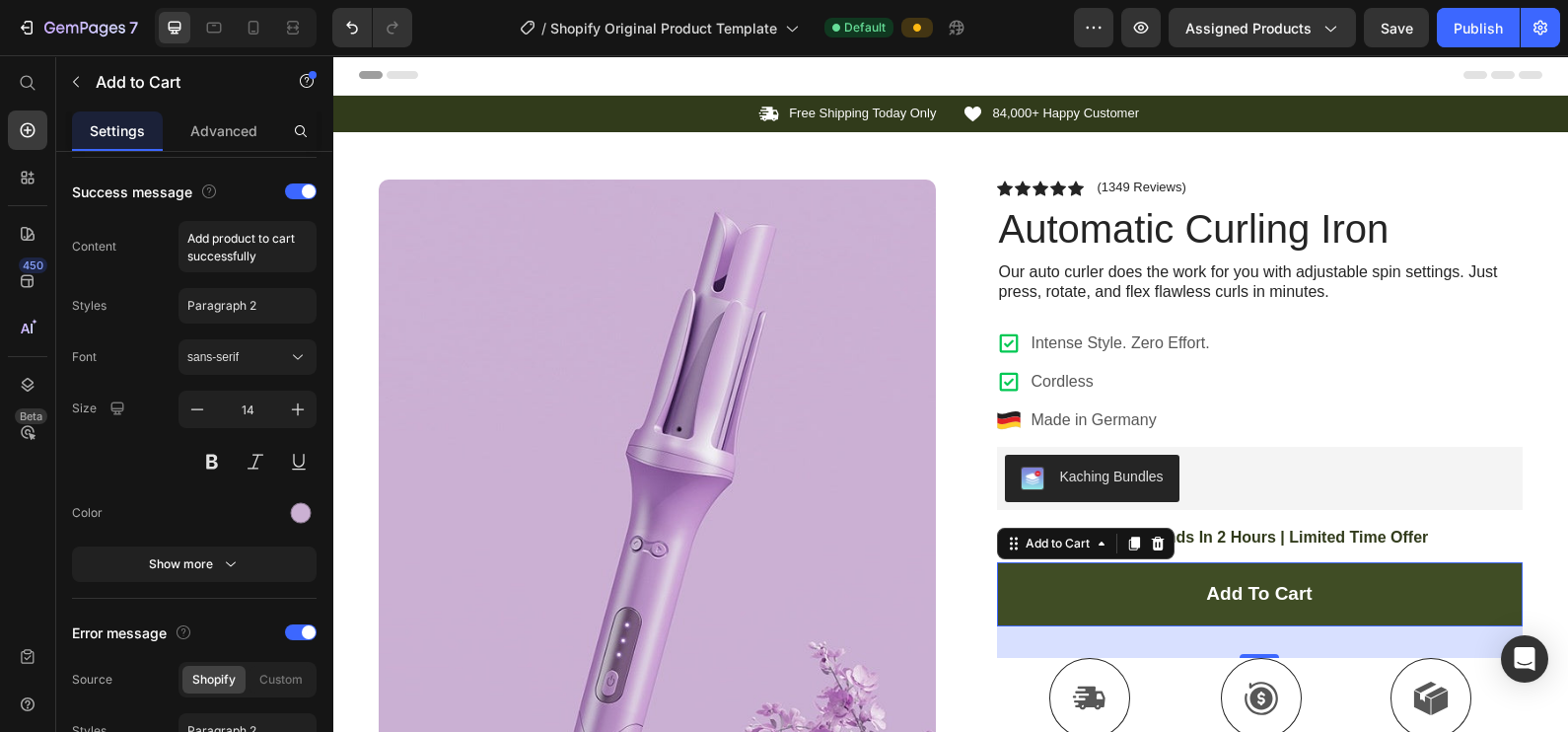 click on "add to cart" at bounding box center [1259, 594] 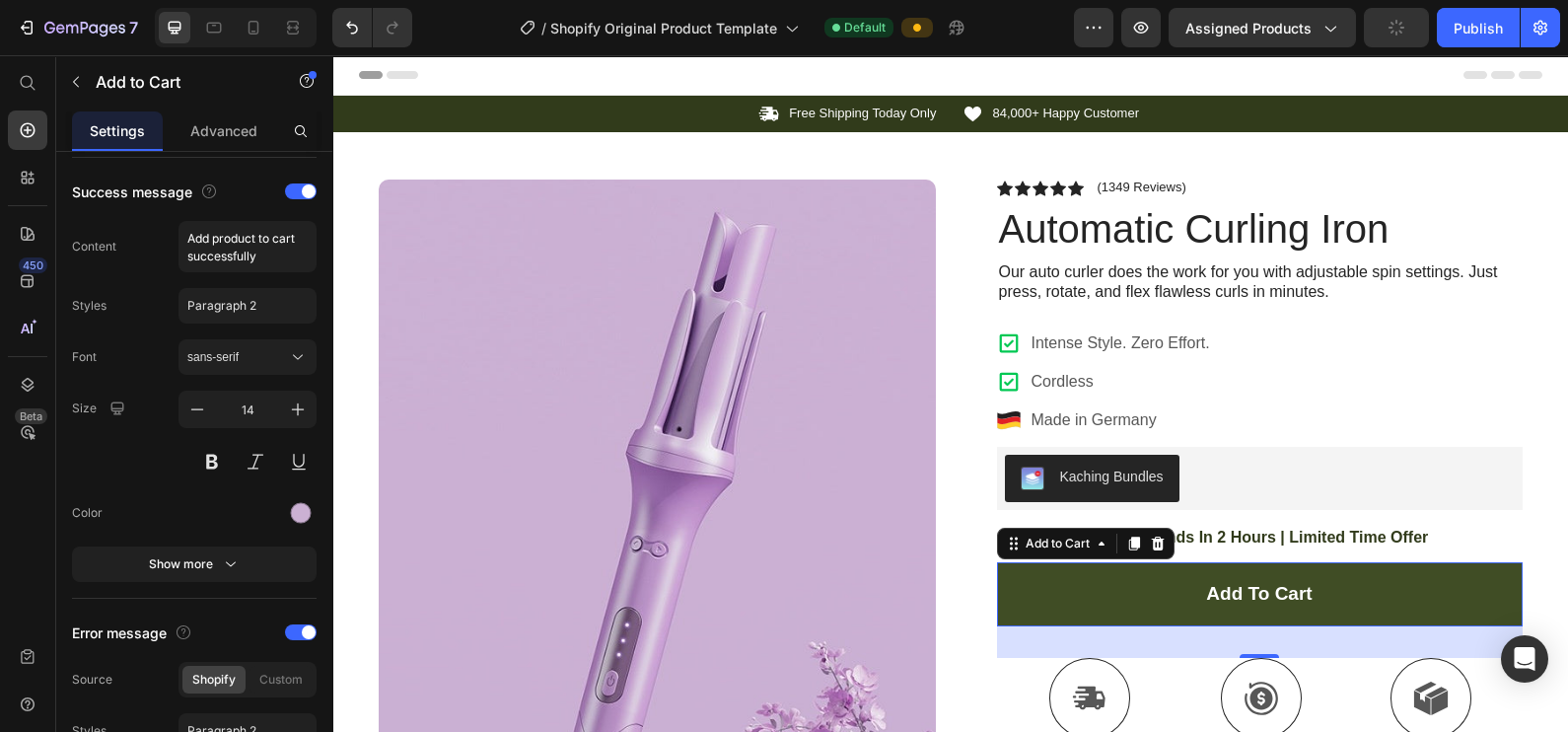 click on "add to cart" at bounding box center (1259, 594) 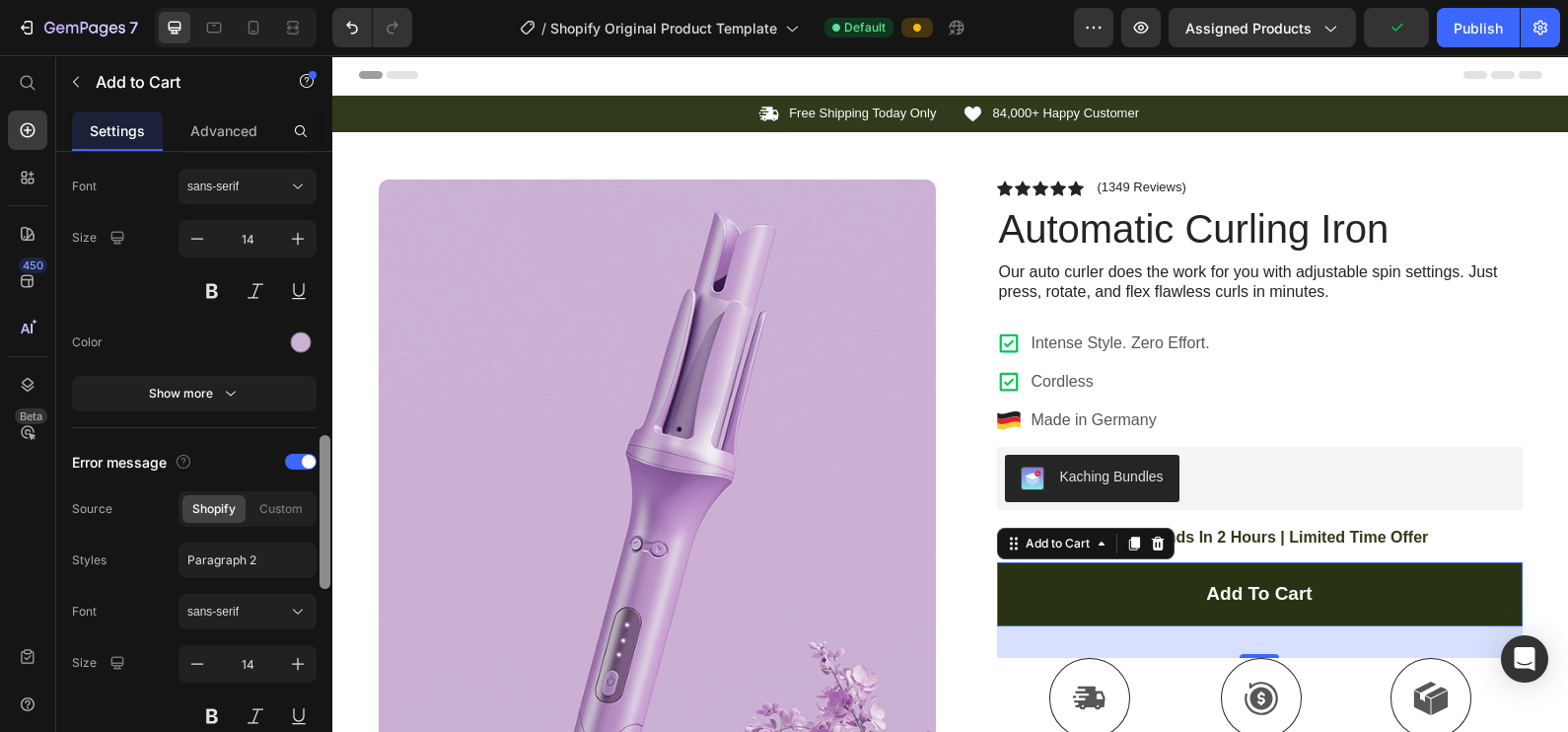 scroll, scrollTop: 1170, scrollLeft: 0, axis: vertical 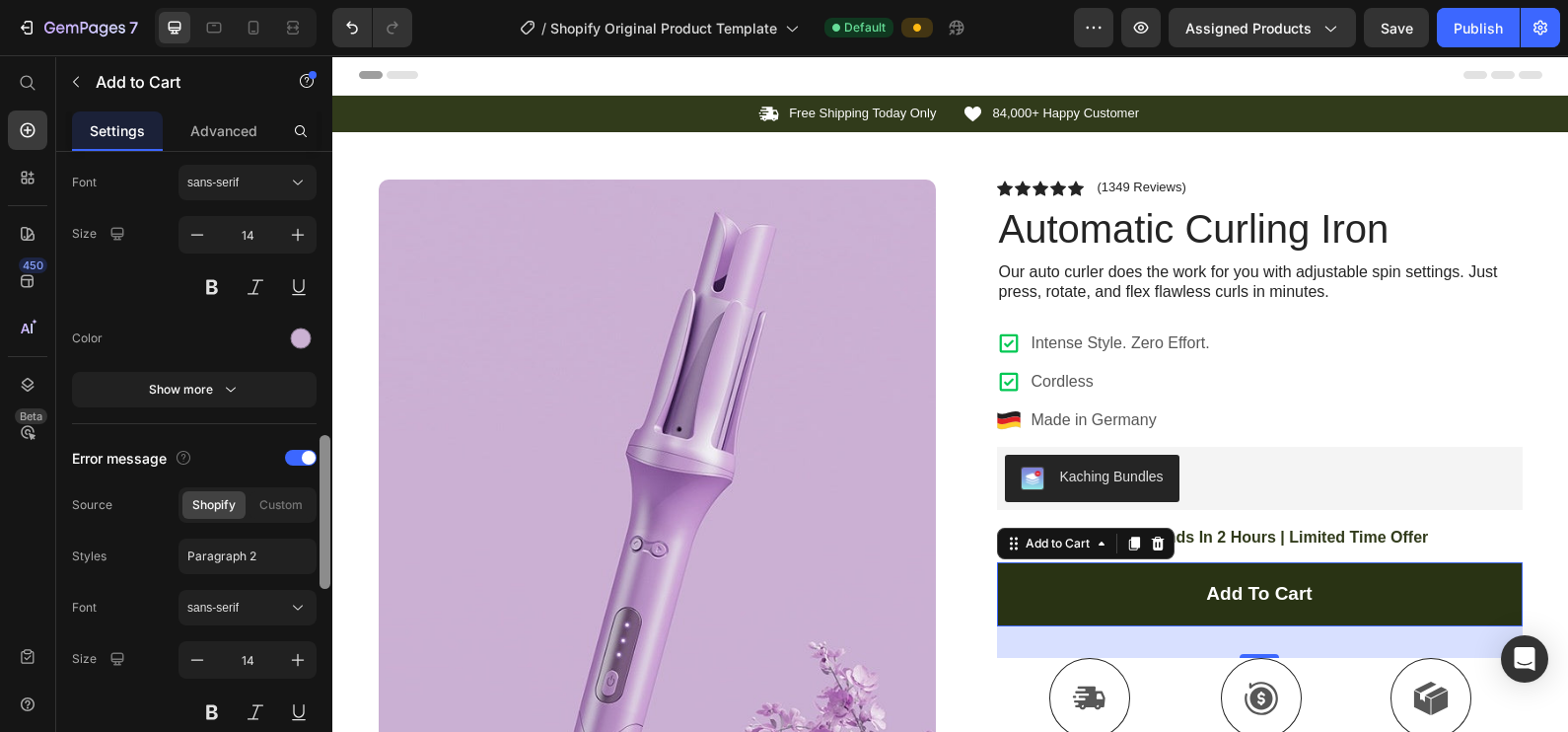 drag, startPoint x: 324, startPoint y: 440, endPoint x: 327, endPoint y: 482, distance: 42.107007 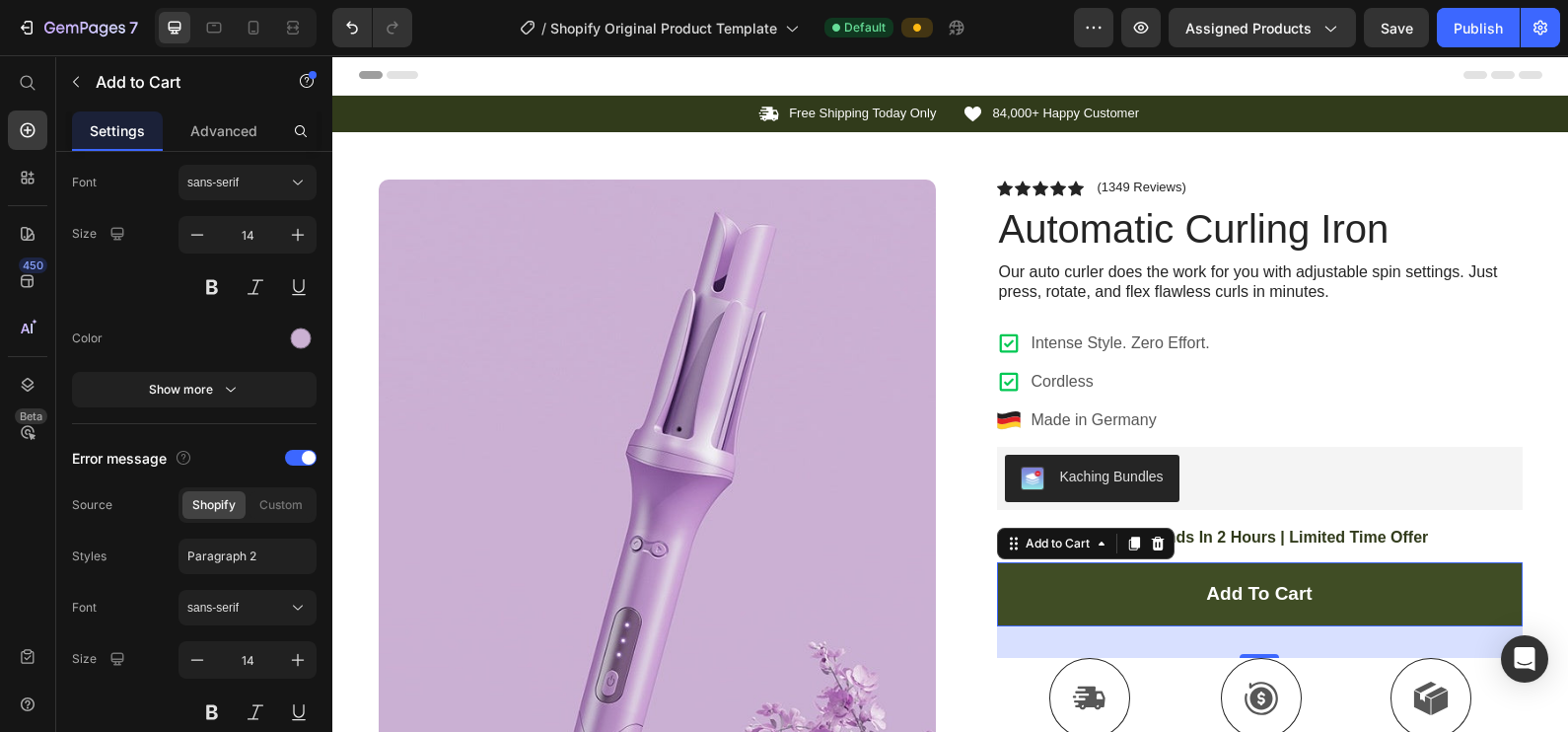 click on "add to cart" at bounding box center [1259, 594] 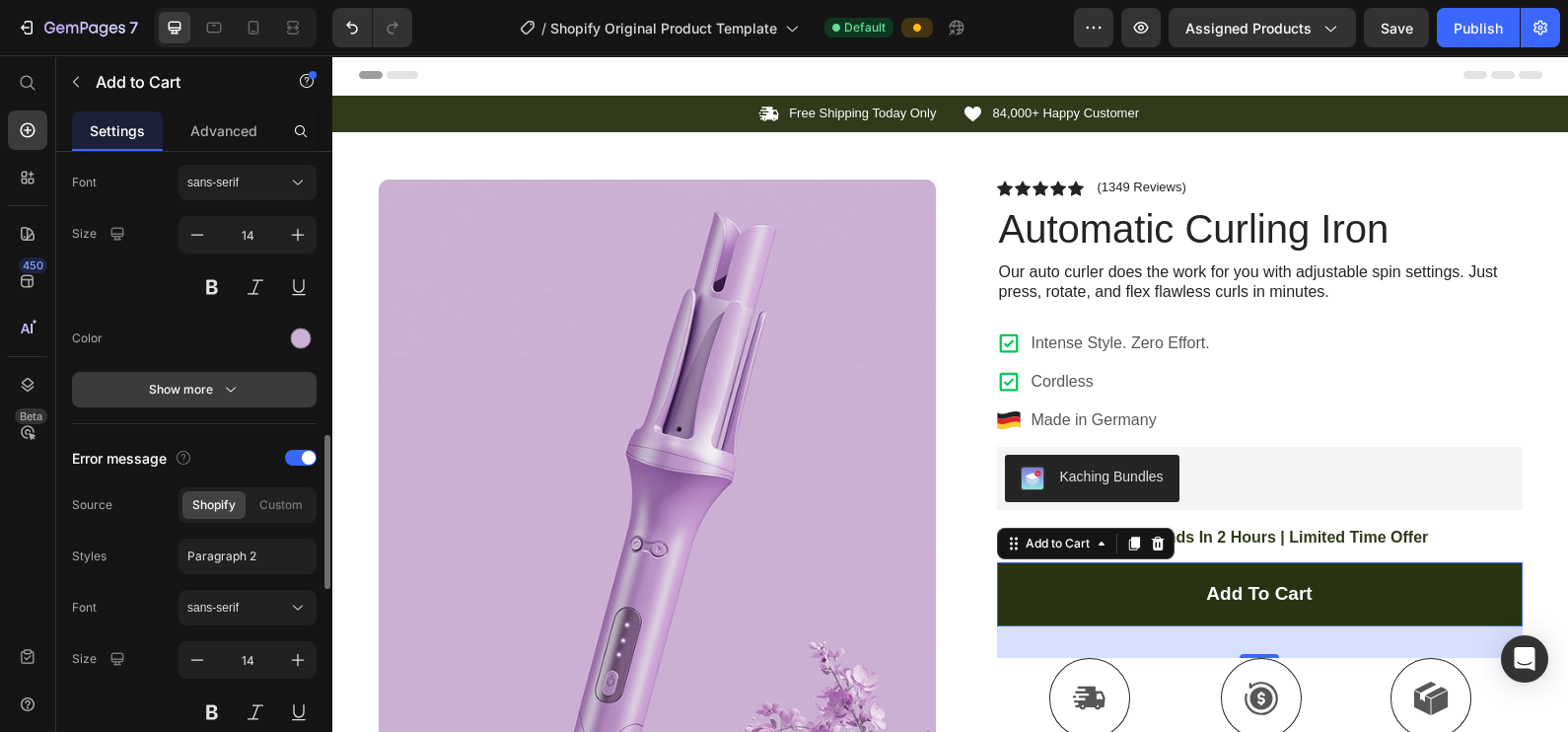 click 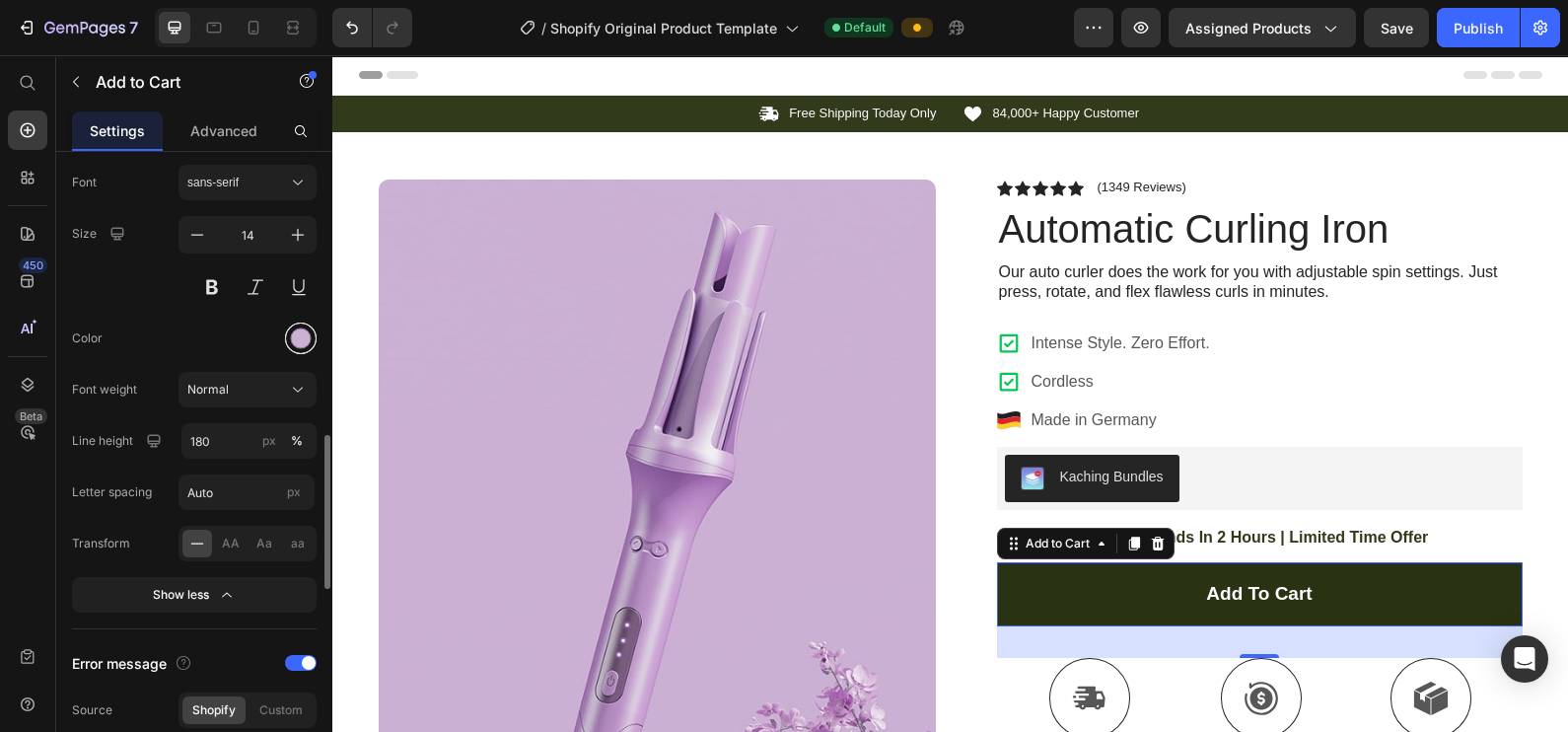 click at bounding box center [301, 338] 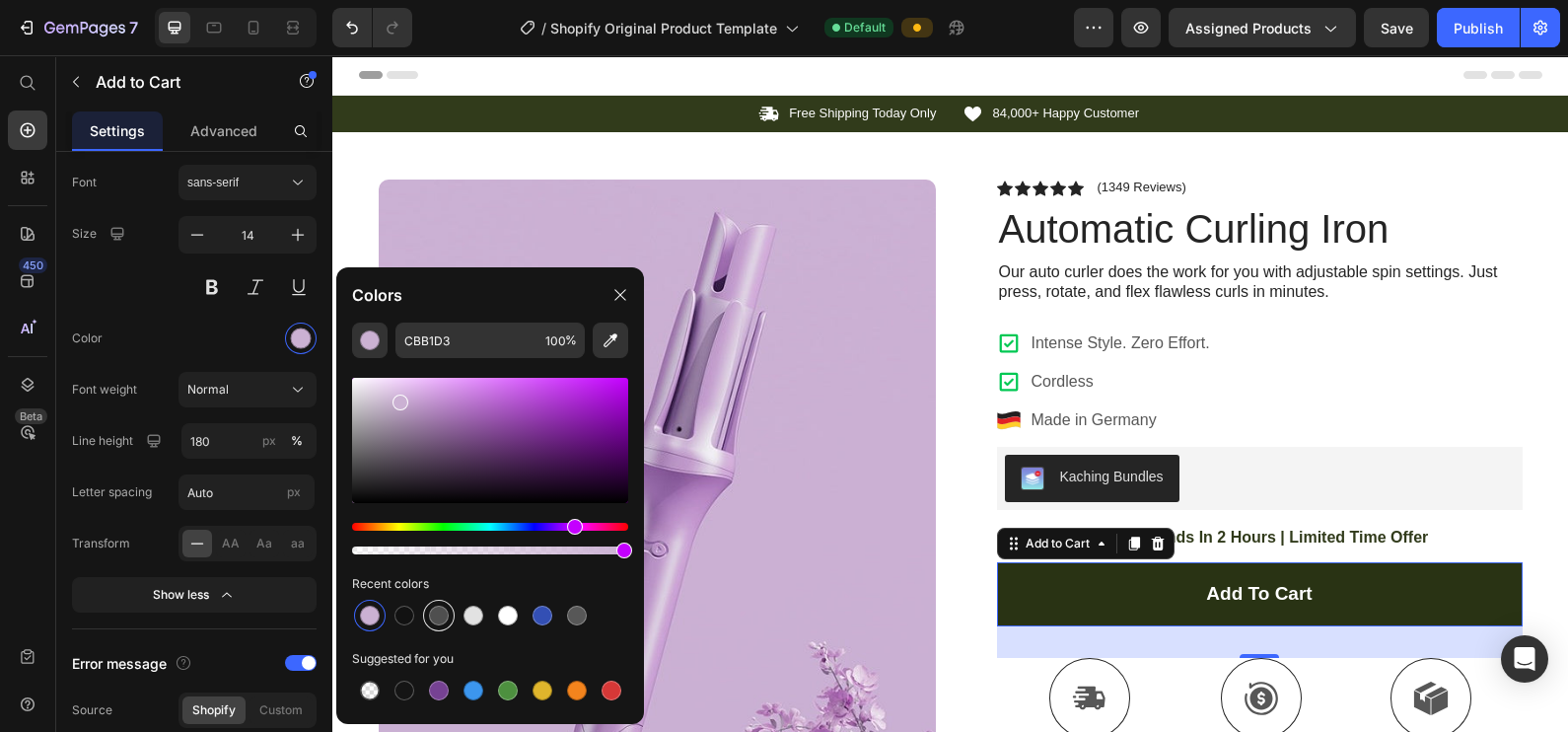 drag, startPoint x: 403, startPoint y: 617, endPoint x: 438, endPoint y: 607, distance: 36.40055 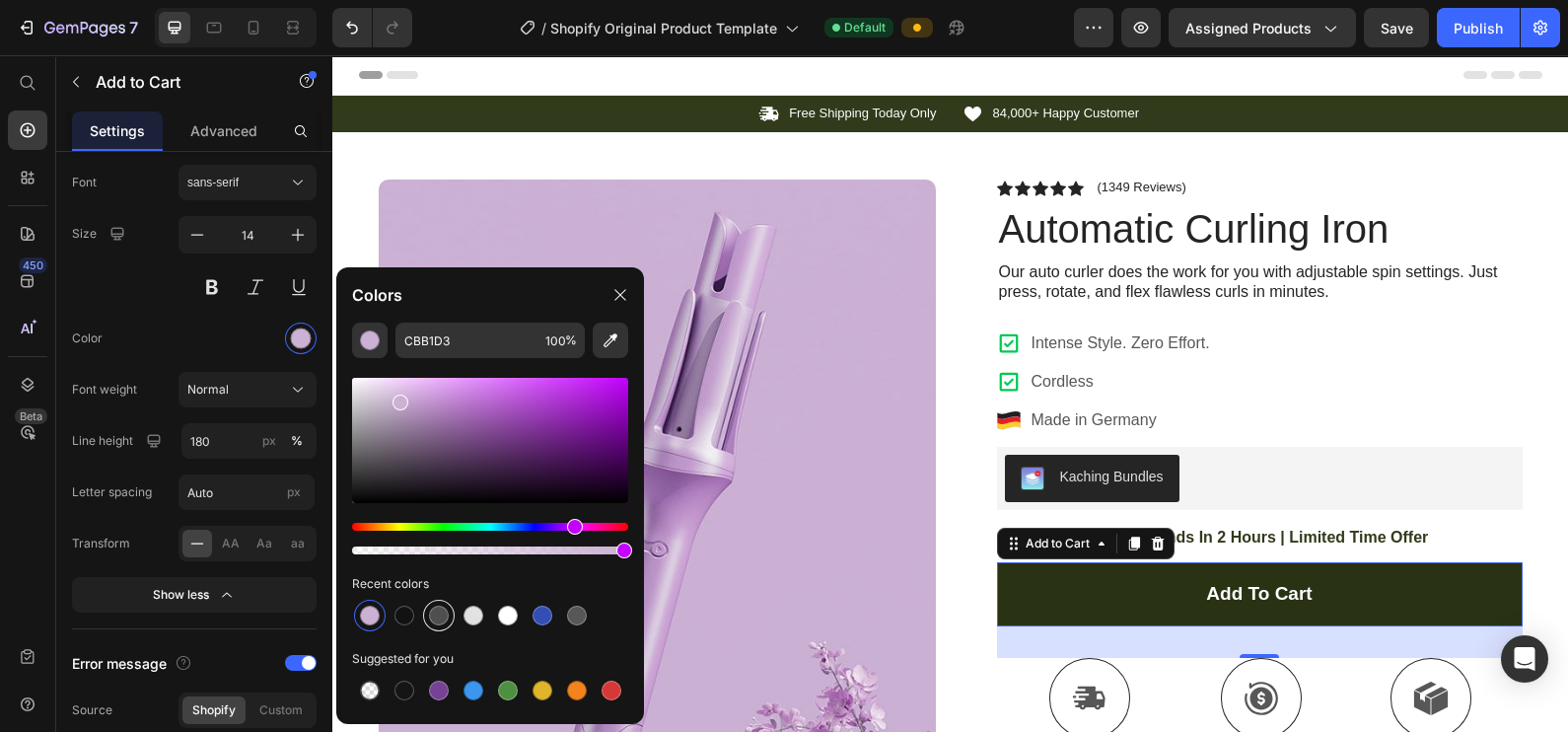 click at bounding box center (404, 616) 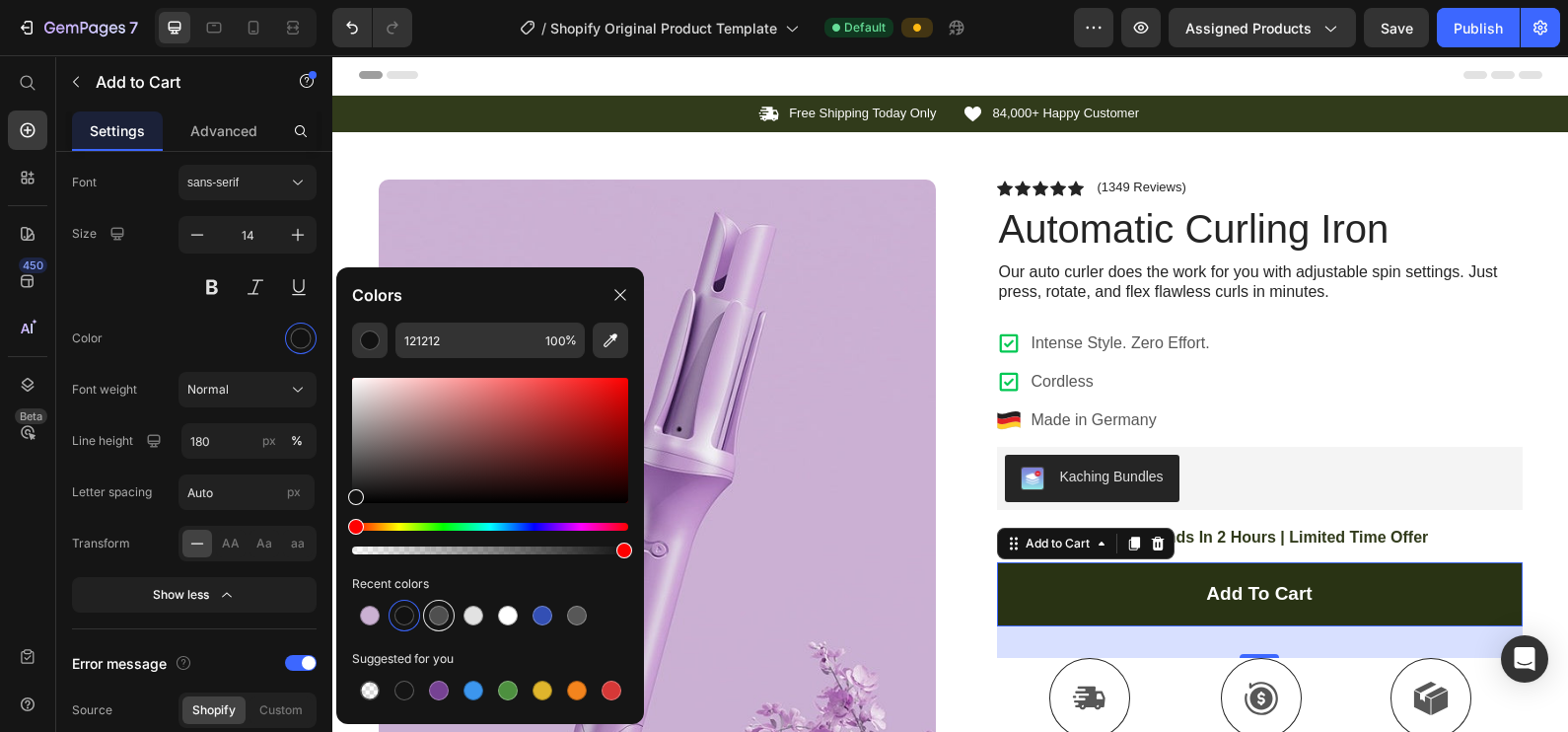 click at bounding box center [439, 616] 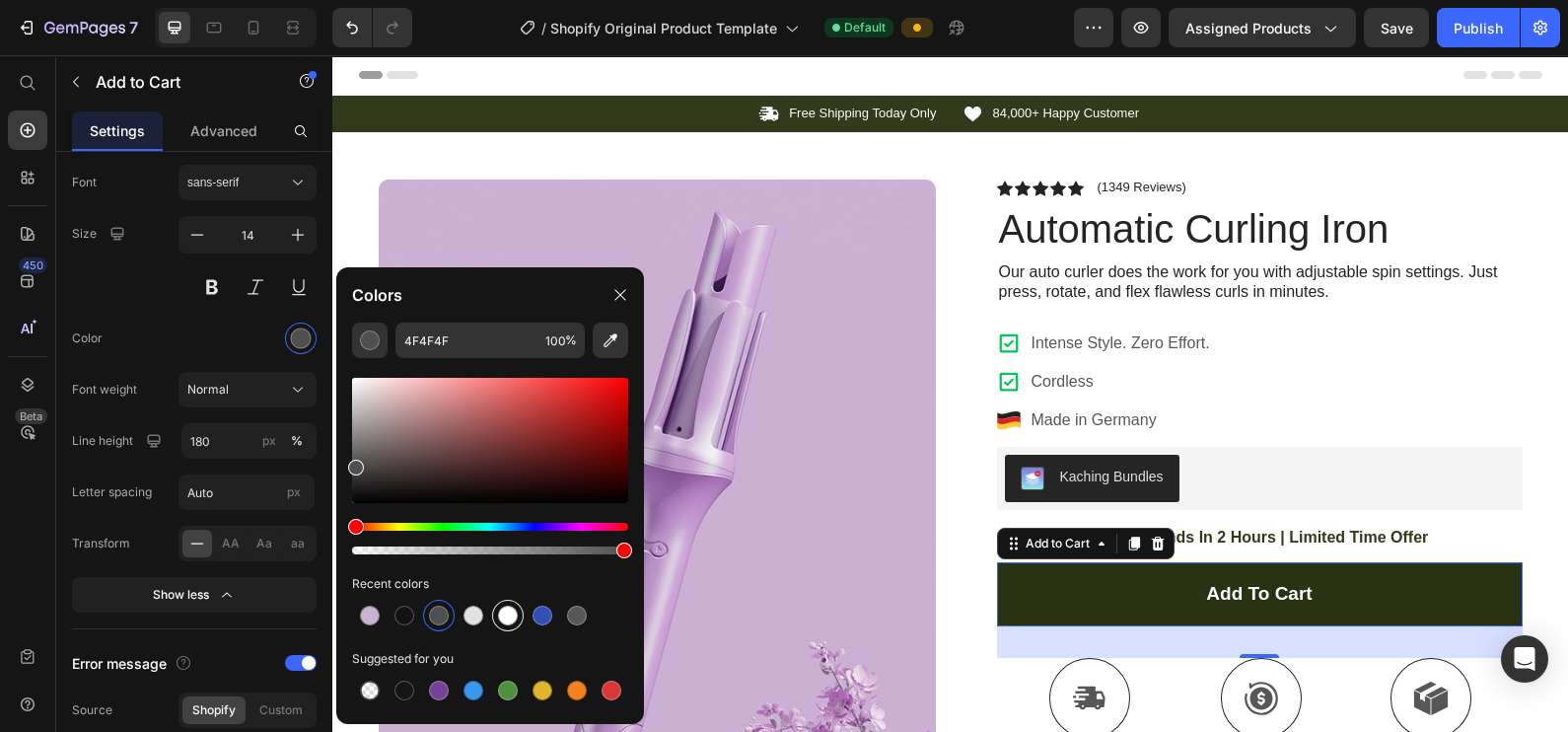 click at bounding box center (508, 616) 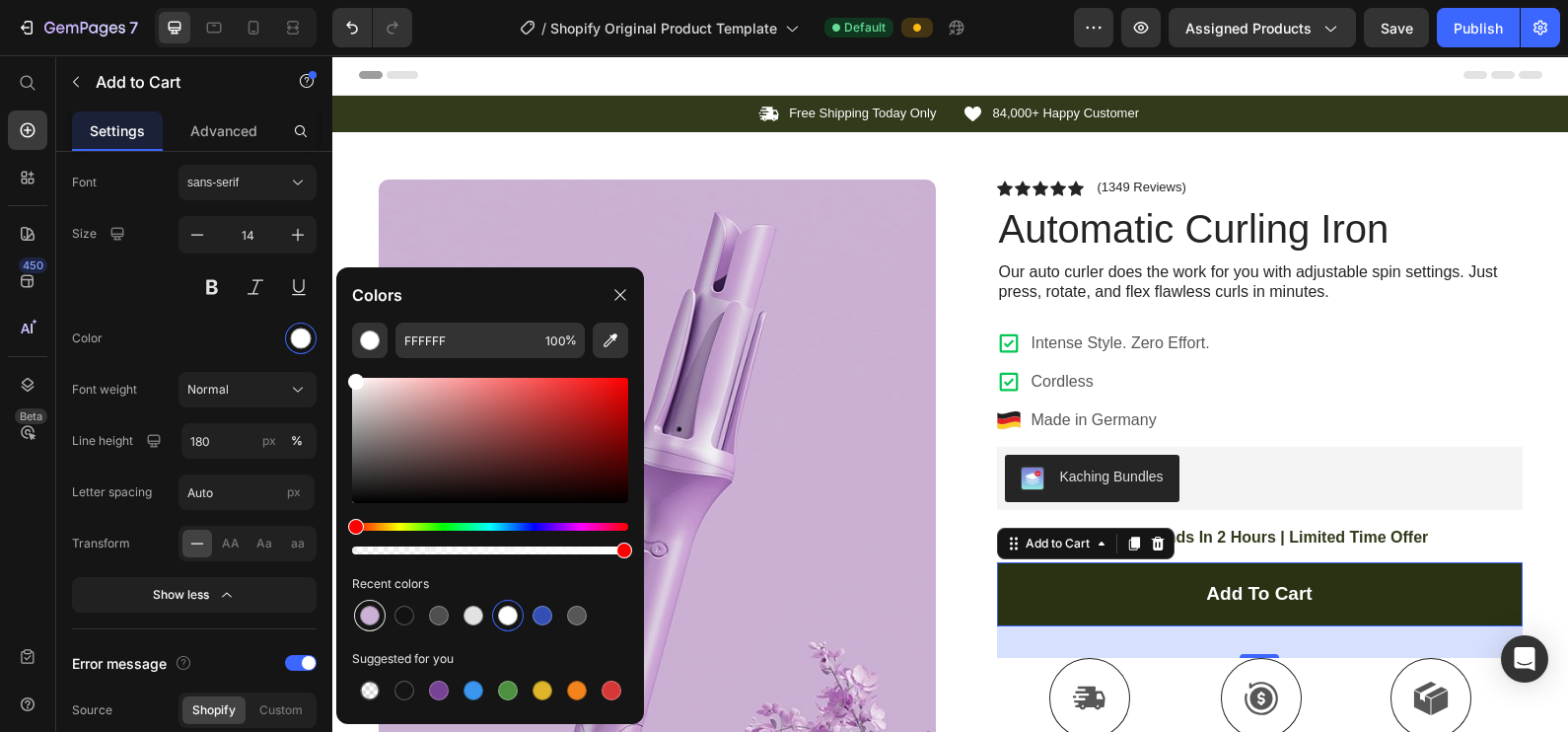 click at bounding box center [370, 616] 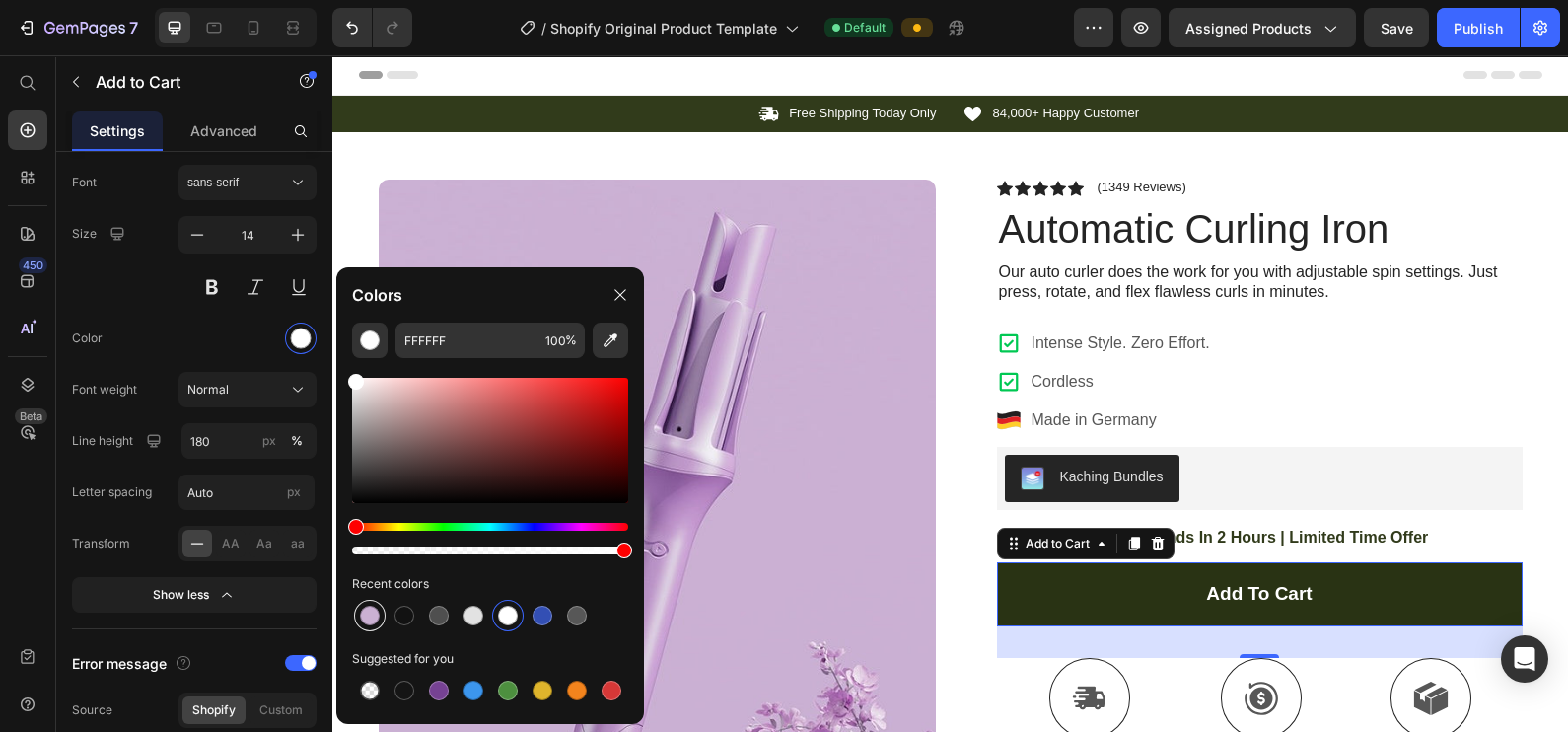 type on "CBB1D3" 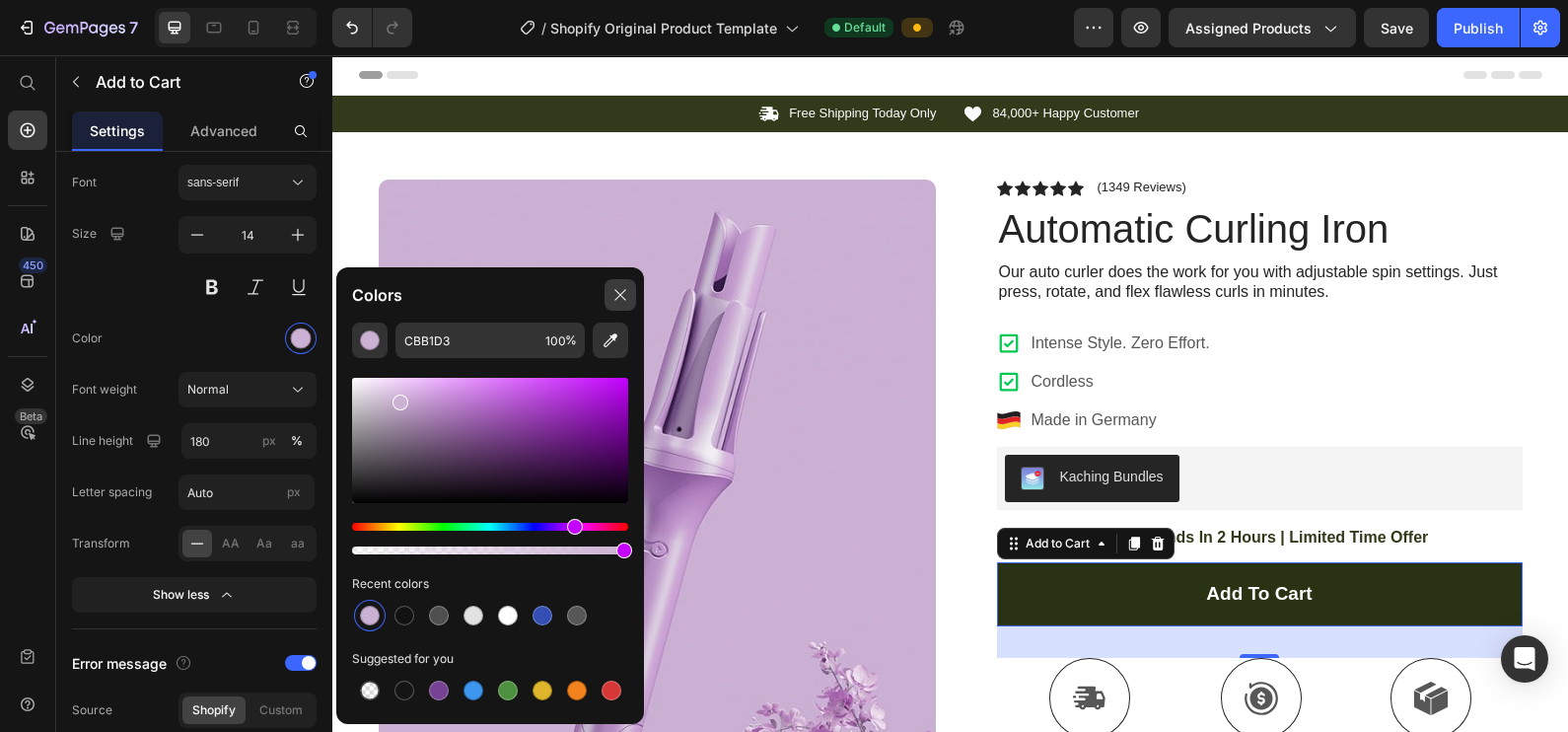 drag, startPoint x: 608, startPoint y: 288, endPoint x: 943, endPoint y: 82, distance: 393.26963 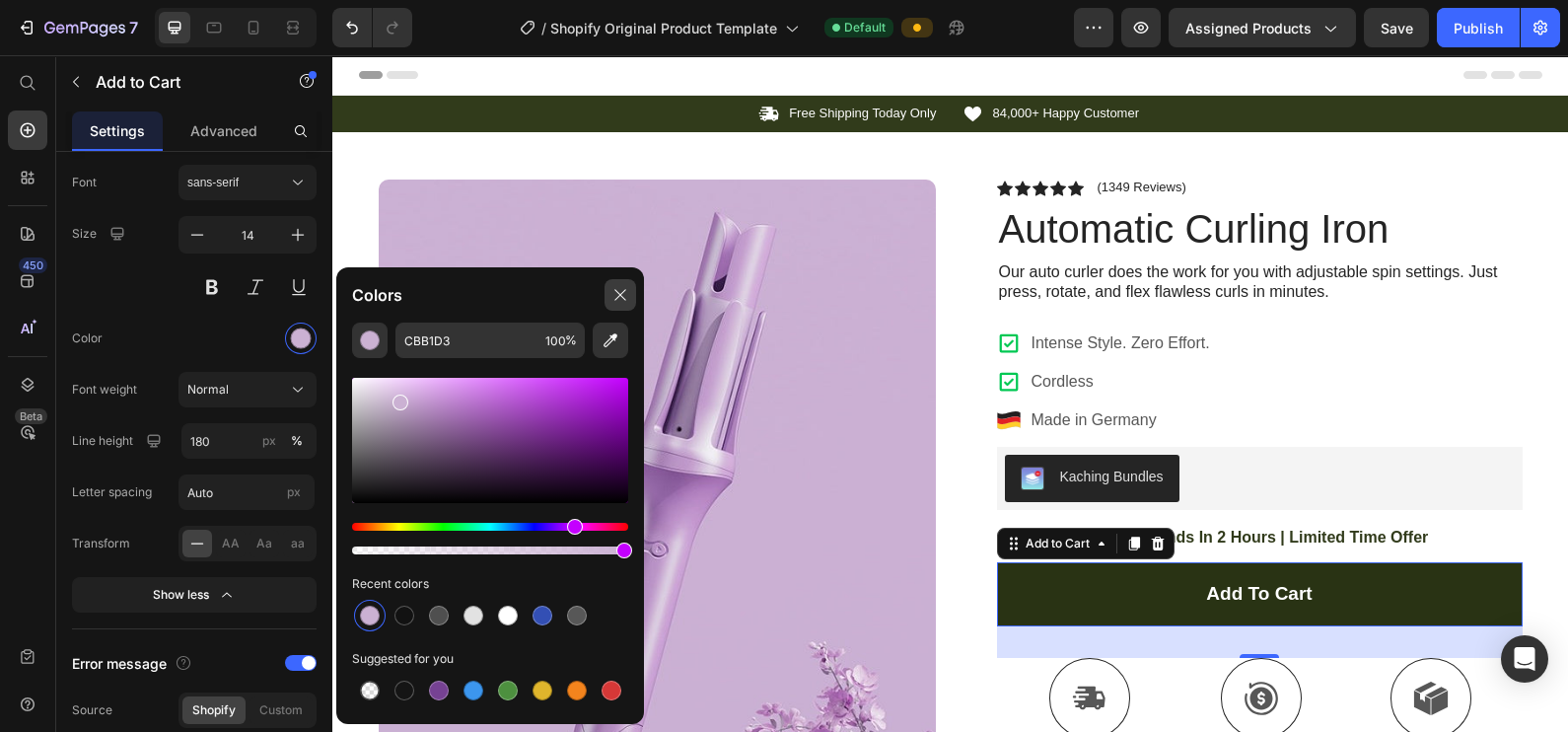 click at bounding box center (620, 295) 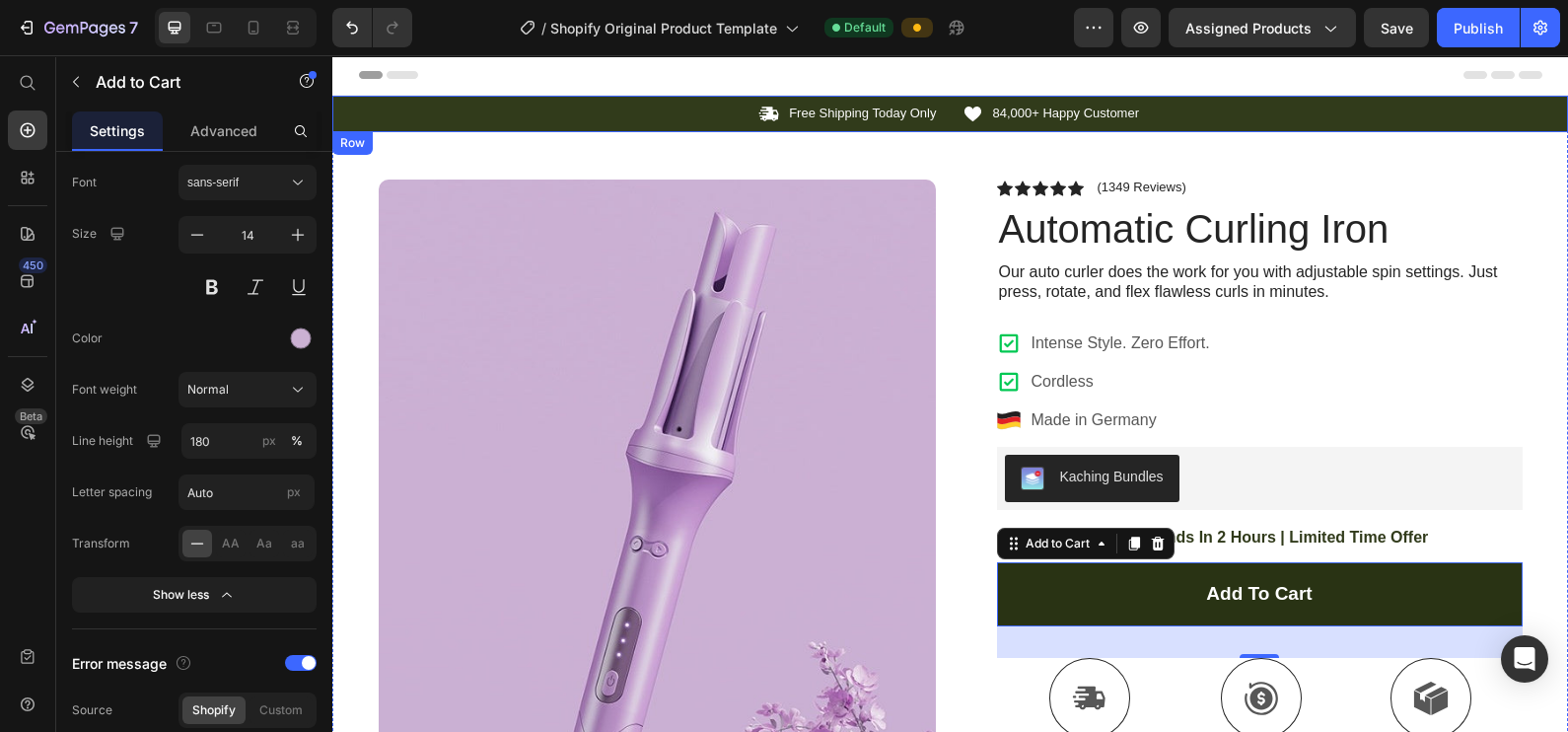 click on "Icon Free Shipping Today Only Text Block Row
Icon 84,000+ Happy Customer Text Block Row Carousel" at bounding box center [950, 113] 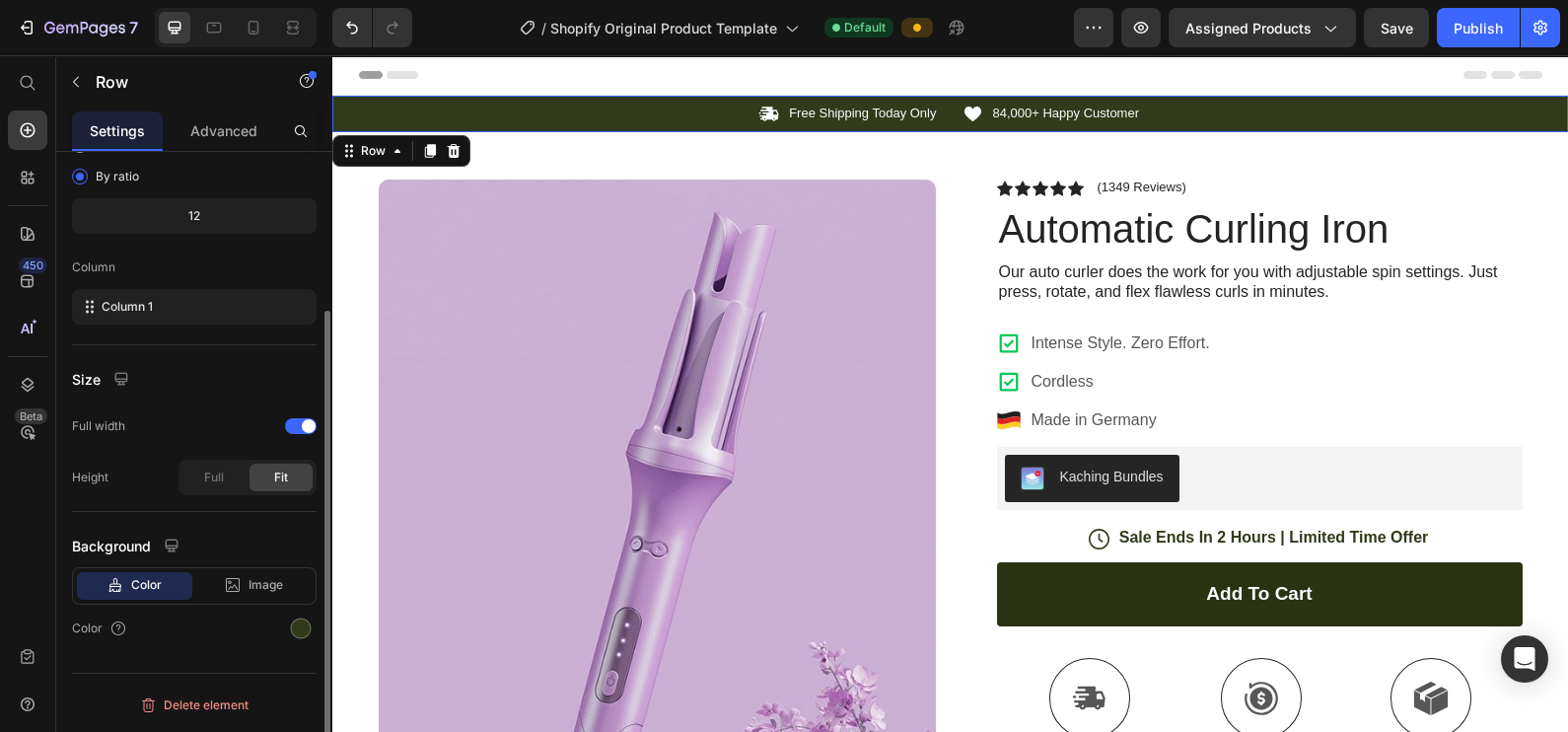 scroll, scrollTop: 0, scrollLeft: 0, axis: both 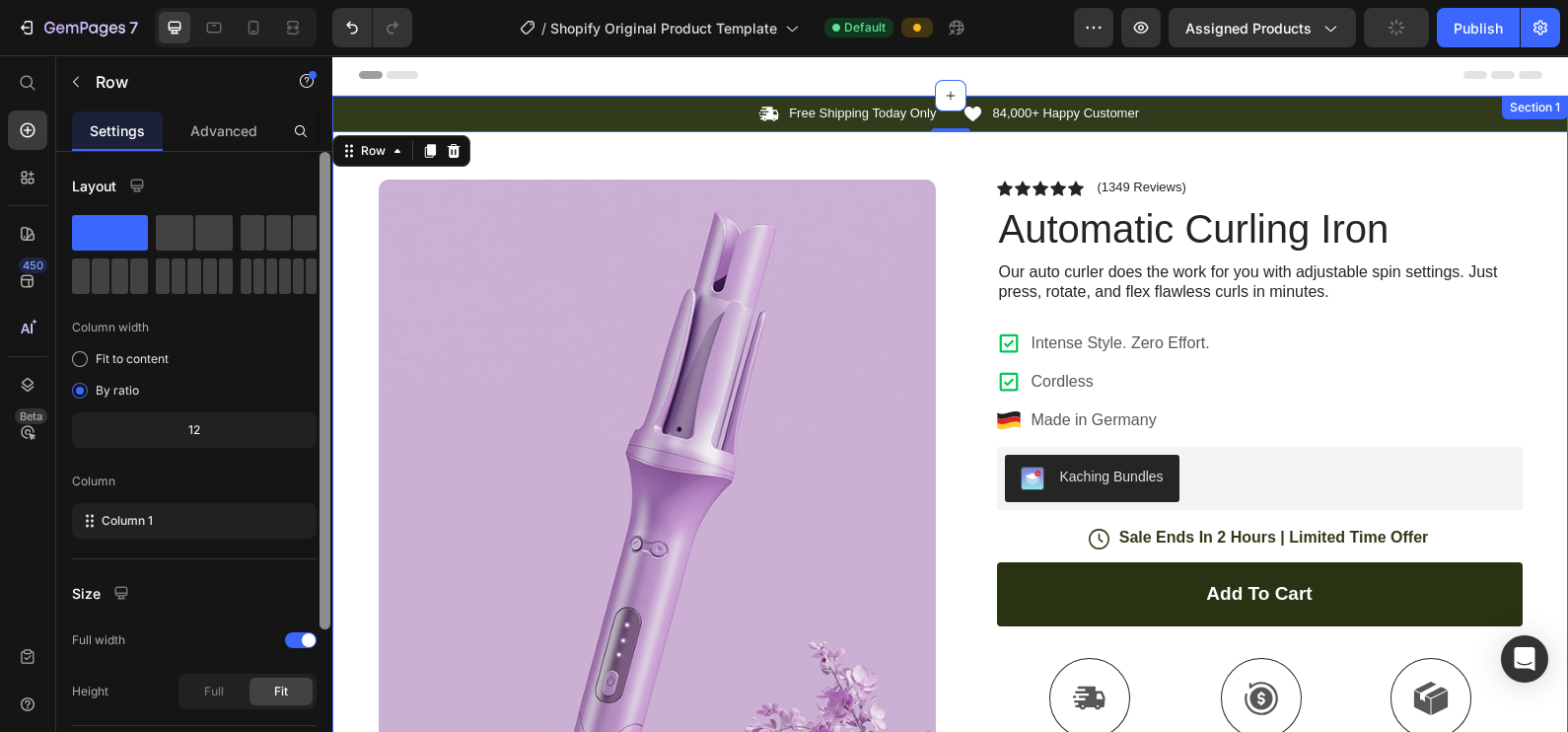 drag, startPoint x: 655, startPoint y: 366, endPoint x: 338, endPoint y: 398, distance: 318.61105 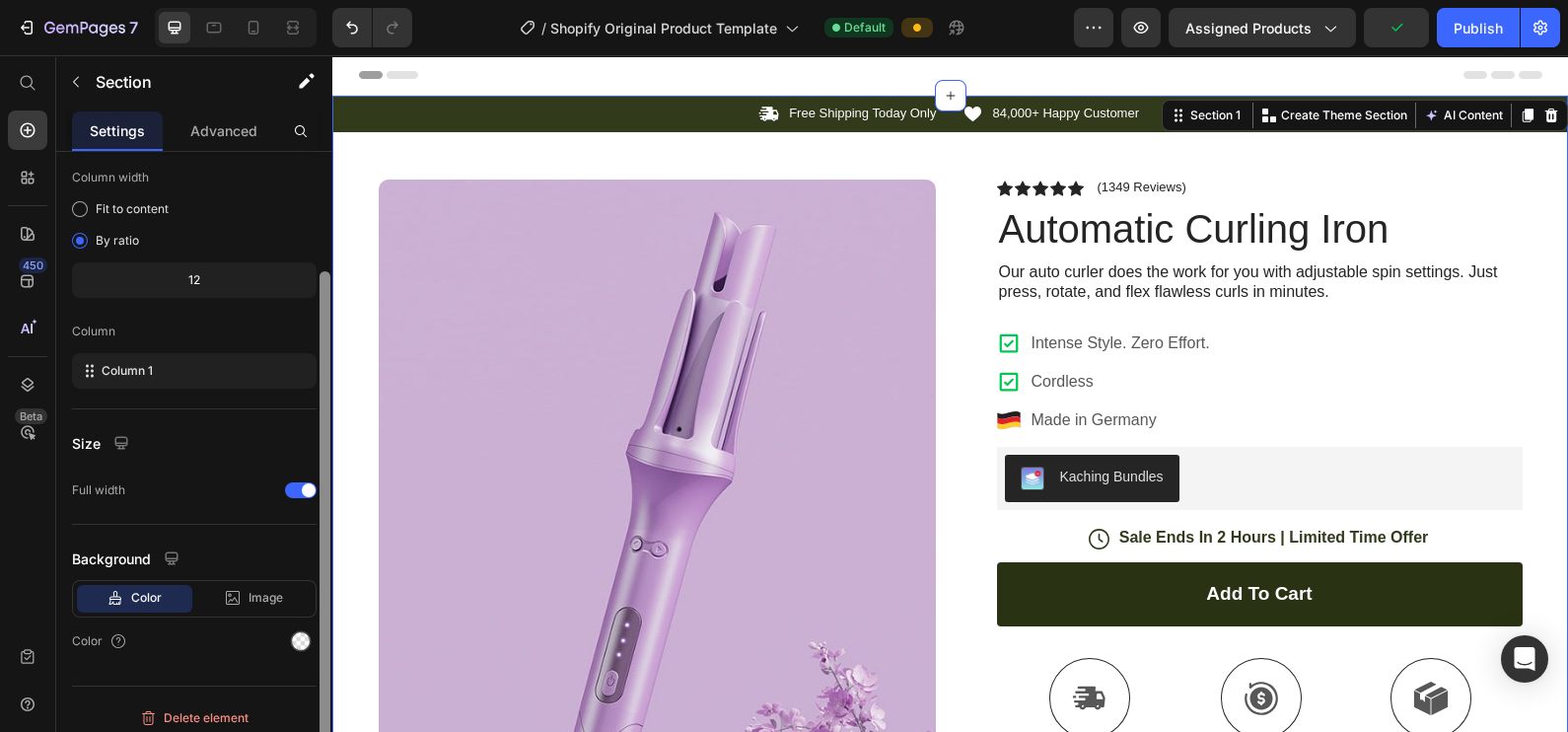 scroll, scrollTop: 158, scrollLeft: 0, axis: vertical 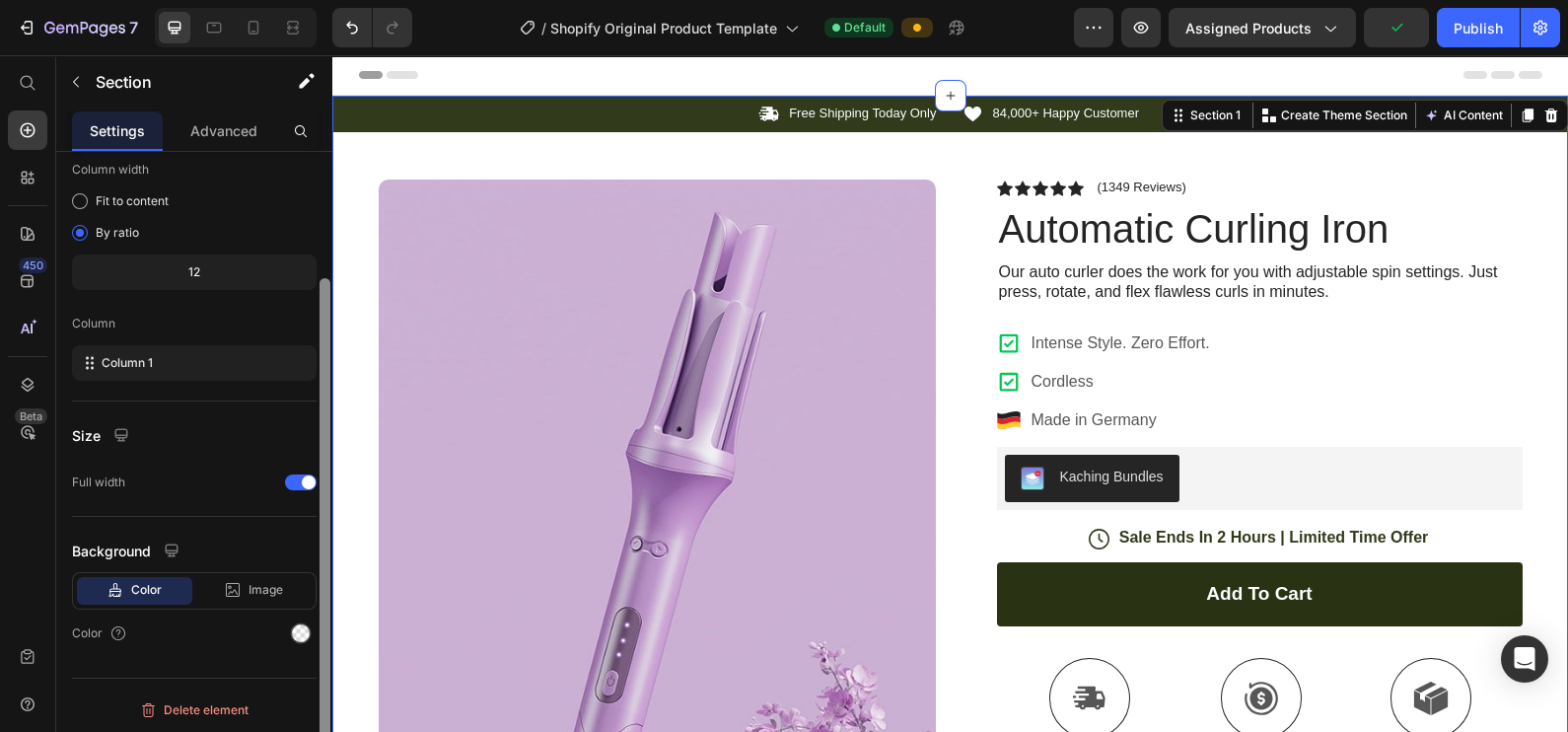 drag, startPoint x: 323, startPoint y: 425, endPoint x: 326, endPoint y: 494, distance: 69.065187 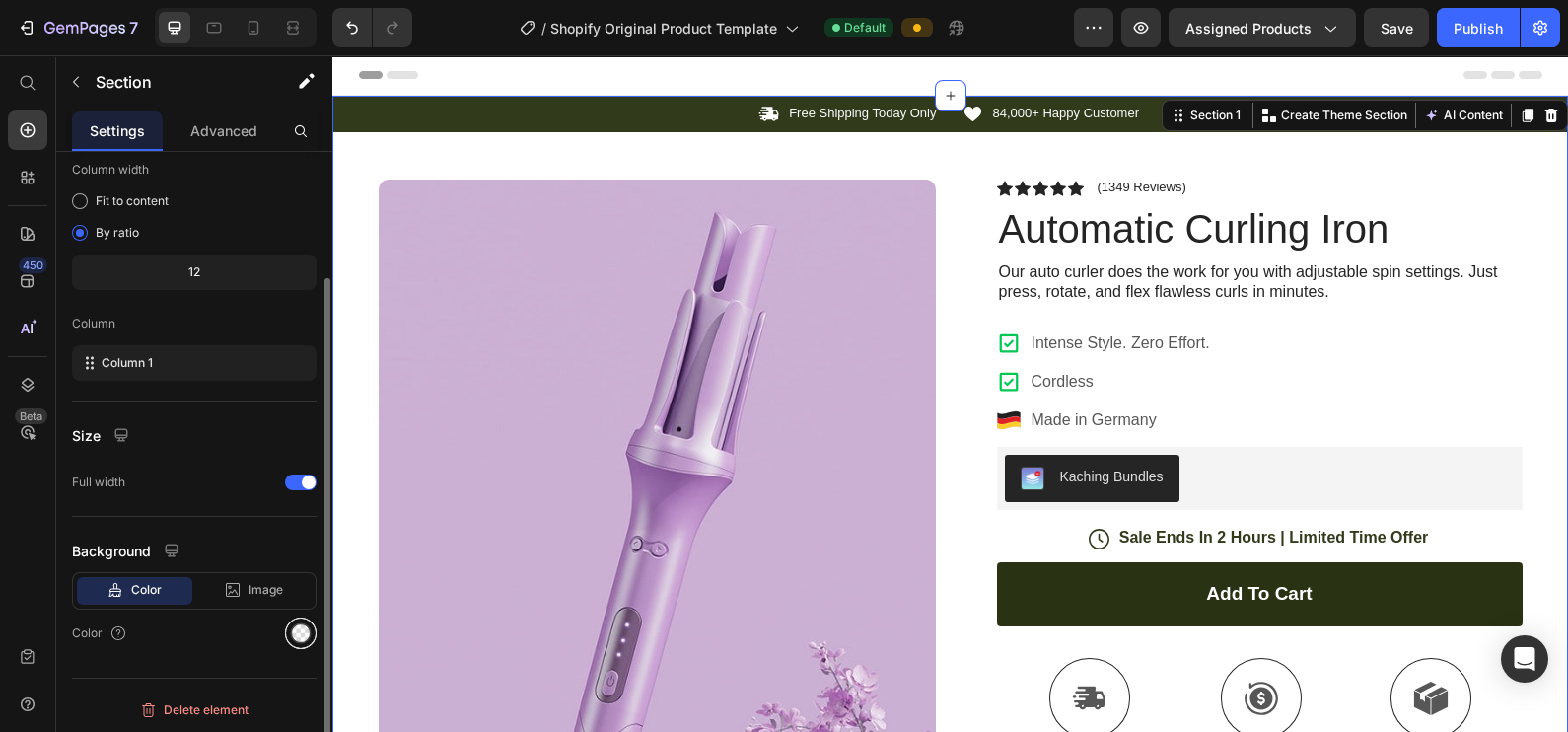 click at bounding box center [301, 633] 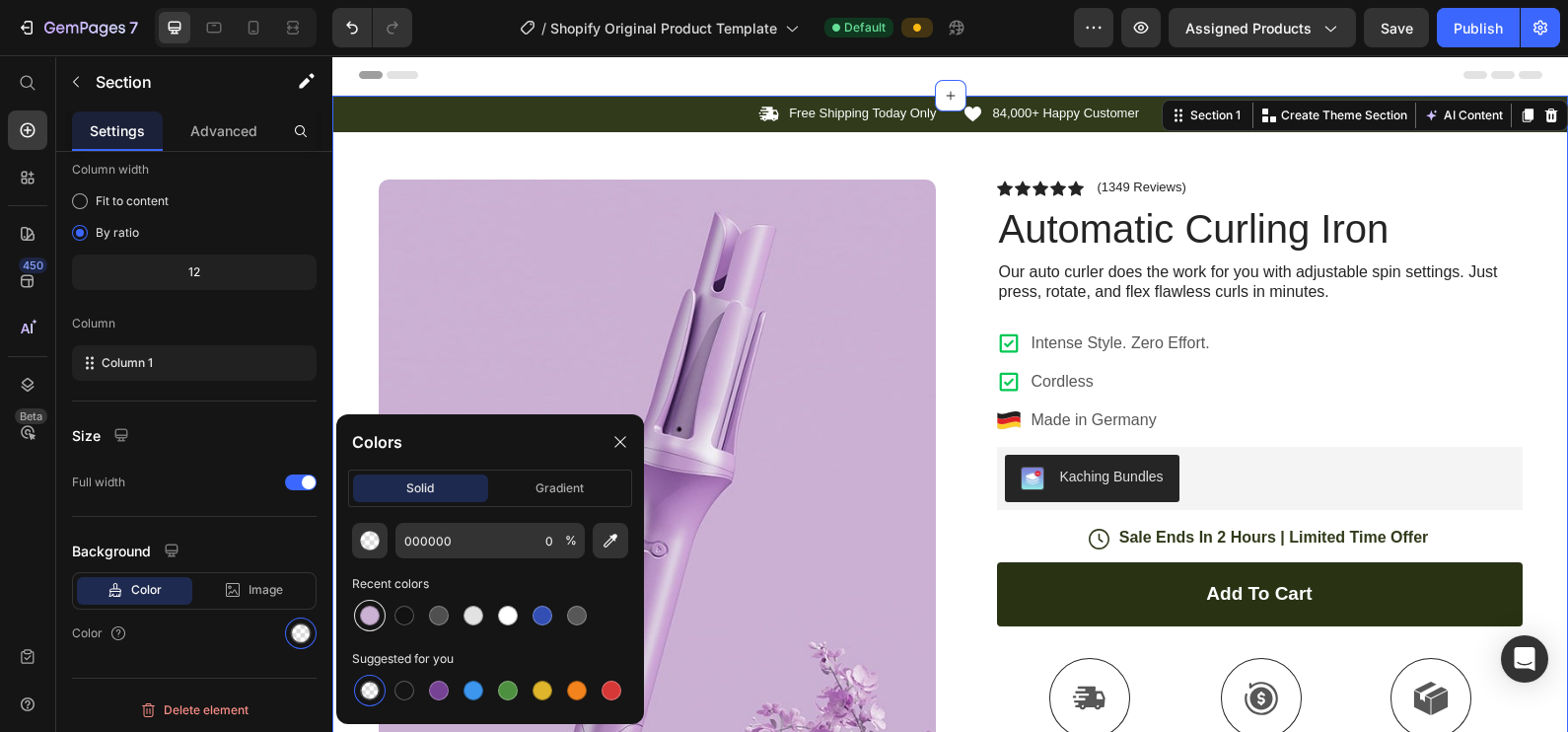 click at bounding box center (370, 616) 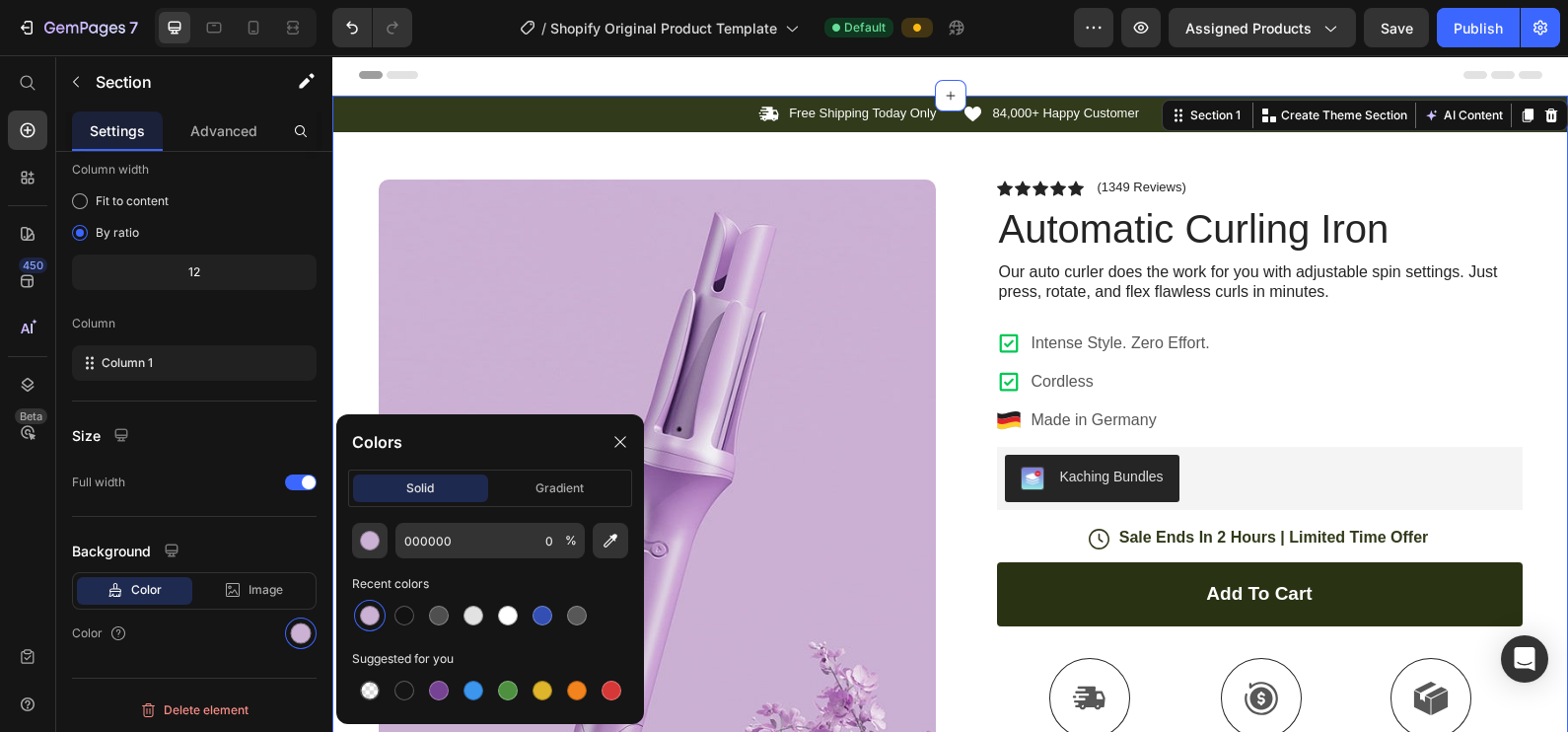 type on "CBB1D3" 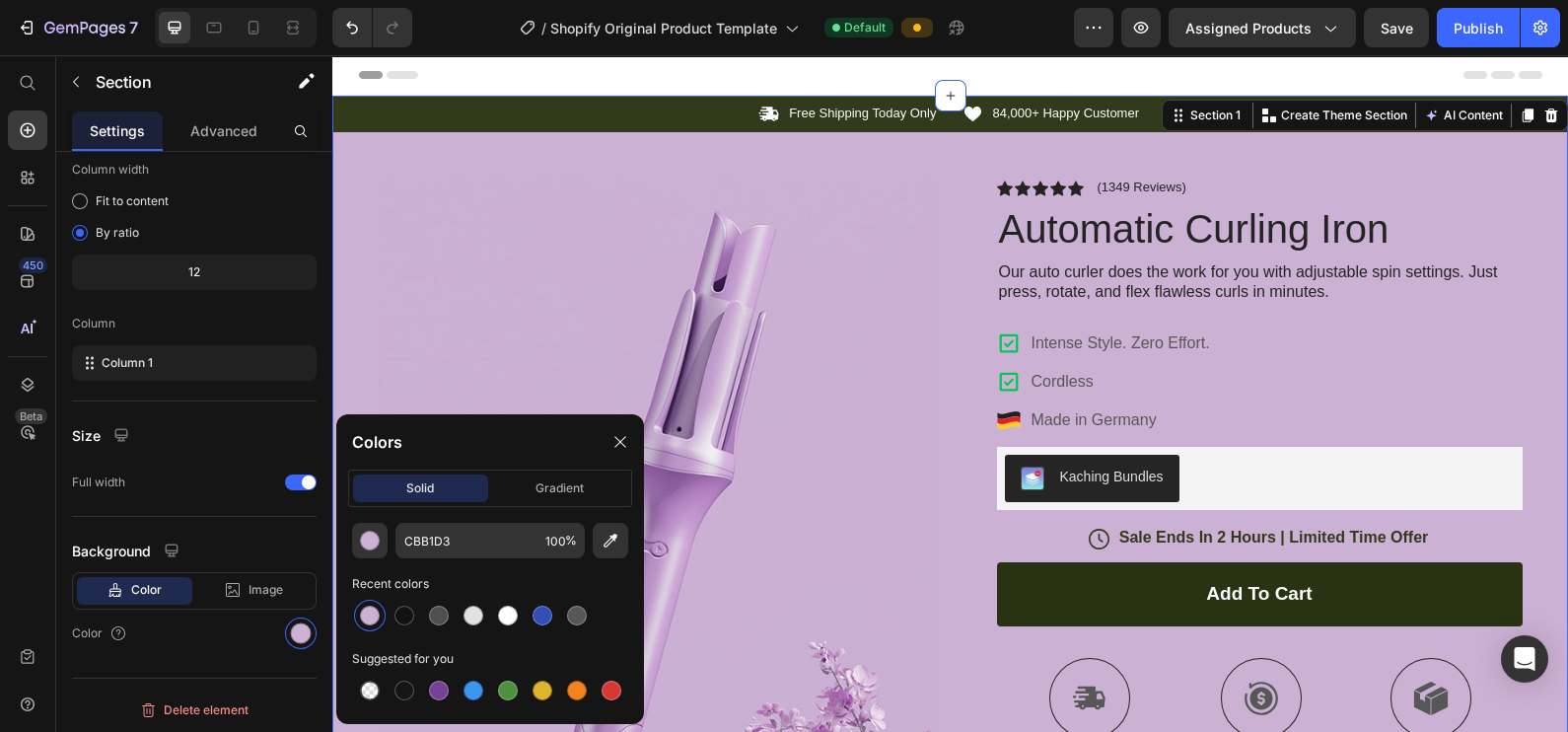click at bounding box center [370, 616] 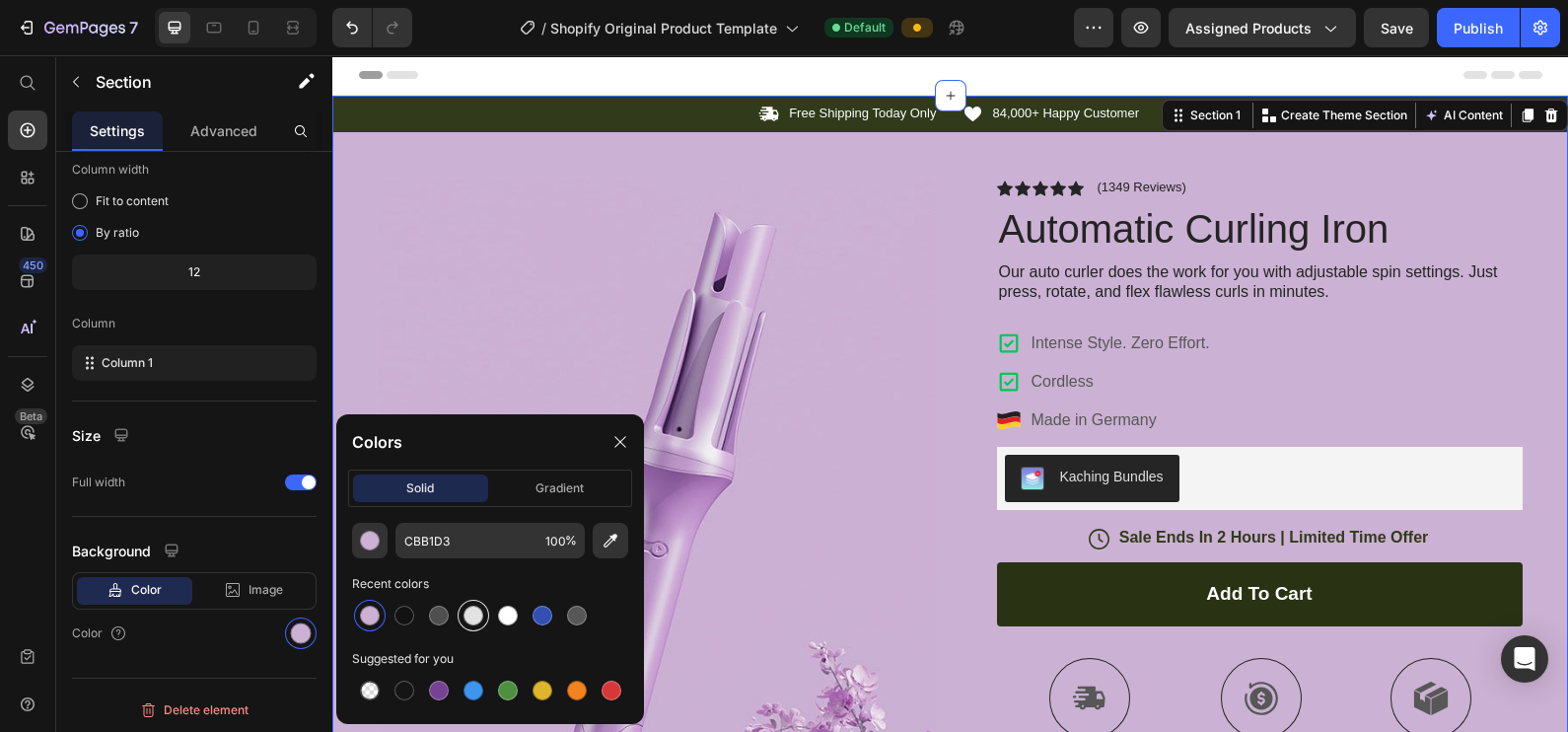 click at bounding box center [473, 616] 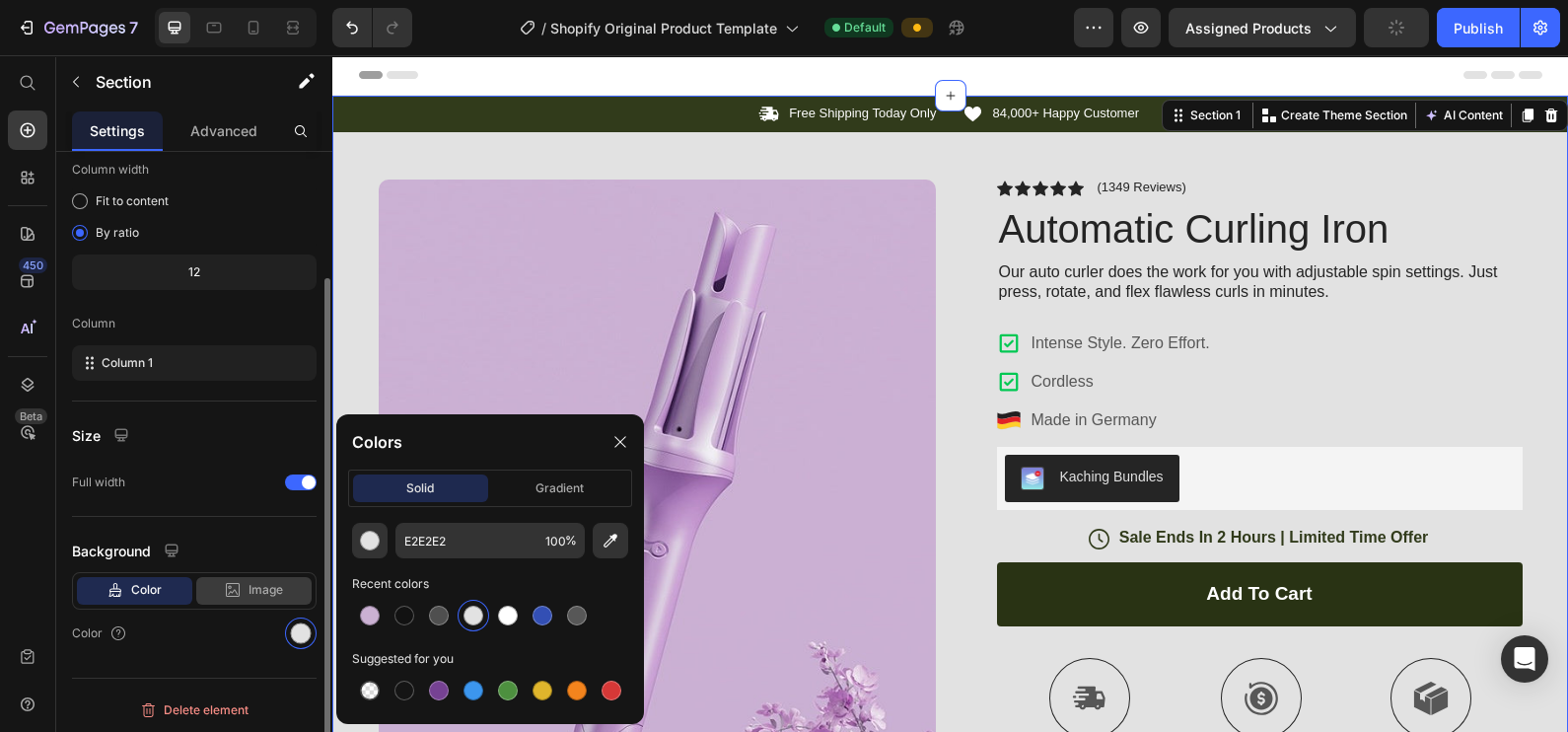 click on "Image" at bounding box center (265, 590) 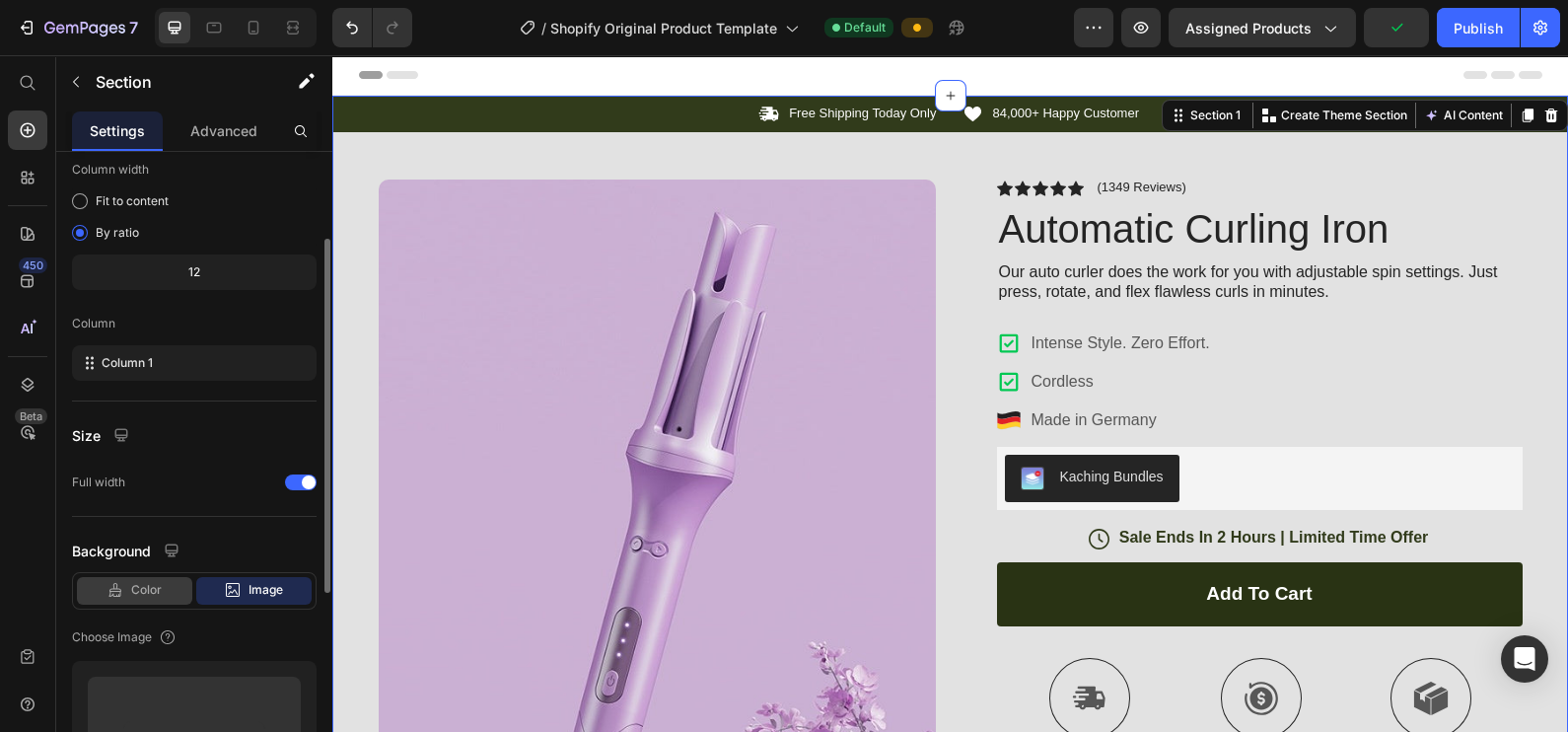 click on "Color" at bounding box center (146, 590) 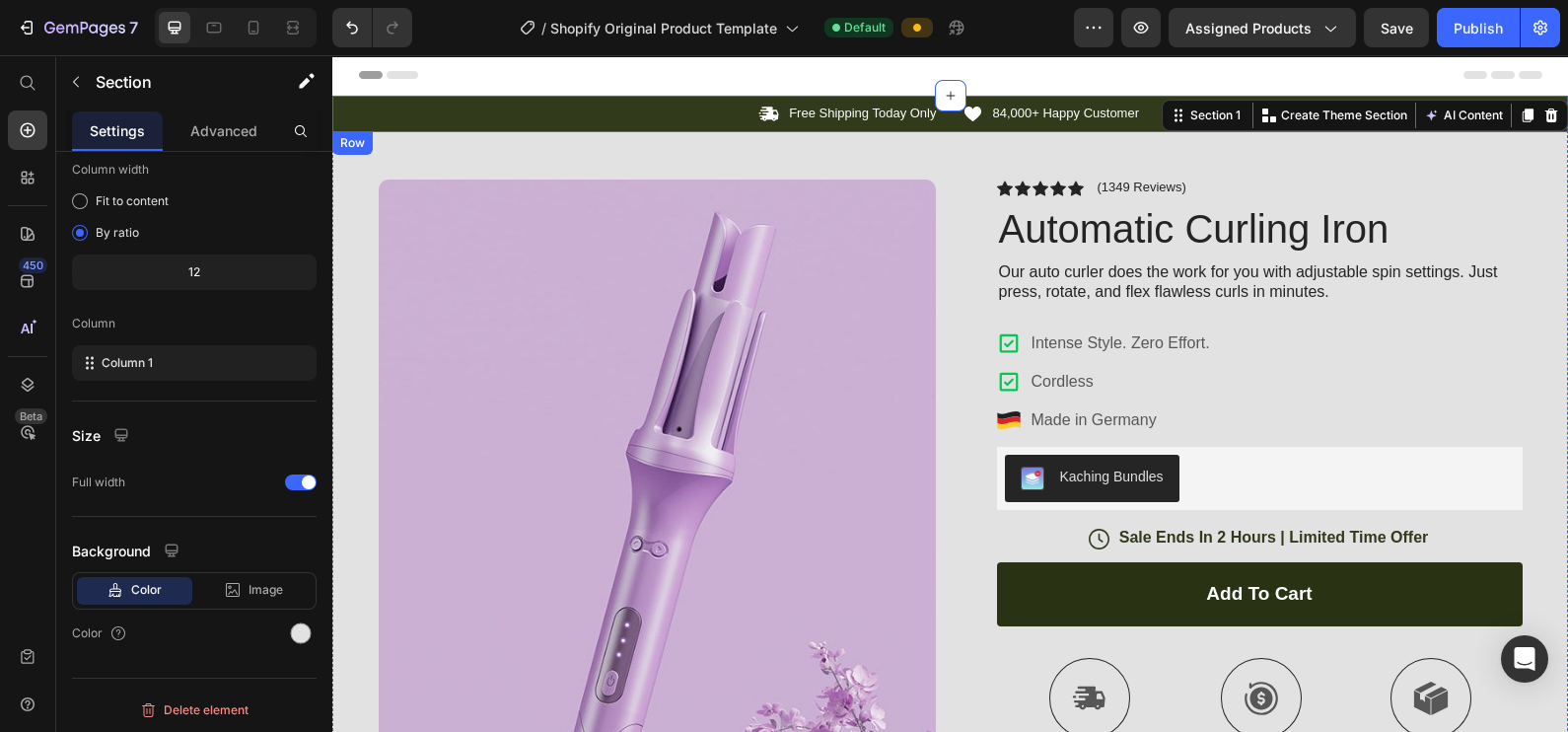 click on "Icon Free Shipping Today Only Text Block Row
Icon 84,000+ Happy Customer Text Block Row Carousel Row" at bounding box center [950, 113] 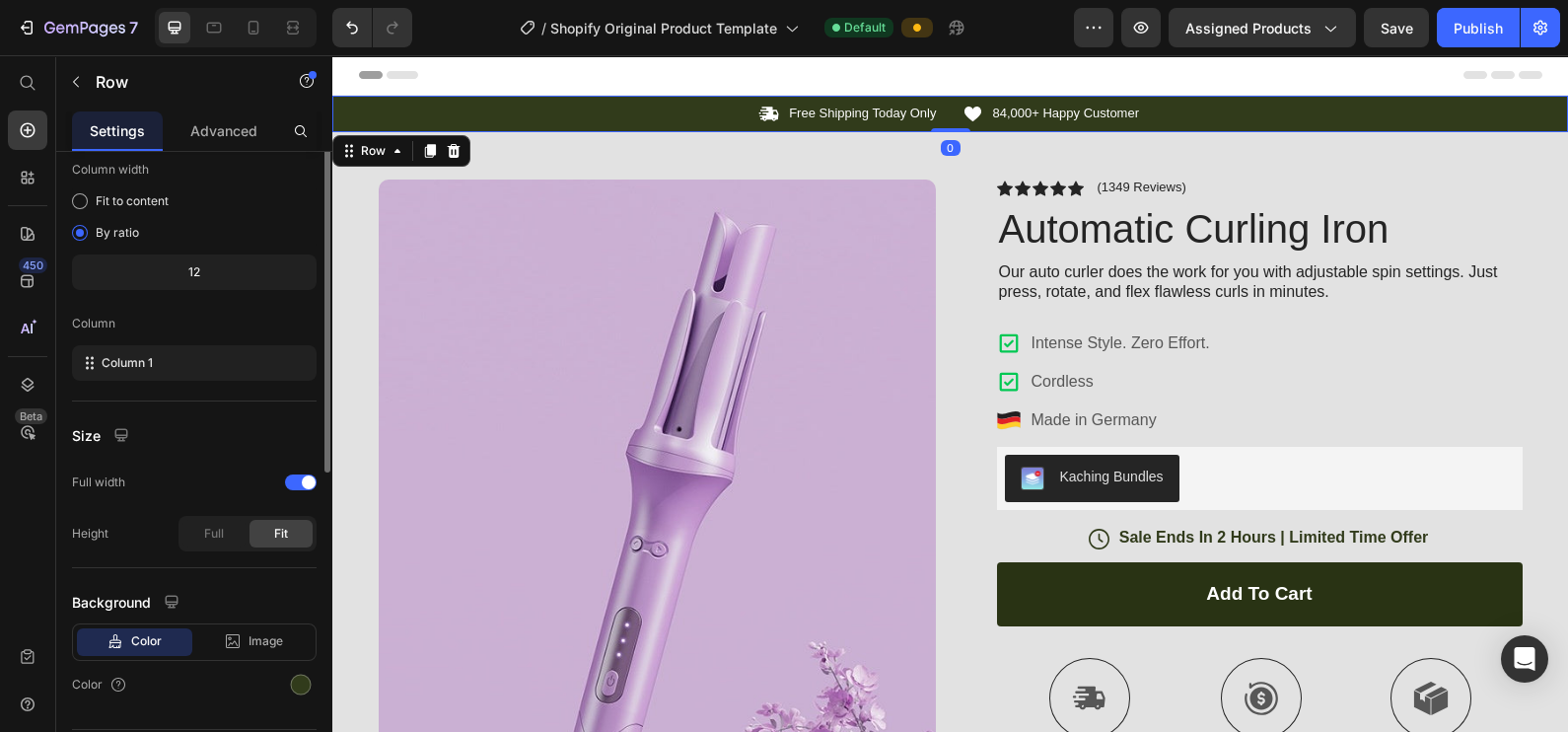 scroll, scrollTop: 0, scrollLeft: 0, axis: both 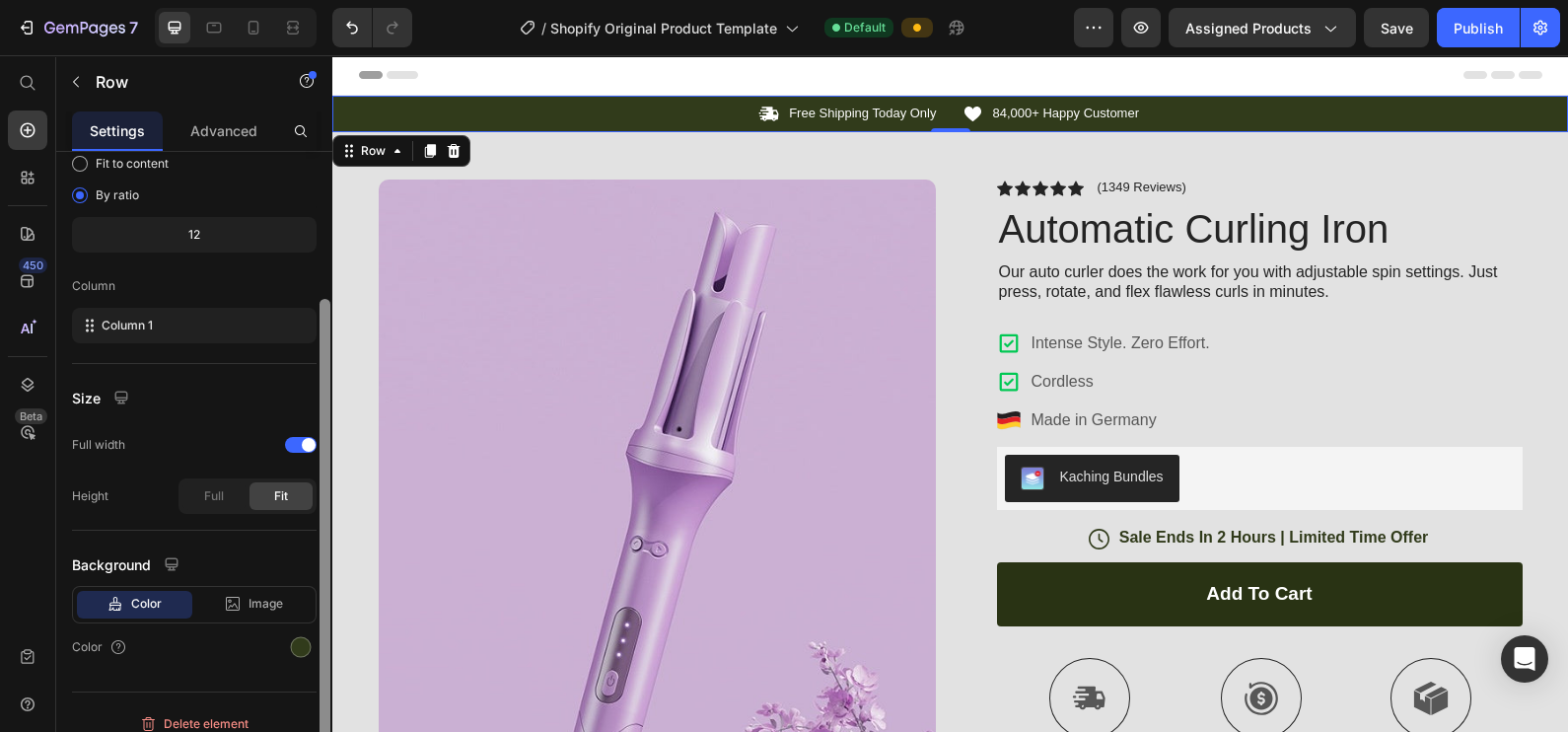 drag, startPoint x: 324, startPoint y: 439, endPoint x: 296, endPoint y: 617, distance: 180.18879 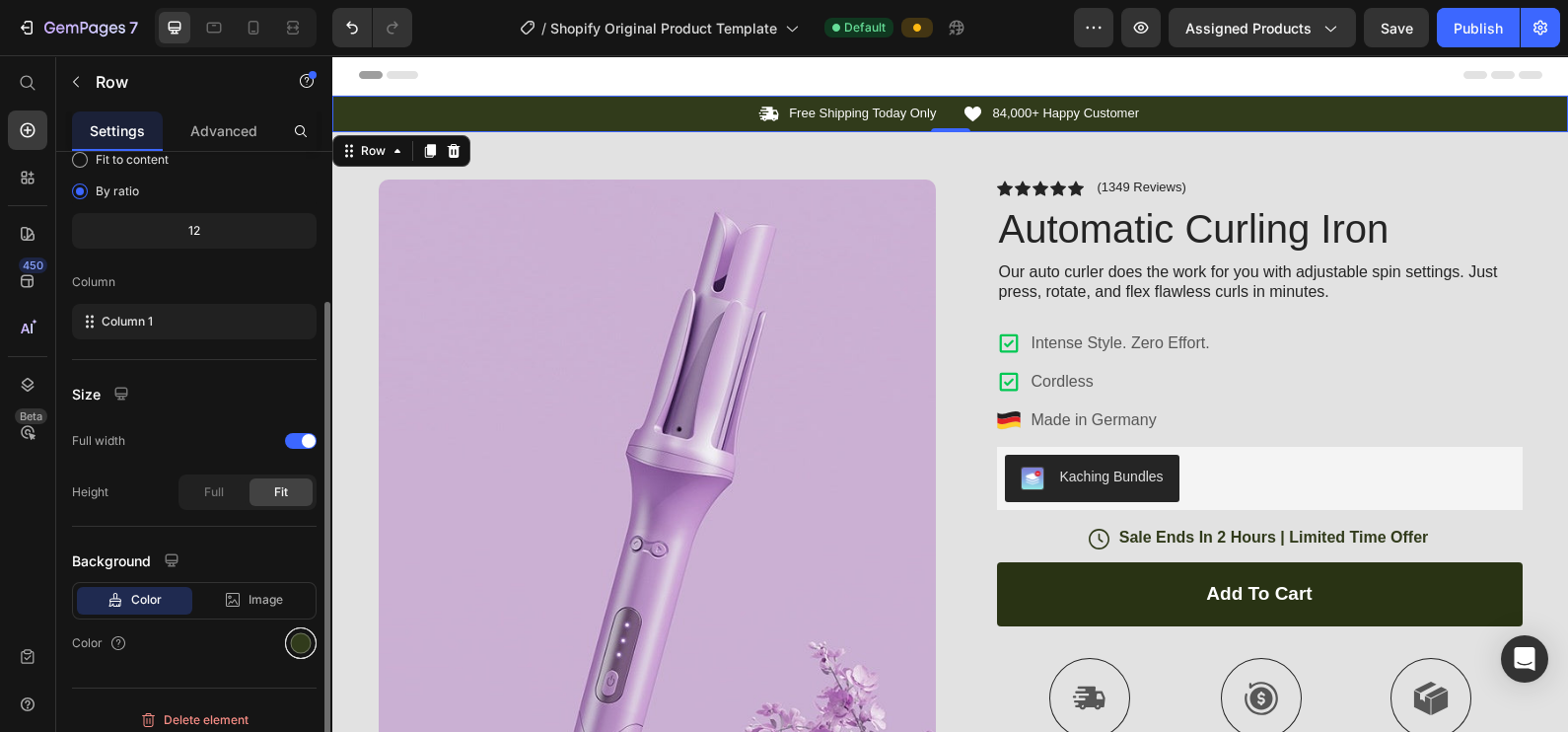click at bounding box center (301, 643) 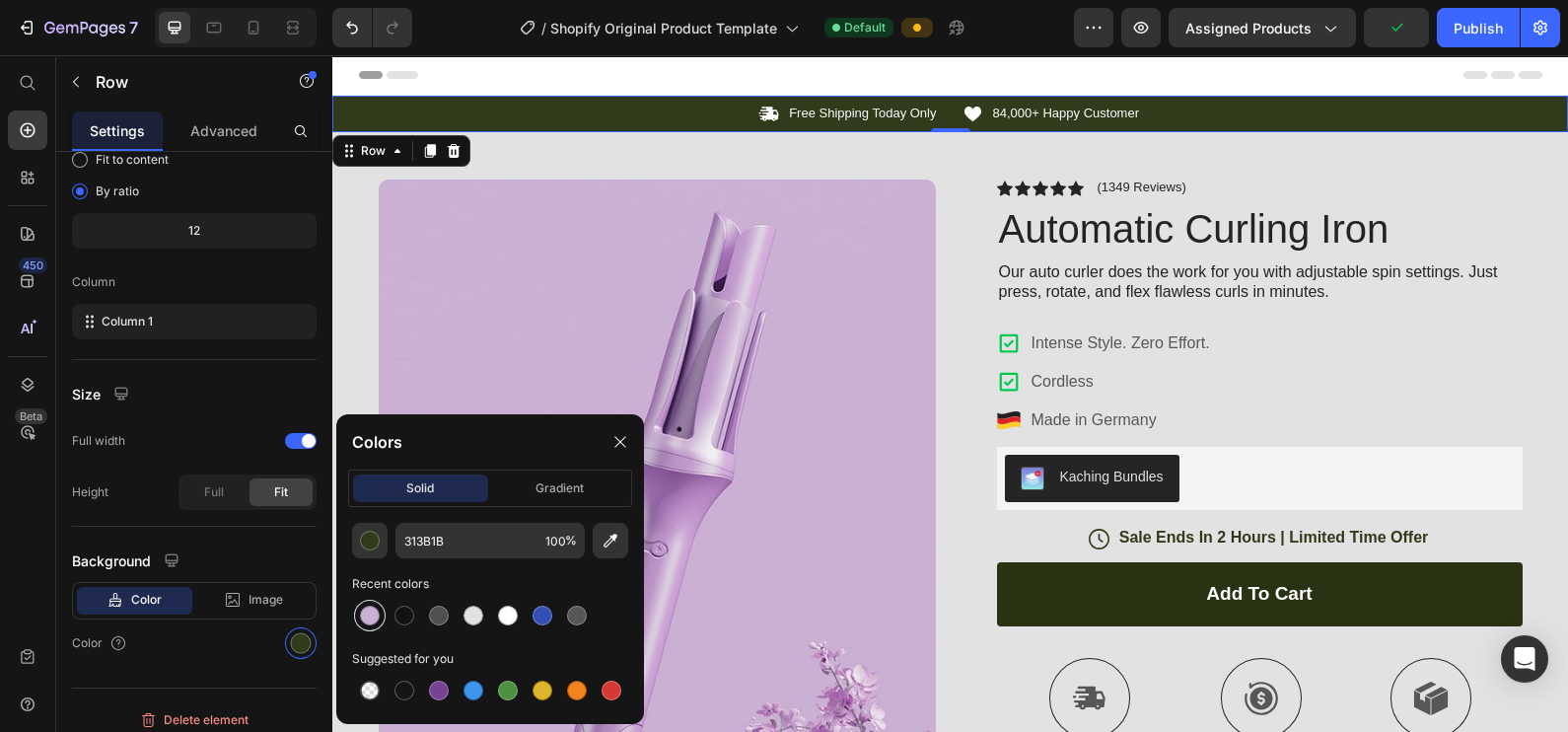 click at bounding box center (370, 616) 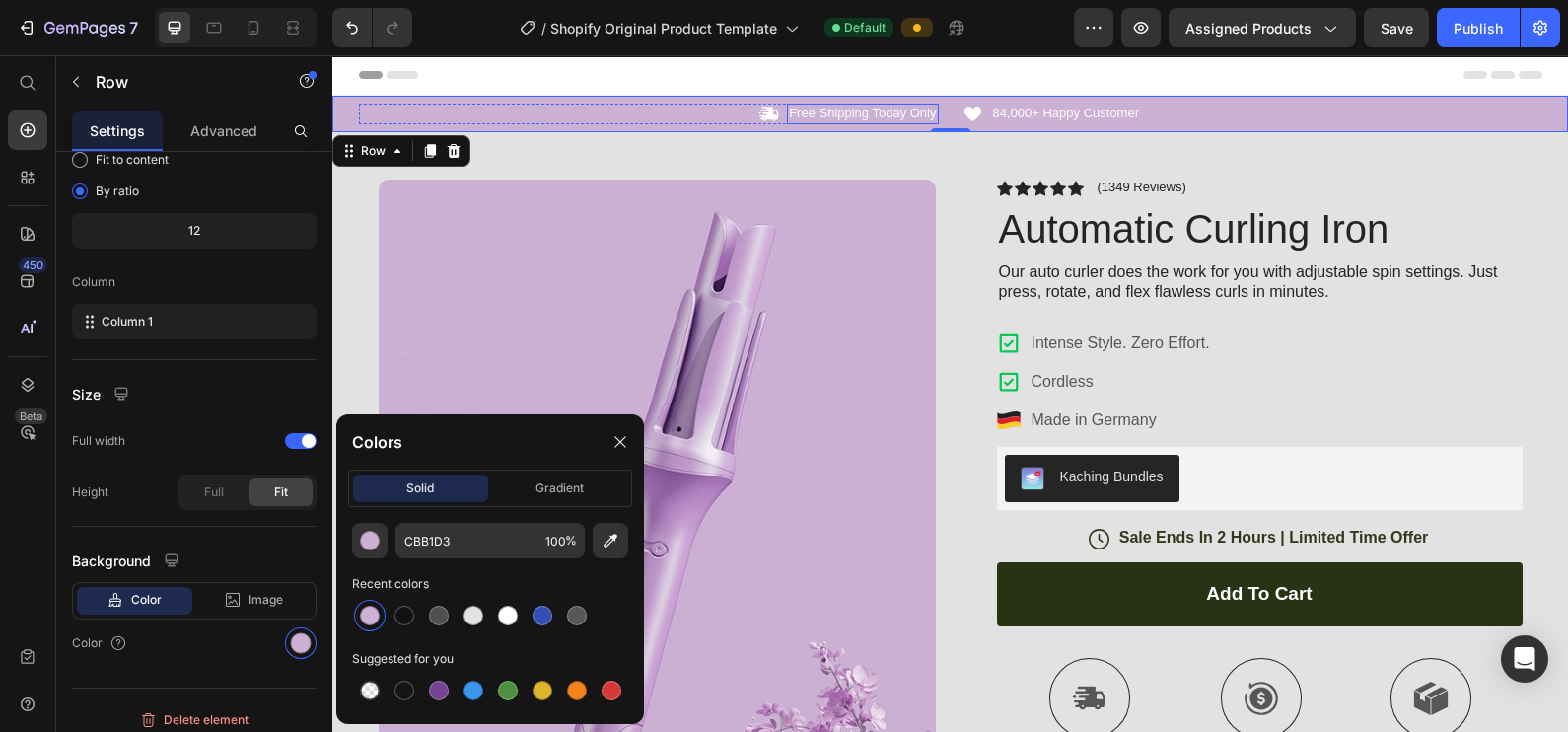 click on "Free Shipping Today Only" at bounding box center (862, 113) 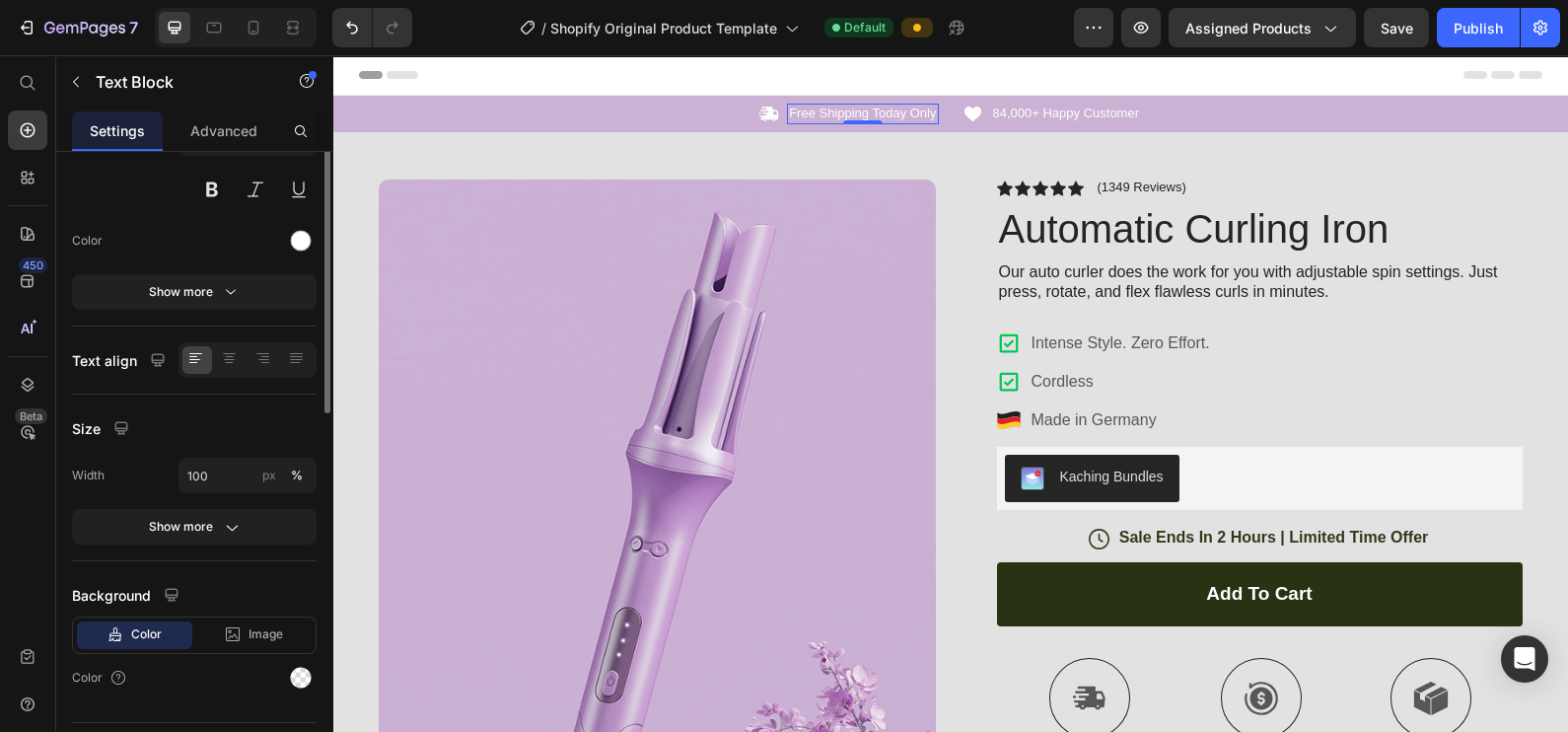 scroll, scrollTop: 0, scrollLeft: 0, axis: both 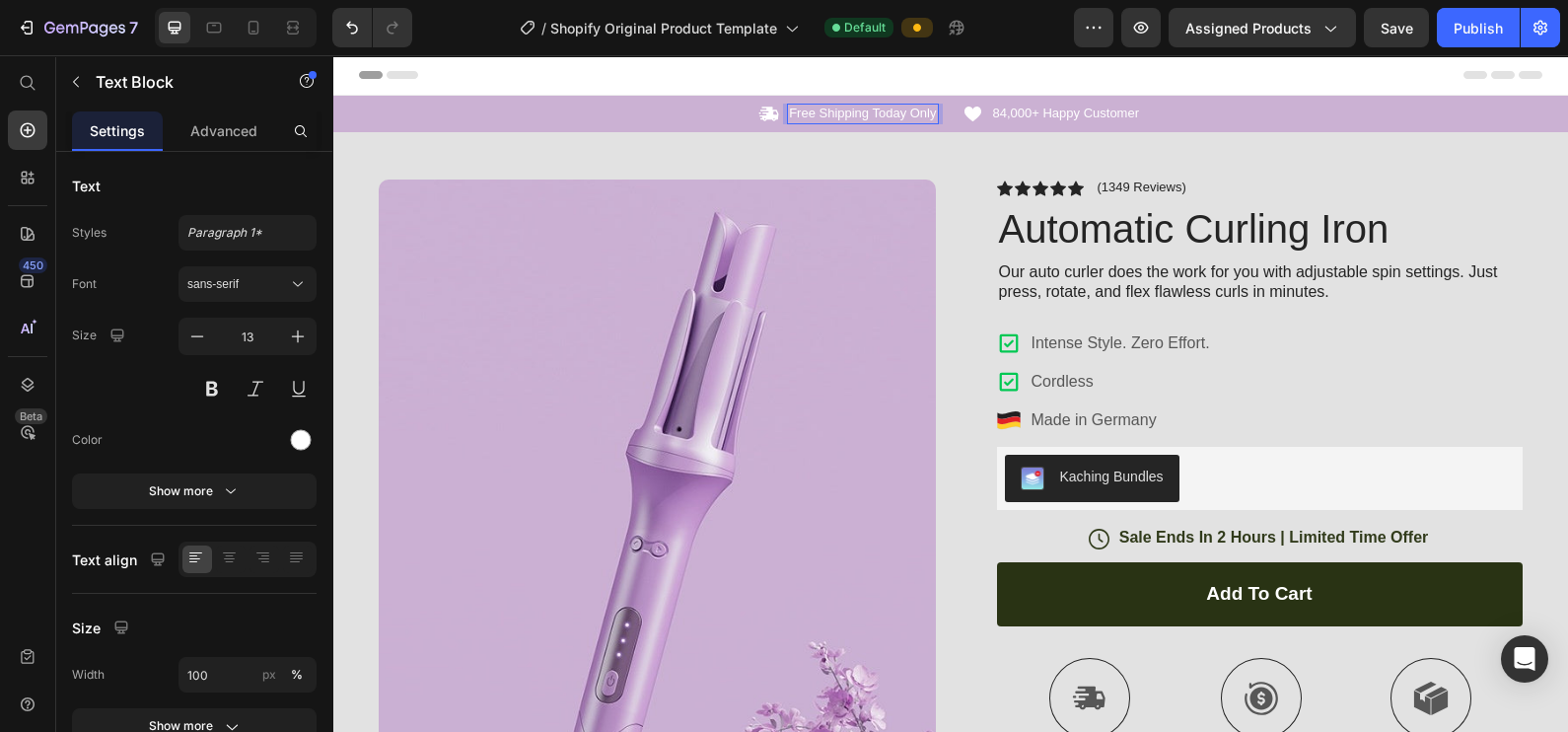 click on "Free Shipping Today Only" at bounding box center (862, 113) 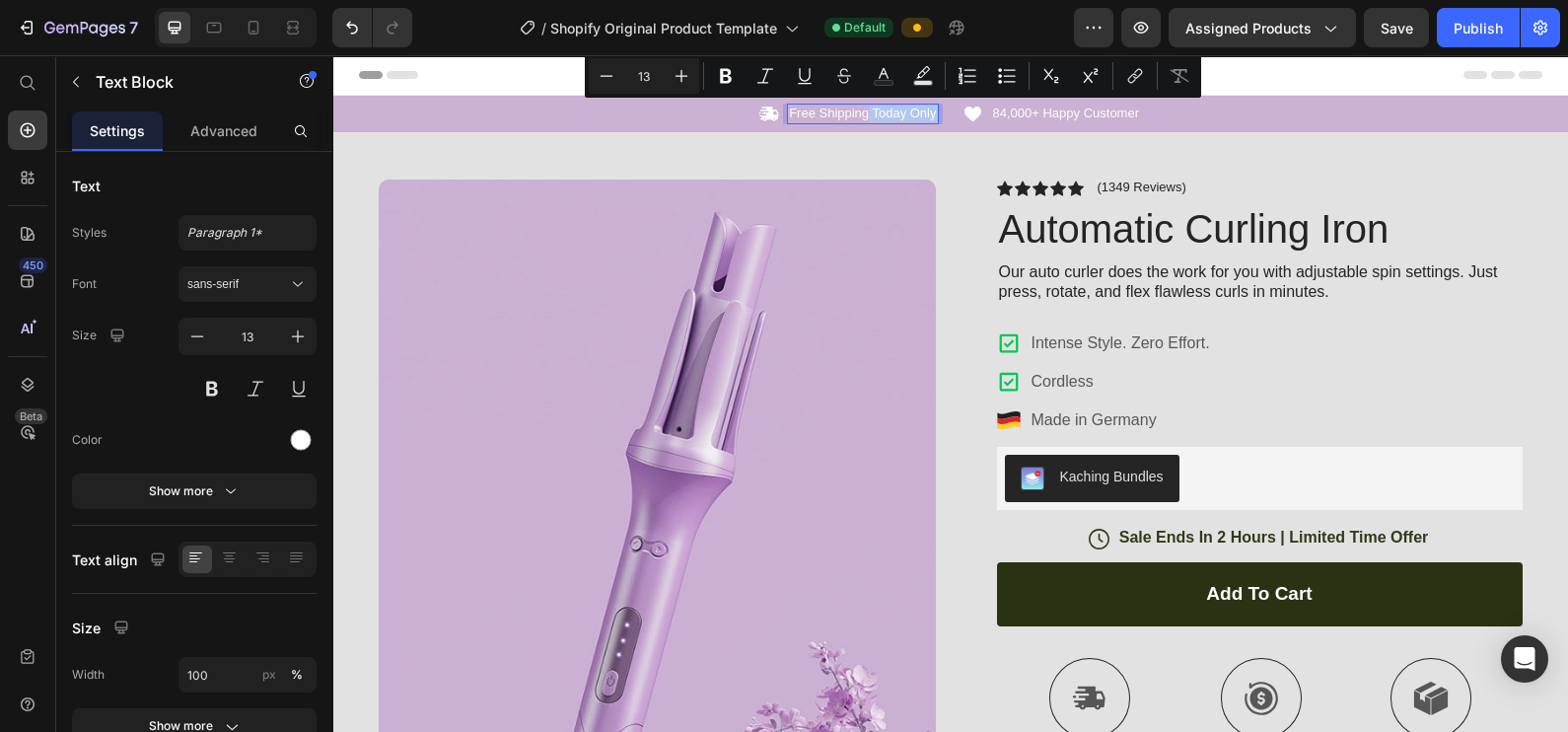 drag, startPoint x: 860, startPoint y: 110, endPoint x: 922, endPoint y: 109, distance: 62.00806 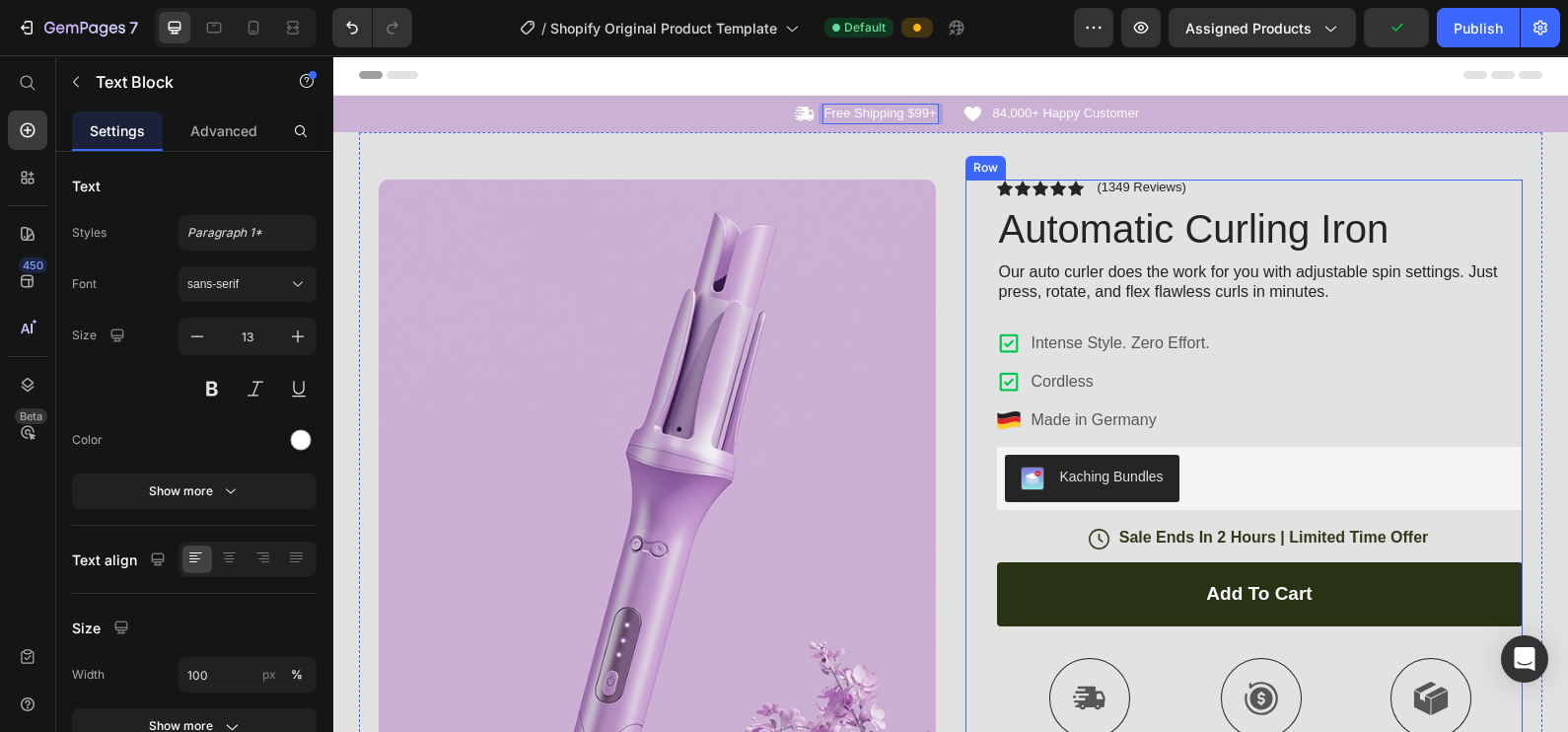 click on "Icon Icon Icon Icon Icon Icon List (1349 Reviews) Text Block Row Automatic Curling Iron Product Title Our auto curler does the work for you with adjustable spin settings. Just press, rotate, and flex flawless curls in minutes. Text Block
Intense Style. Zero Effort.
Cordless
Made in Germany Item List Kaching Bundles Kaching Bundles
Icon Sale Ends In 2 Hours | Limited Time Offer Text Block Row add to cart Add to Cart
Icon Free Shipping Text Block
Icon Money-Back Text Block
Icon Easy Returns Text Block Row Image Icon Icon Icon Icon Icon Icon List “This skin cream is a game-changer! It has transformed my dry, lackluster skin into a hydrated and radiant complexion. I love how it absorbs quickly and leaves no greasy residue. Highly recommend” Text Block
Icon [FIRST] [LAST] ( [CITY], [COUNTRY] ) Text Block Row Row
Benefits
Row" at bounding box center (1244, 645) 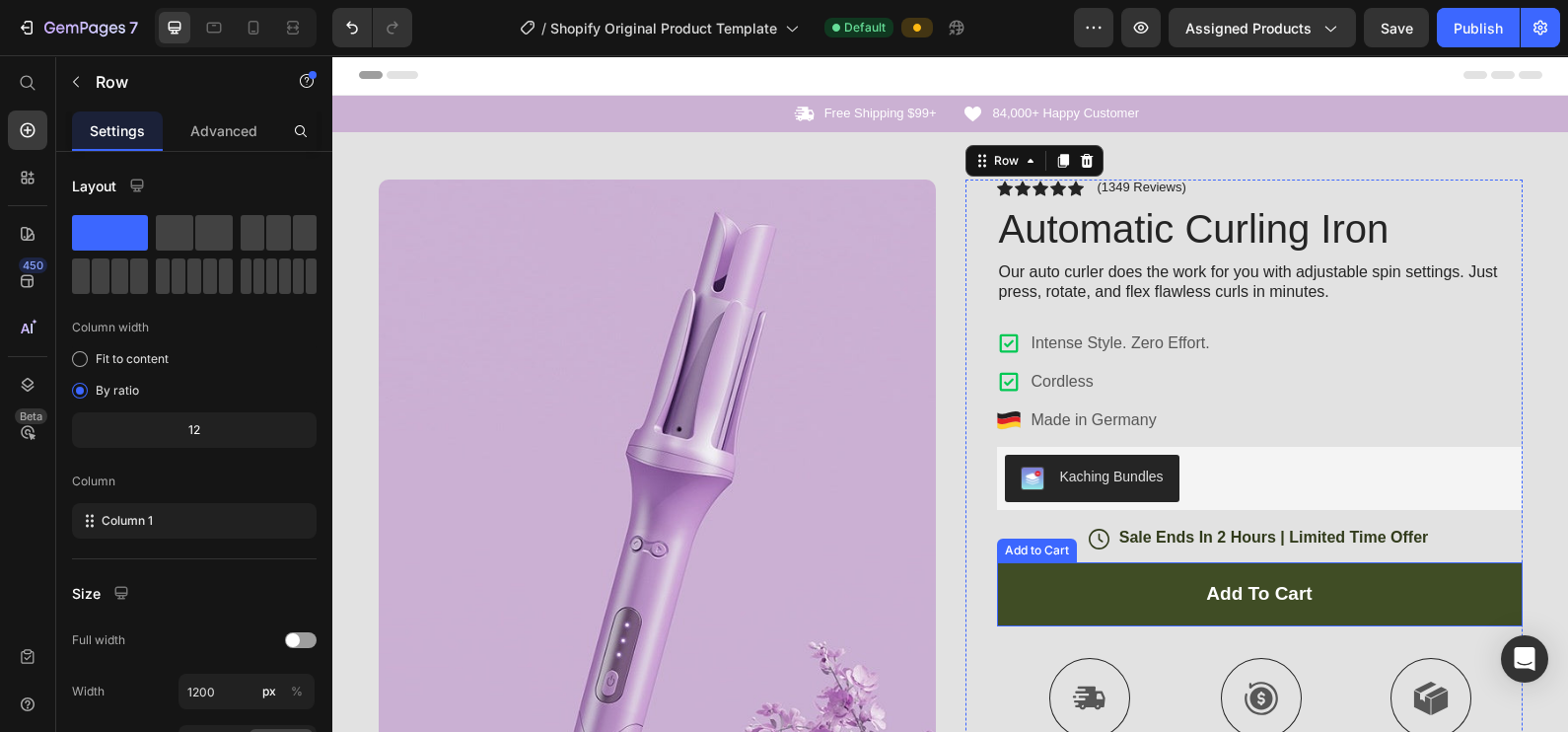 click on "add to cart" at bounding box center [1259, 594] 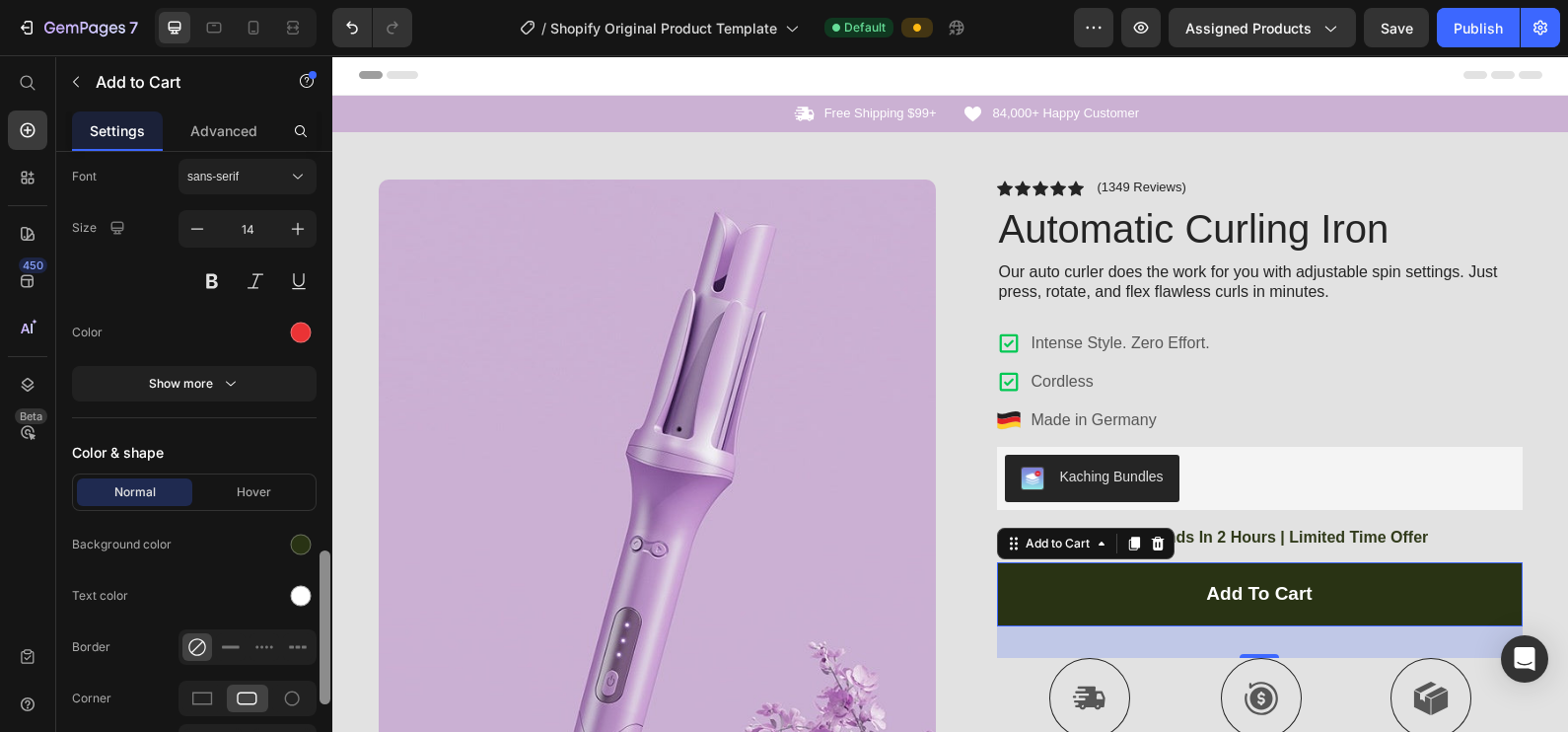 scroll, scrollTop: 1642, scrollLeft: 0, axis: vertical 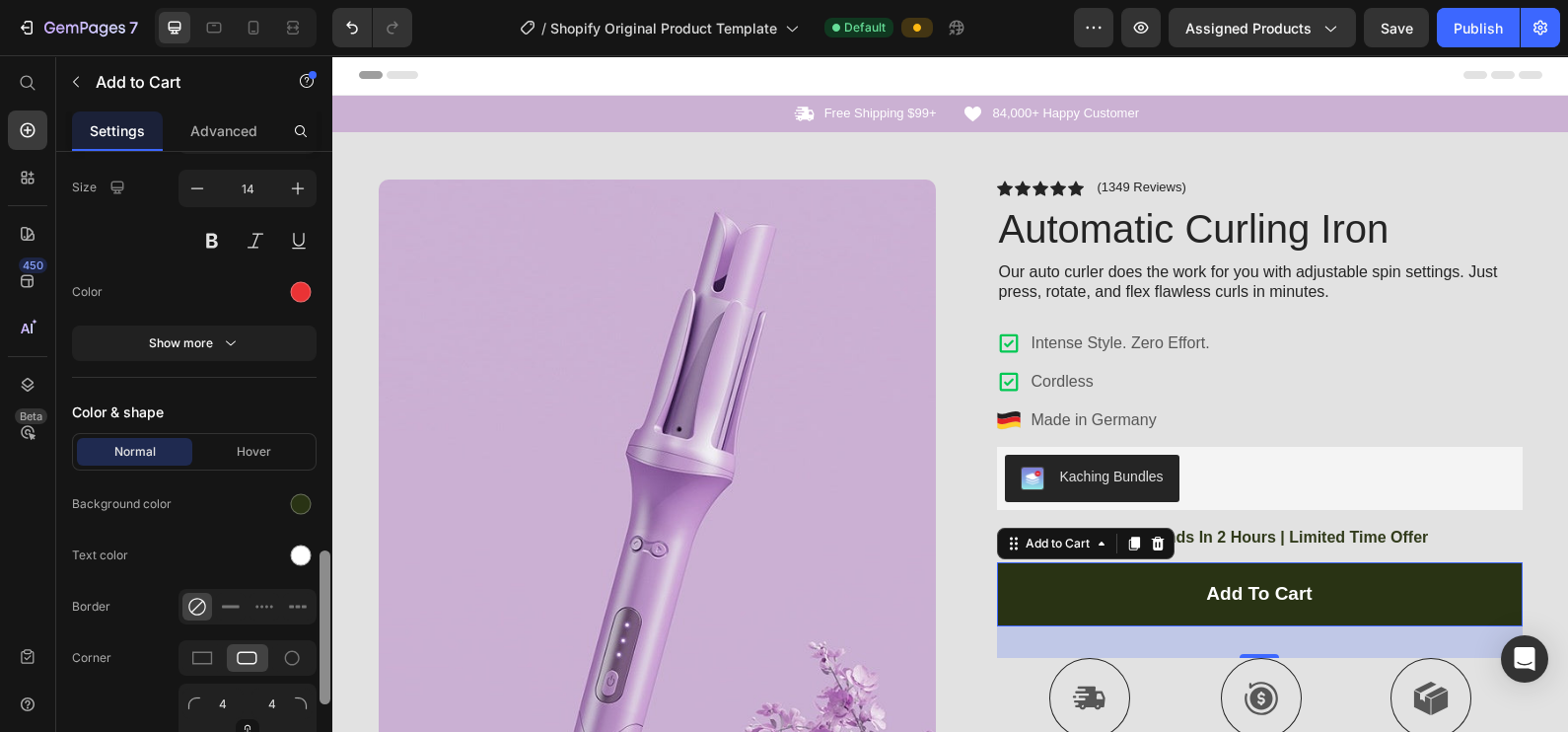 drag, startPoint x: 321, startPoint y: 232, endPoint x: 328, endPoint y: 631, distance: 399.061 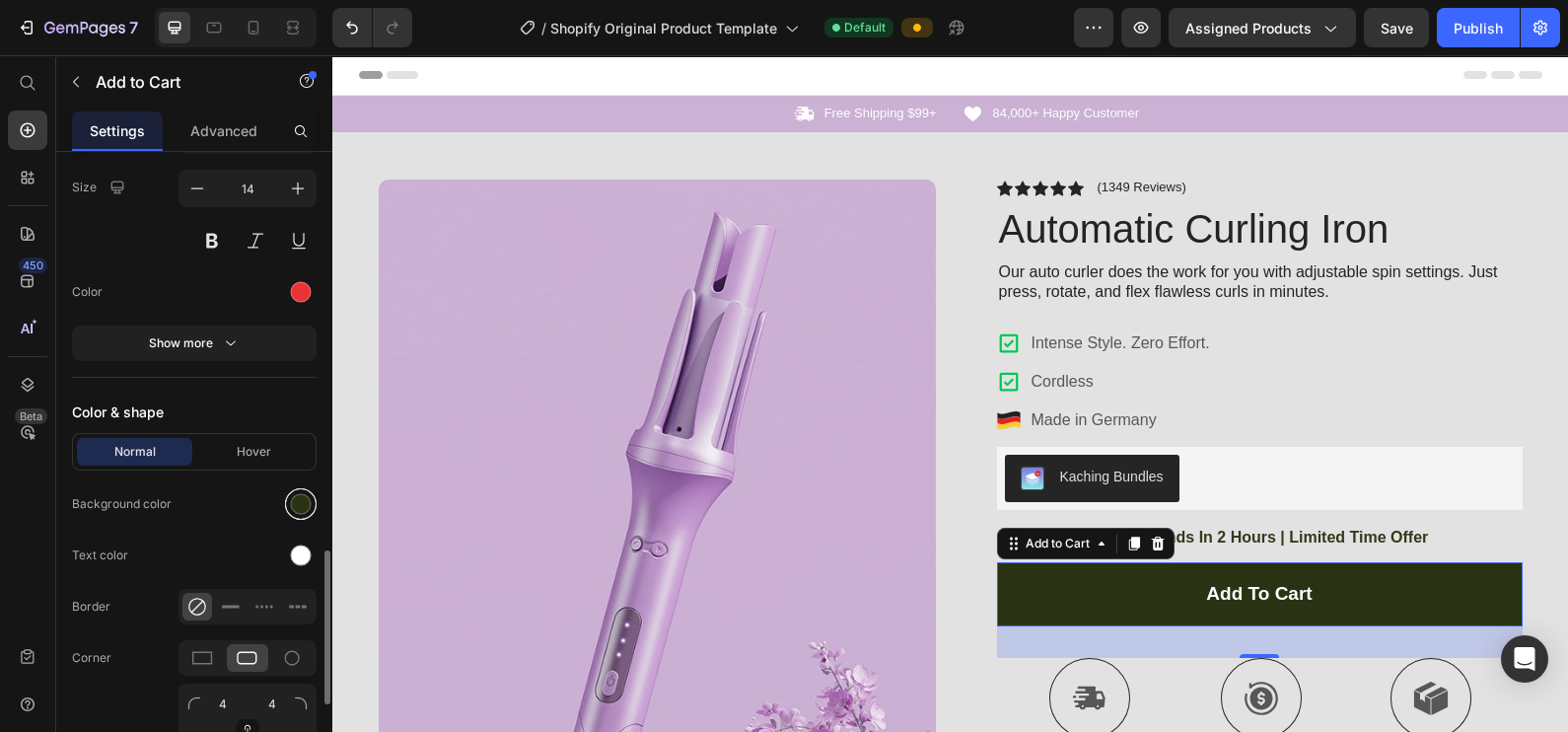 click at bounding box center (301, 504) 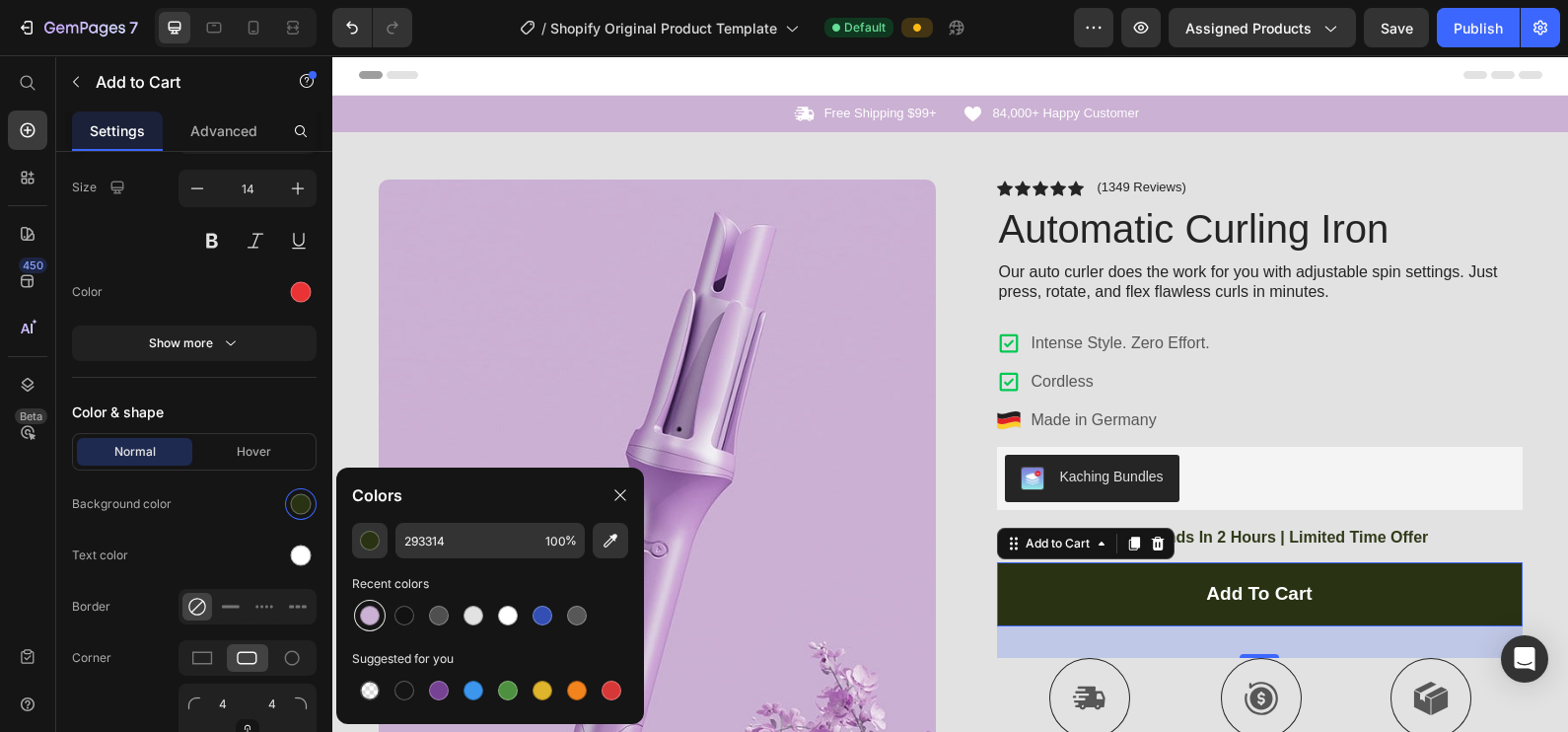 click at bounding box center [370, 616] 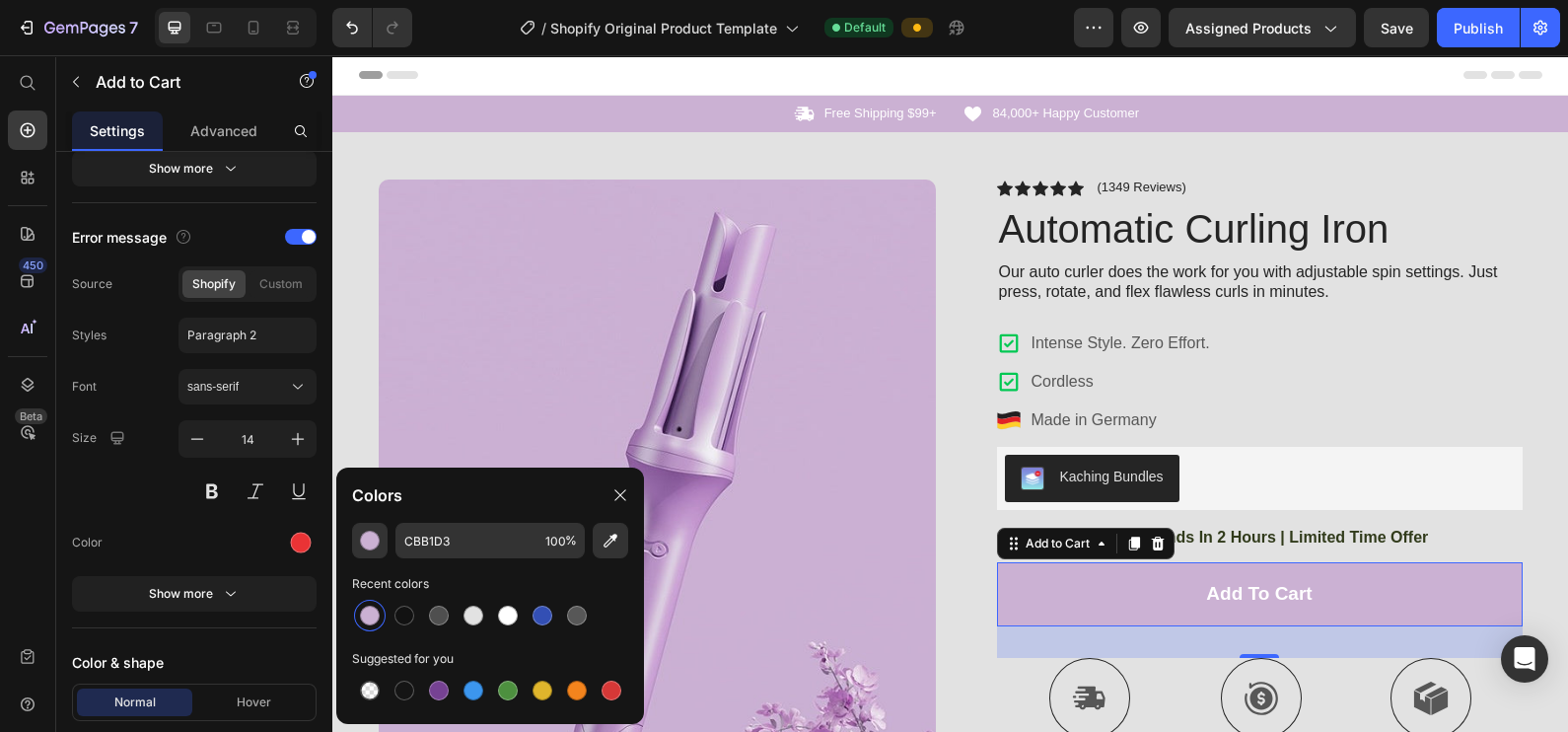 drag, startPoint x: 326, startPoint y: 554, endPoint x: 341, endPoint y: 549, distance: 15.811388 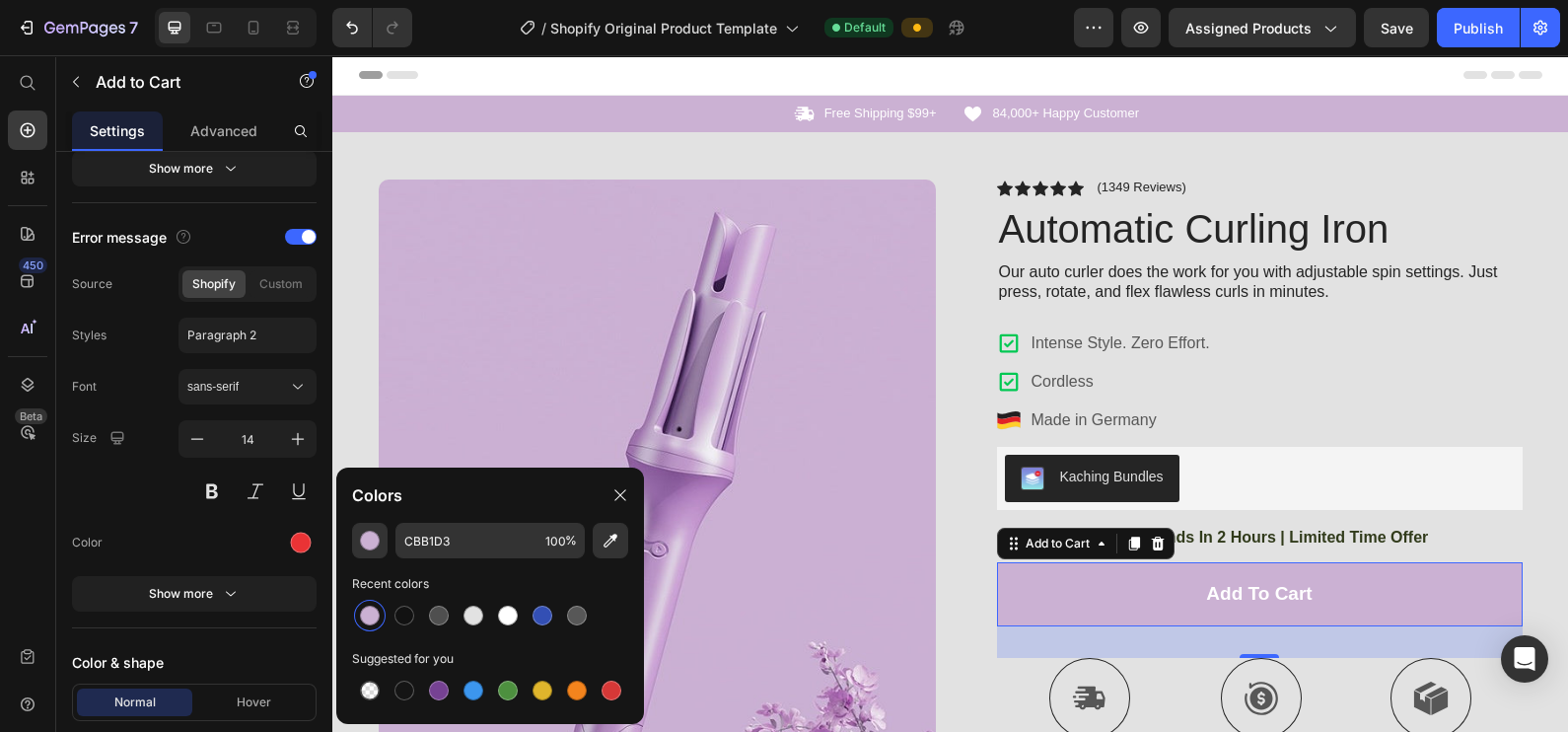 scroll, scrollTop: 1617, scrollLeft: 0, axis: vertical 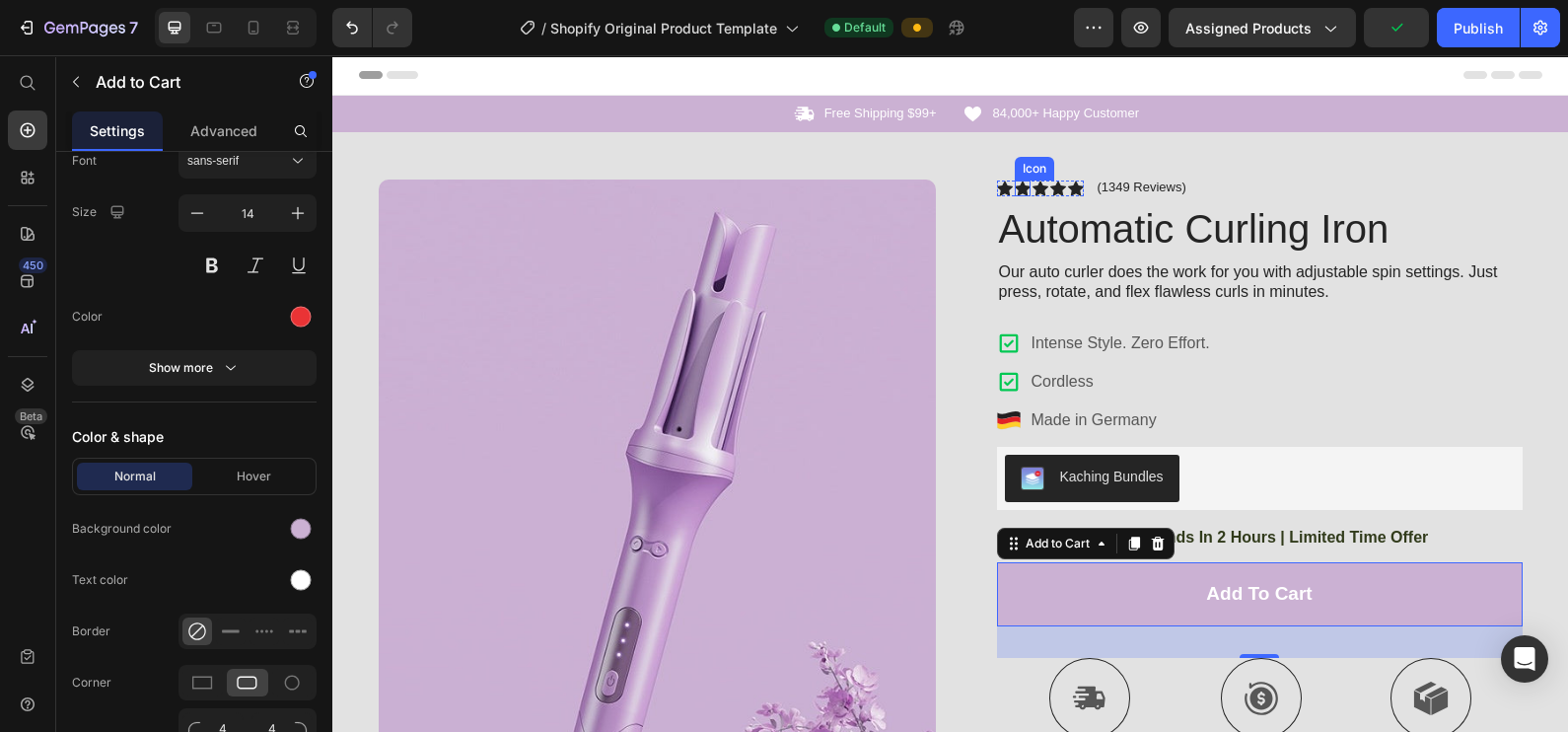 click 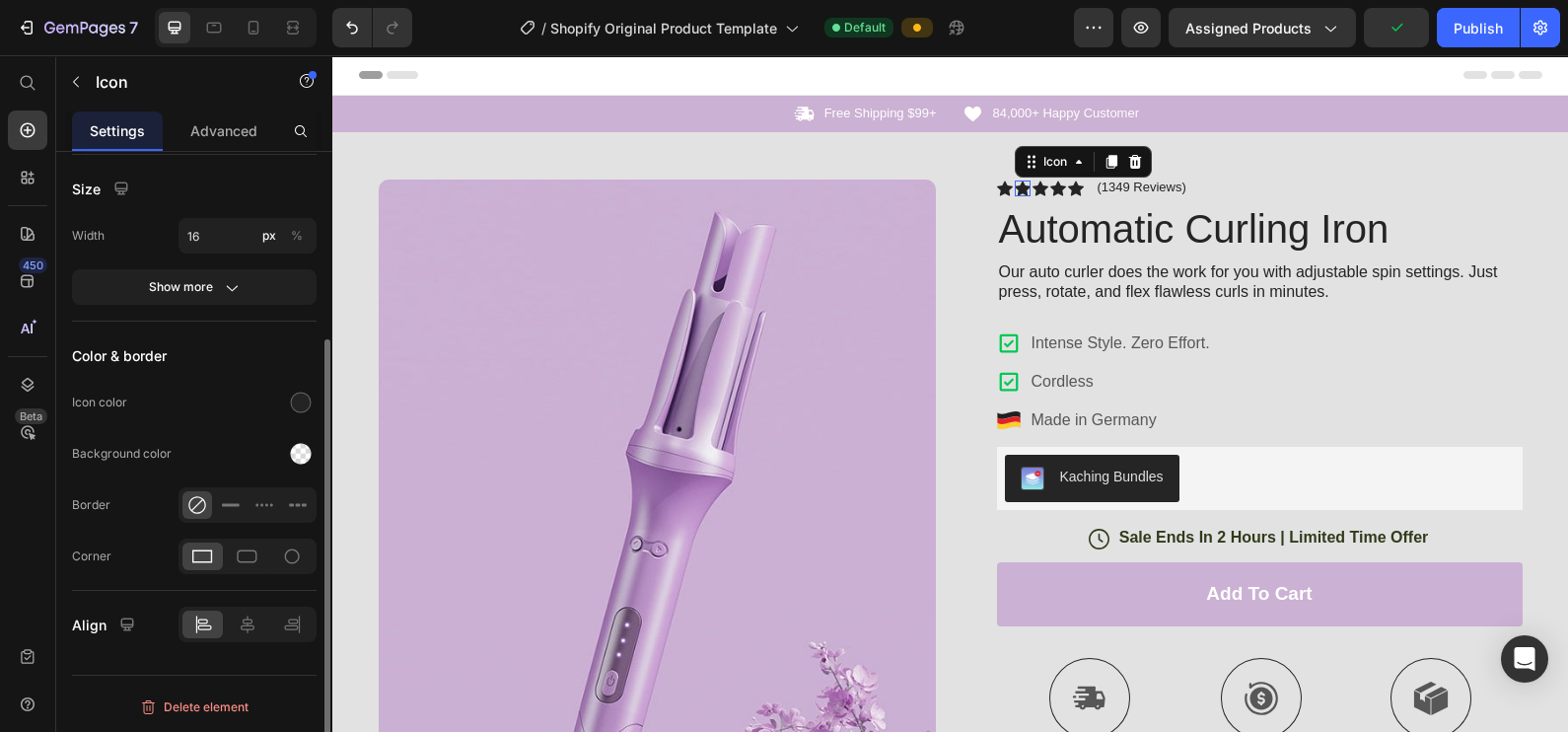 scroll, scrollTop: 0, scrollLeft: 0, axis: both 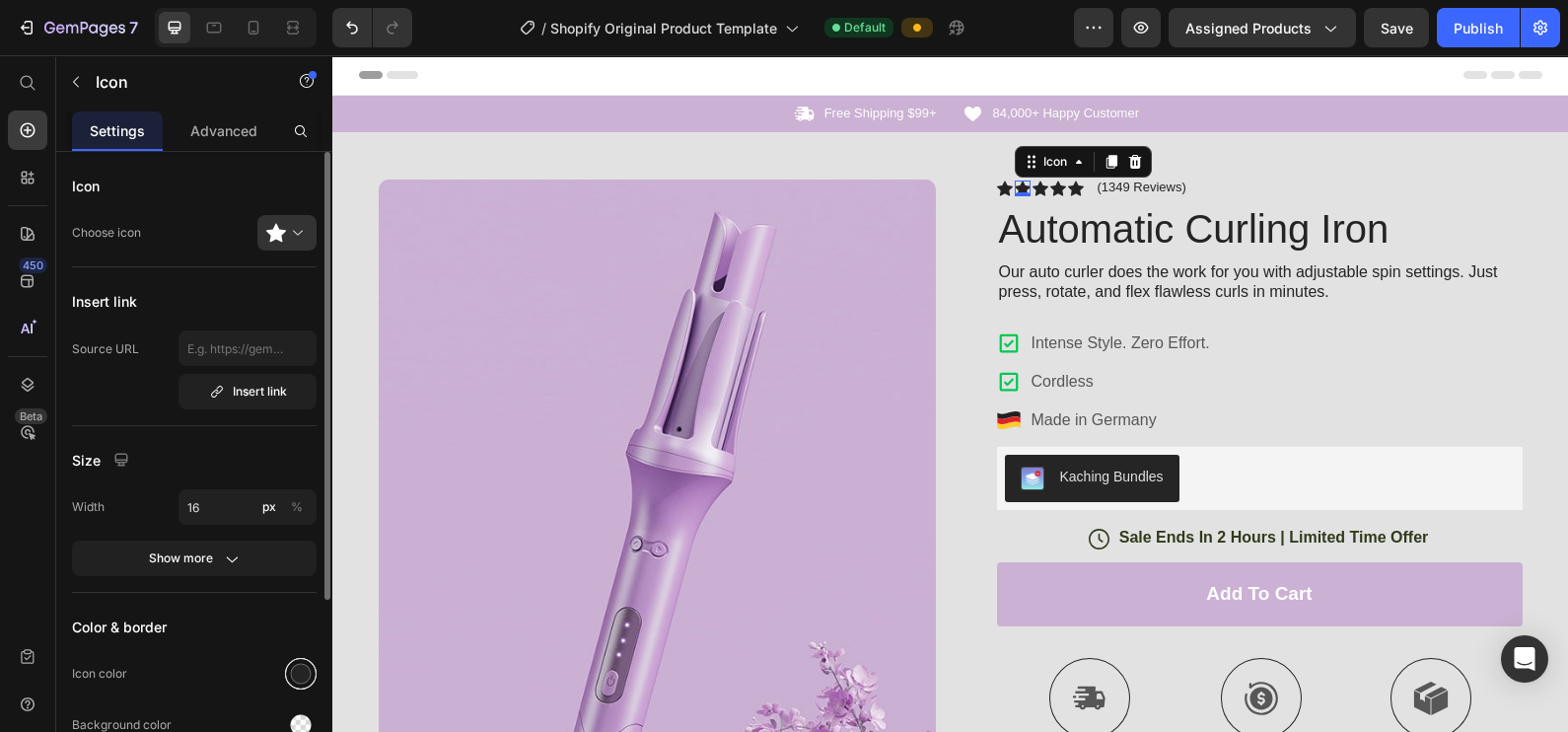 click at bounding box center [301, 674] 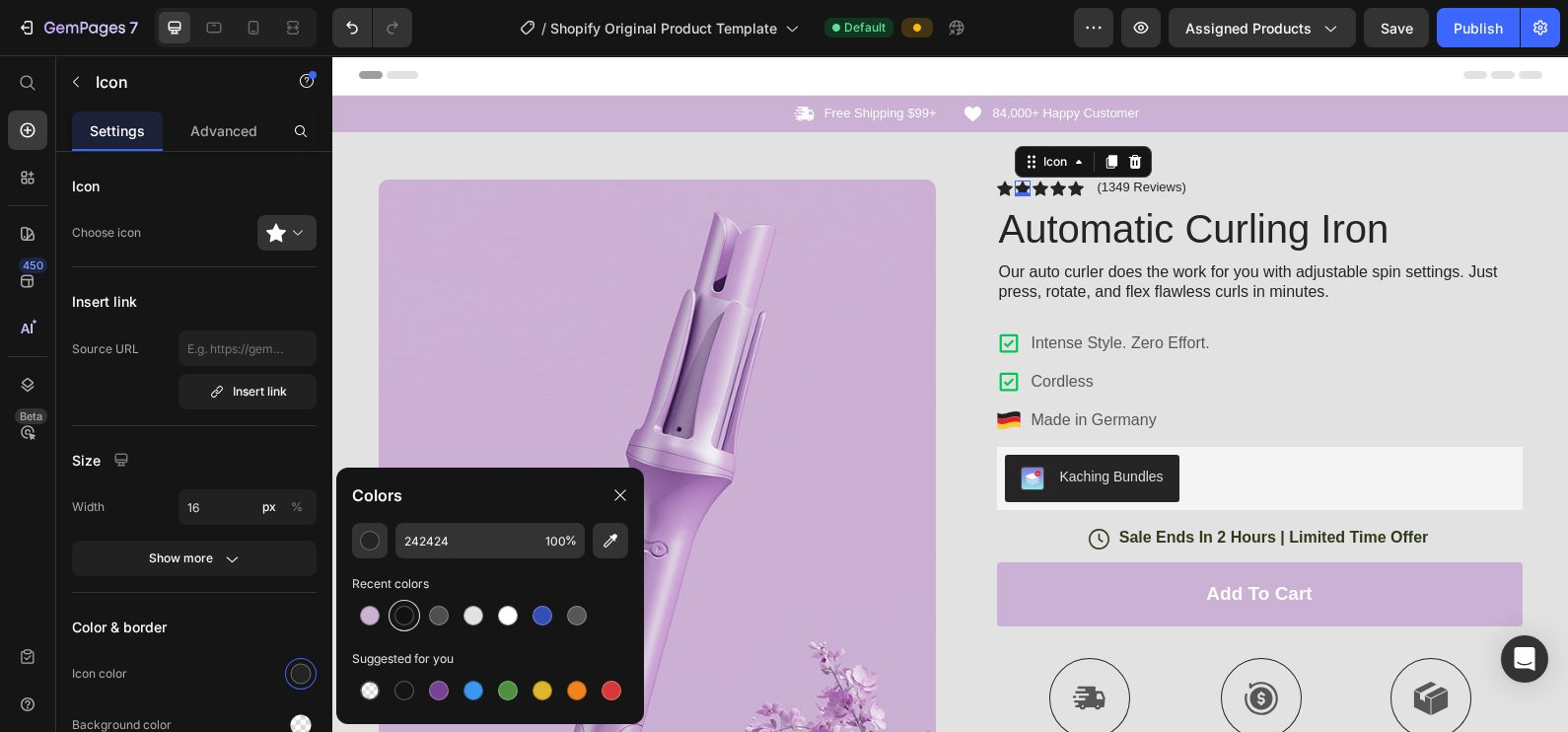 click at bounding box center (404, 616) 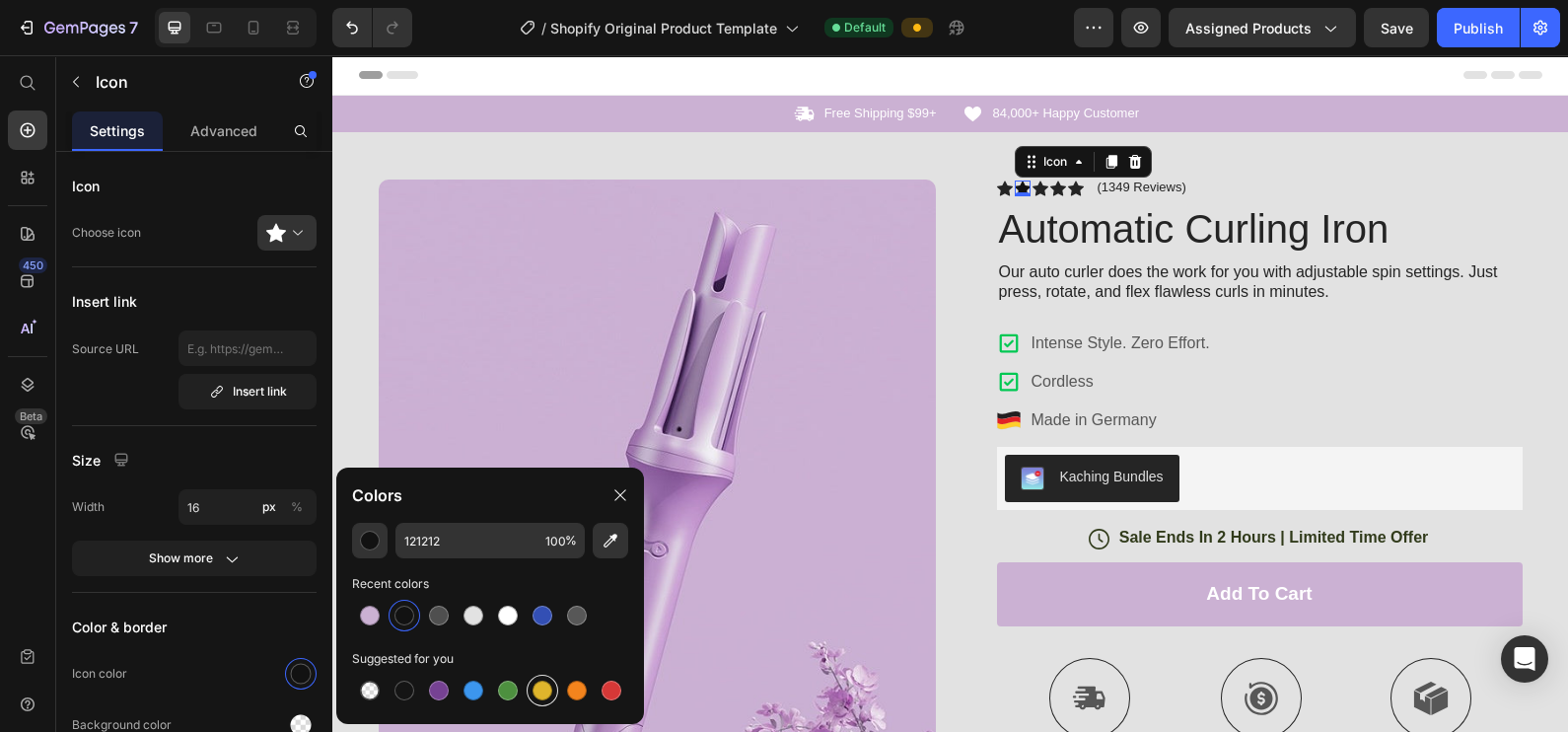 click at bounding box center [542, 691] 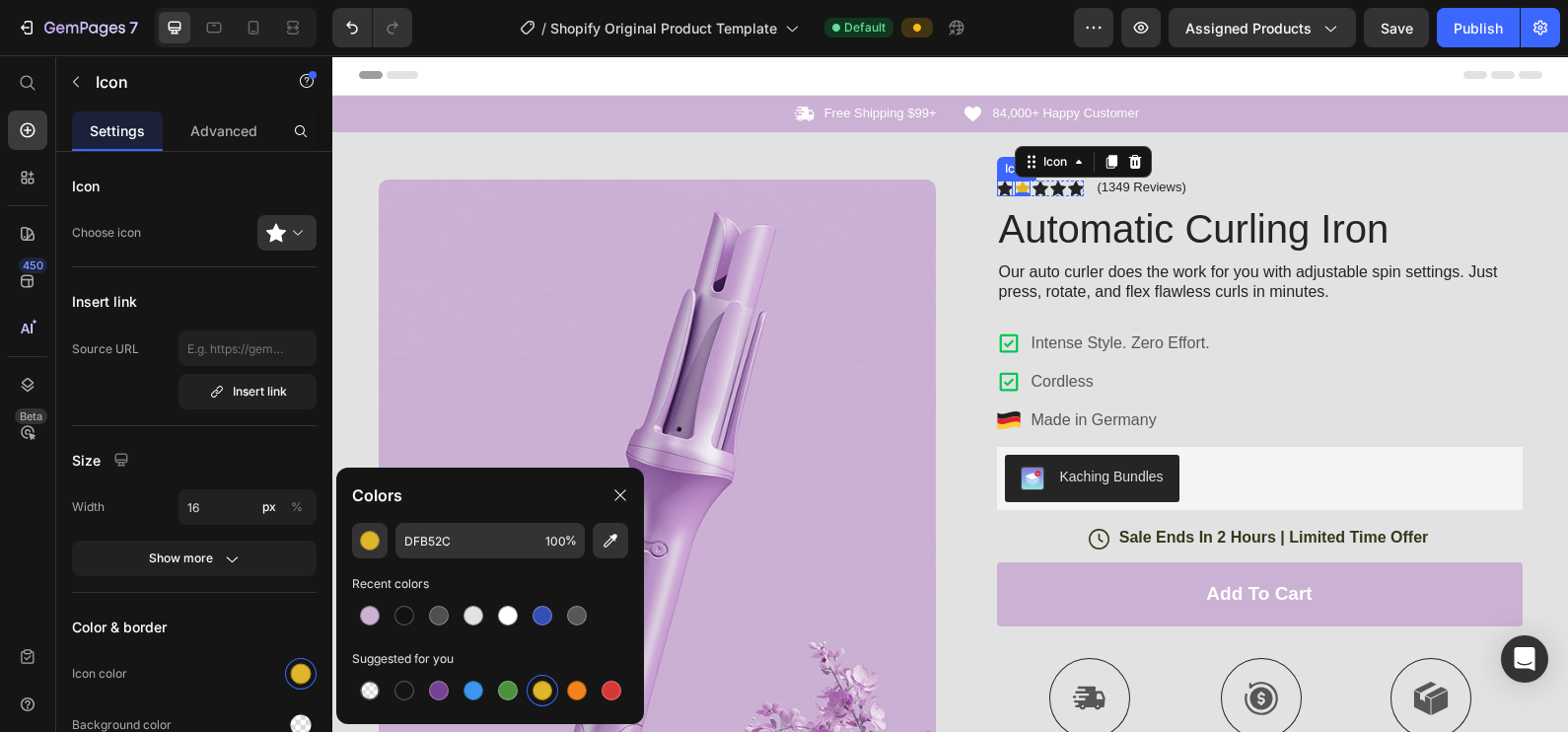 click 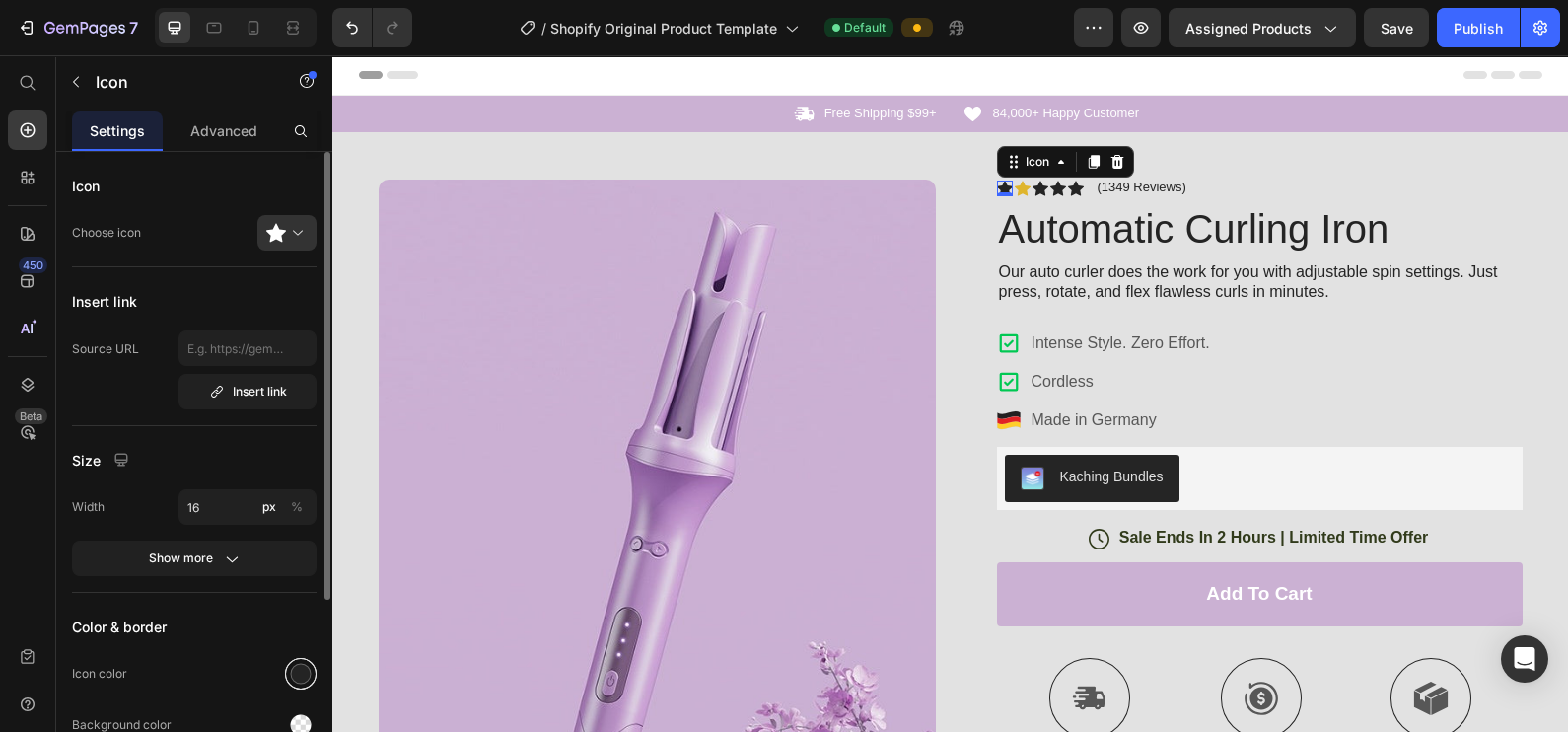click at bounding box center [301, 674] 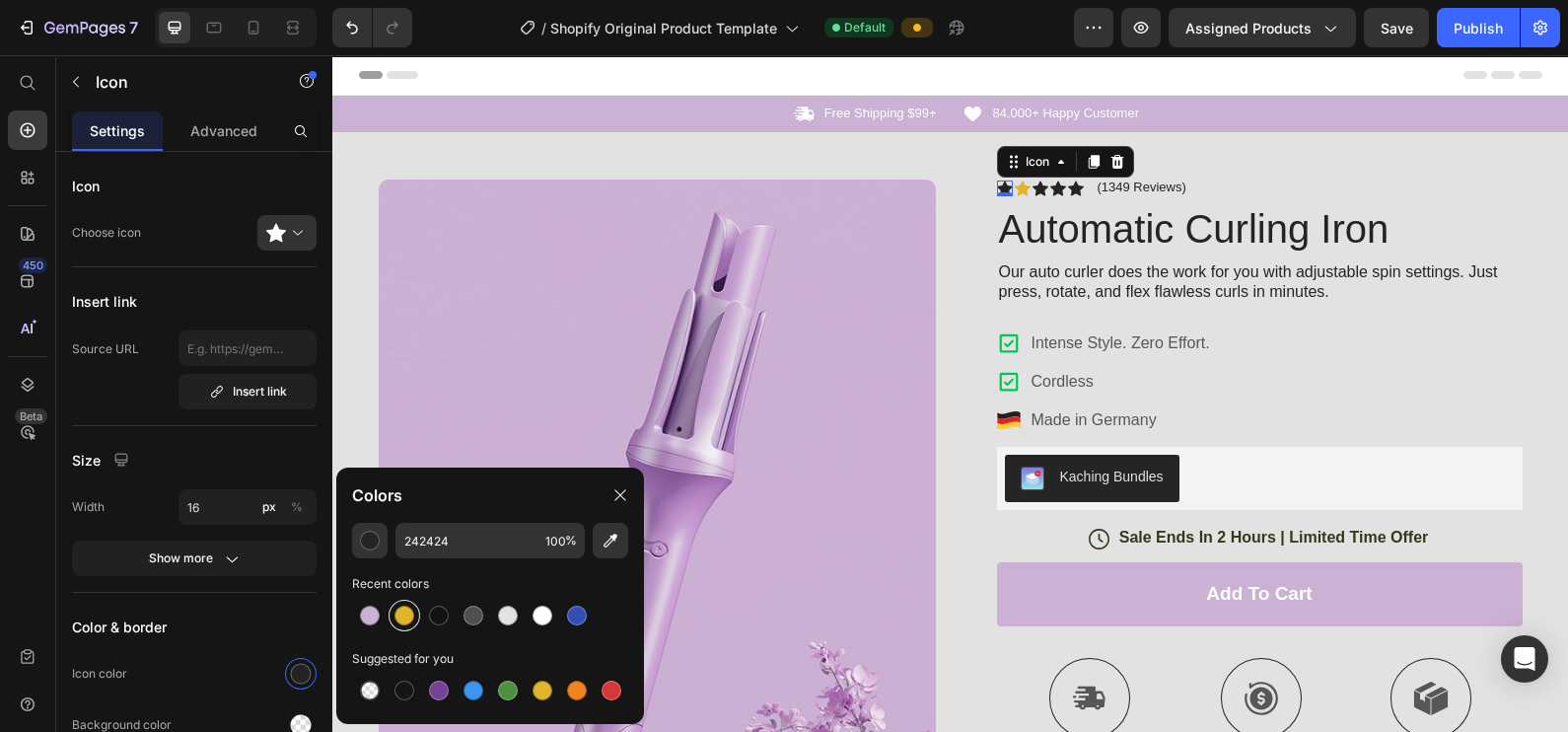 click at bounding box center (404, 616) 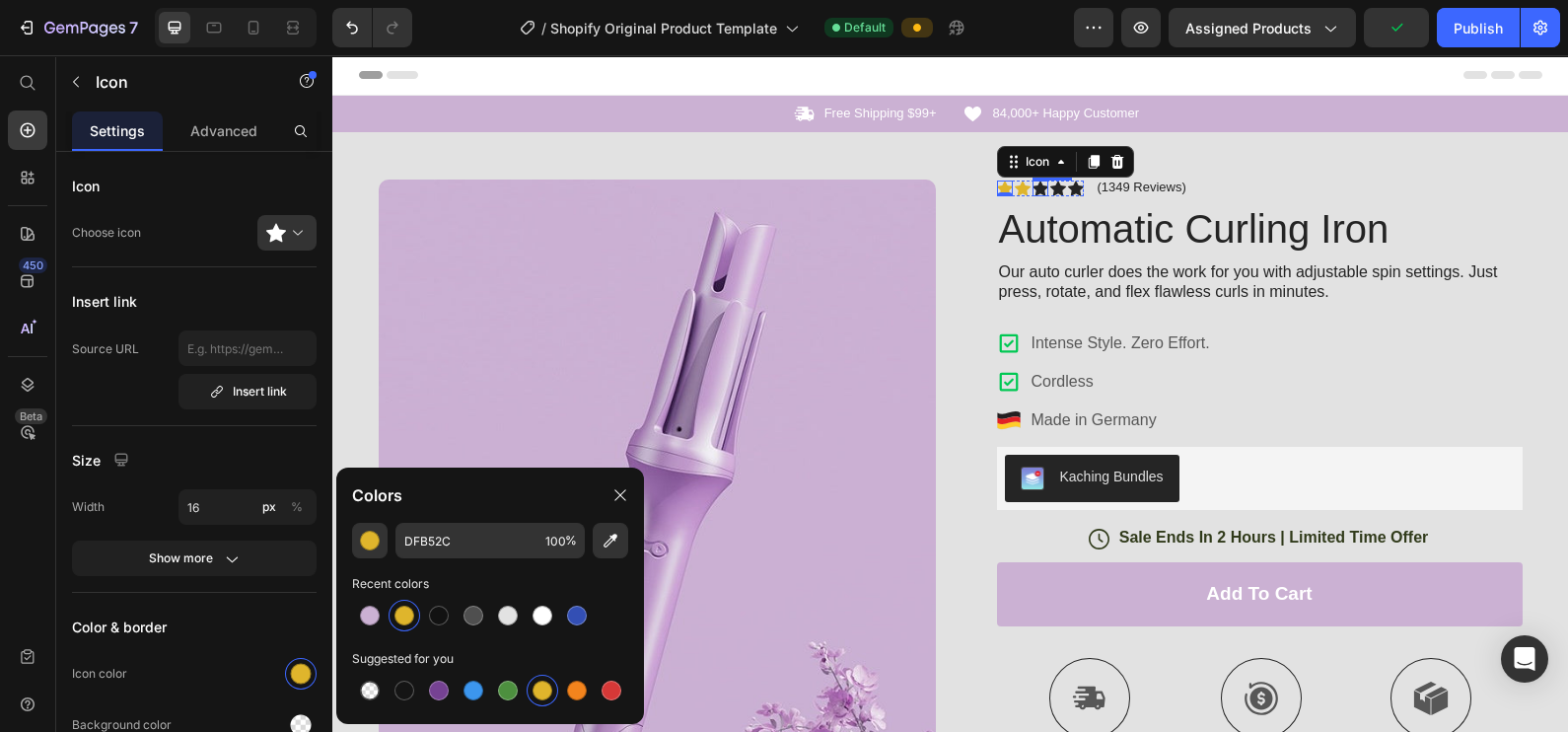 click 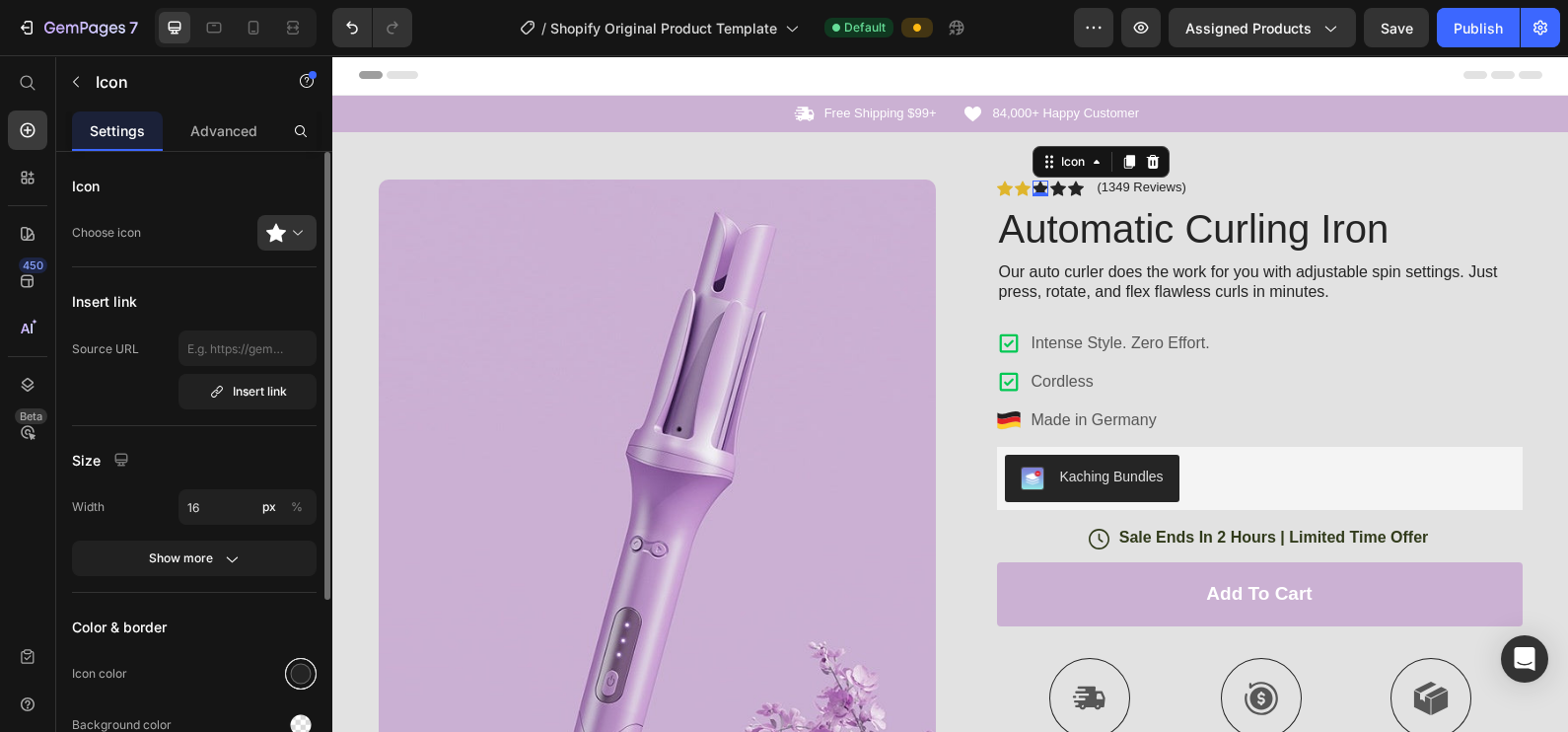 click at bounding box center [301, 674] 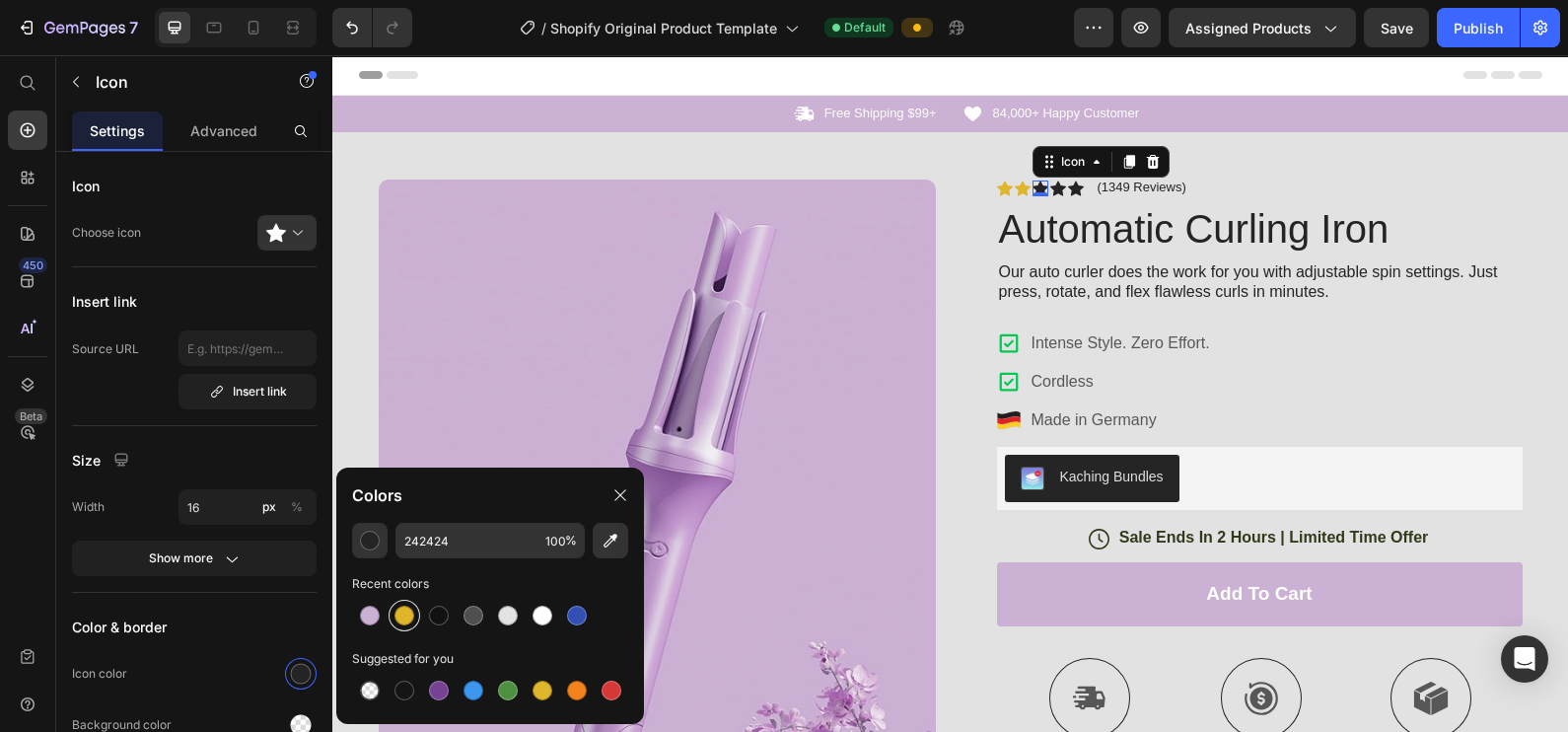 click at bounding box center (404, 616) 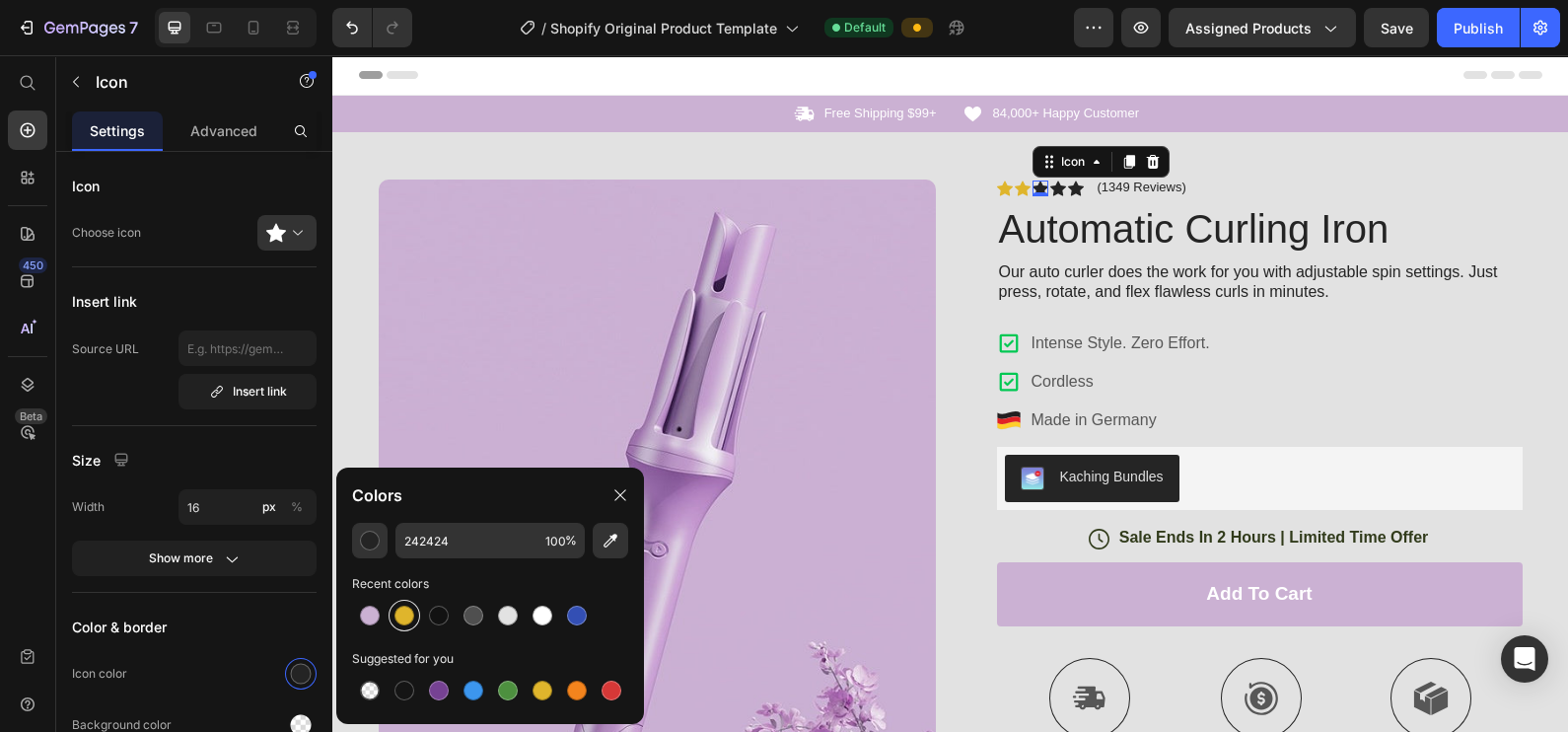 type on "DFB52C" 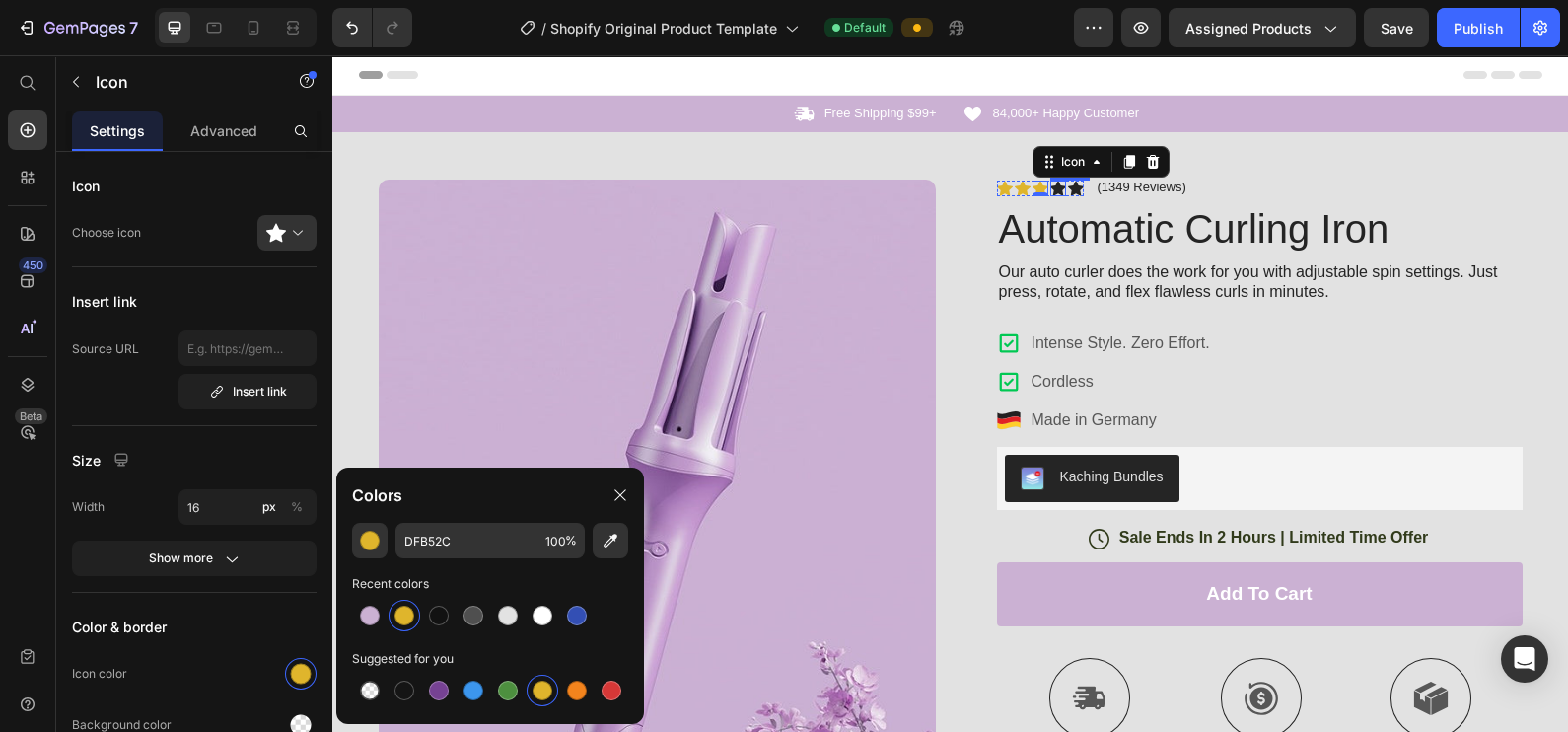 click 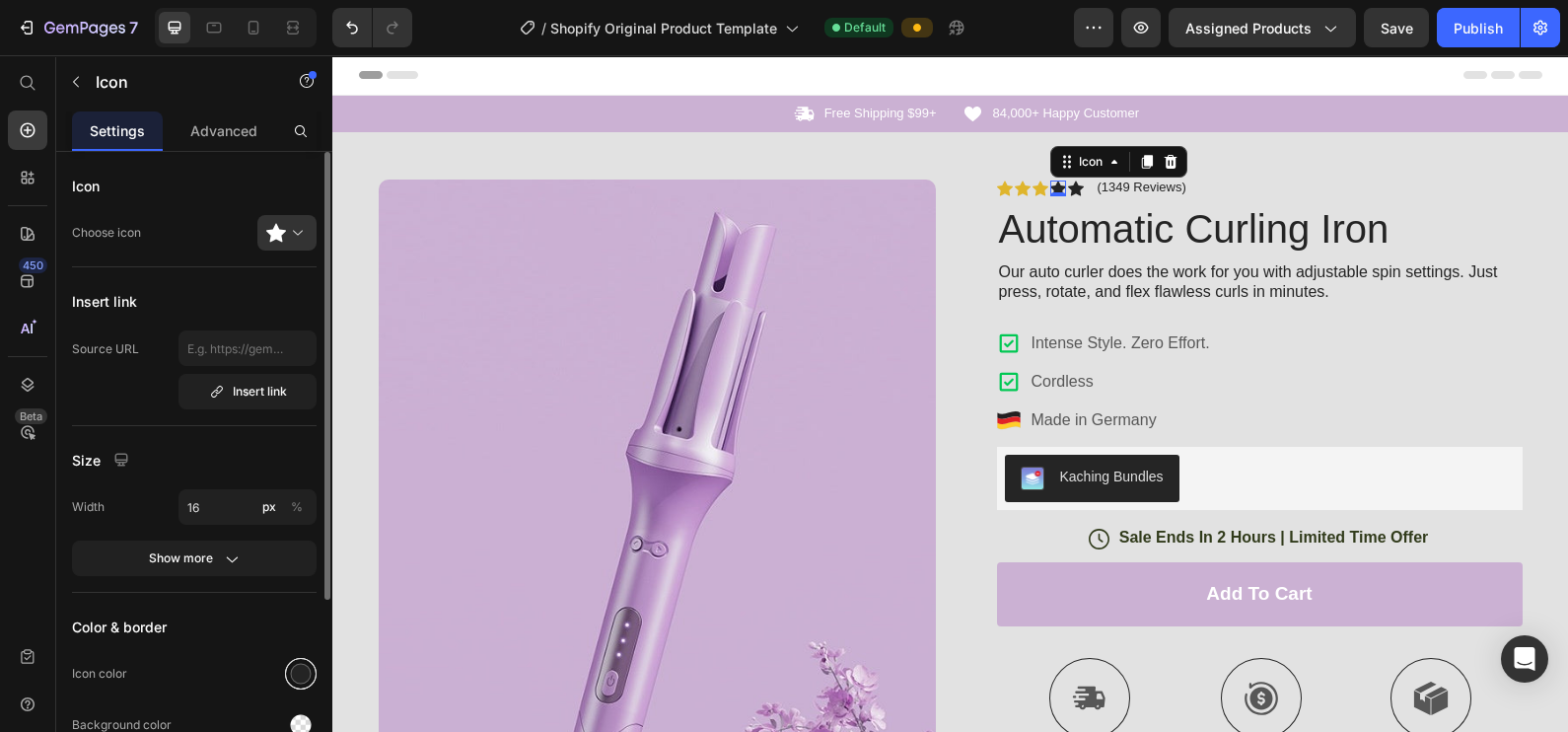 click at bounding box center [301, 674] 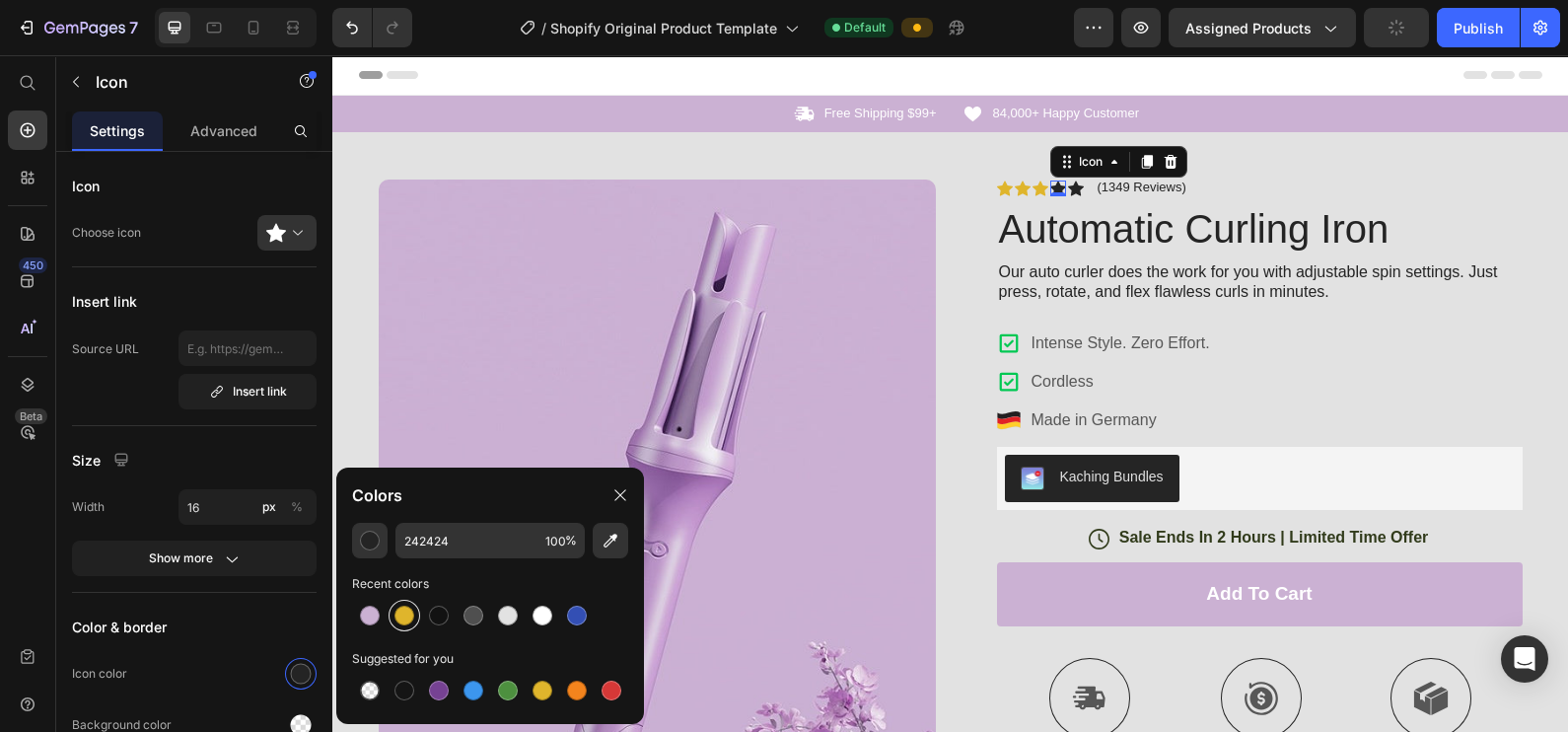 click at bounding box center [404, 616] 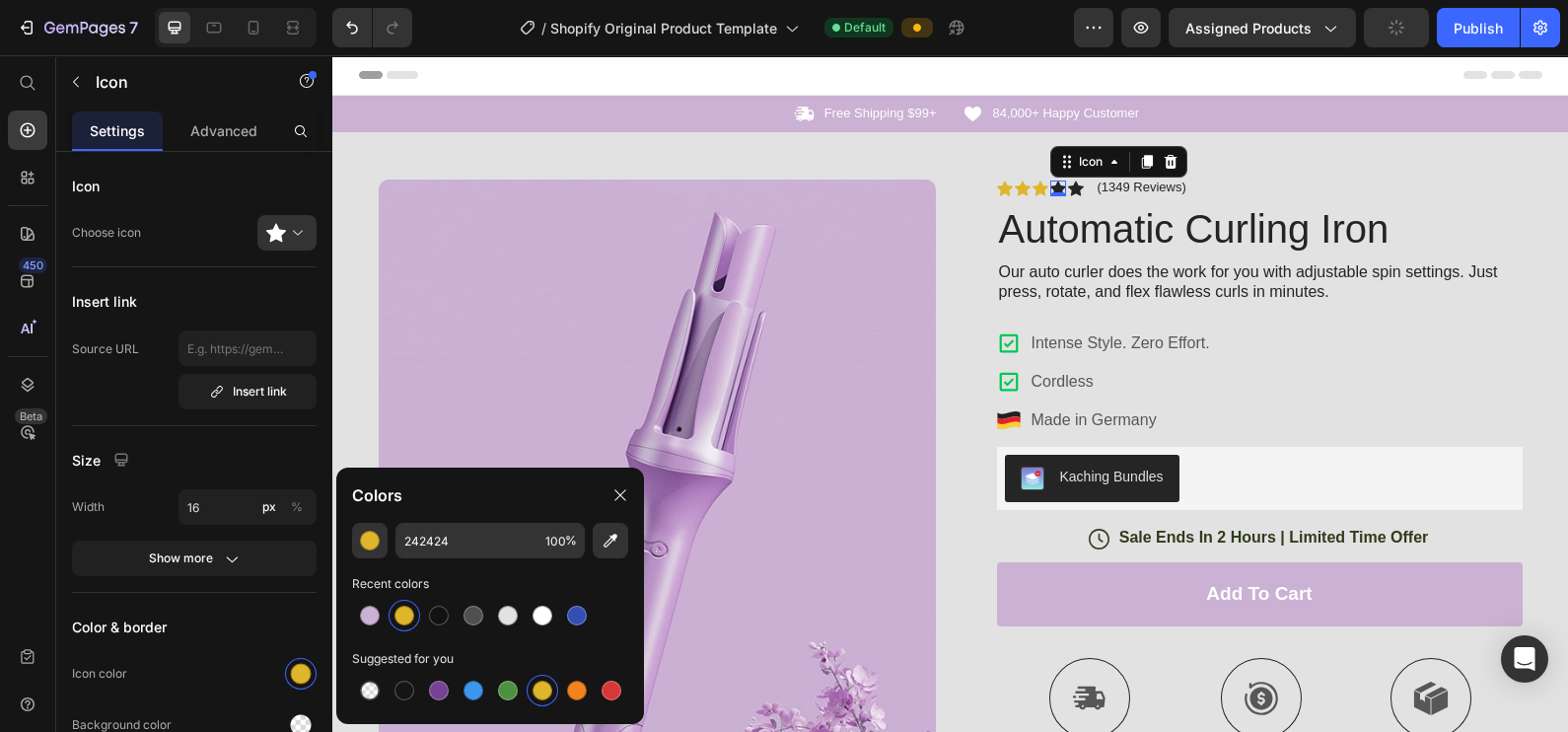 type on "DFB52C" 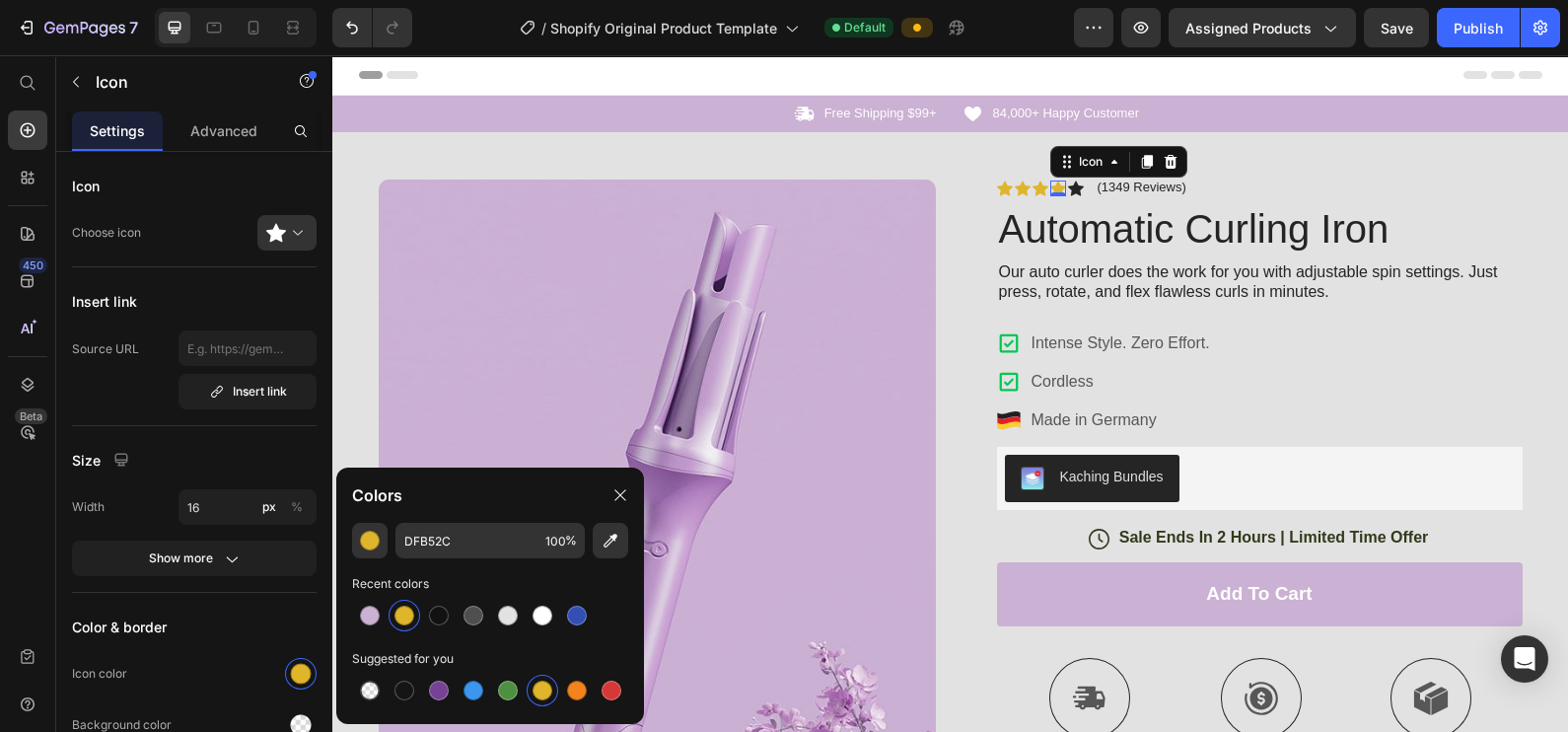 click at bounding box center [951, 75] 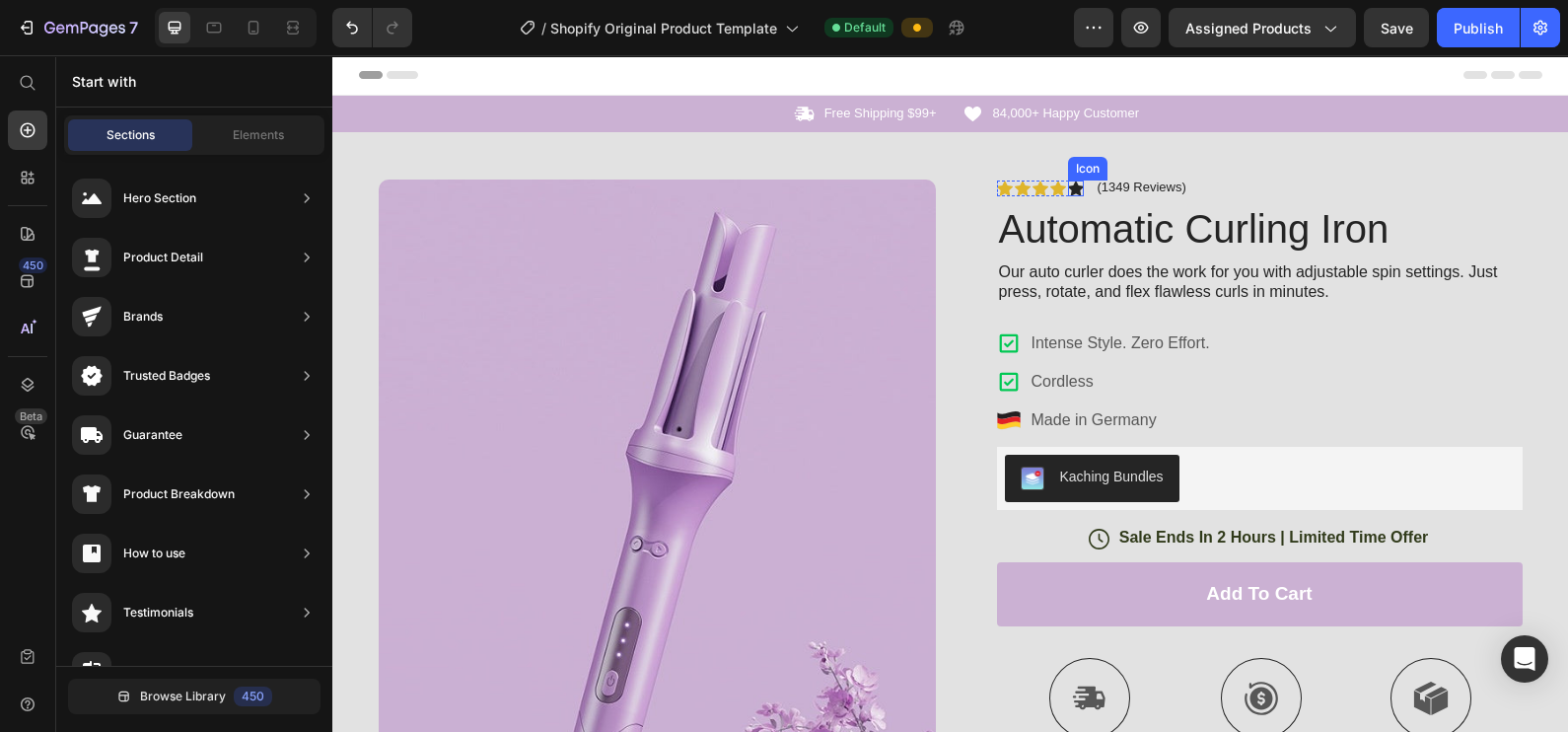 click 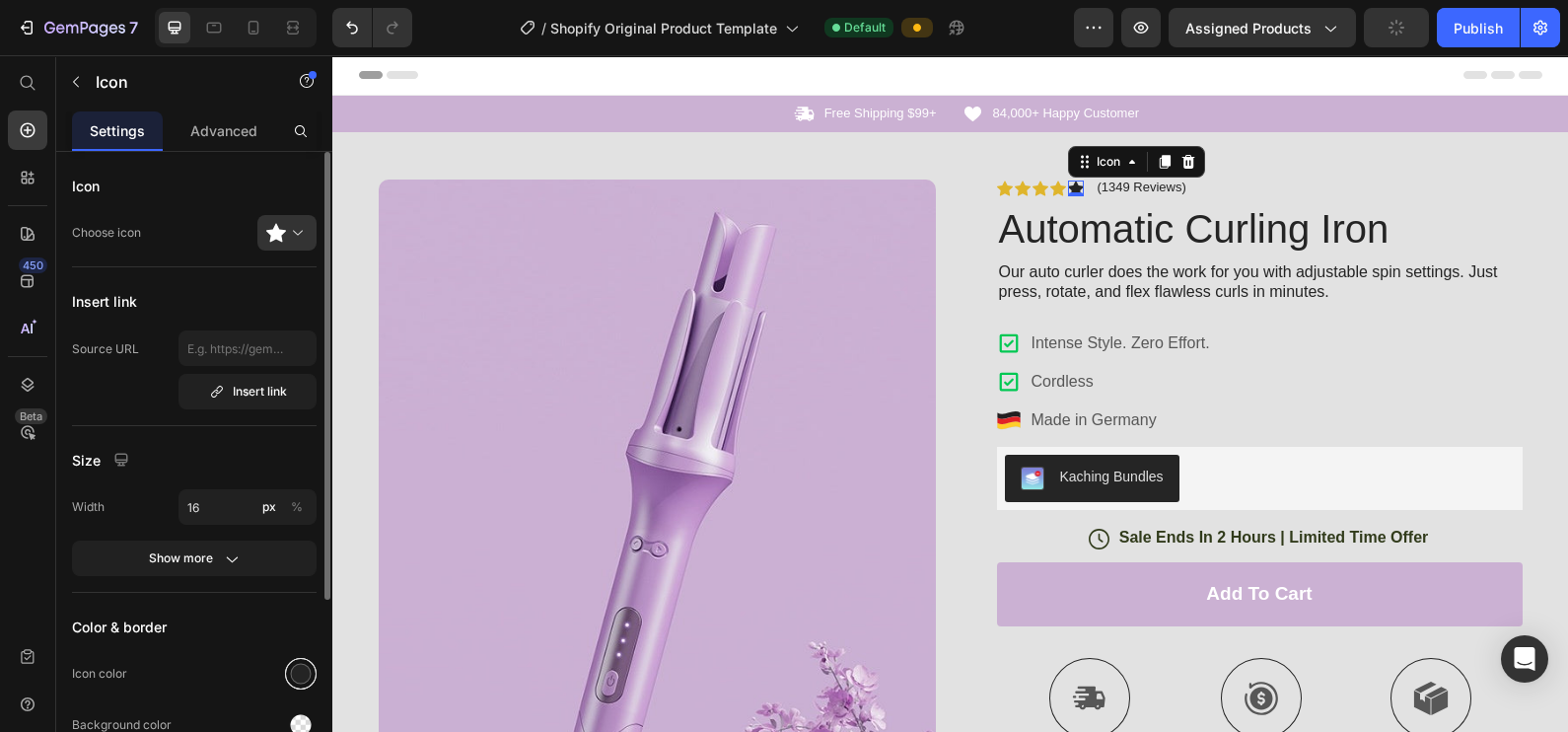 click at bounding box center [301, 674] 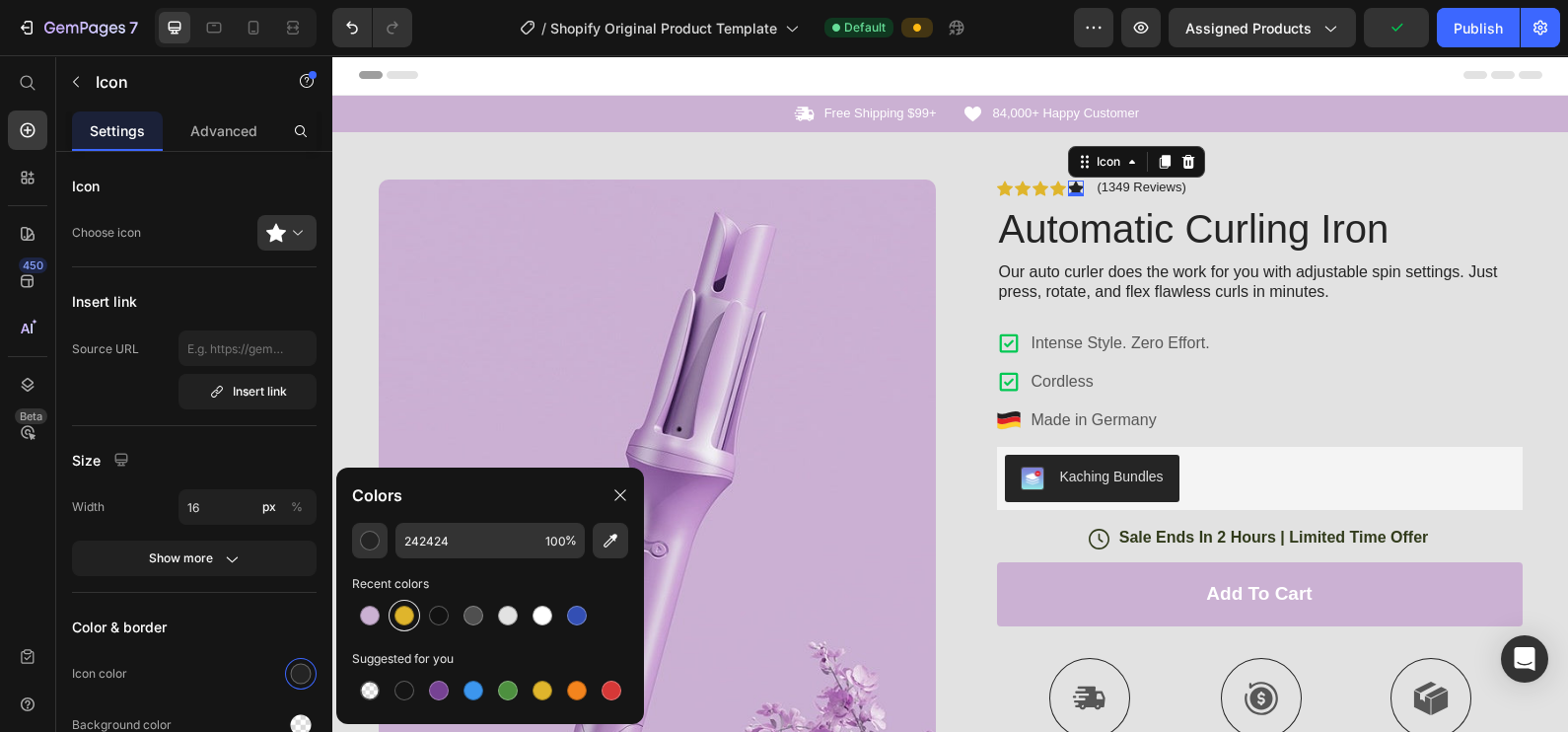 click at bounding box center (404, 616) 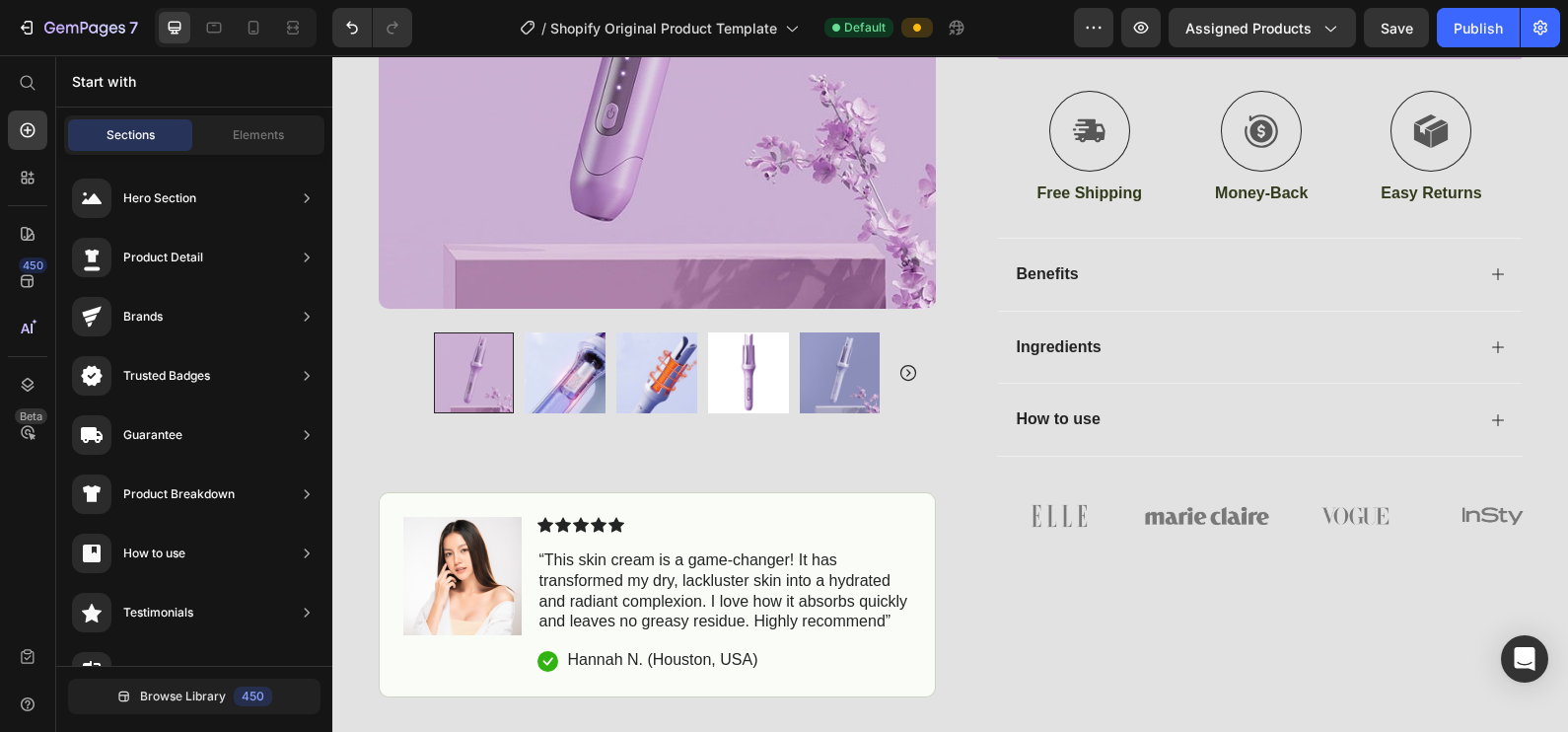 scroll, scrollTop: 601, scrollLeft: 0, axis: vertical 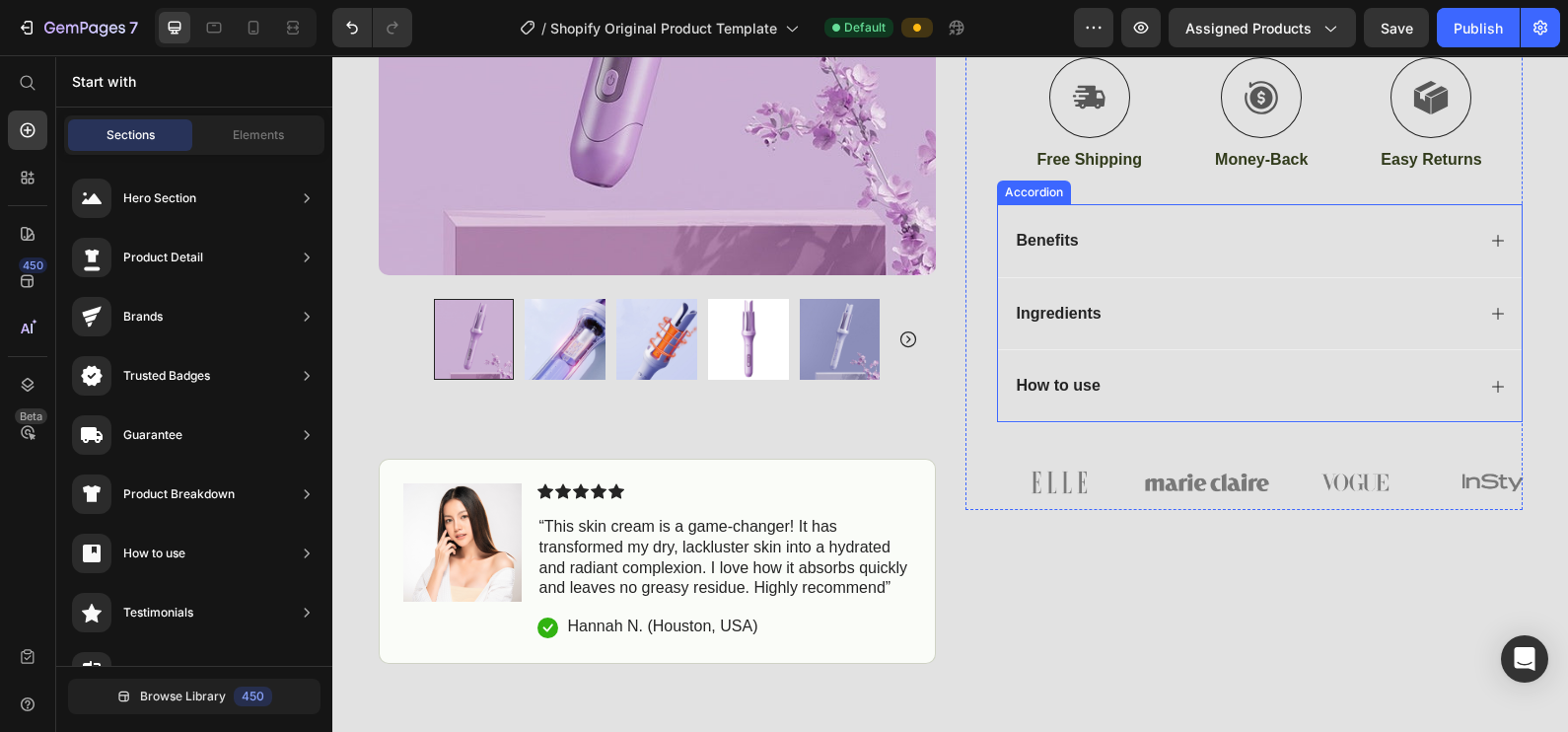 click 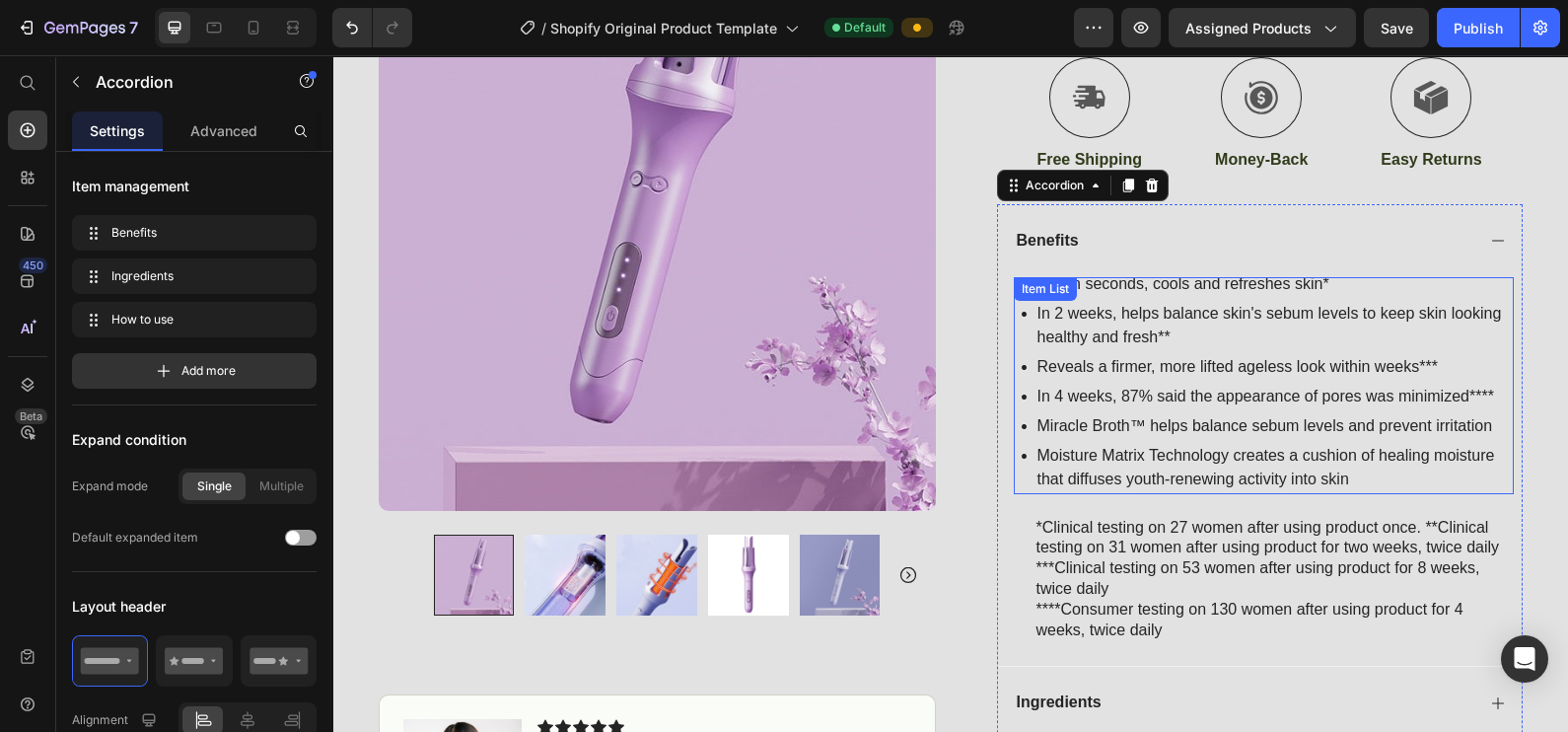 click on "Within seconds, cools and refreshes skin*
In 2 weeks, helps balance skin's sebum levels to keep skin looking healthy and fresh**
Reveals a firmer, more lifted ageless look within weeks***
In 4 weeks, 87% said the appearance of pores was minimized****
Miracle Broth™ helps balance sebum levels and prevent irritation
Moisture Matrix Technology creates a cushion of healing moisture that diffuses youth-renewing activity into skin  Item List" at bounding box center (1263, 386) 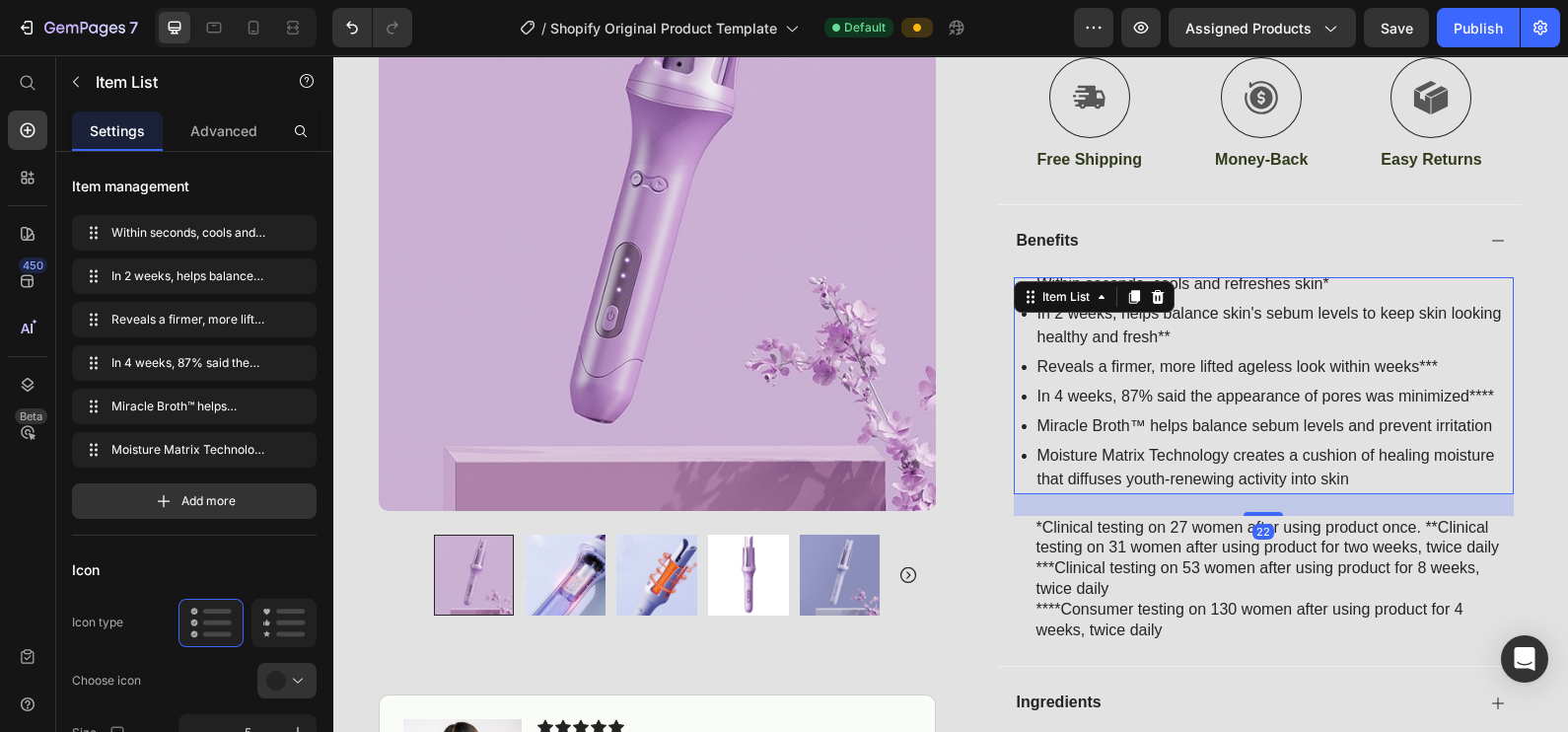 click on "Within seconds, cools and refreshes skin*" at bounding box center [1274, 284] 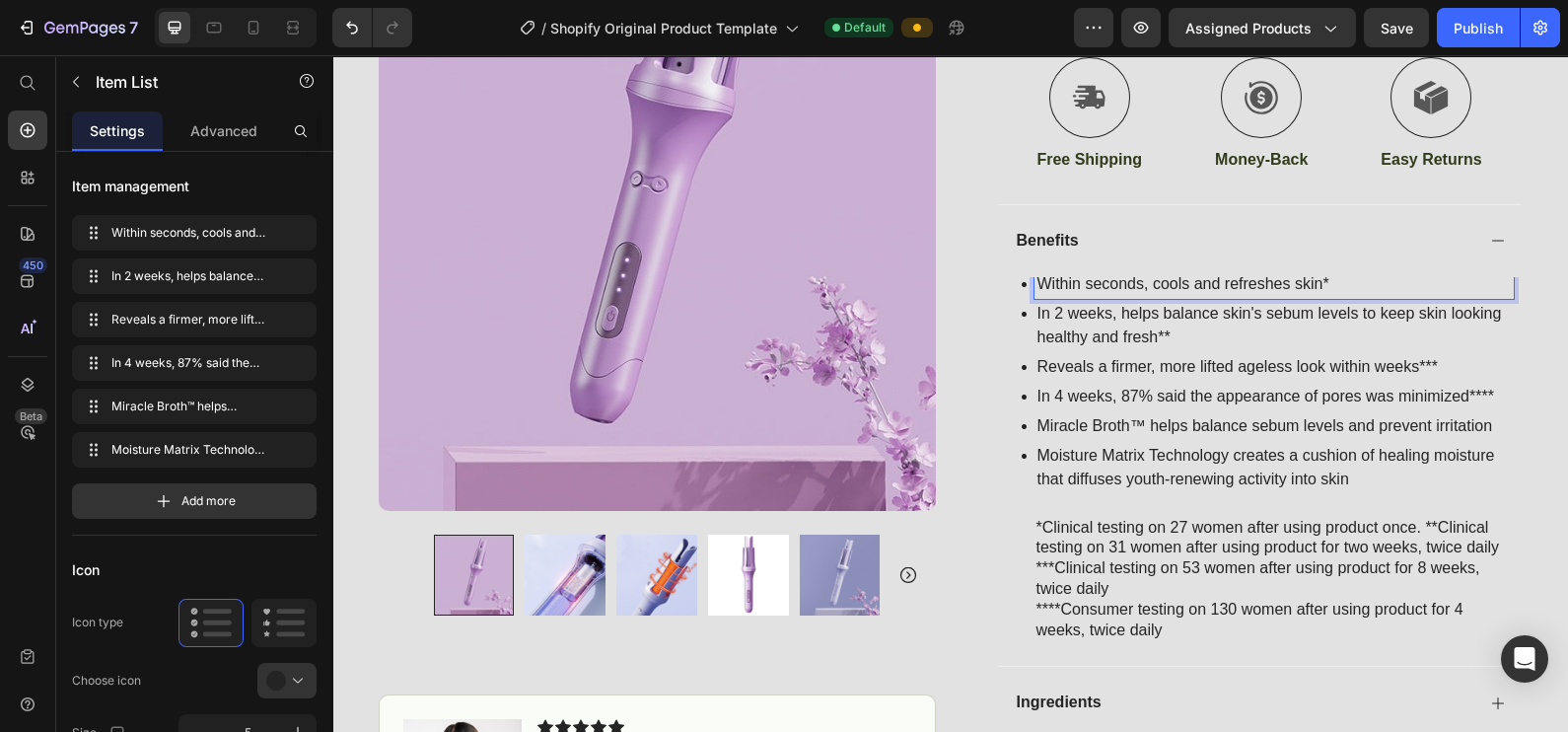 click on "Within seconds, cools and refreshes skin*" at bounding box center [1274, 284] 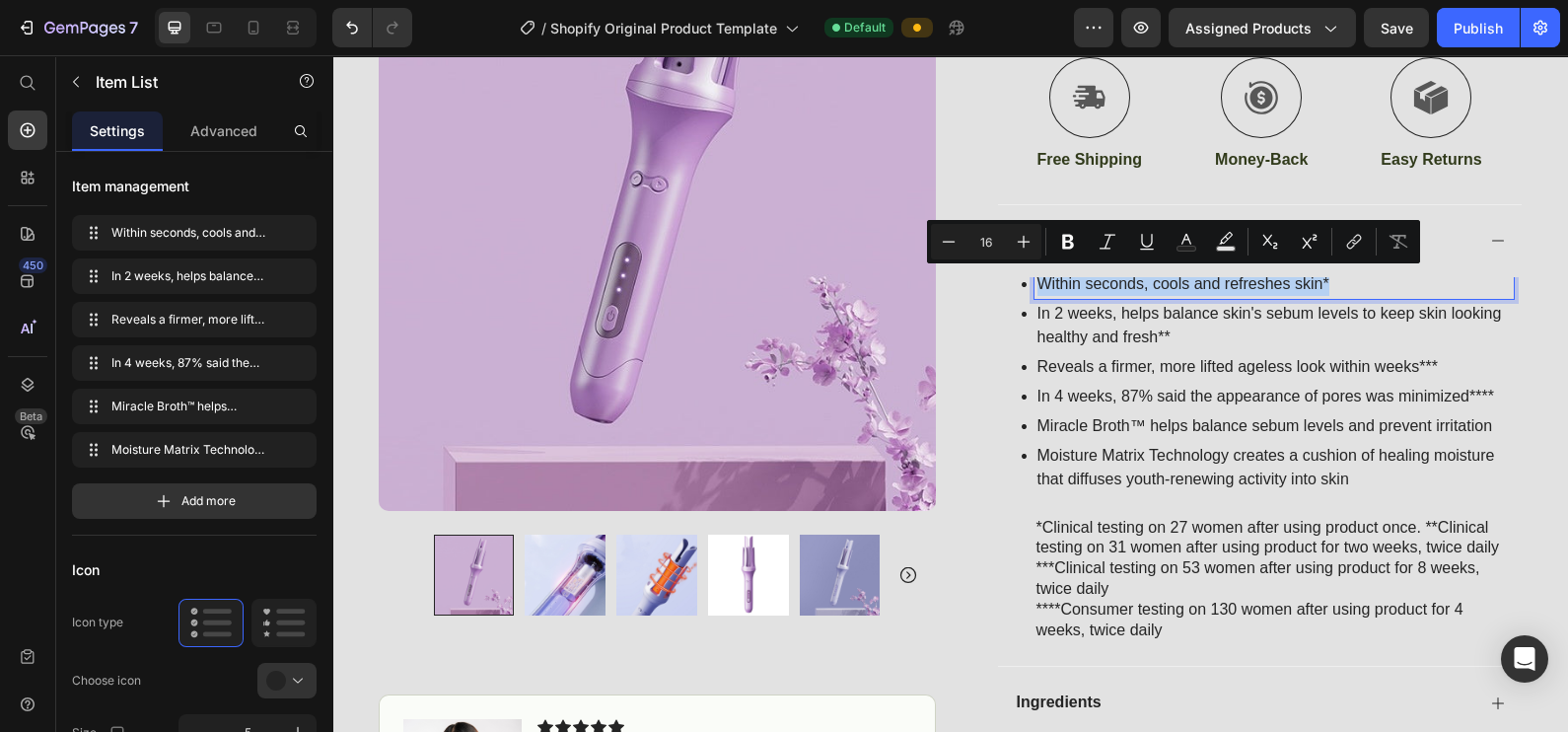 drag, startPoint x: 1325, startPoint y: 277, endPoint x: 1024, endPoint y: 274, distance: 301.0149 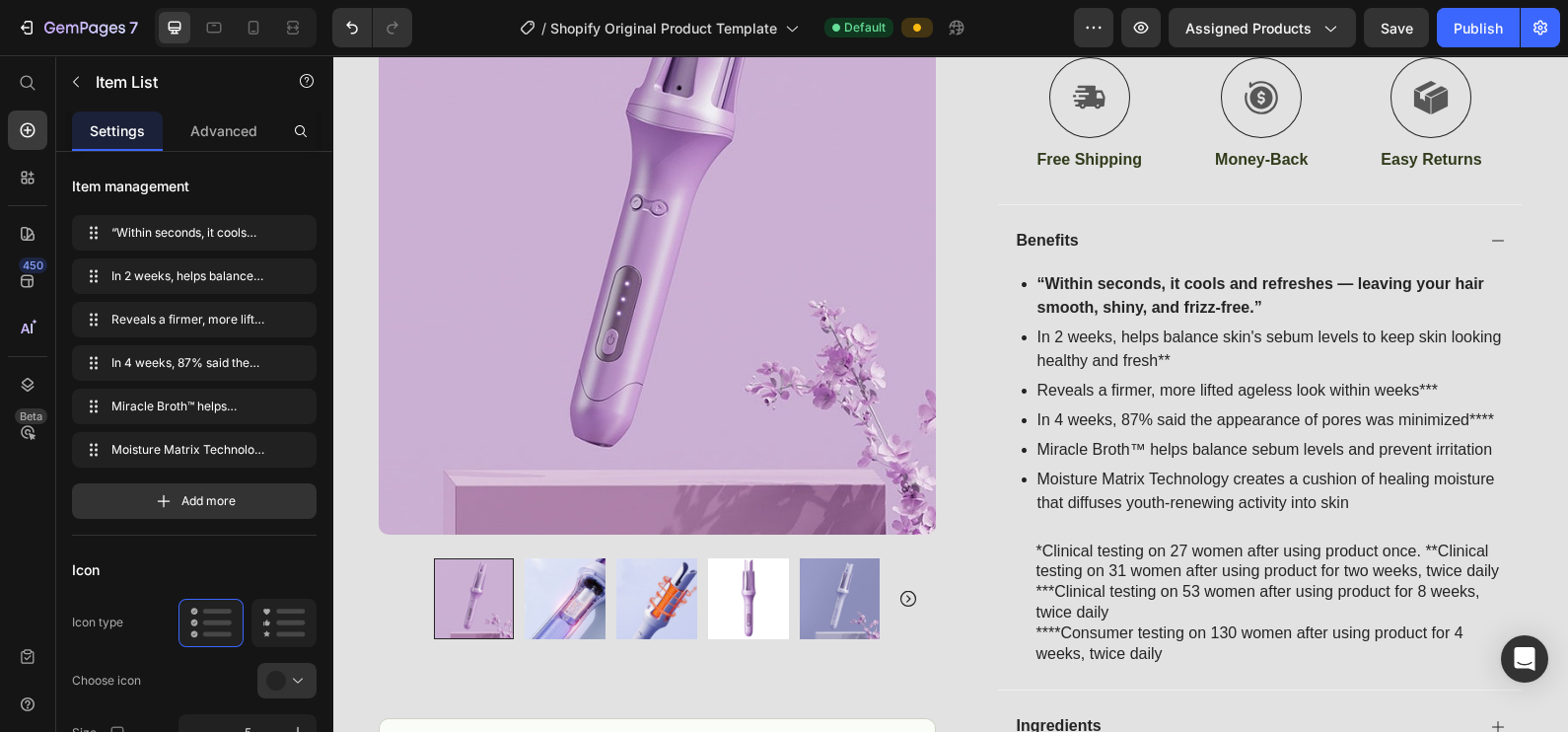 click on "In 2 weeks, helps balance skin's sebum levels to keep skin looking healthy and fresh**" at bounding box center (1274, 349) 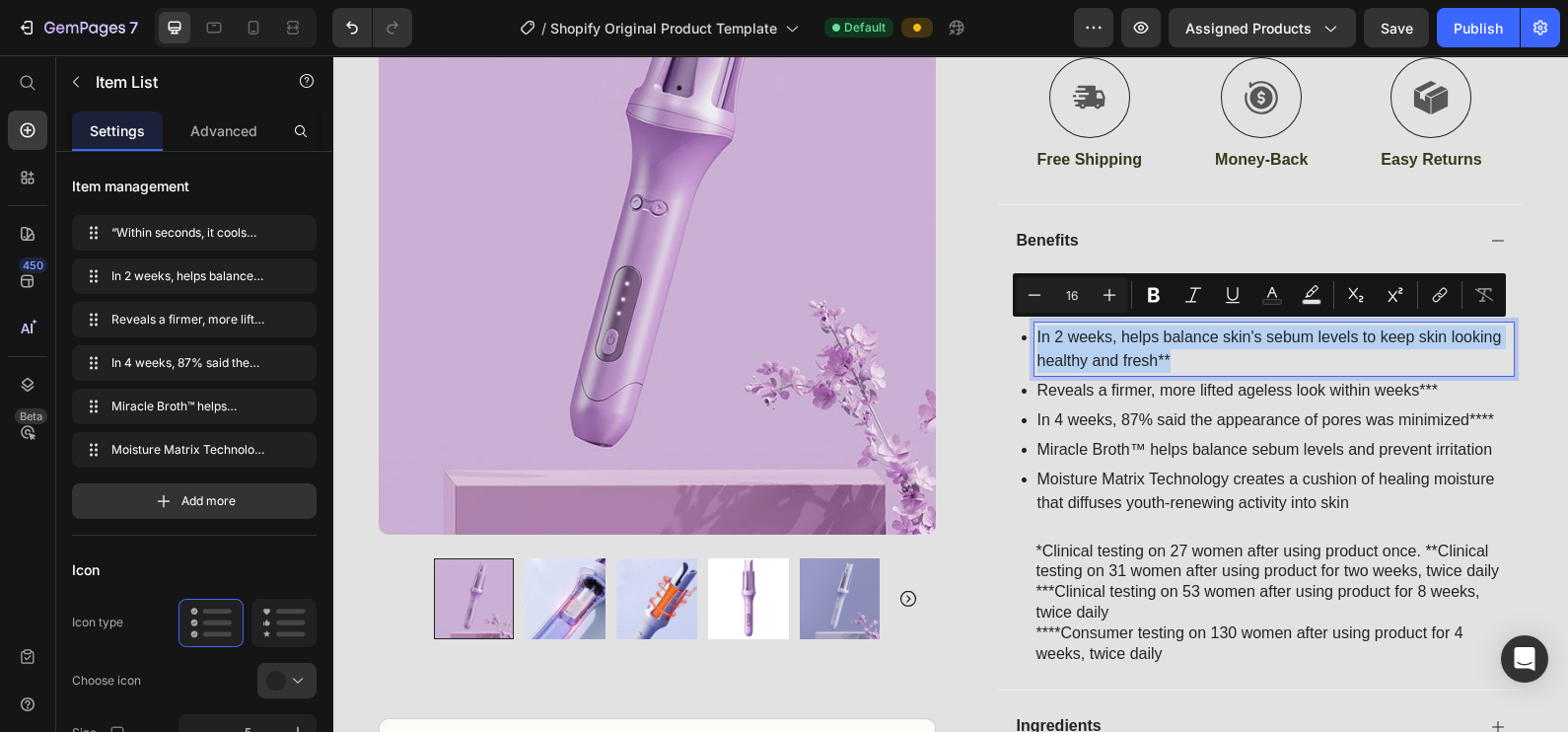 drag, startPoint x: 1029, startPoint y: 334, endPoint x: 1356, endPoint y: 375, distance: 329.56031 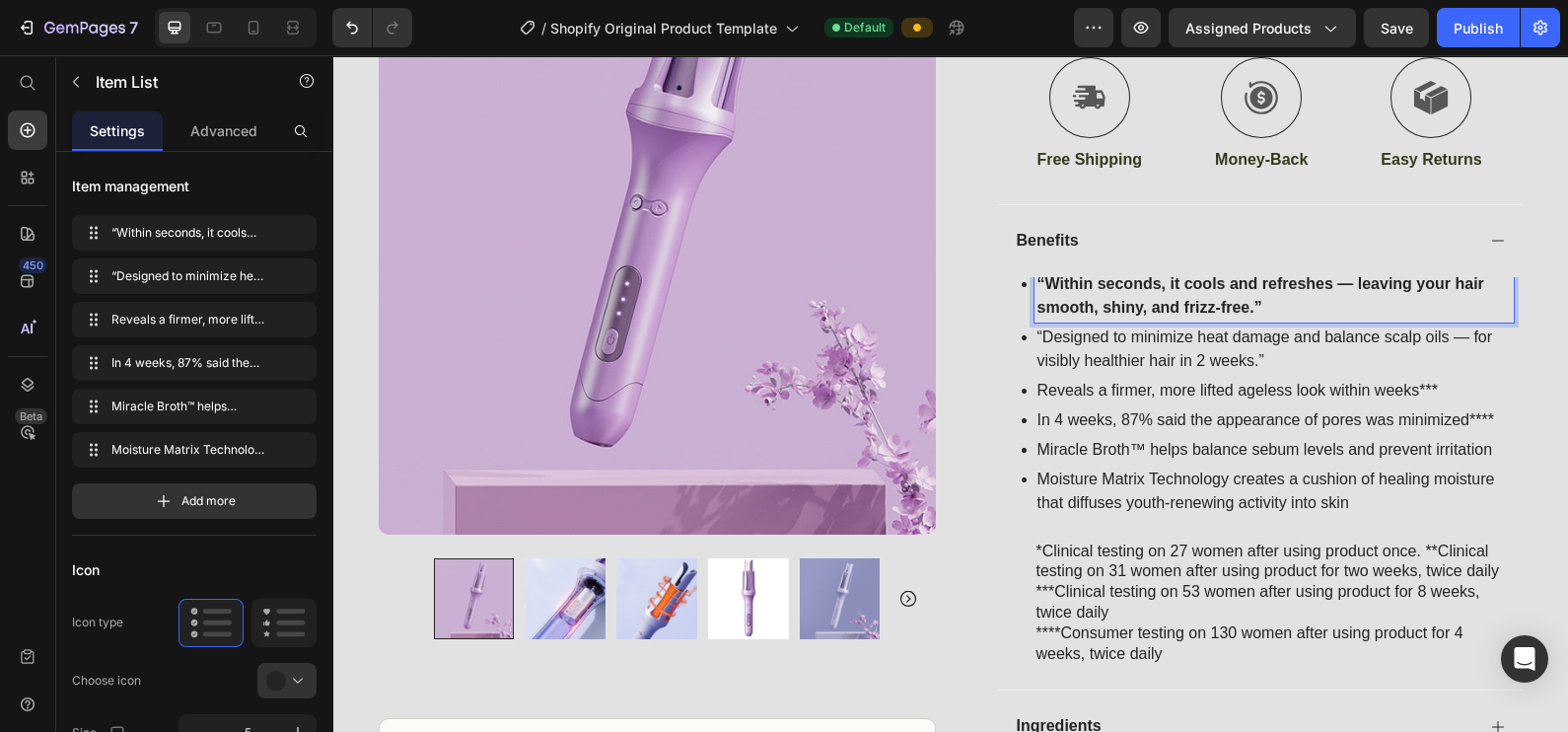 click on "“Within seconds, it cools and refreshes — leaving your hair smooth, shiny, and frizz-free.”" at bounding box center [1260, 295] 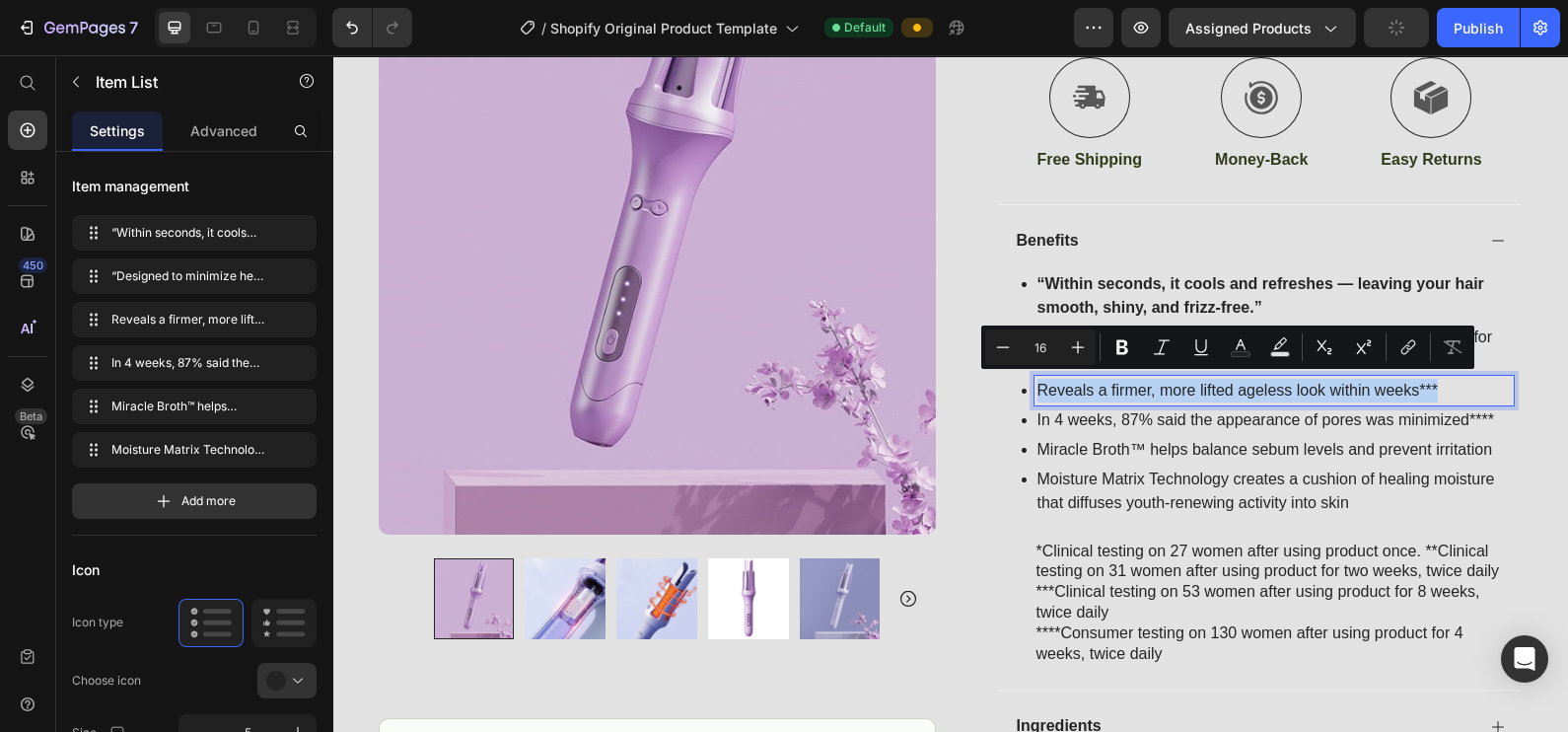 drag, startPoint x: 1026, startPoint y: 386, endPoint x: 1297, endPoint y: 383, distance: 271.0166 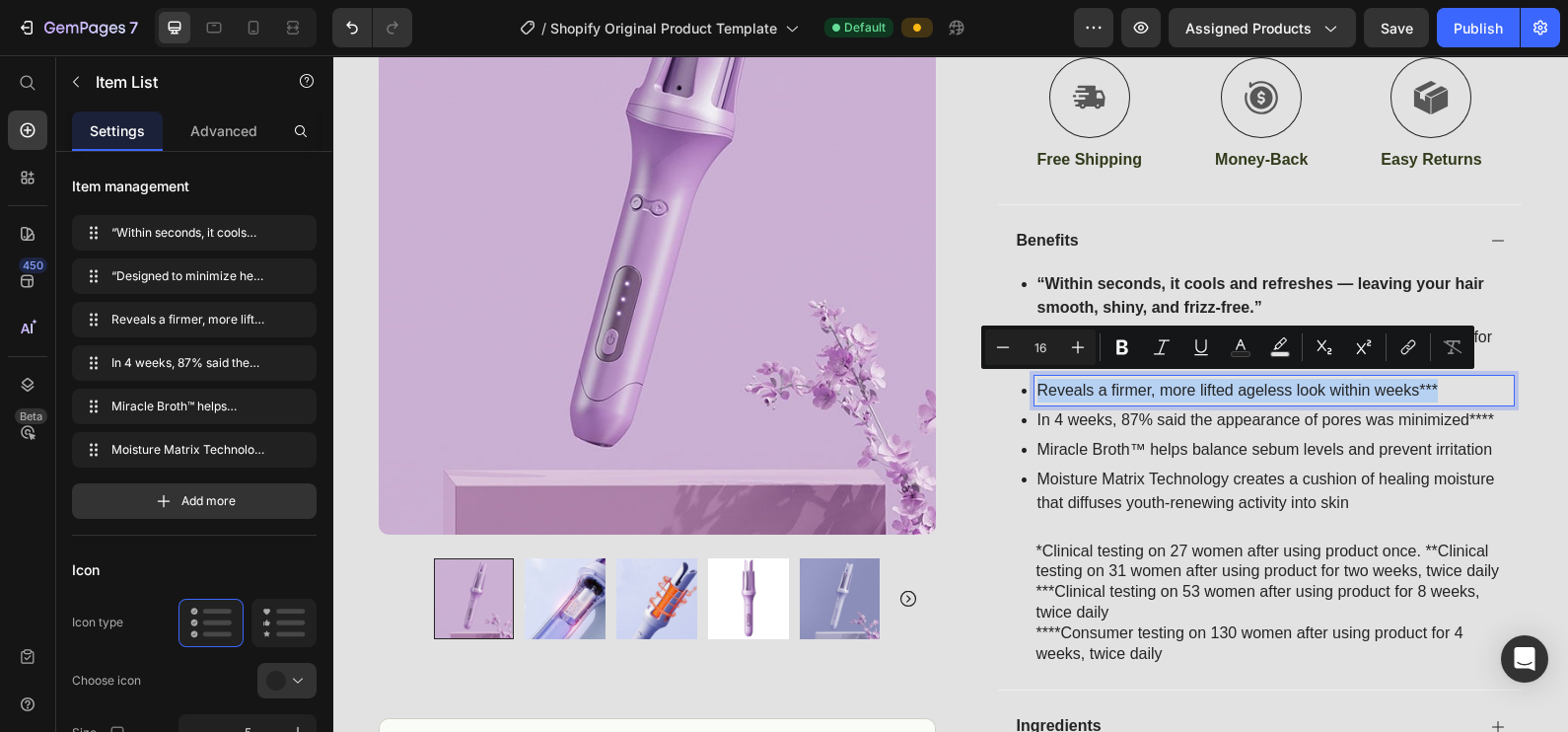 copy on "Reveals a firmer, more lifted ageless look within weeks***" 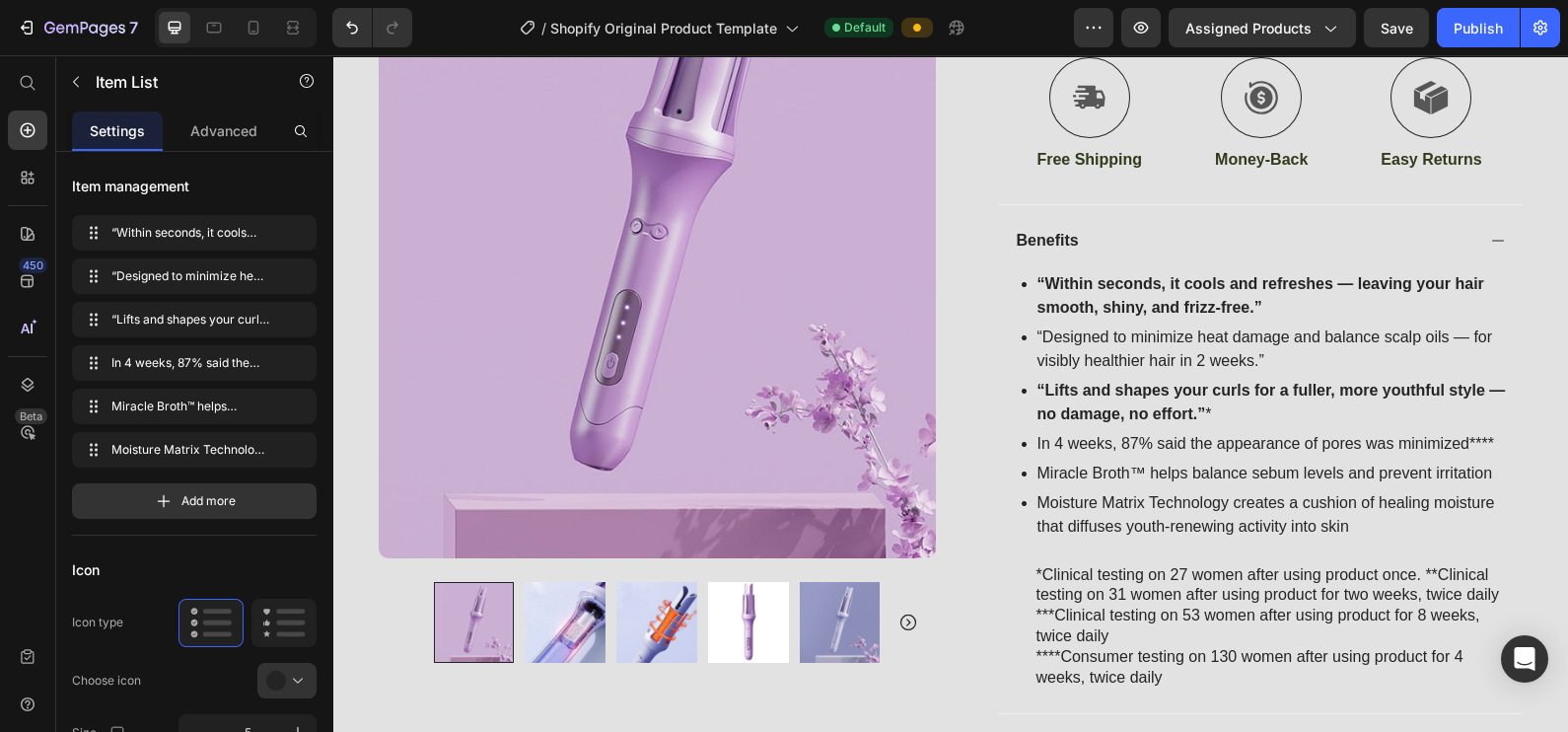 click on "“Designed to minimize heat damage and balance scalp oils — for visibly healthier hair in 2 weeks.”" at bounding box center (1274, 349) 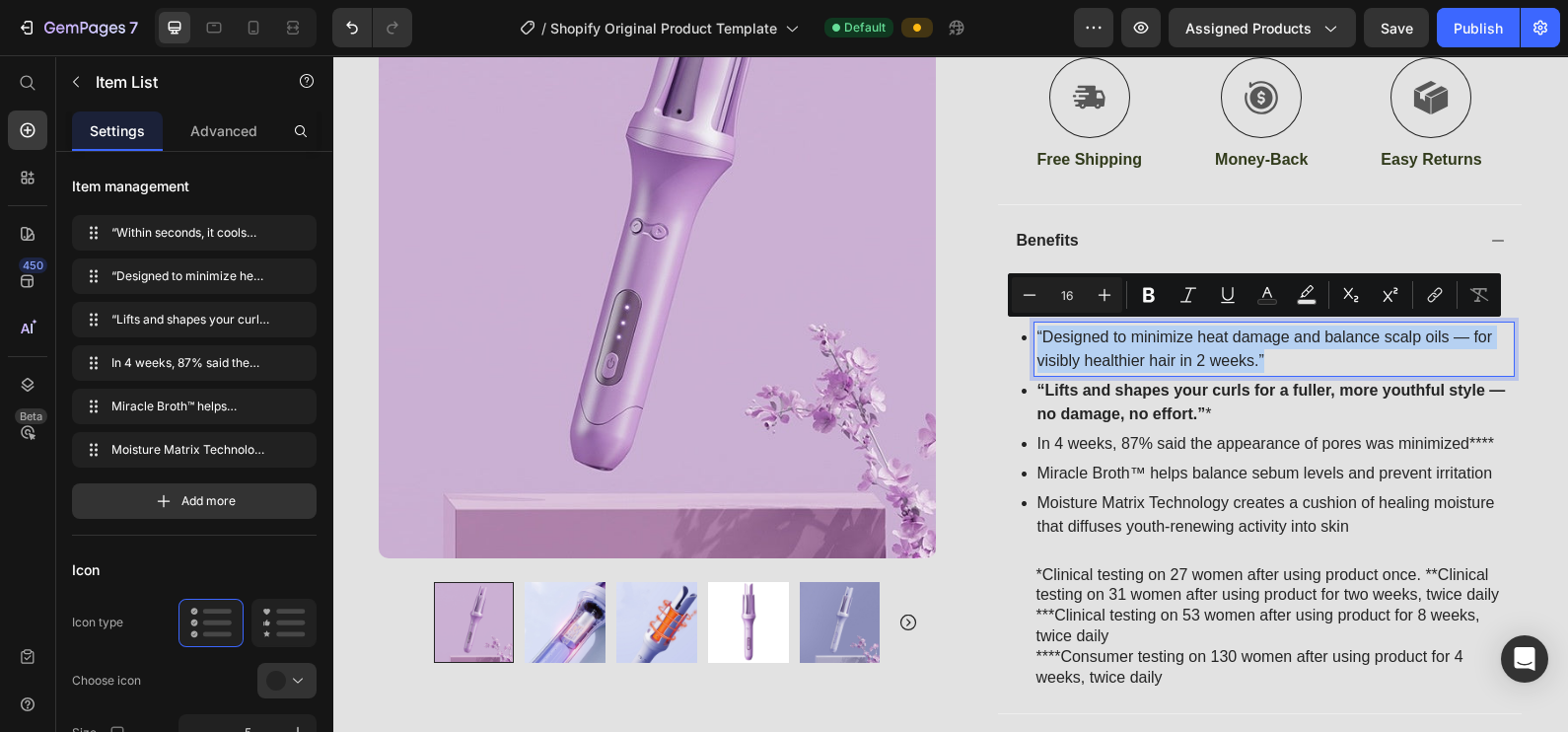drag, startPoint x: 1027, startPoint y: 330, endPoint x: 1366, endPoint y: 360, distance: 340.32484 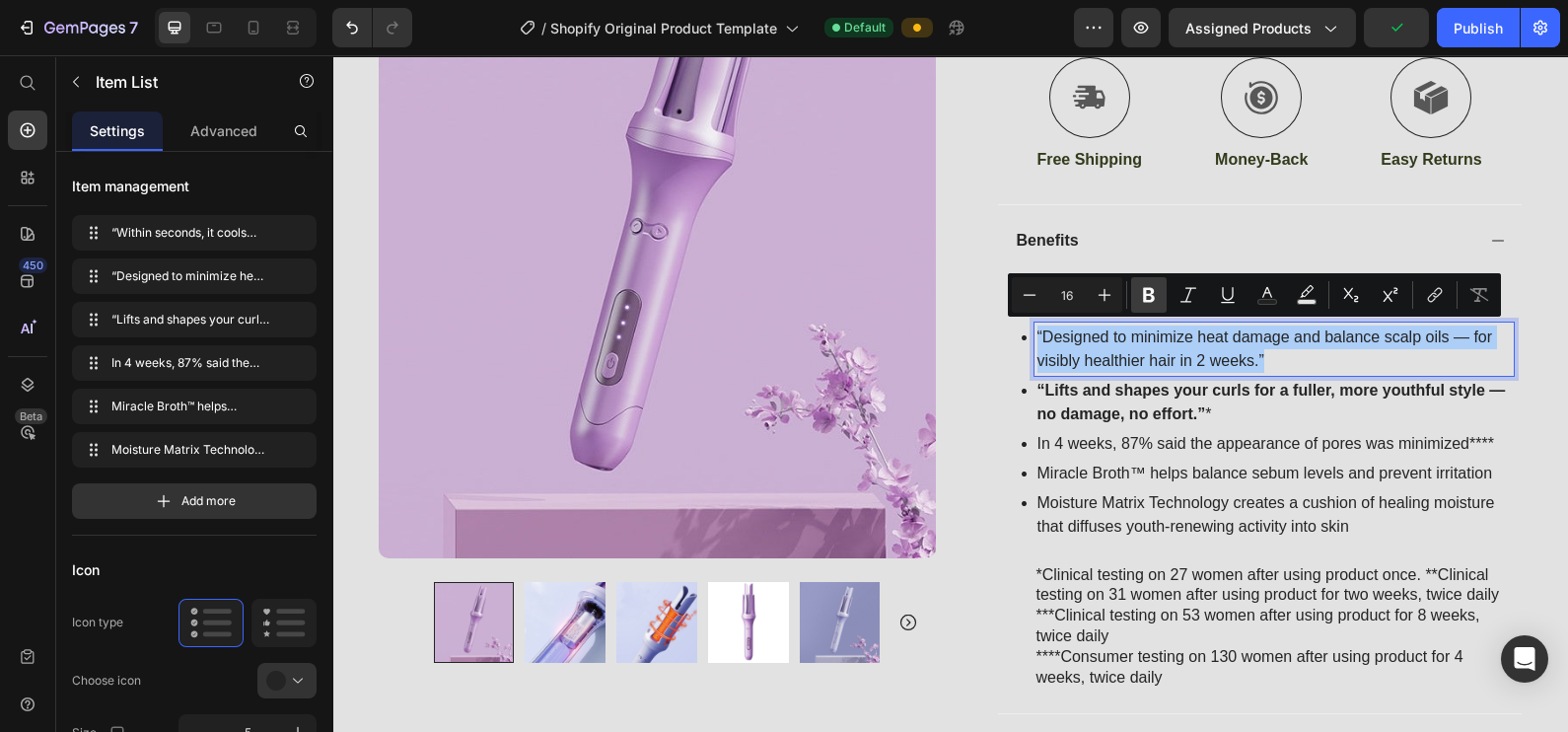 click 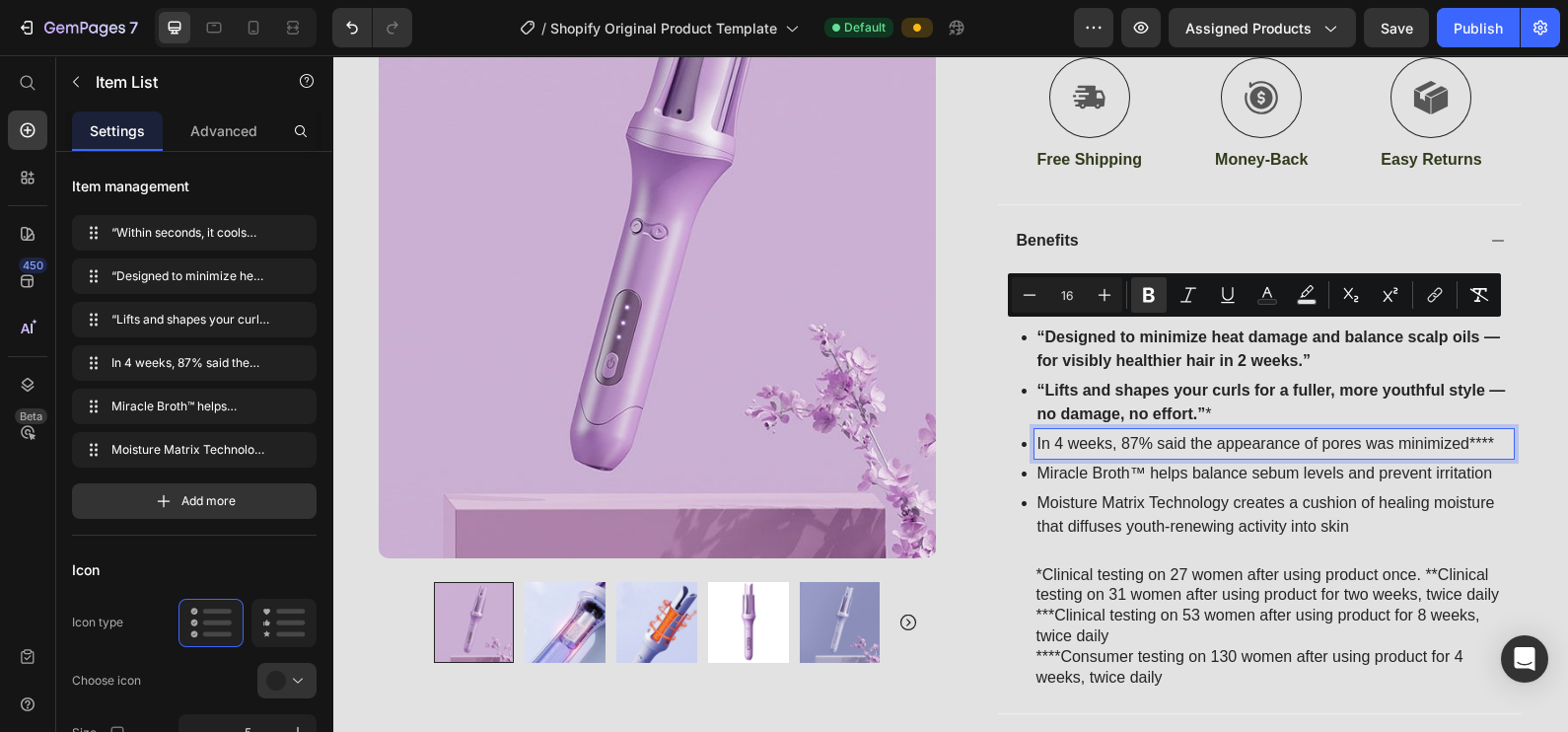 click on "In 4 weeks, 87% said the appearance of pores was minimized****" at bounding box center [1274, 444] 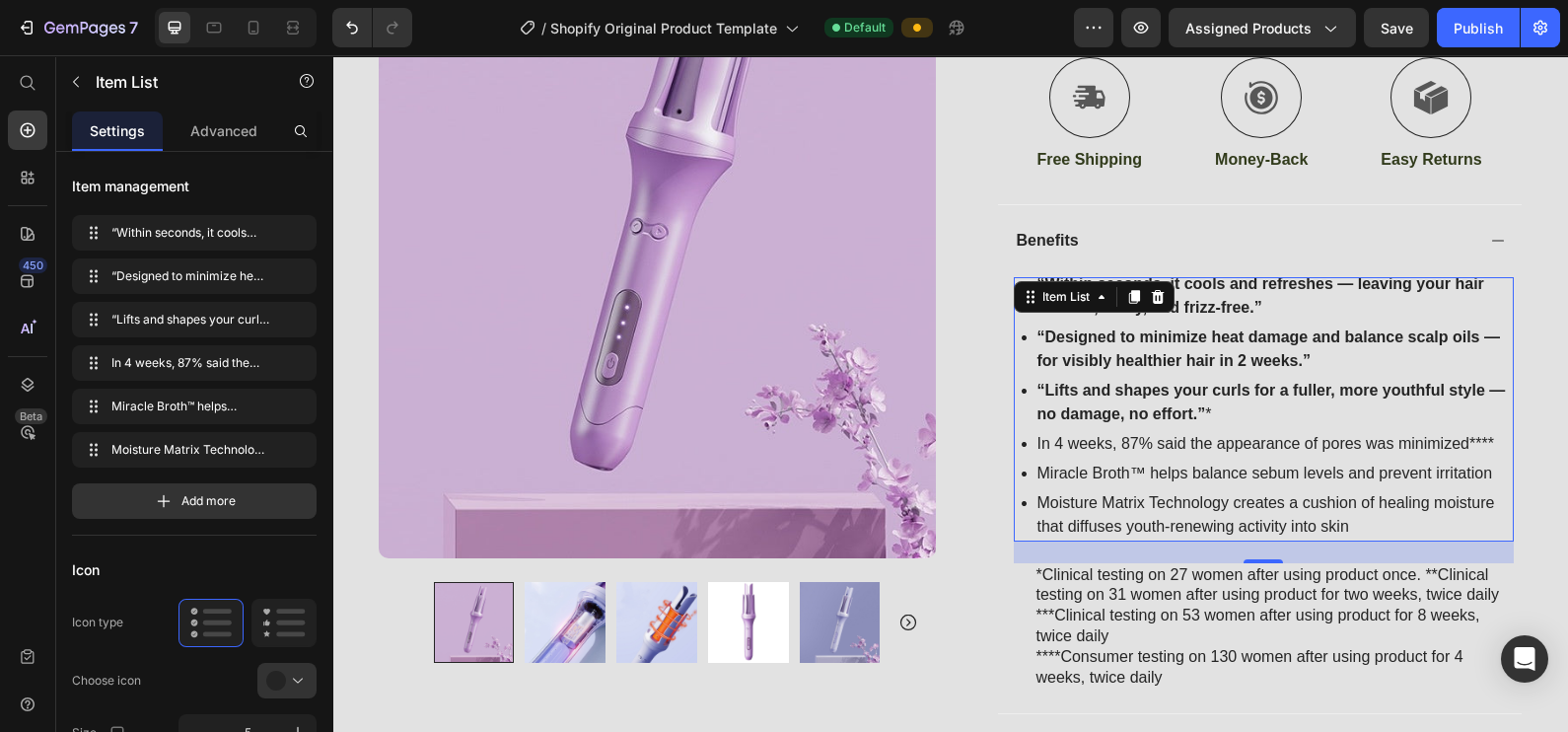 click on "In 4 weeks, 87% said the appearance of pores was minimized****" at bounding box center [1267, 444] 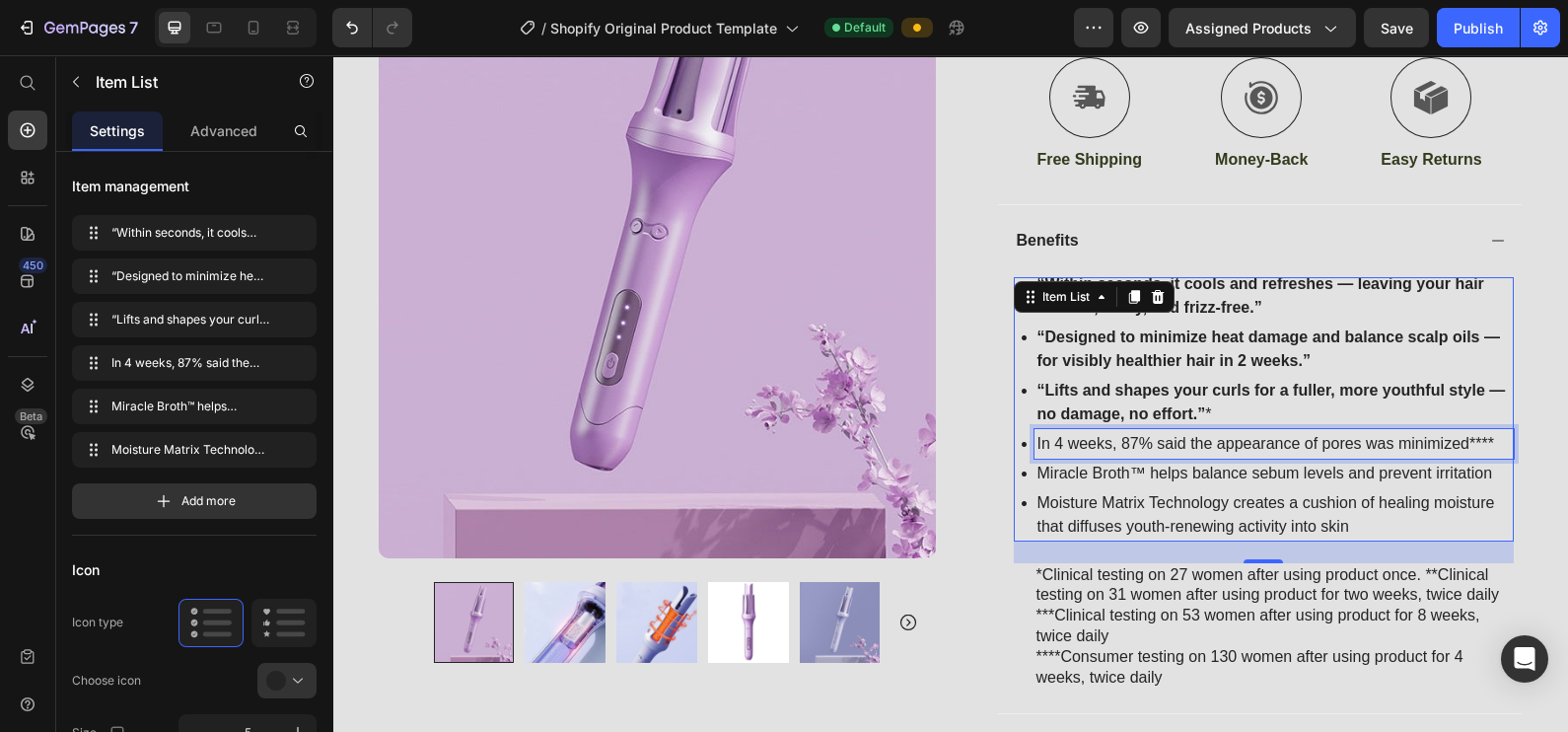 click on "In 4 weeks, 87% said the appearance of pores was minimized****" at bounding box center [1274, 444] 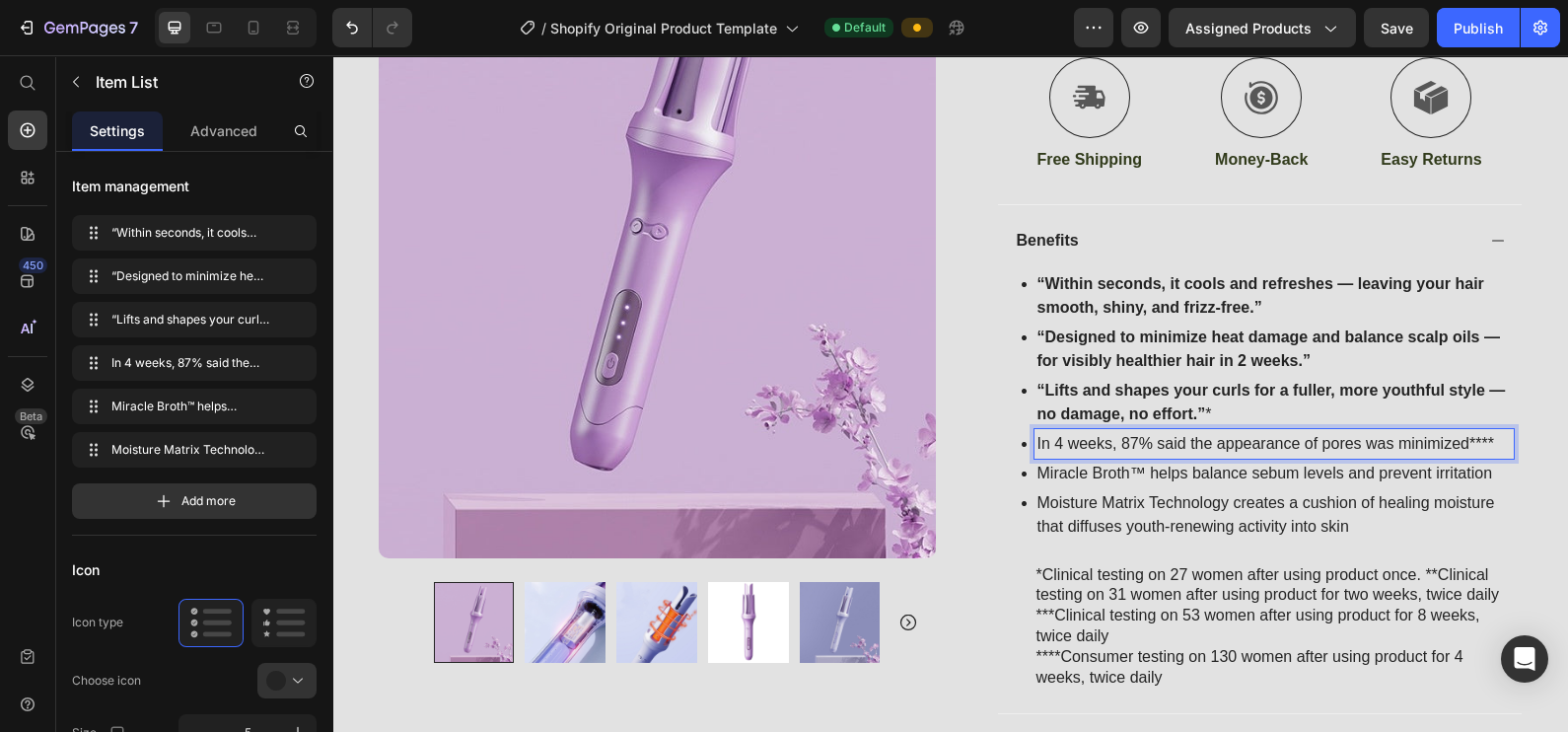 click on "In 4 weeks, 87% said the appearance of pores was minimized****" at bounding box center [1274, 444] 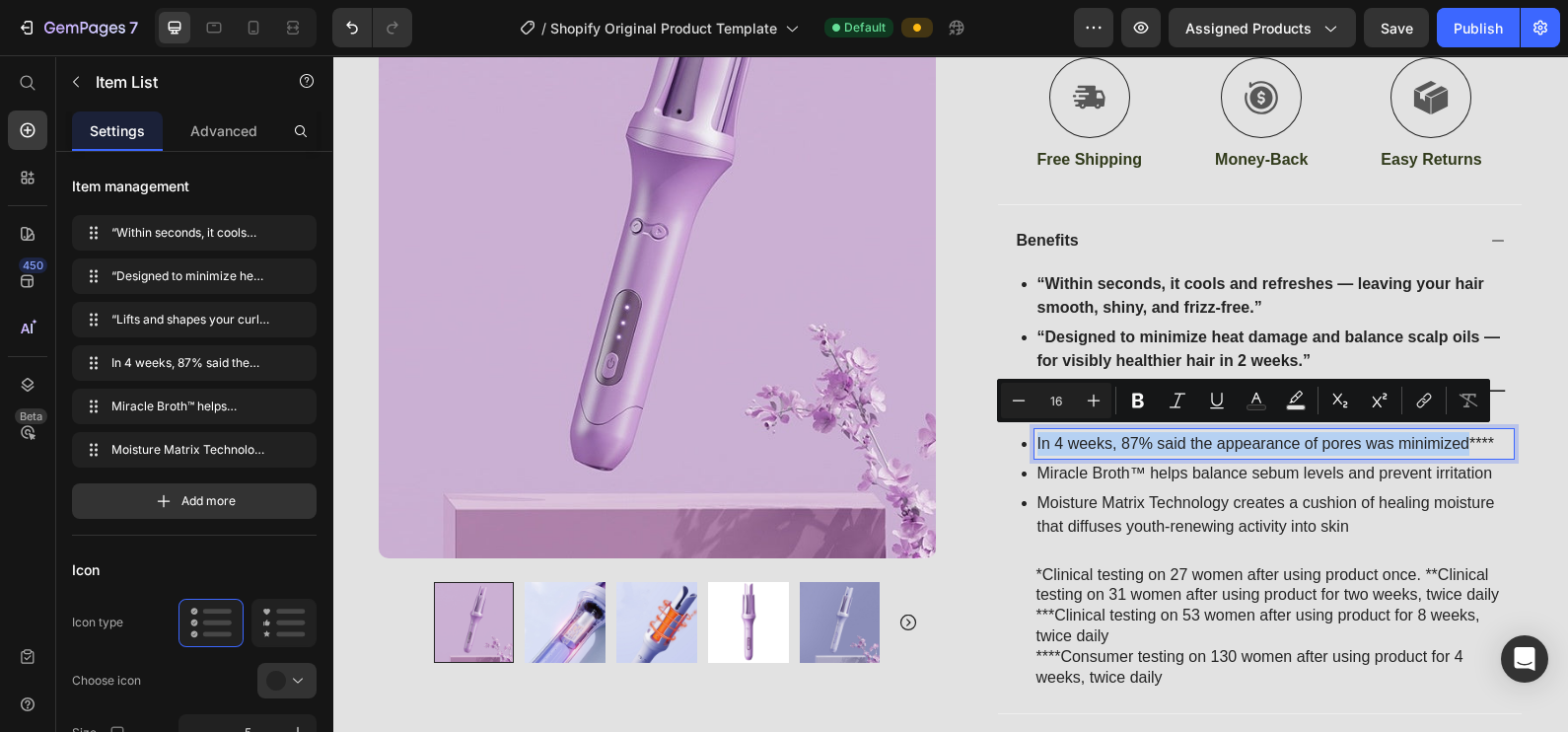 drag, startPoint x: 1029, startPoint y: 437, endPoint x: 1434, endPoint y: 438, distance: 405.00123 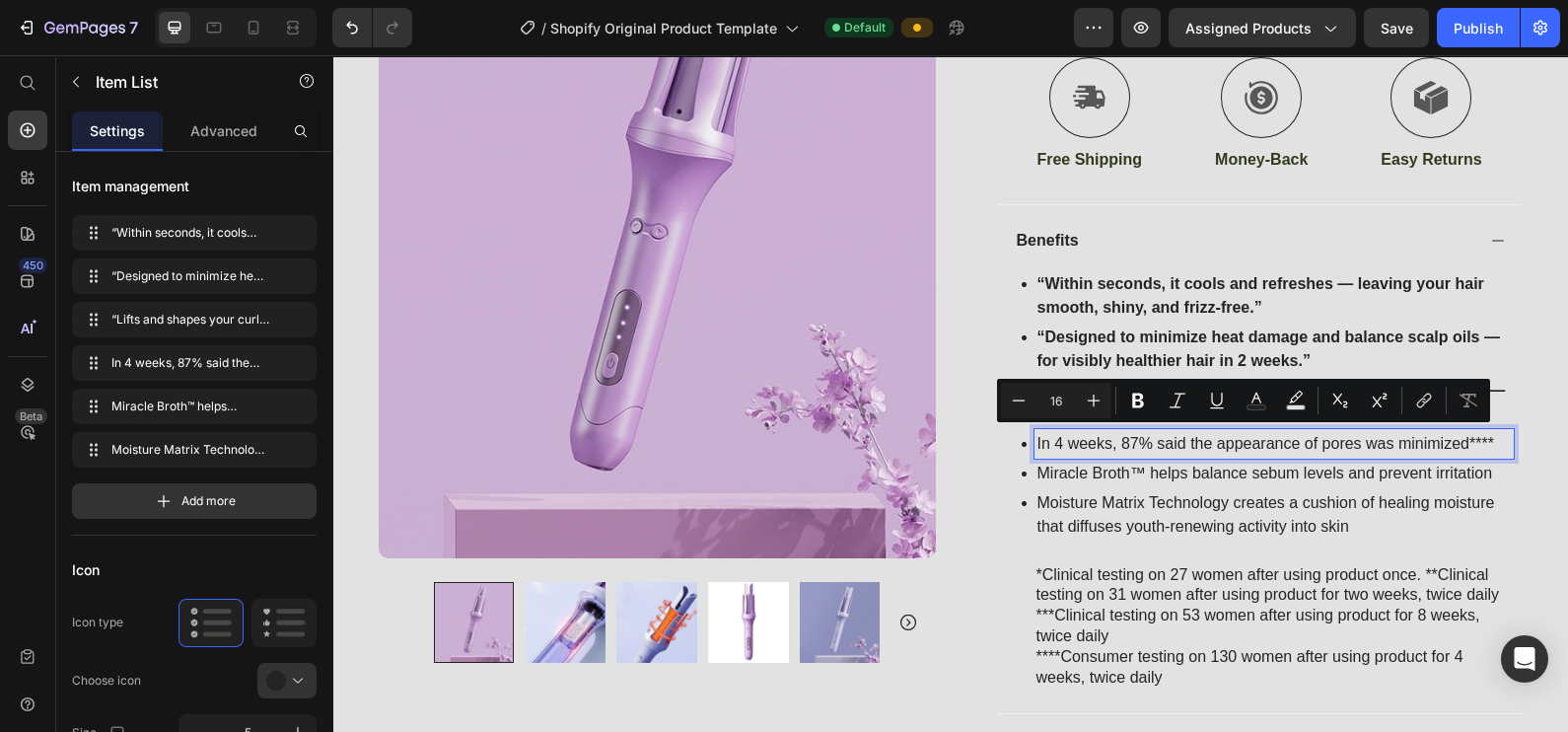 click on "In 4 weeks, 87% said the appearance of pores was minimized****" at bounding box center [1274, 444] 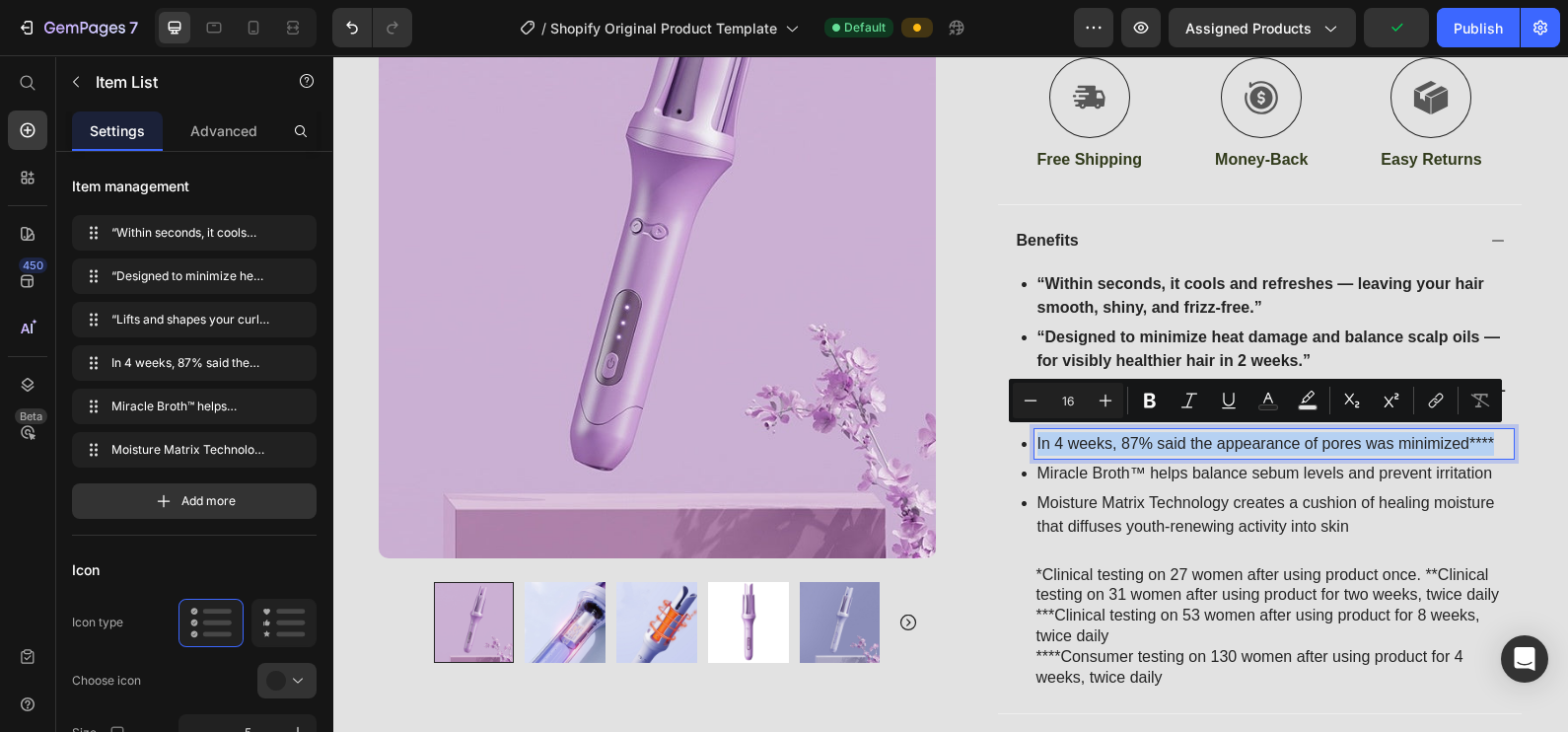 drag, startPoint x: 1489, startPoint y: 434, endPoint x: 1025, endPoint y: 439, distance: 464.02694 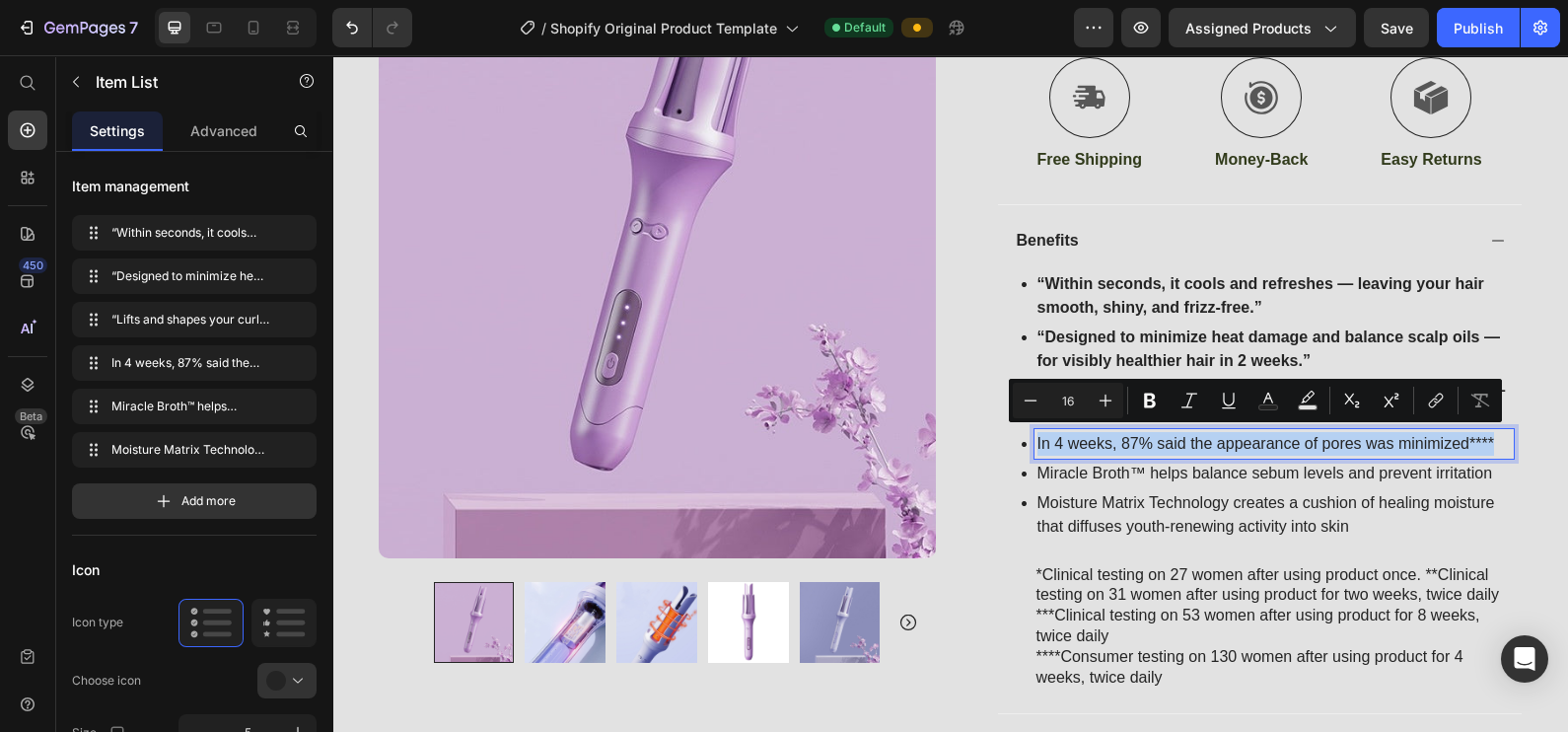 copy on "In 4 weeks, 87% said the appearance of pores was minimized****" 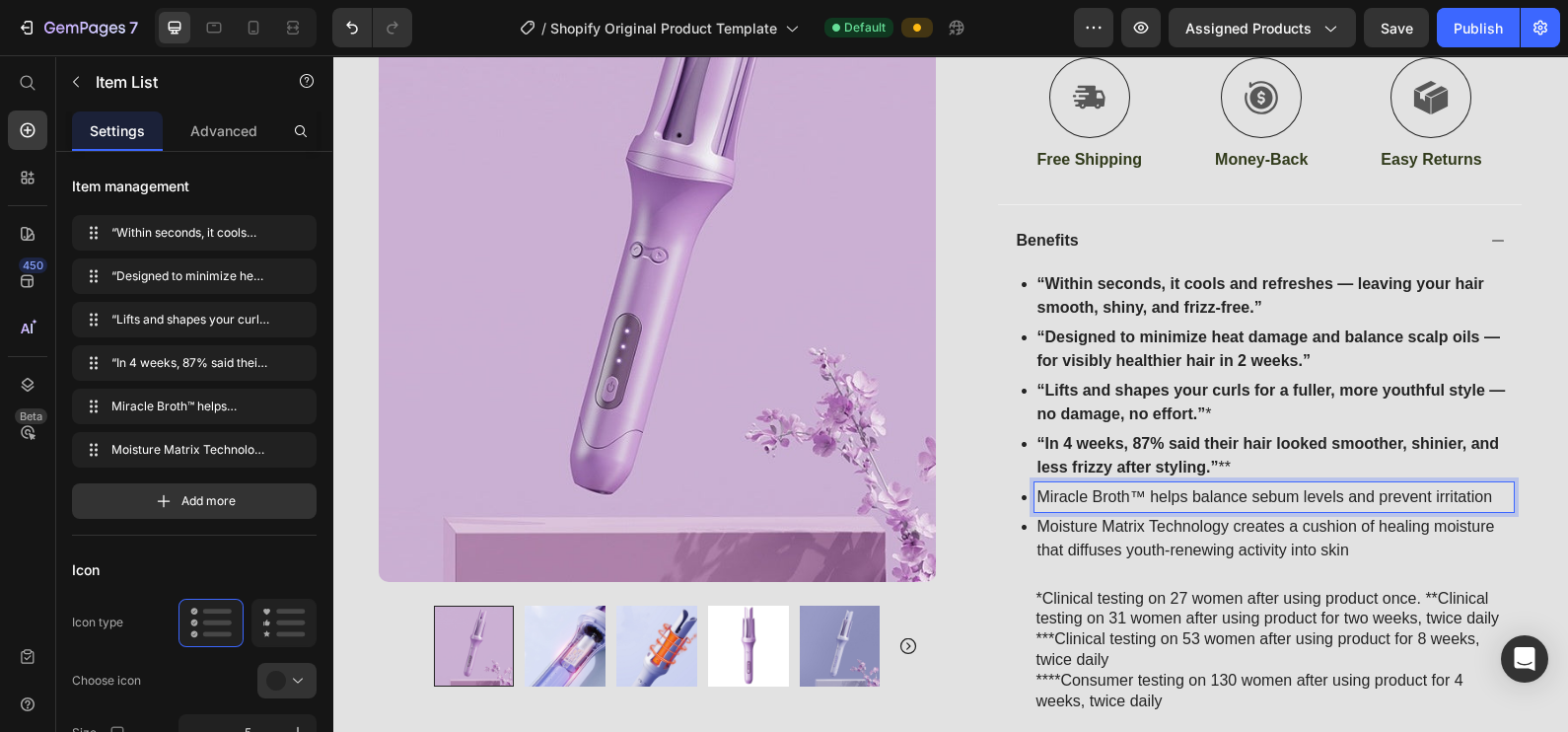 click on "Miracle Broth™ helps balance sebum levels and prevent irritation" at bounding box center (1274, 497) 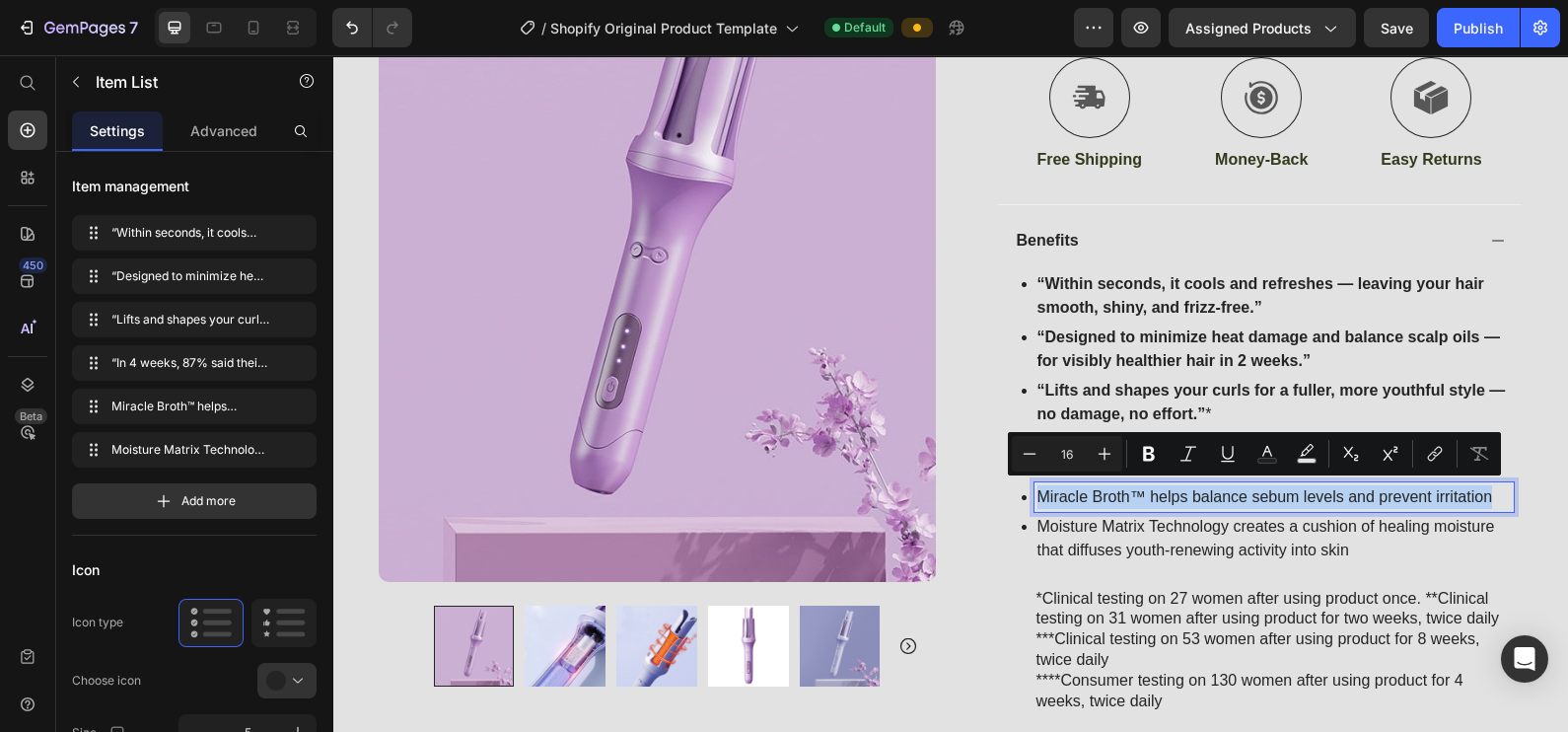 drag, startPoint x: 1031, startPoint y: 488, endPoint x: 1491, endPoint y: 487, distance: 460.00109 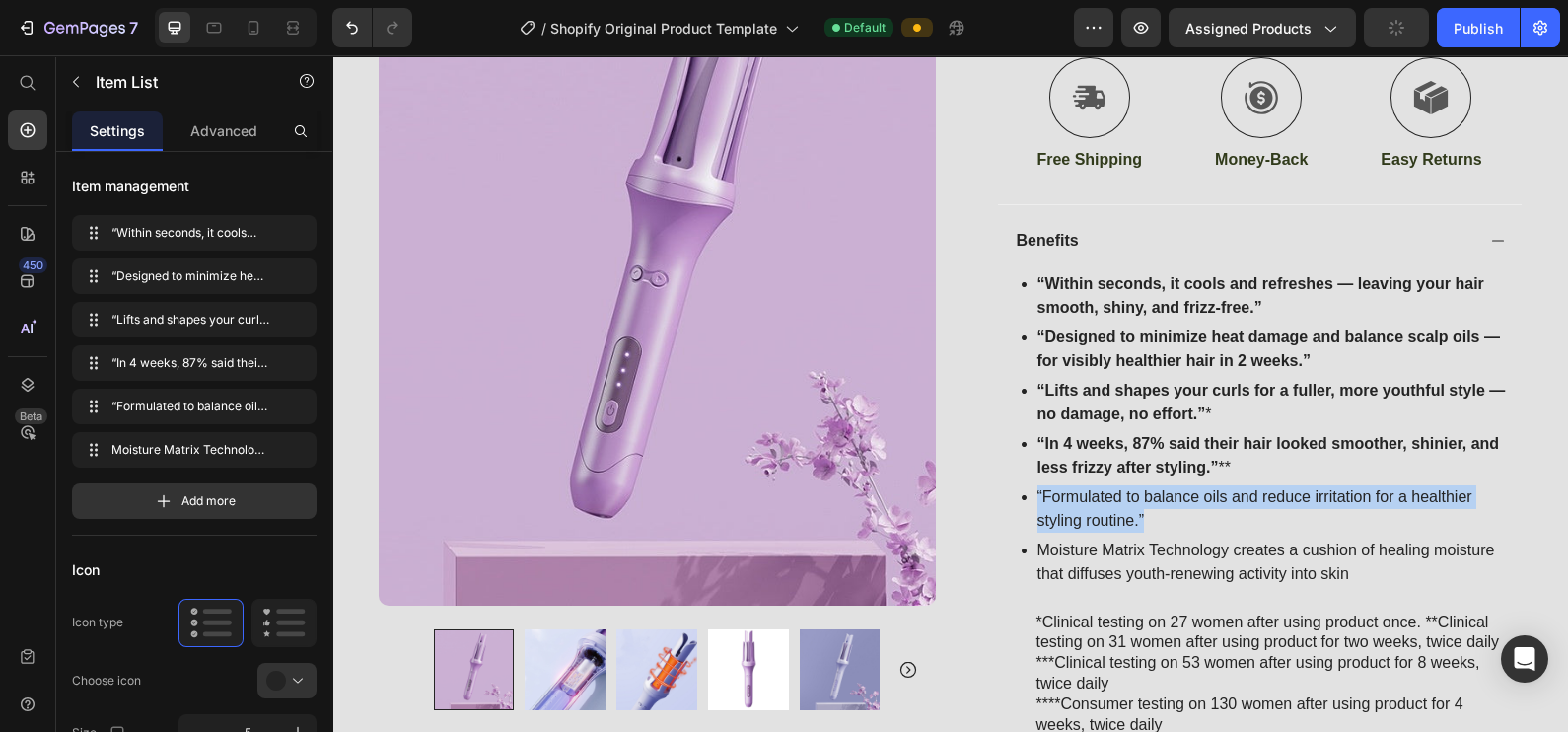drag, startPoint x: 1024, startPoint y: 487, endPoint x: 1275, endPoint y: 540, distance: 256.5346 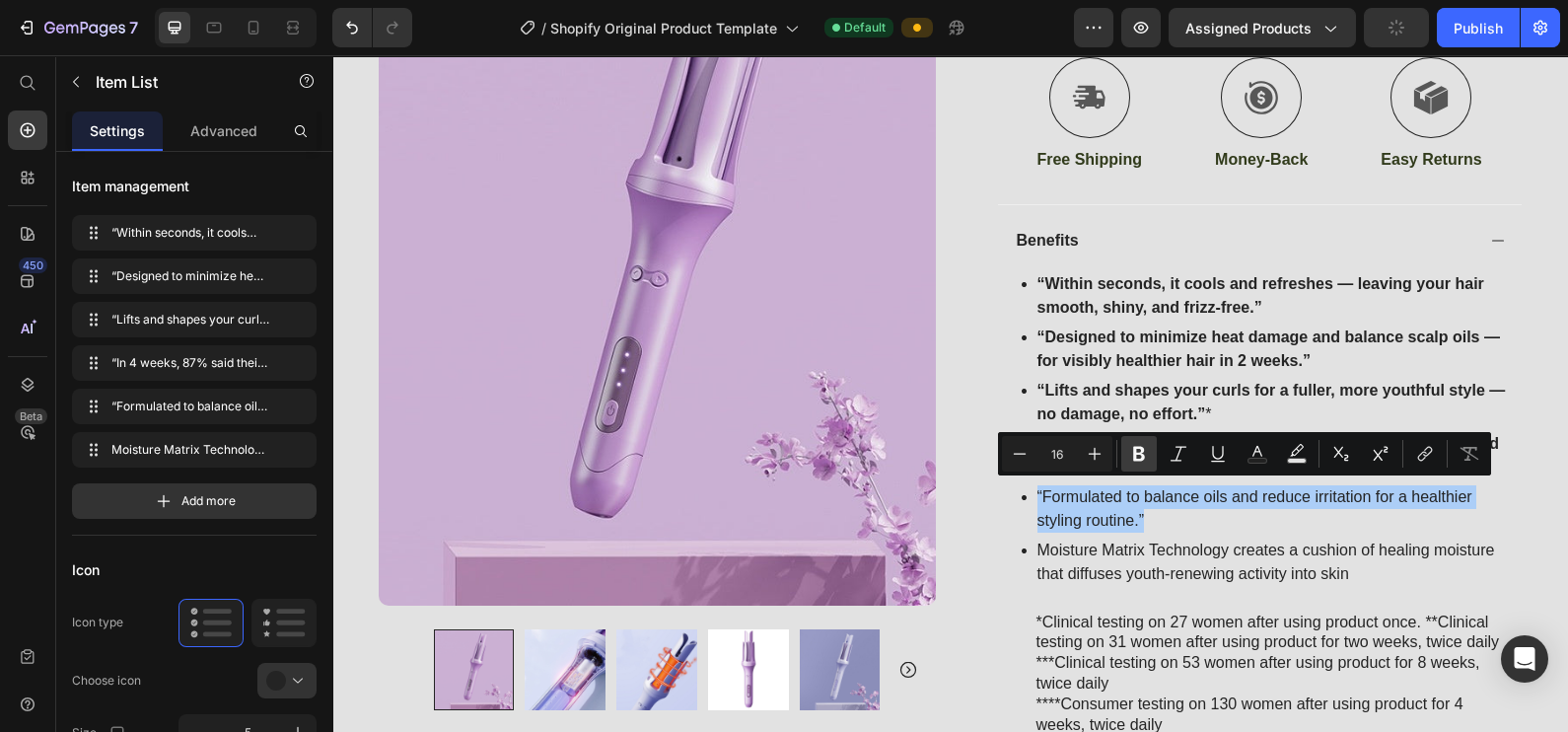 click 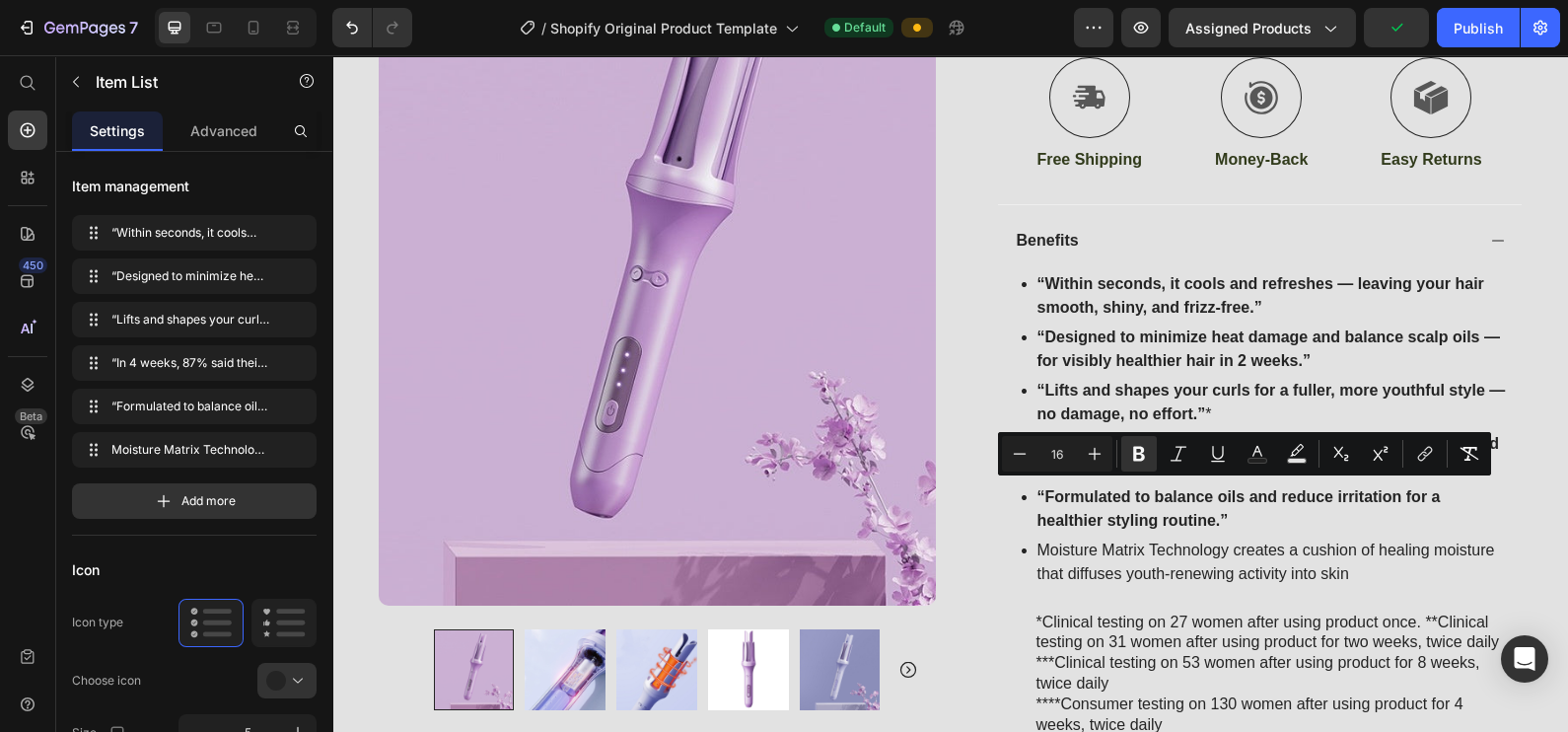 click on "Moisture Matrix Technology creates a cushion of healing moisture that diffuses youth-renewing activity into skin" at bounding box center (1274, 562) 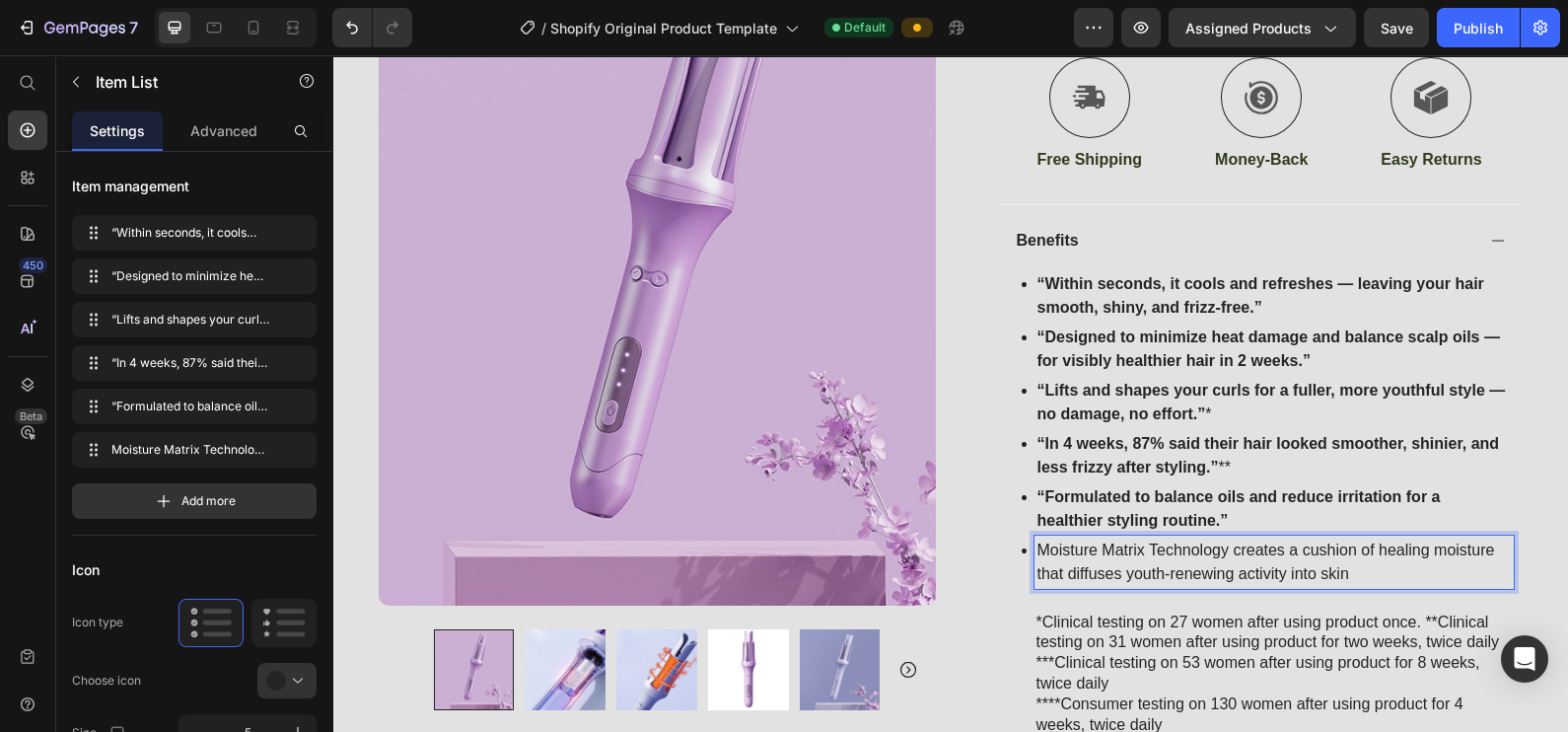 drag, startPoint x: 1026, startPoint y: 542, endPoint x: 1351, endPoint y: 583, distance: 327.576 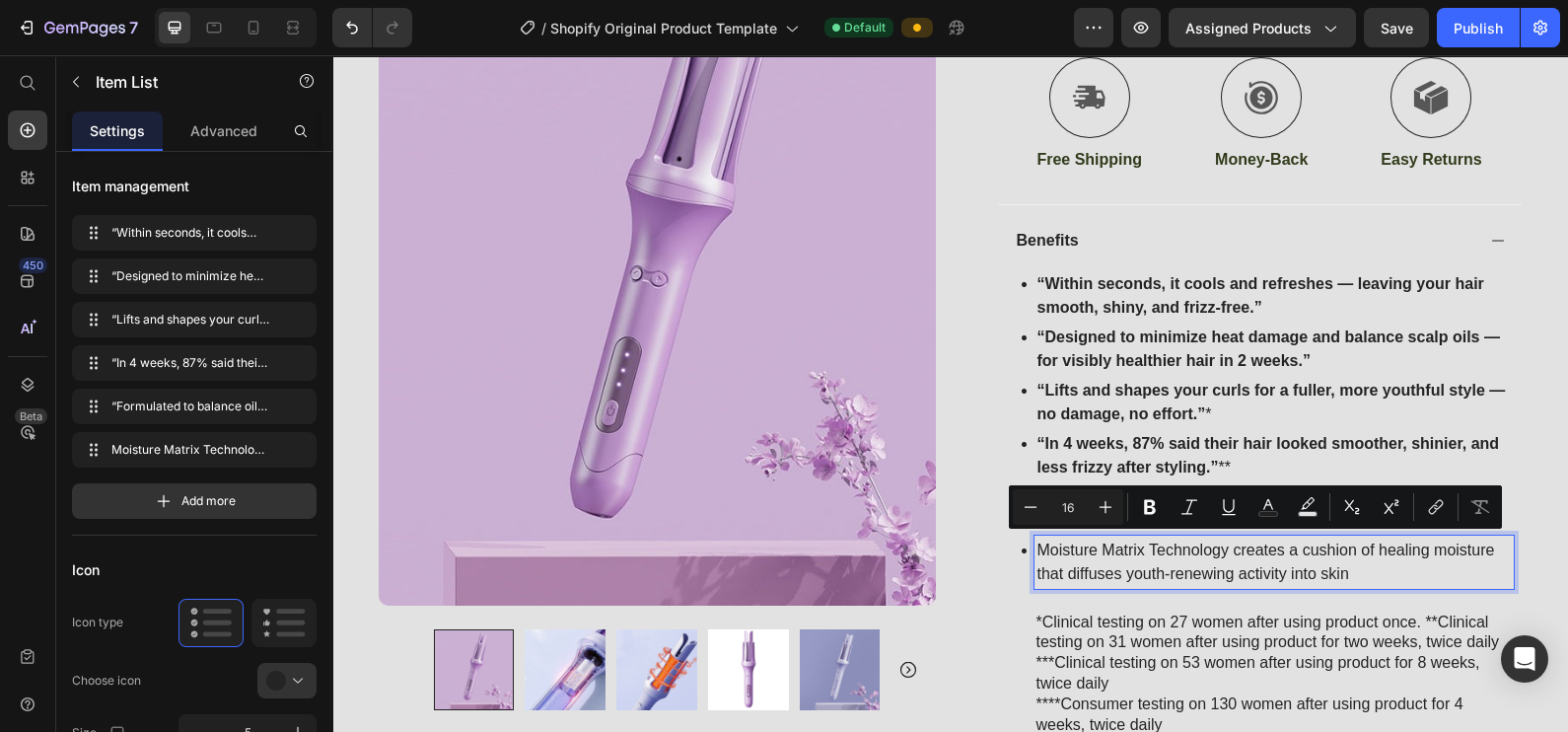copy on "Moisture Matrix Technology creates a cushion of healing moisture that diffuses youth-renewing activity into skin" 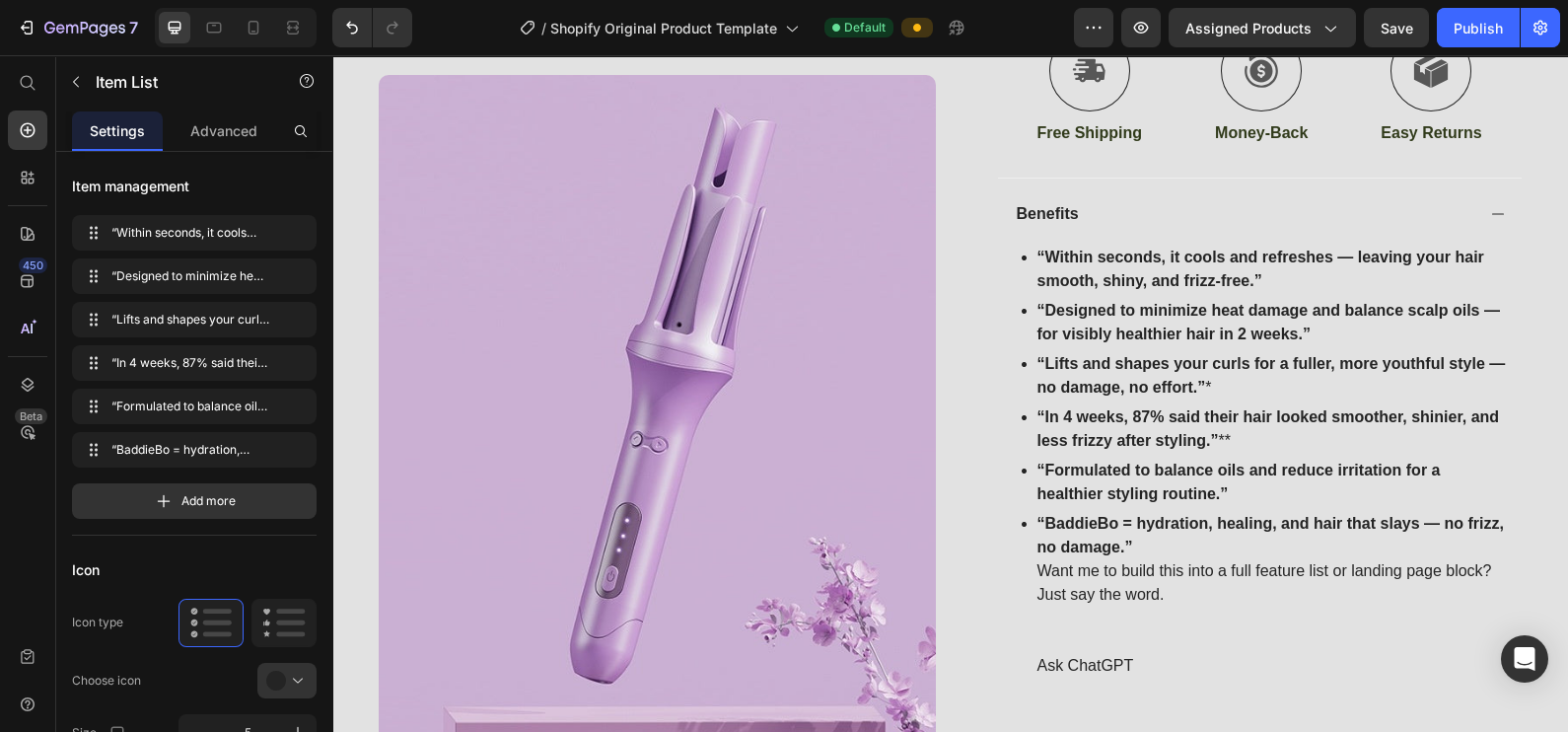 scroll, scrollTop: 796, scrollLeft: 0, axis: vertical 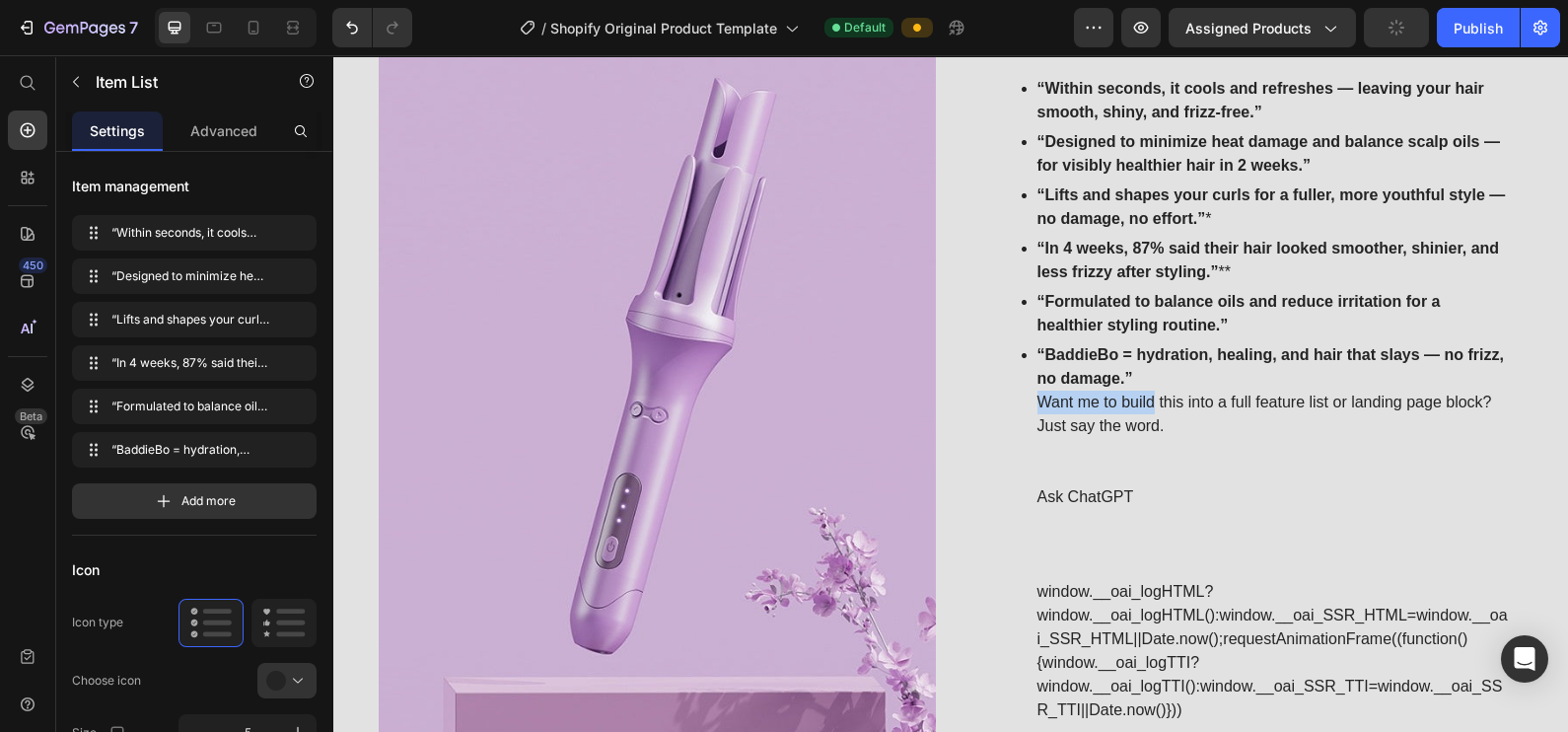 drag, startPoint x: 1029, startPoint y: 398, endPoint x: 1144, endPoint y: 402, distance: 115.06954 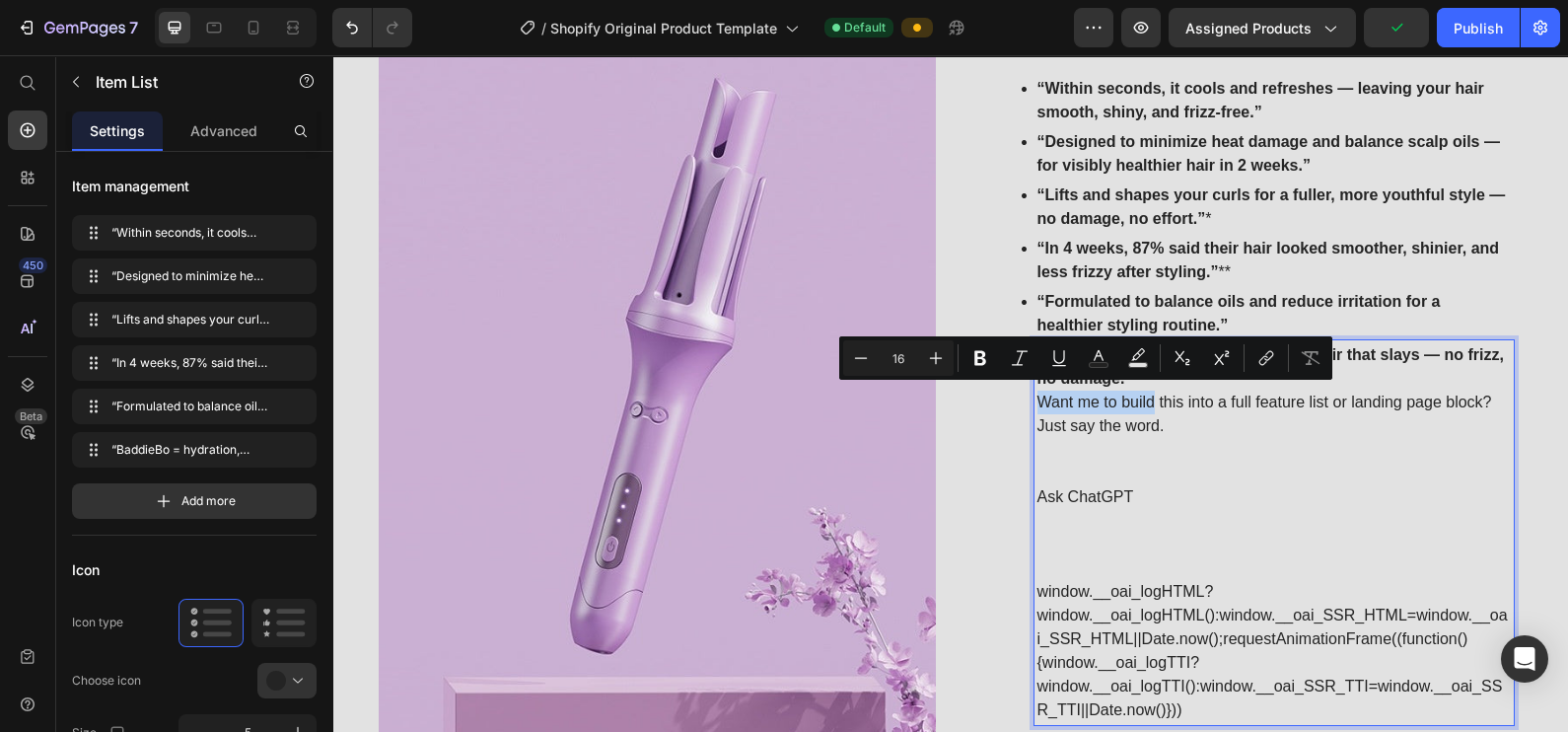 click on "Want me to build this into a full feature list or landing page block? Just say the word." at bounding box center [1274, 414] 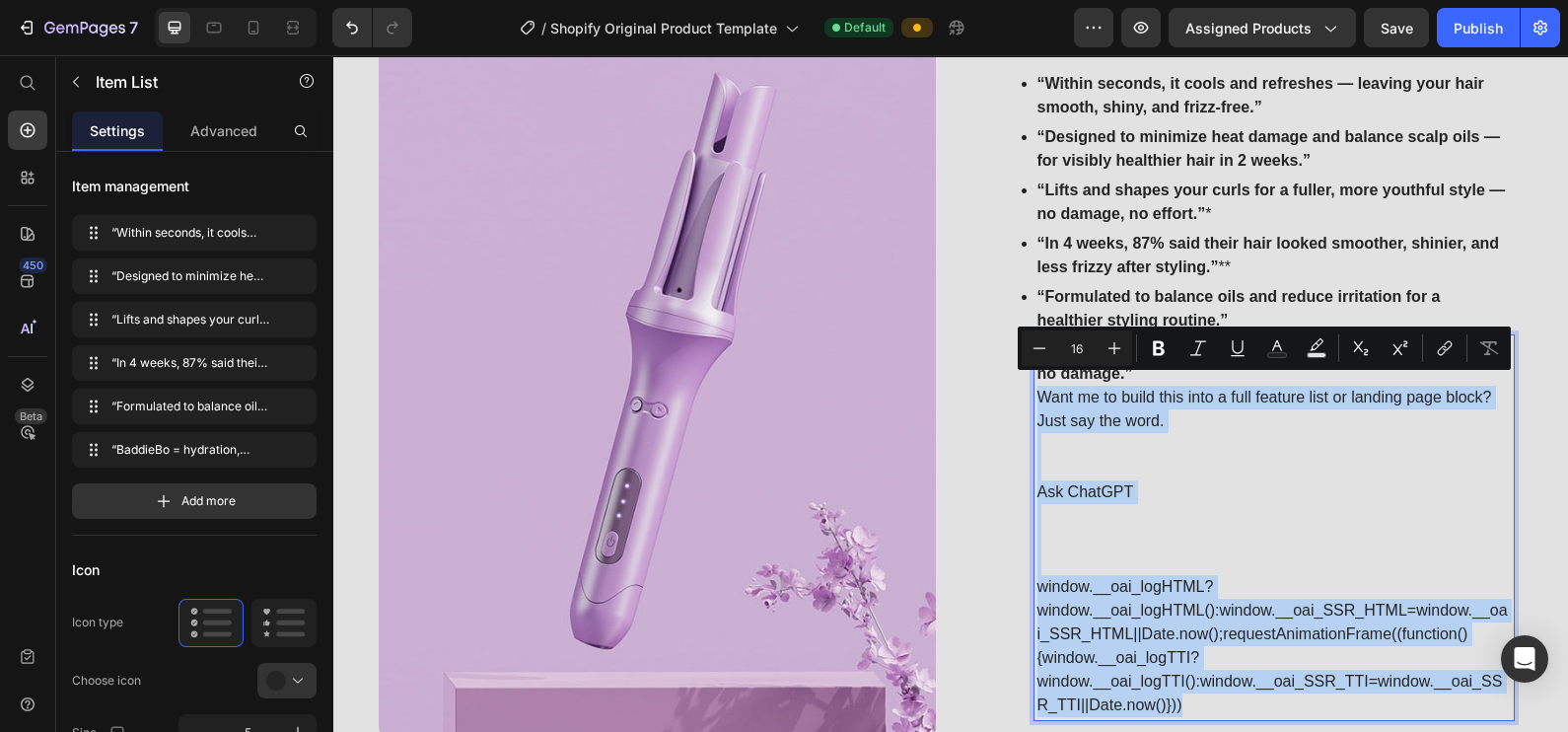 drag, startPoint x: 1028, startPoint y: 393, endPoint x: 1450, endPoint y: 720, distance: 533.8661 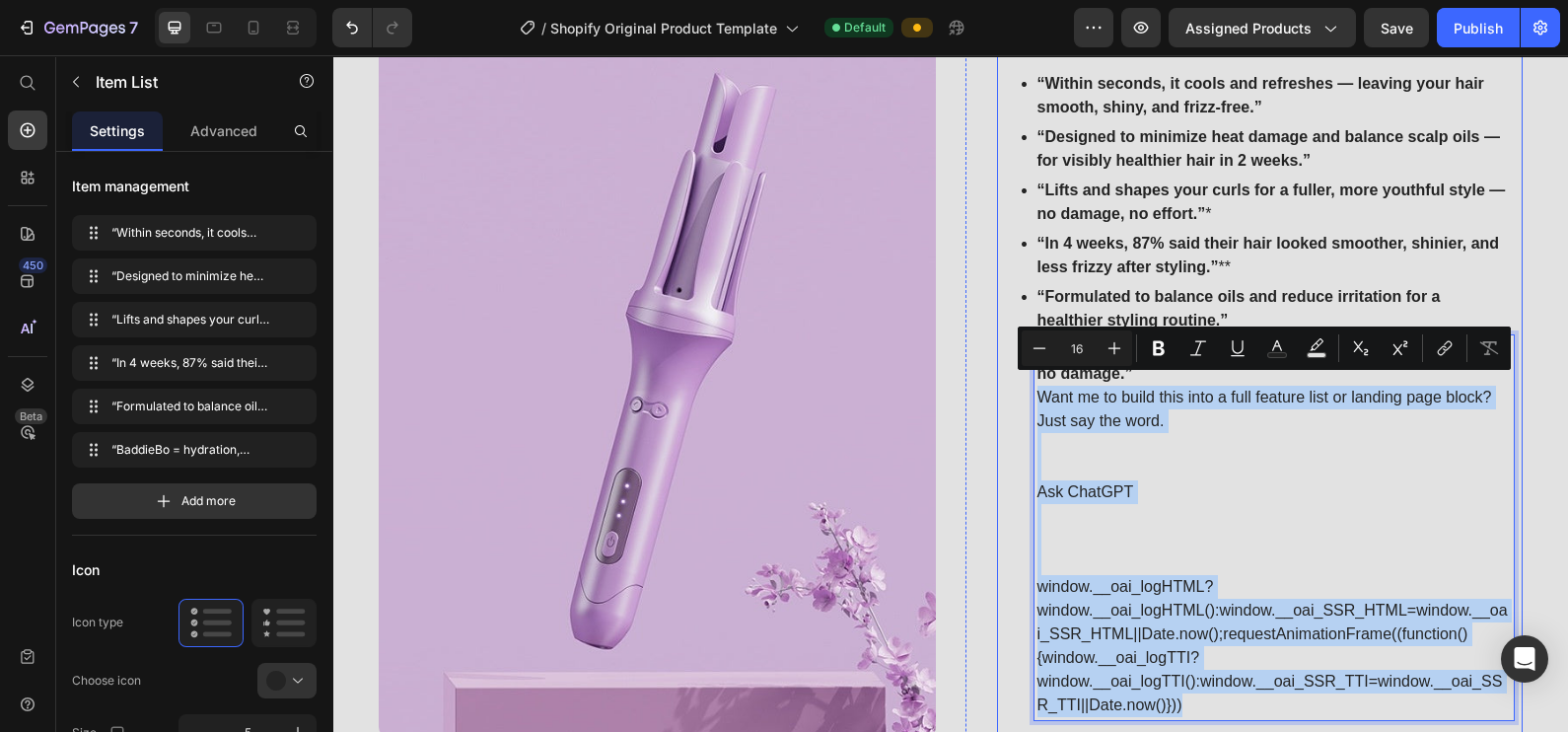 scroll, scrollTop: 806, scrollLeft: 0, axis: vertical 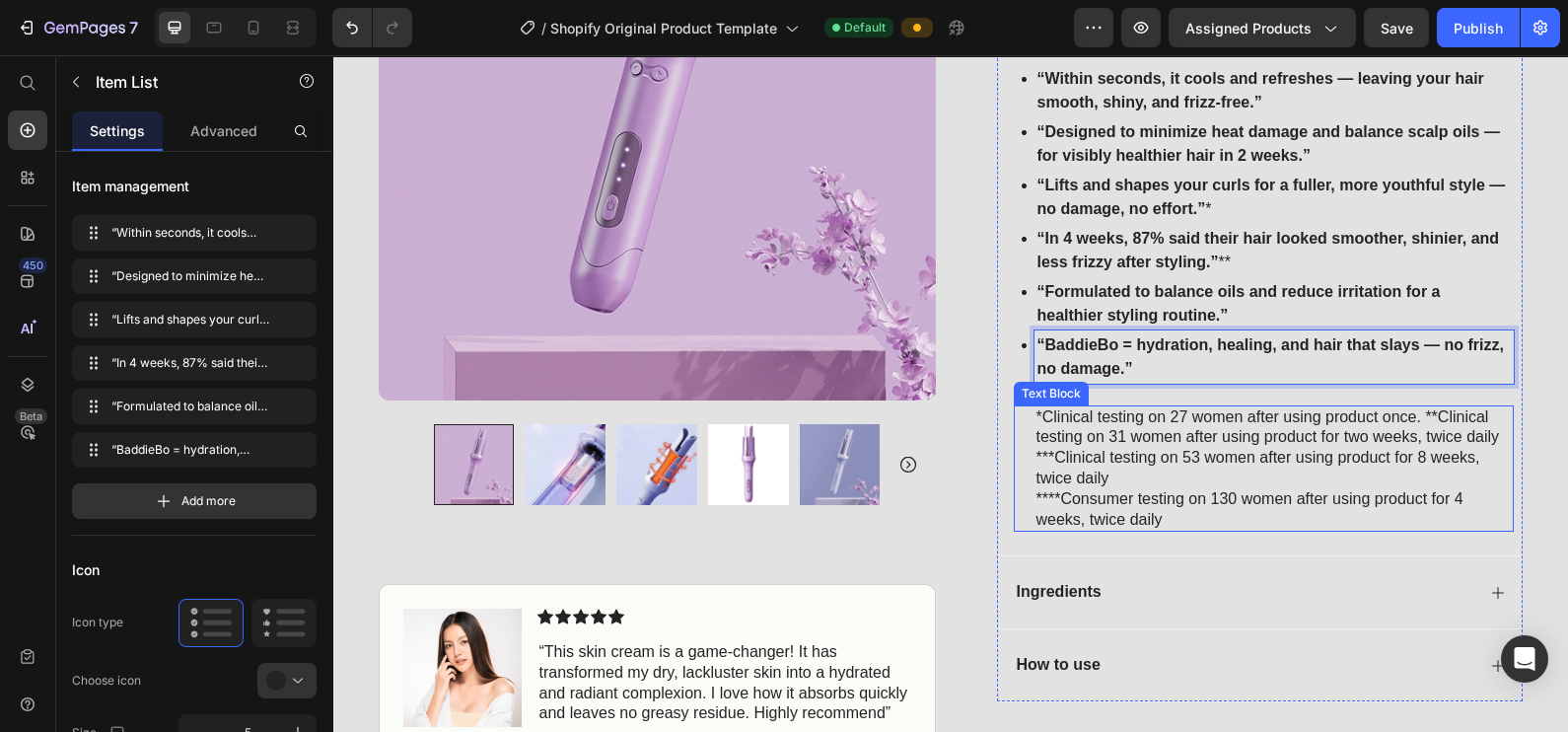 click on "*Clinical testing on 27 women after using product once. **Clinical testing on 31 women after using product for two weeks, twice daily" at bounding box center (1274, 428) 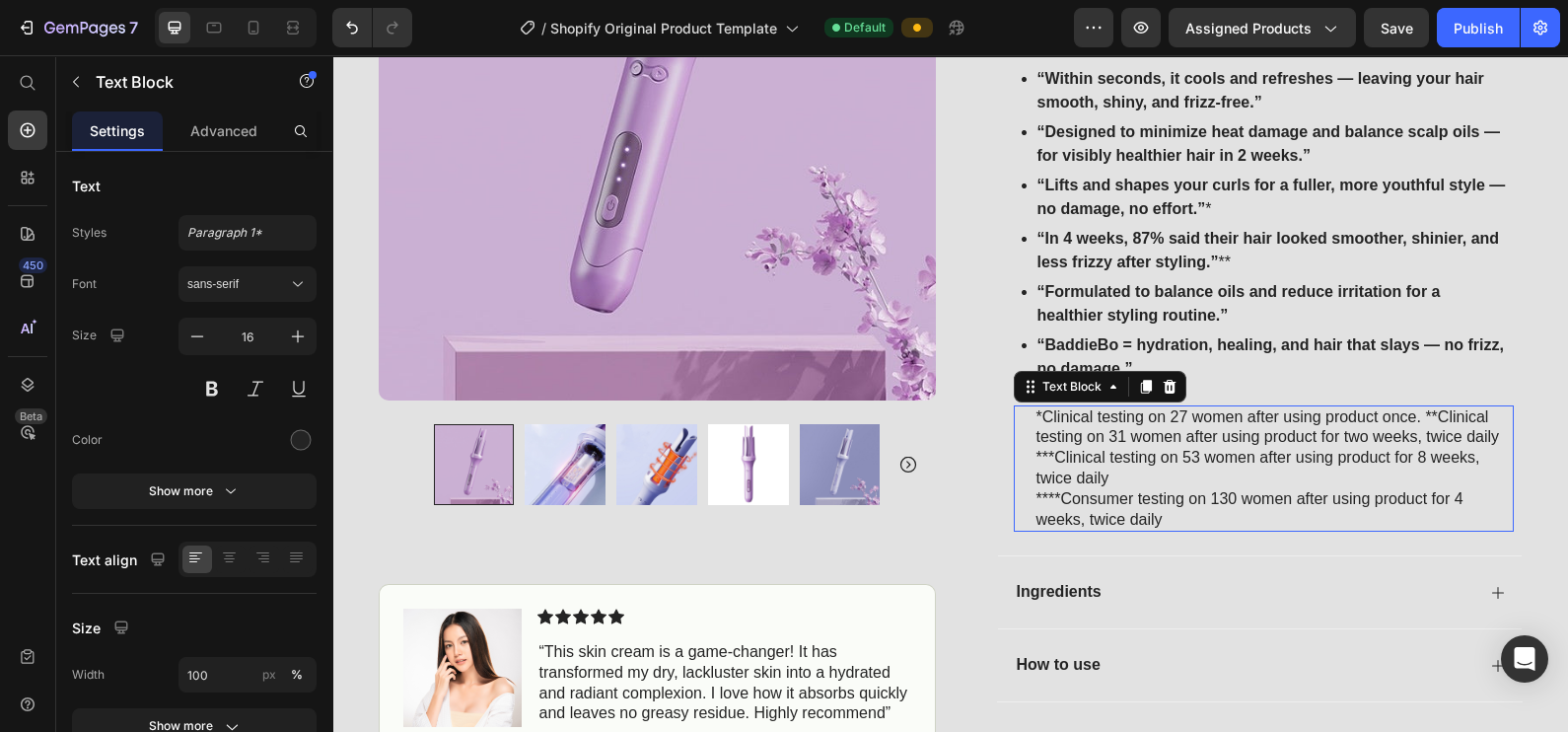 scroll, scrollTop: 0, scrollLeft: 0, axis: both 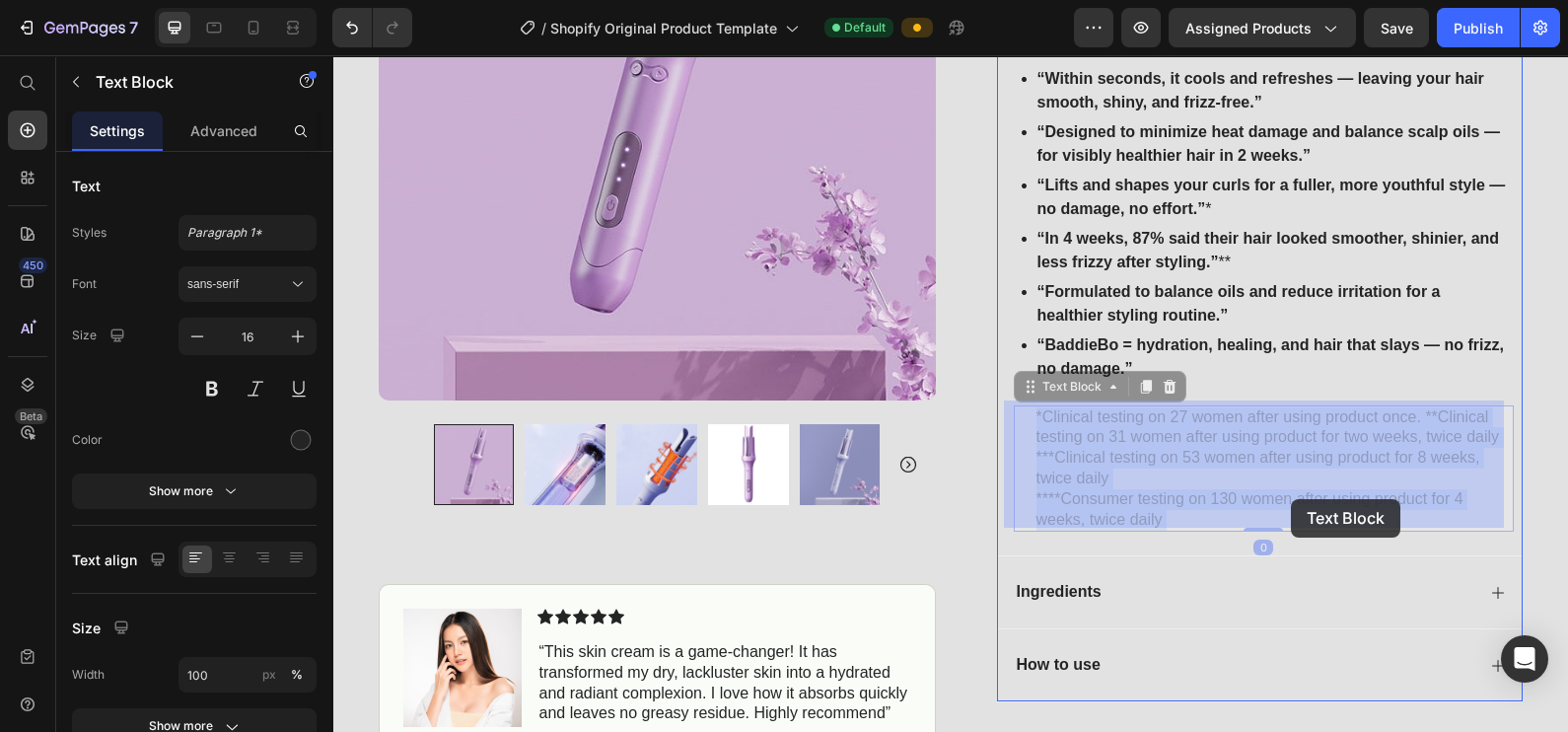 drag, startPoint x: 1030, startPoint y: 412, endPoint x: 1291, endPoint y: 498, distance: 274.80357 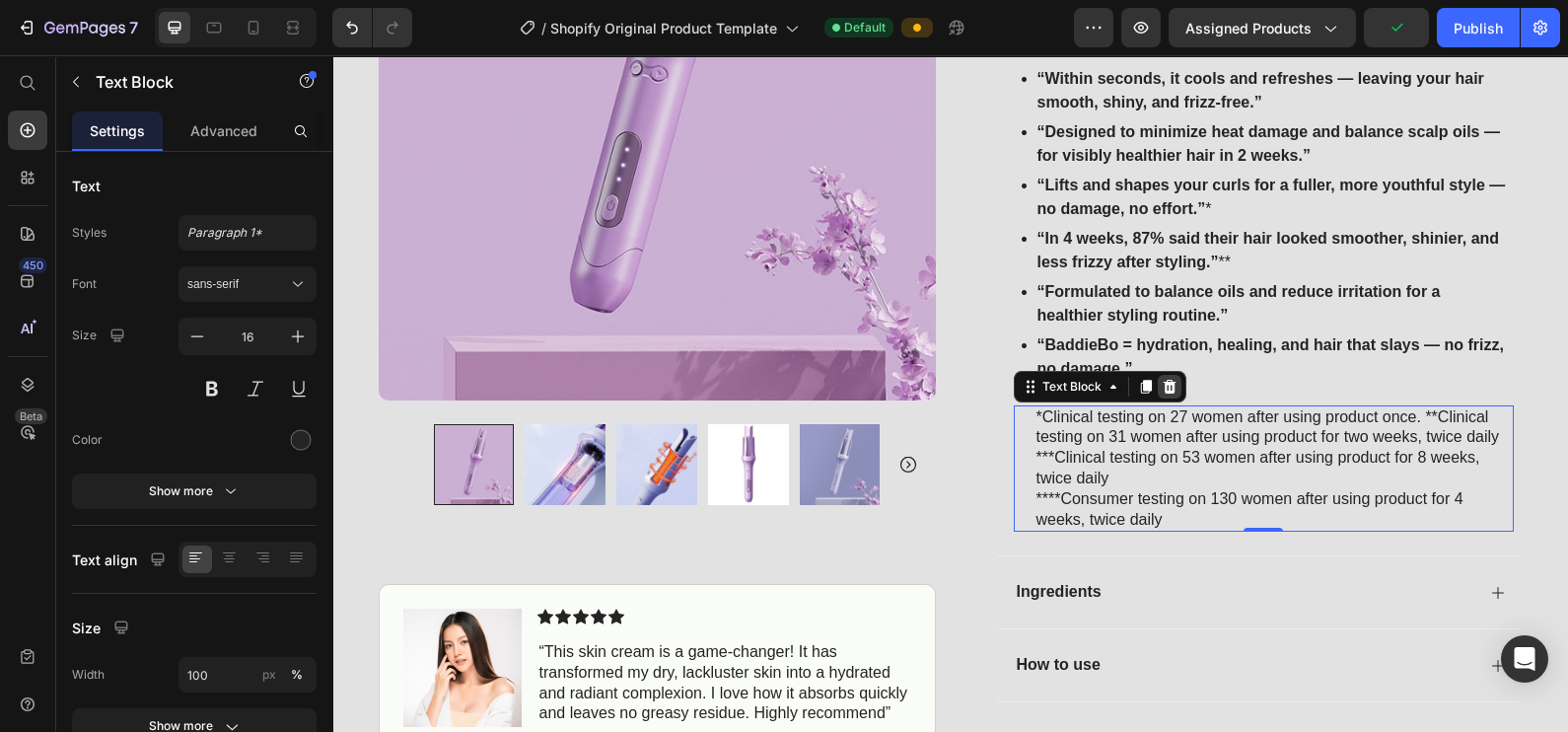 click 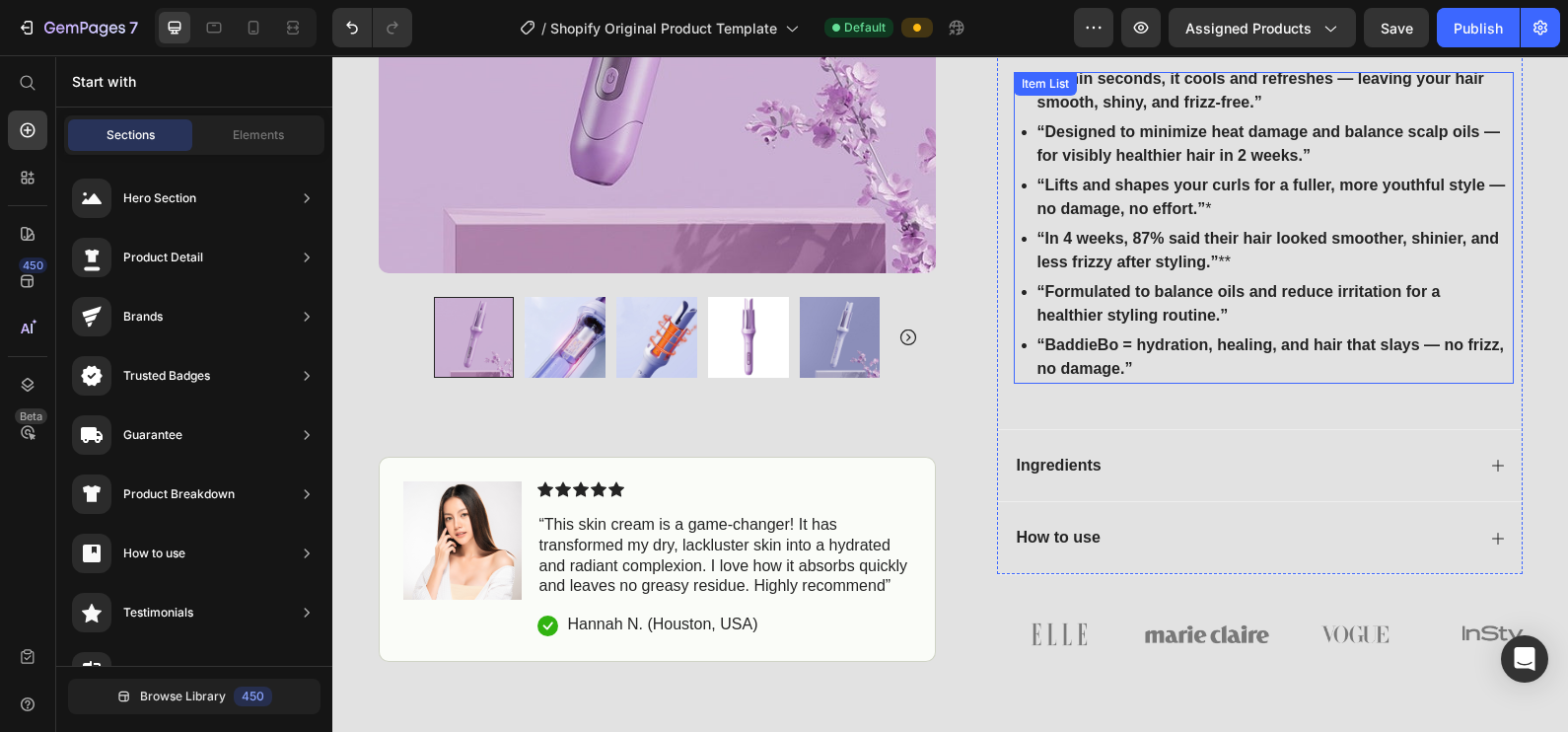 click on "“BaddieBo = hydration, healing, and hair that slays — no frizz, no damage.”" at bounding box center (1270, 356) 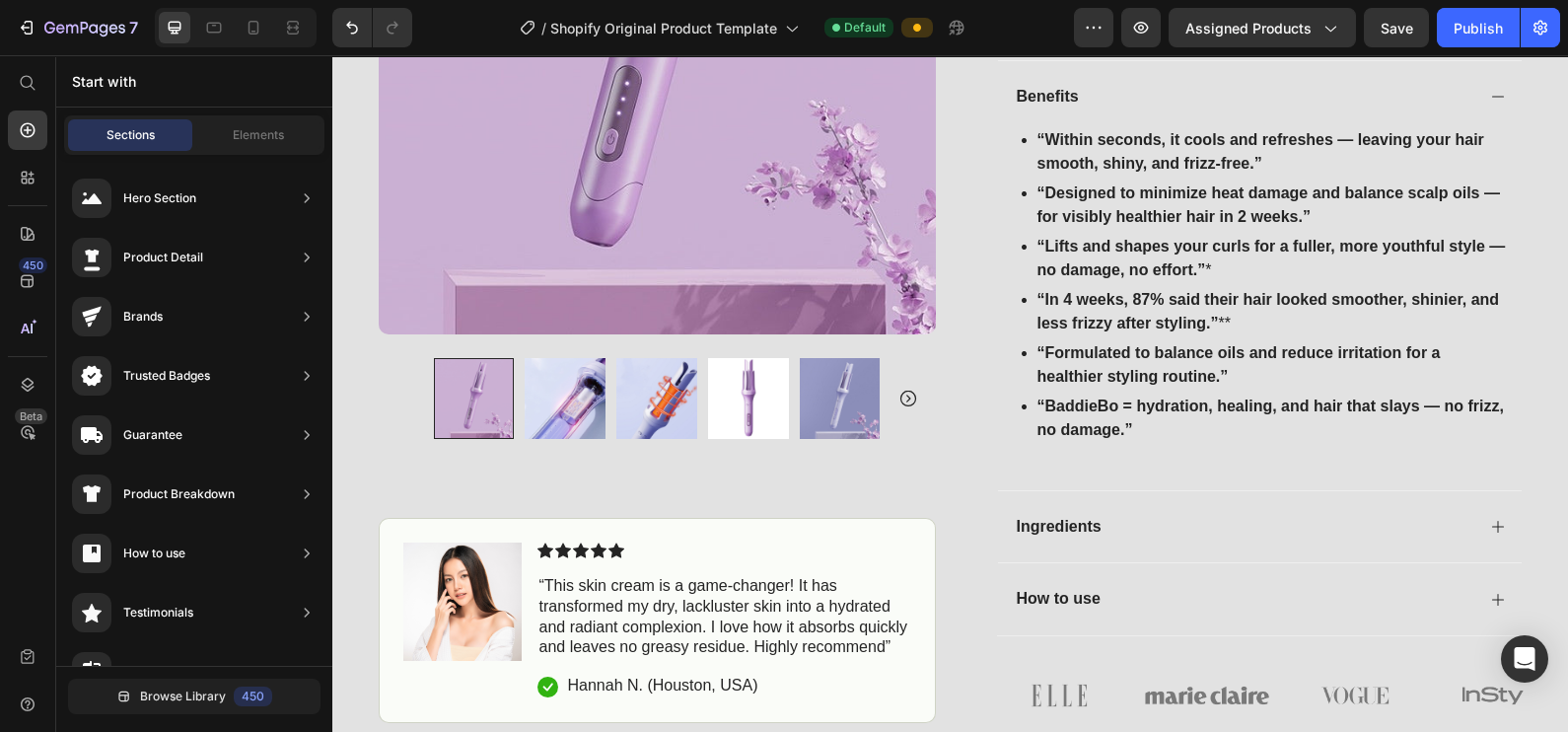 scroll, scrollTop: 597, scrollLeft: 0, axis: vertical 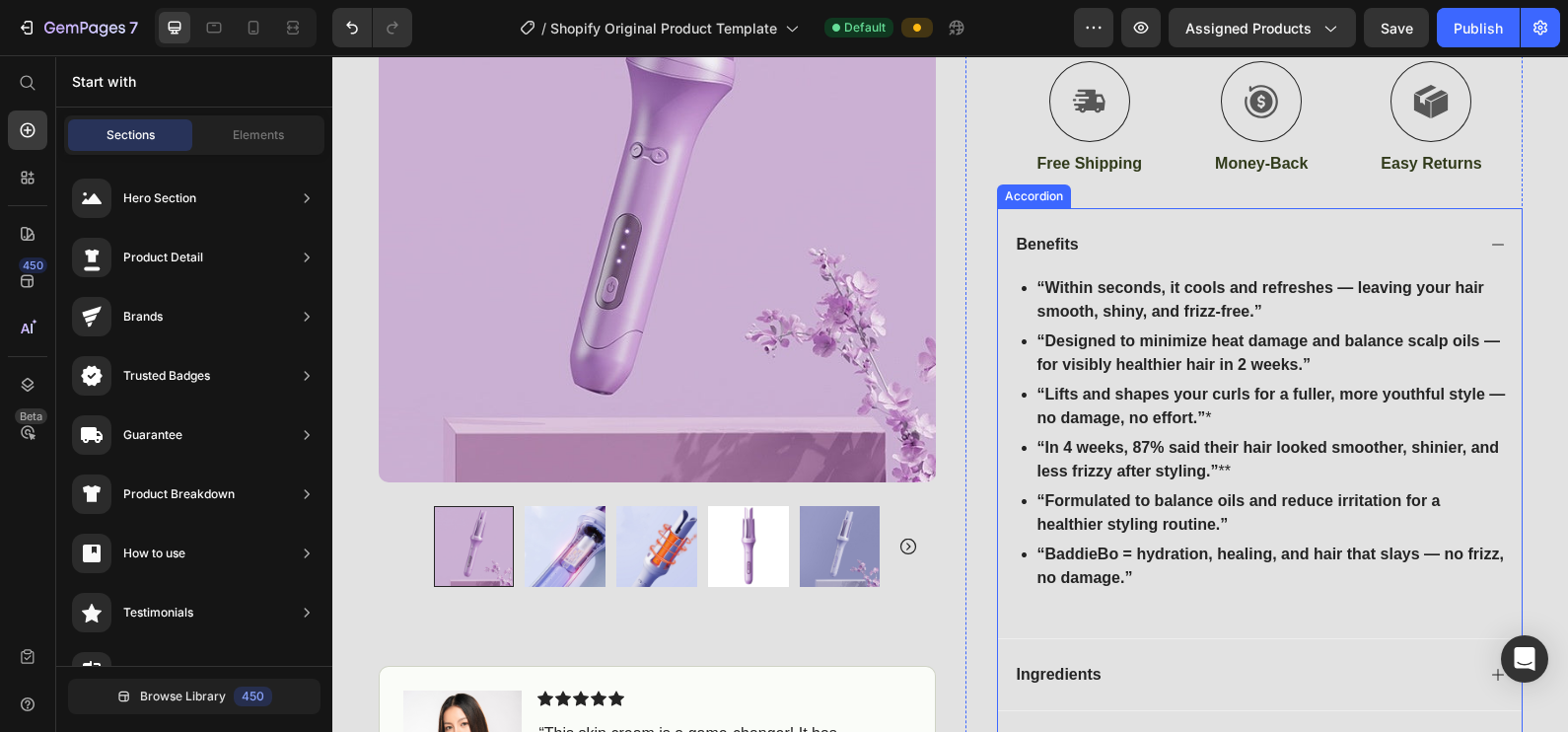 click 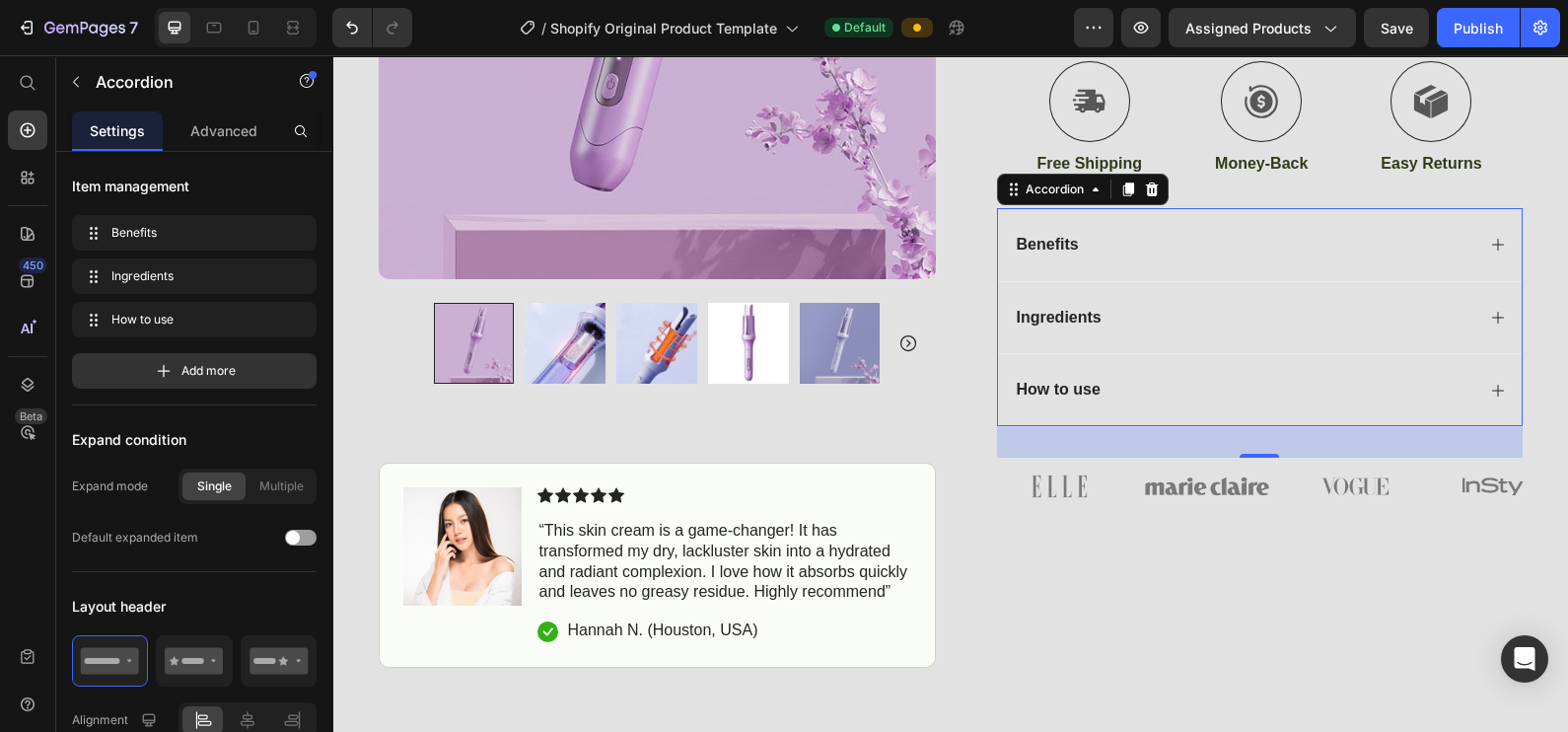 click 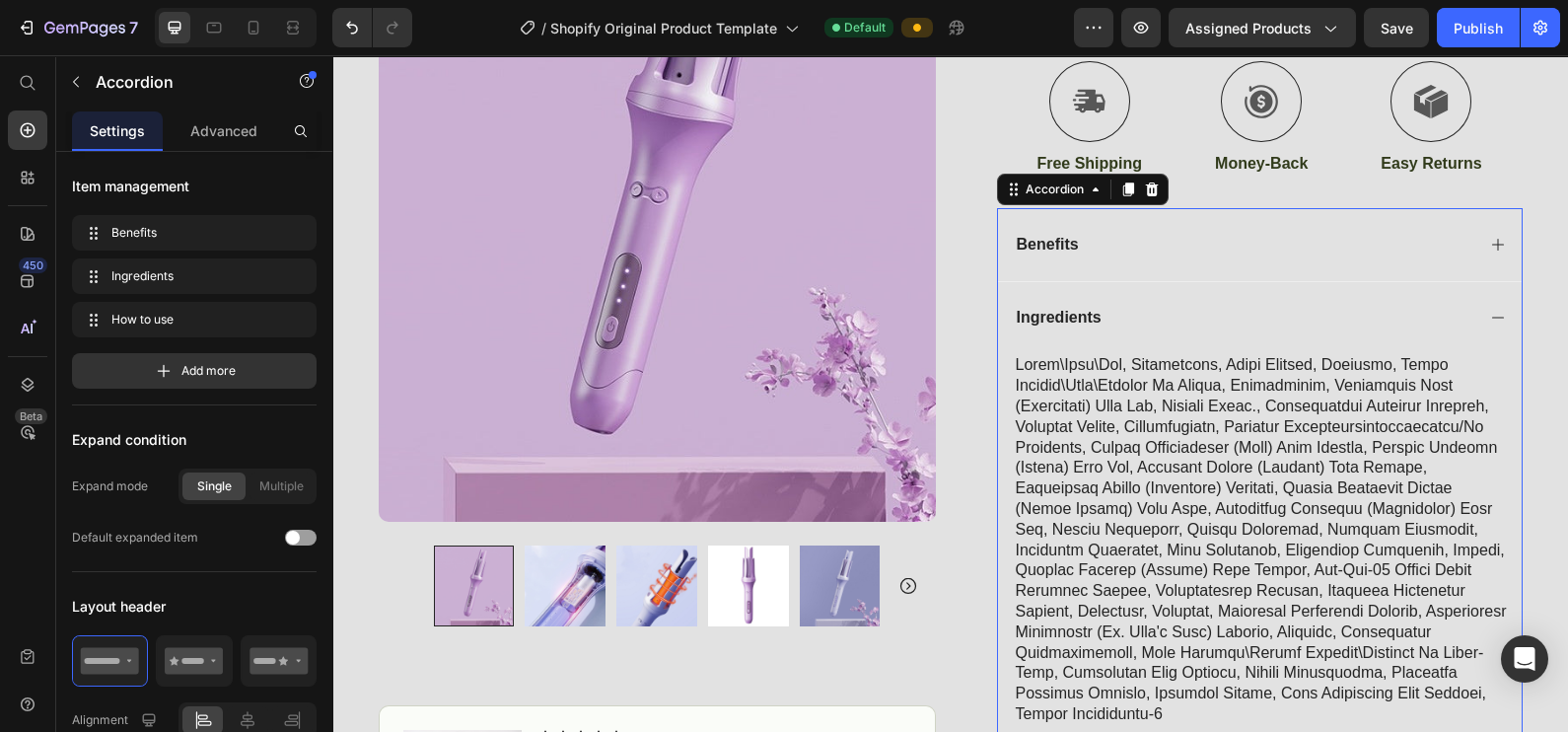click 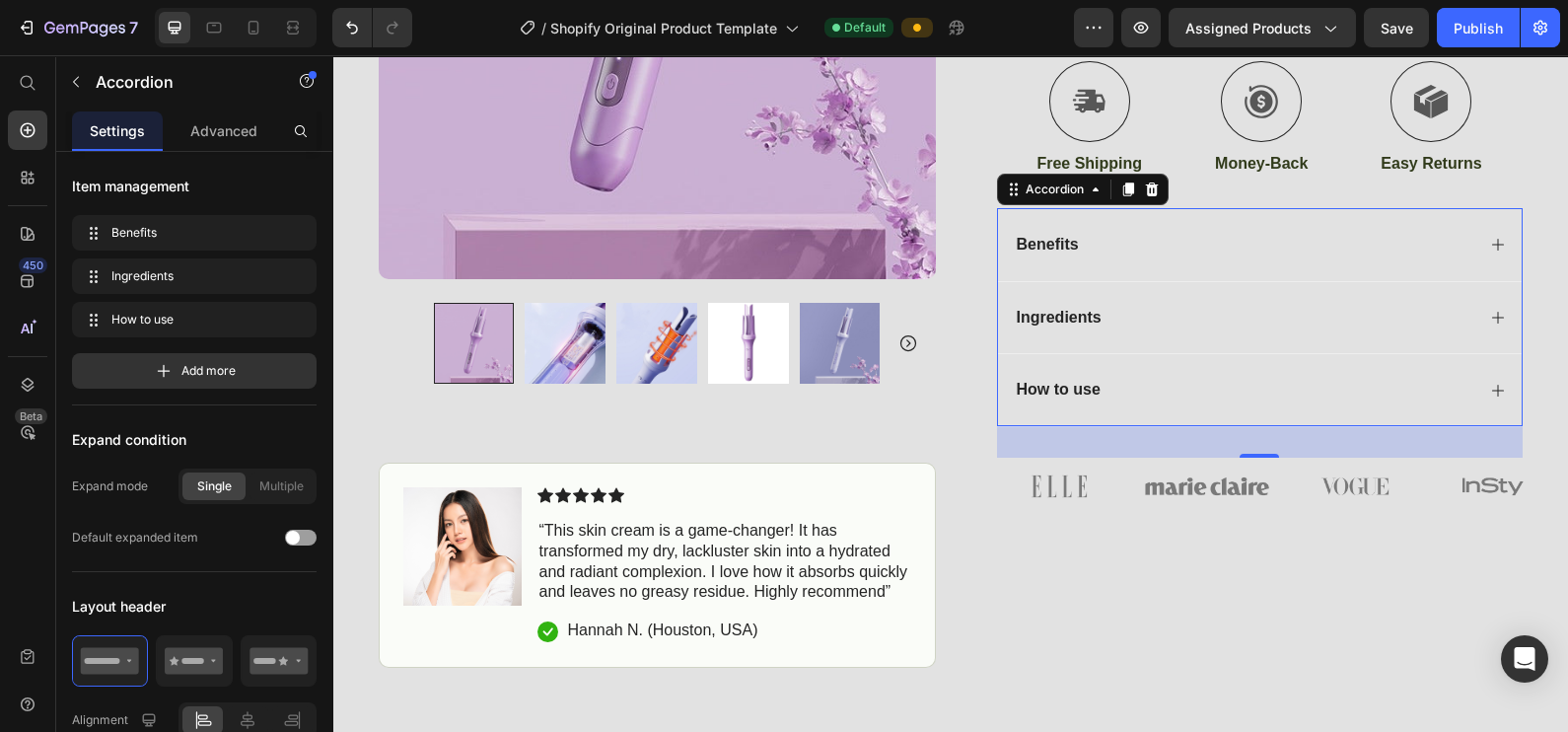 click on "Ingredients" at bounding box center [1244, 318] 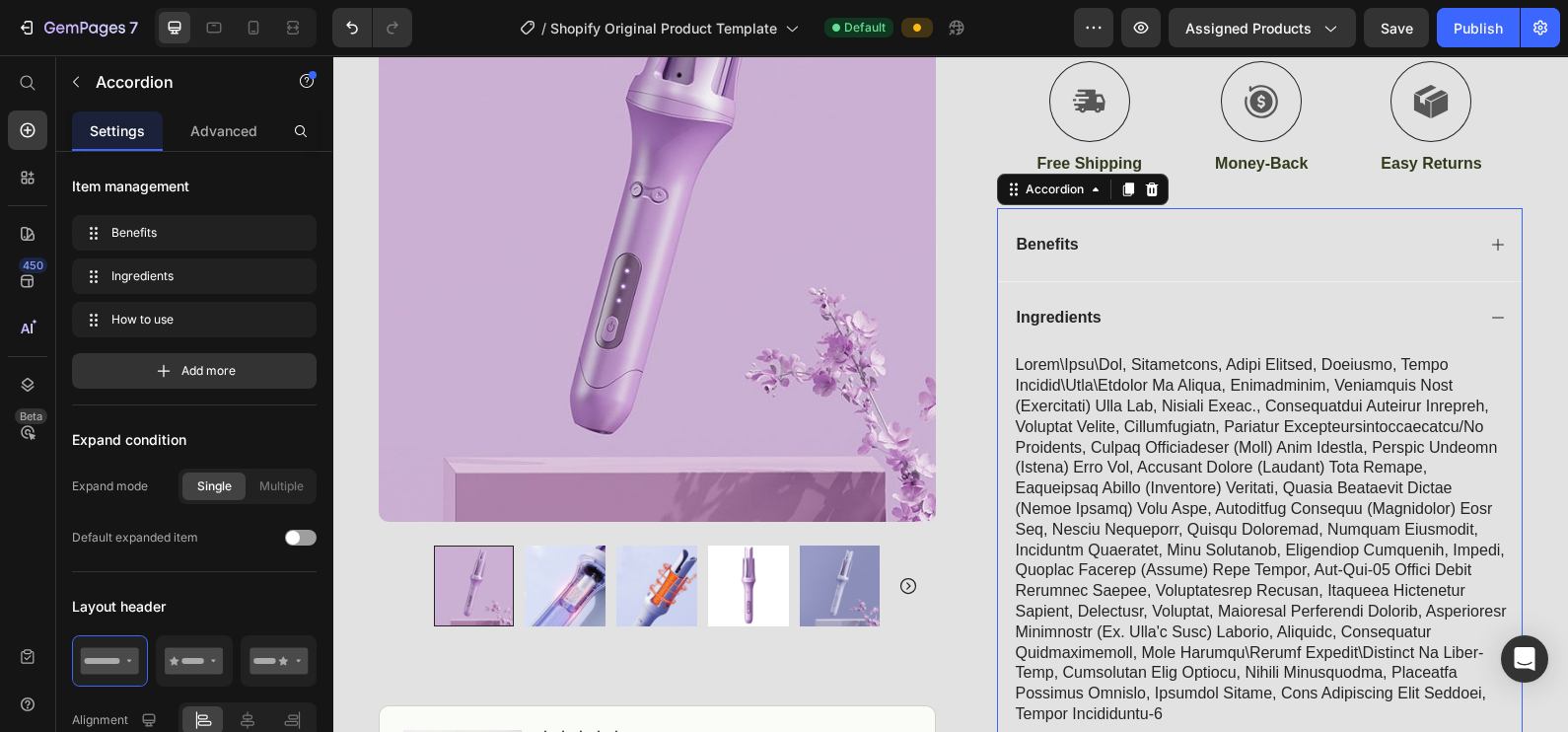 click on "Ingredients" at bounding box center [1244, 318] 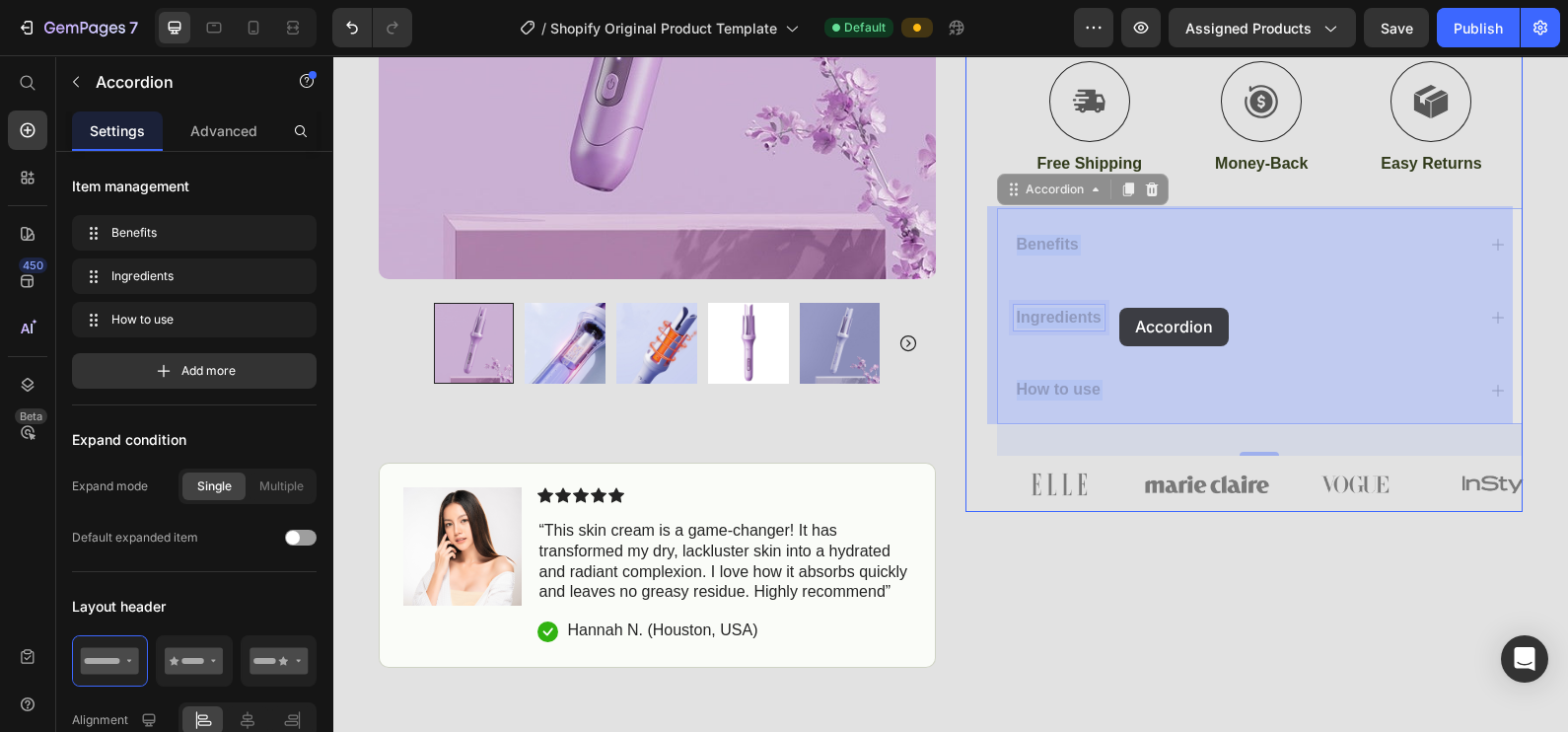 drag, startPoint x: 1011, startPoint y: 309, endPoint x: 1119, endPoint y: 308, distance: 108.00463 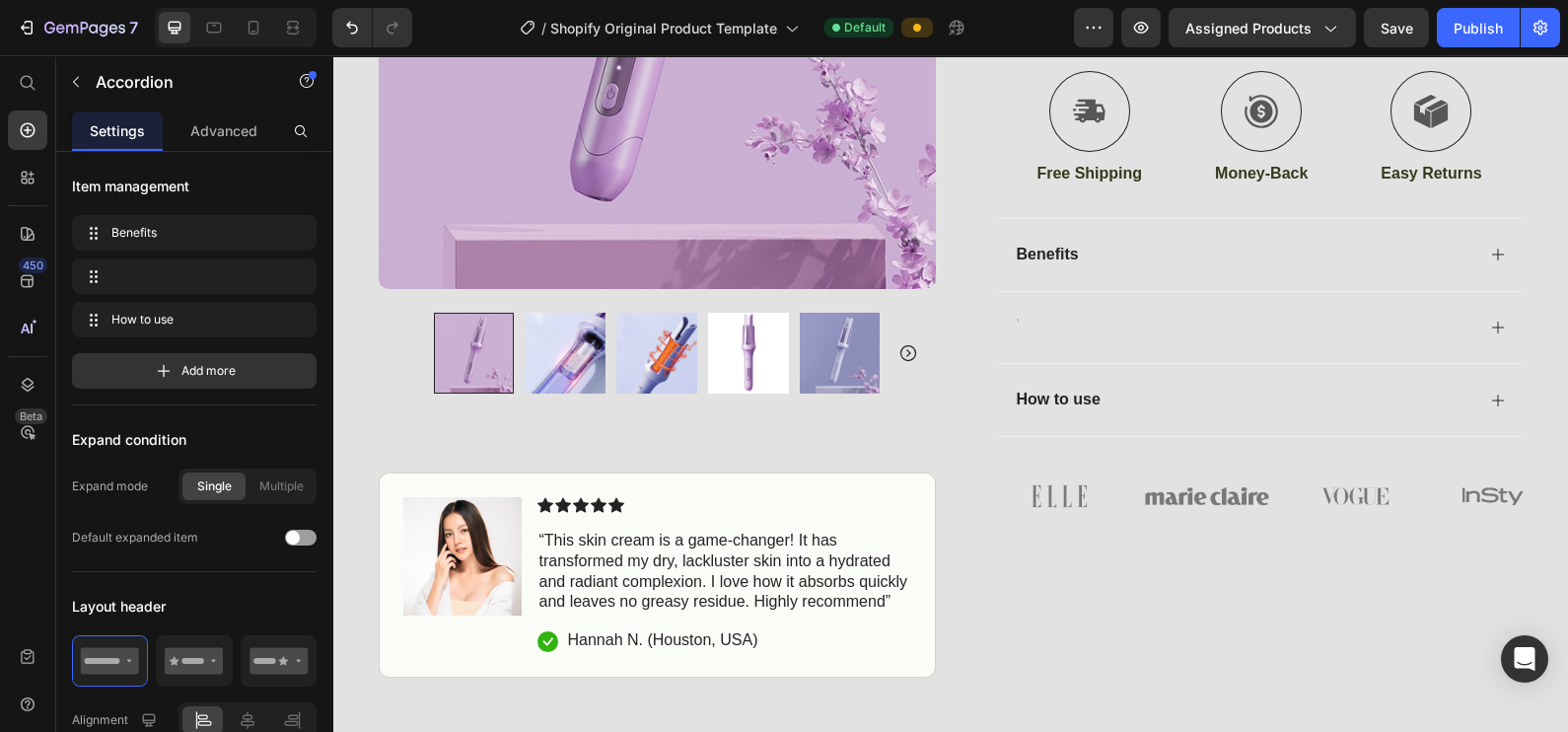 scroll, scrollTop: 582, scrollLeft: 0, axis: vertical 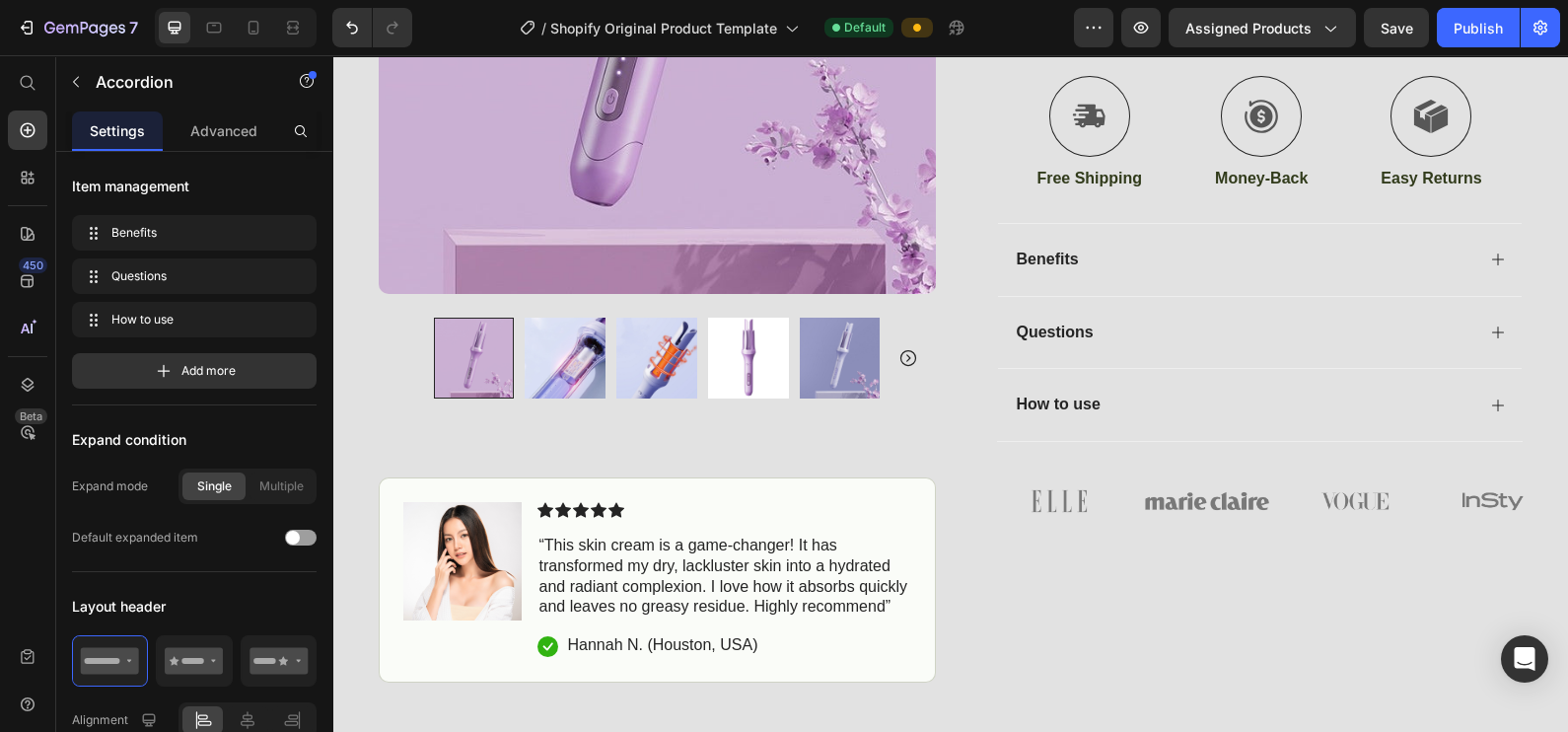 click on "Questions" at bounding box center [1259, 332] 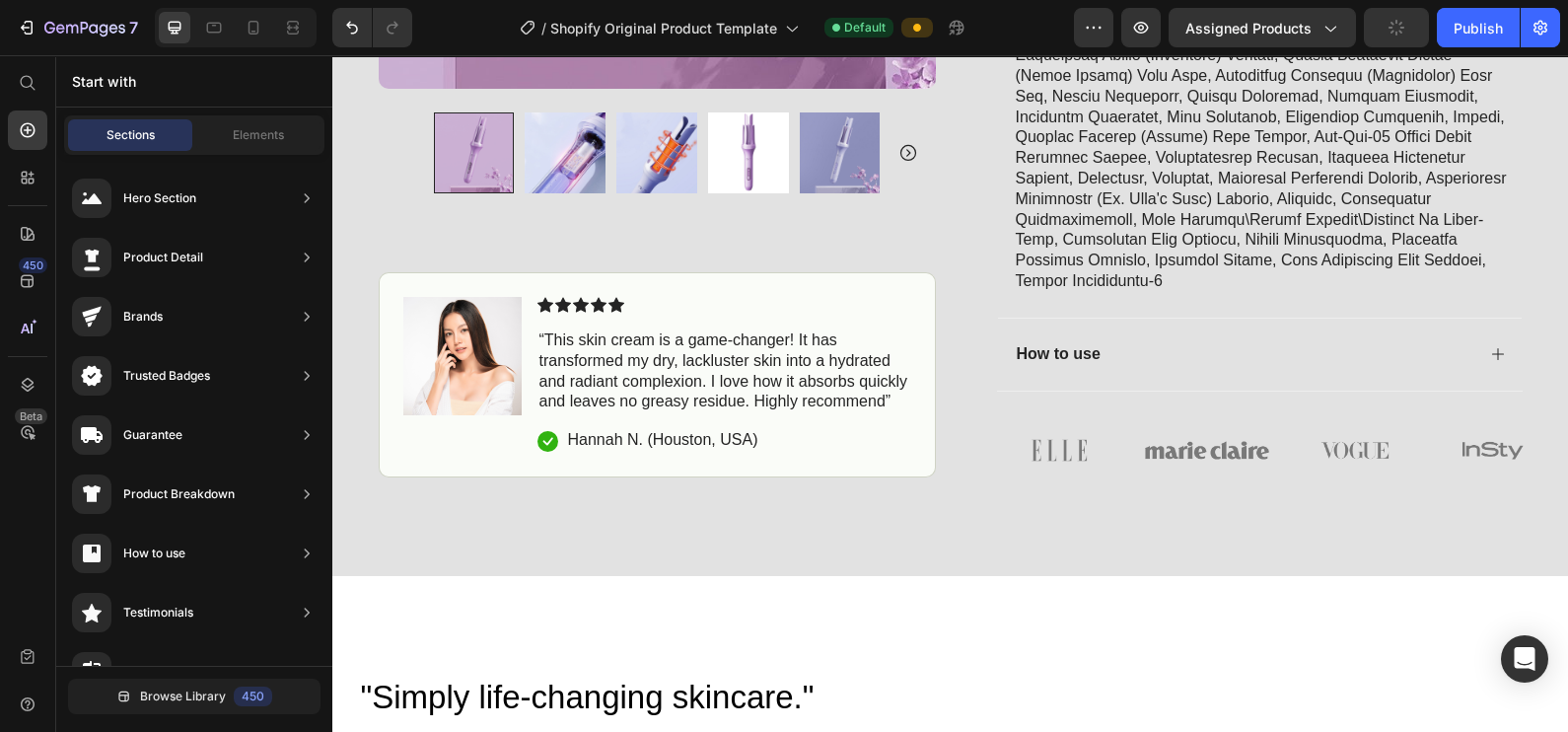 scroll, scrollTop: 687, scrollLeft: 0, axis: vertical 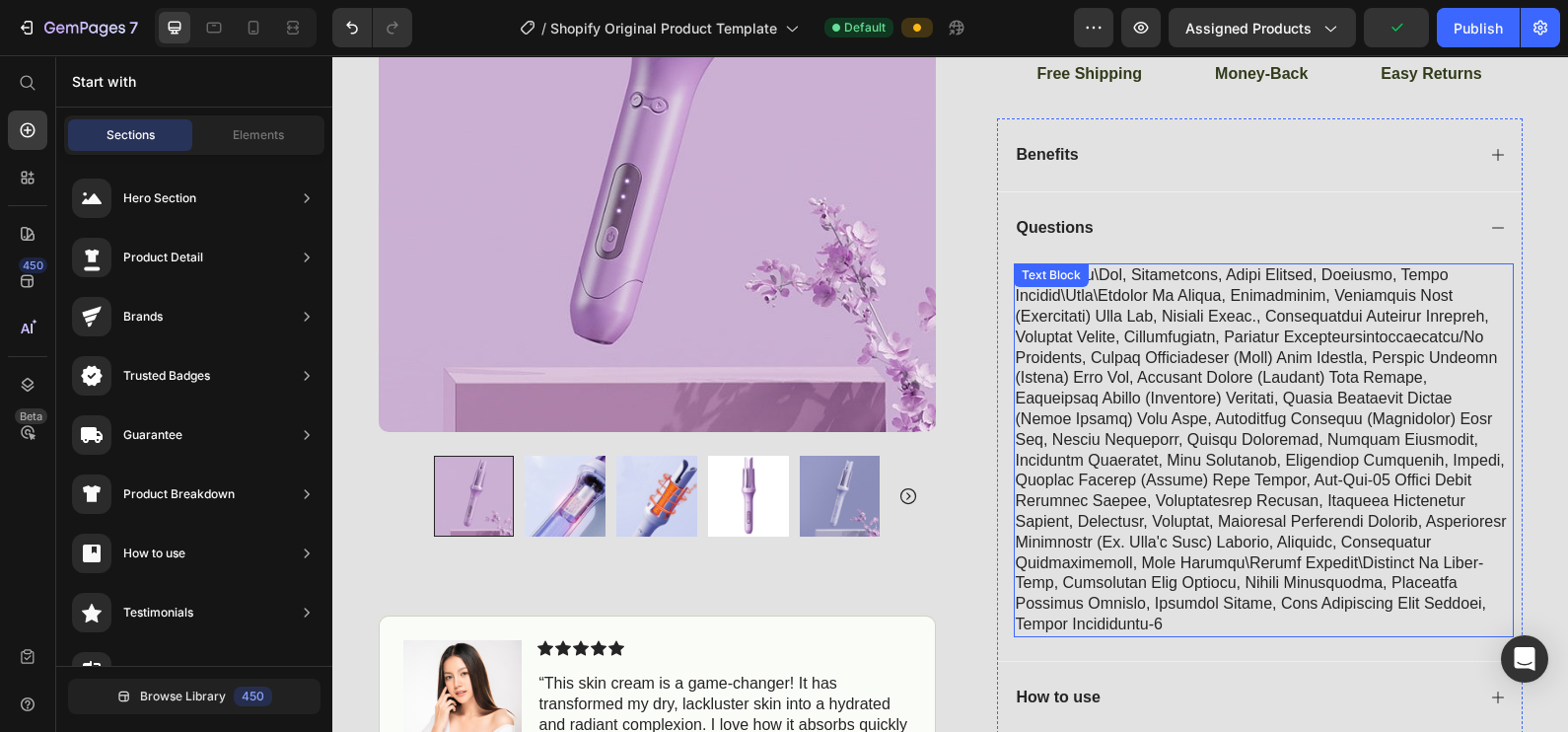 click on "Text Block" at bounding box center (1263, 450) 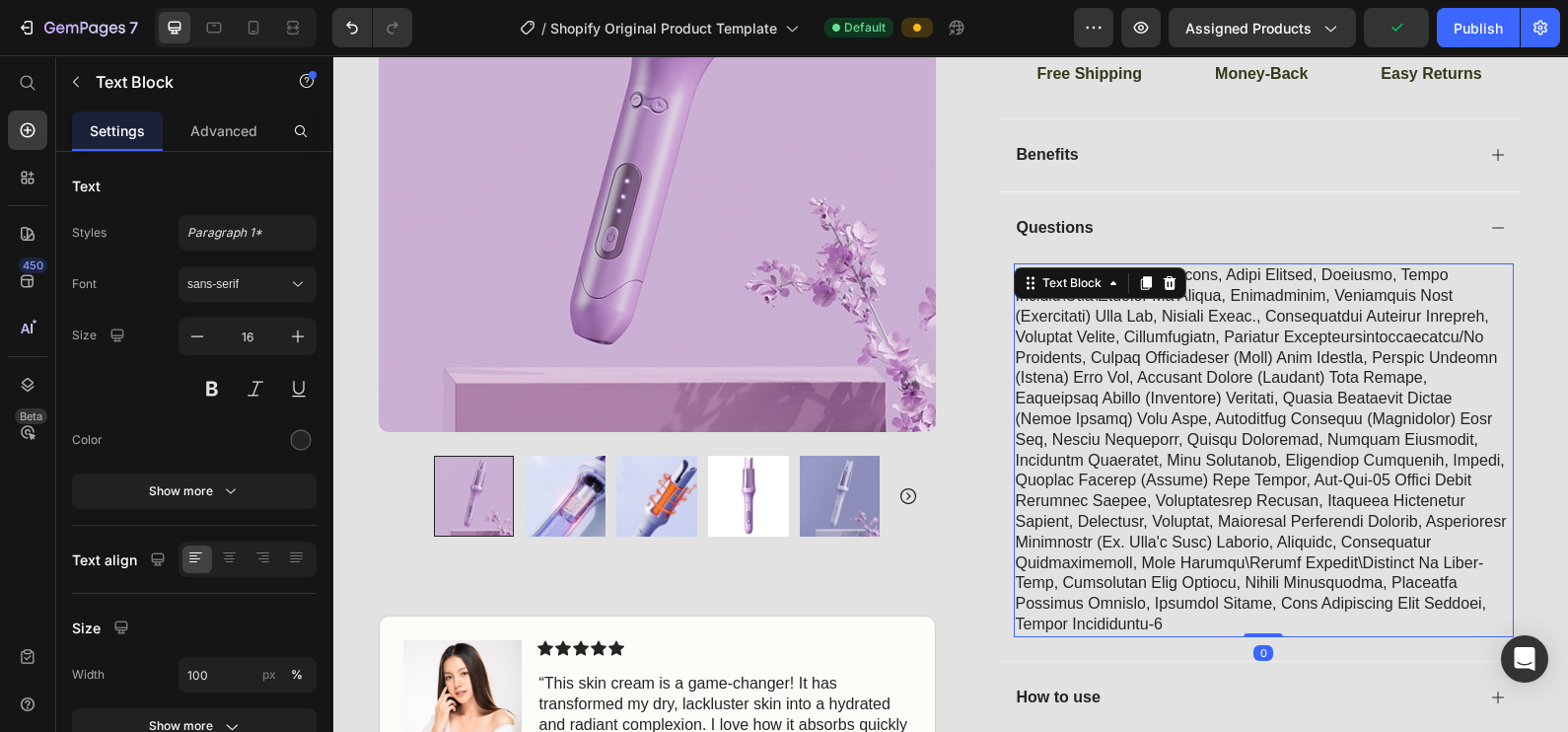 click at bounding box center (1263, 450) 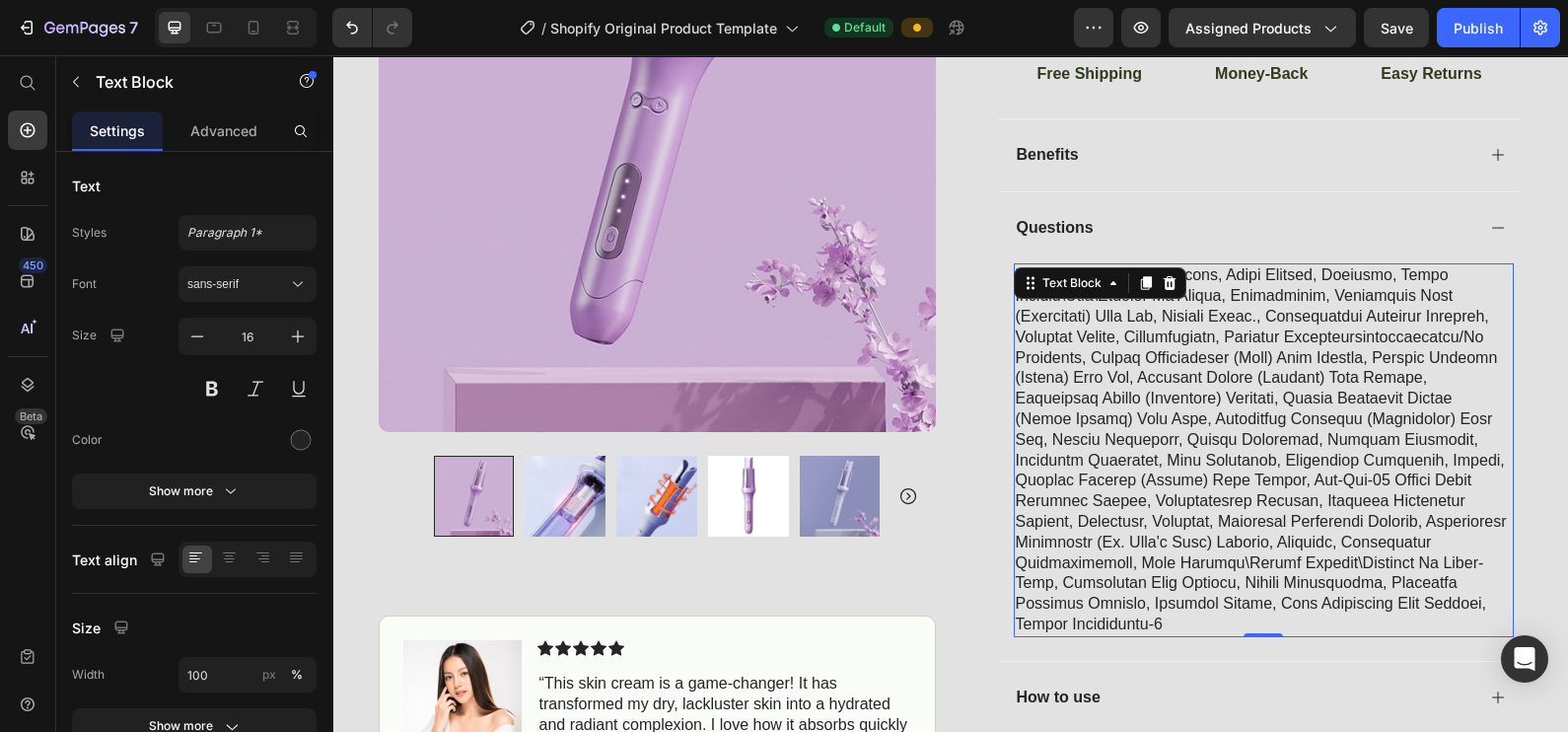 click at bounding box center (1263, 450) 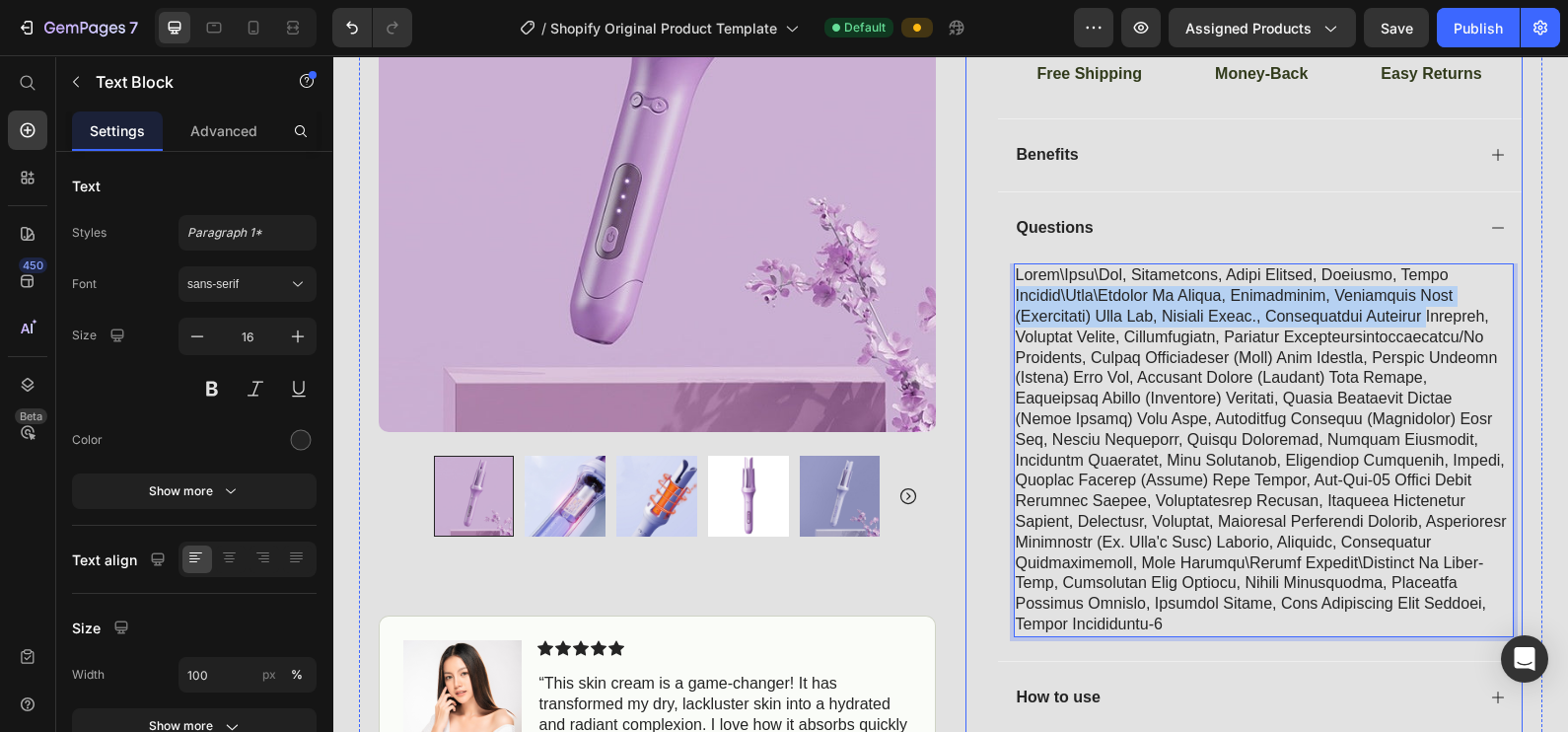 drag, startPoint x: 1450, startPoint y: 270, endPoint x: 983, endPoint y: 342, distance: 472.51772 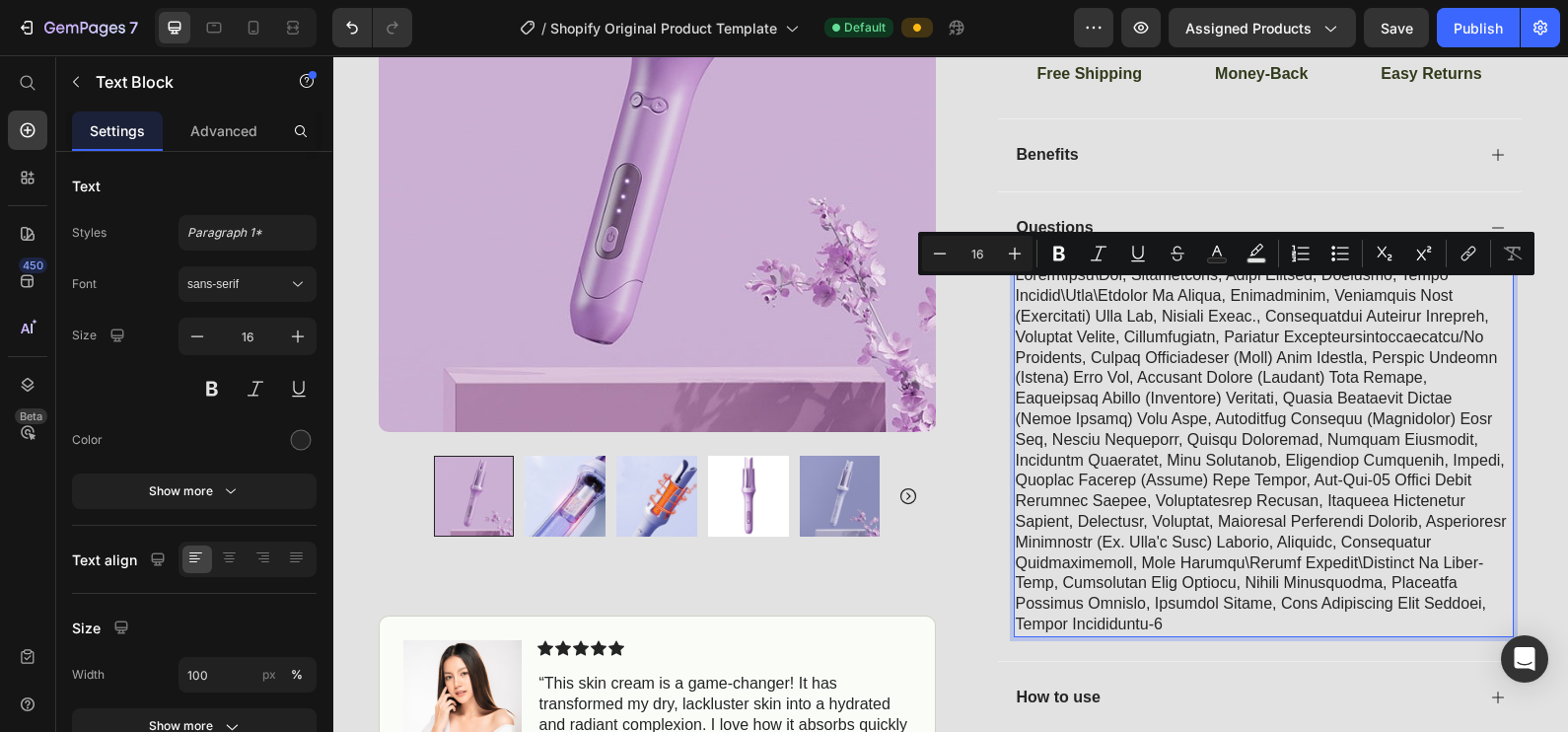 click at bounding box center (1263, 450) 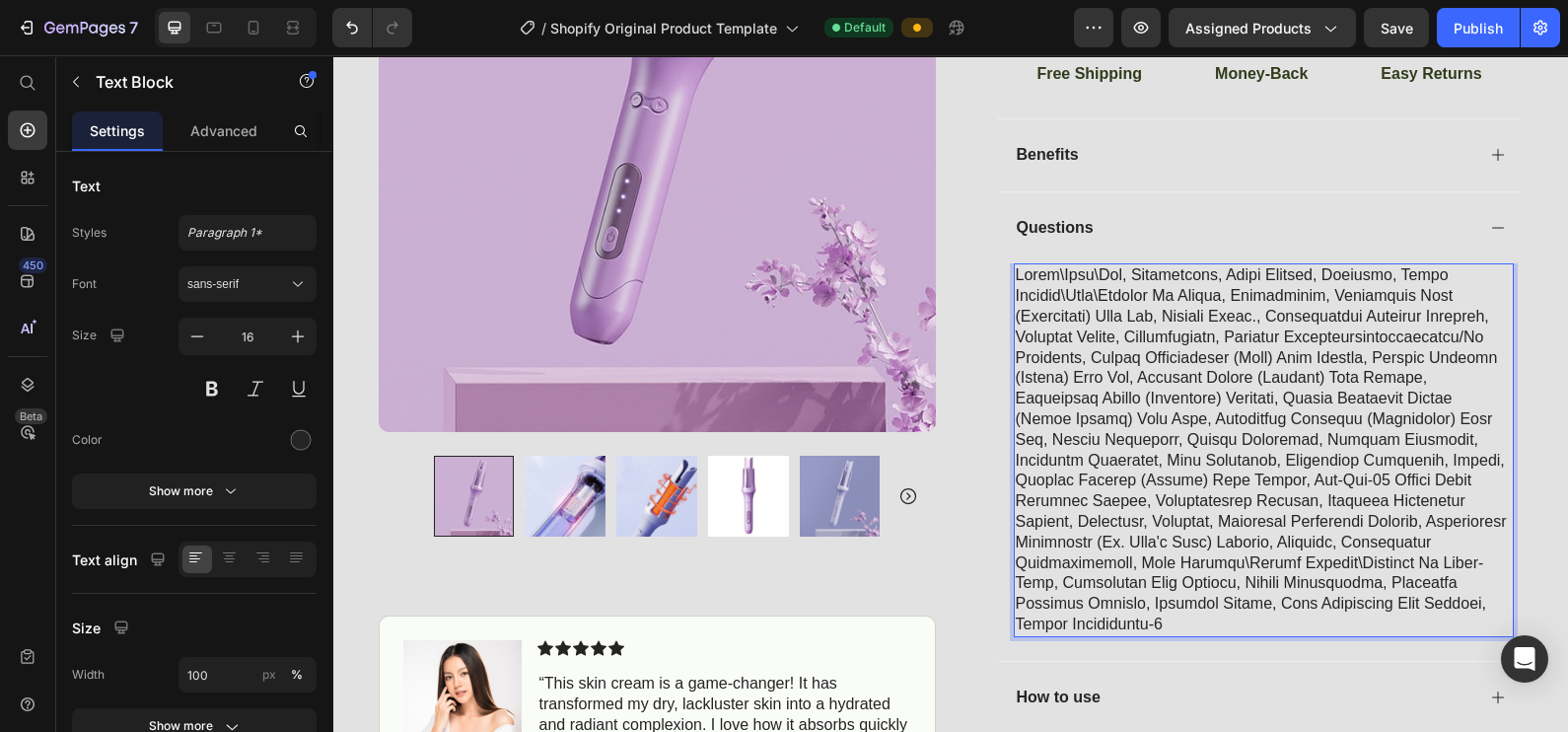 click at bounding box center (1263, 450) 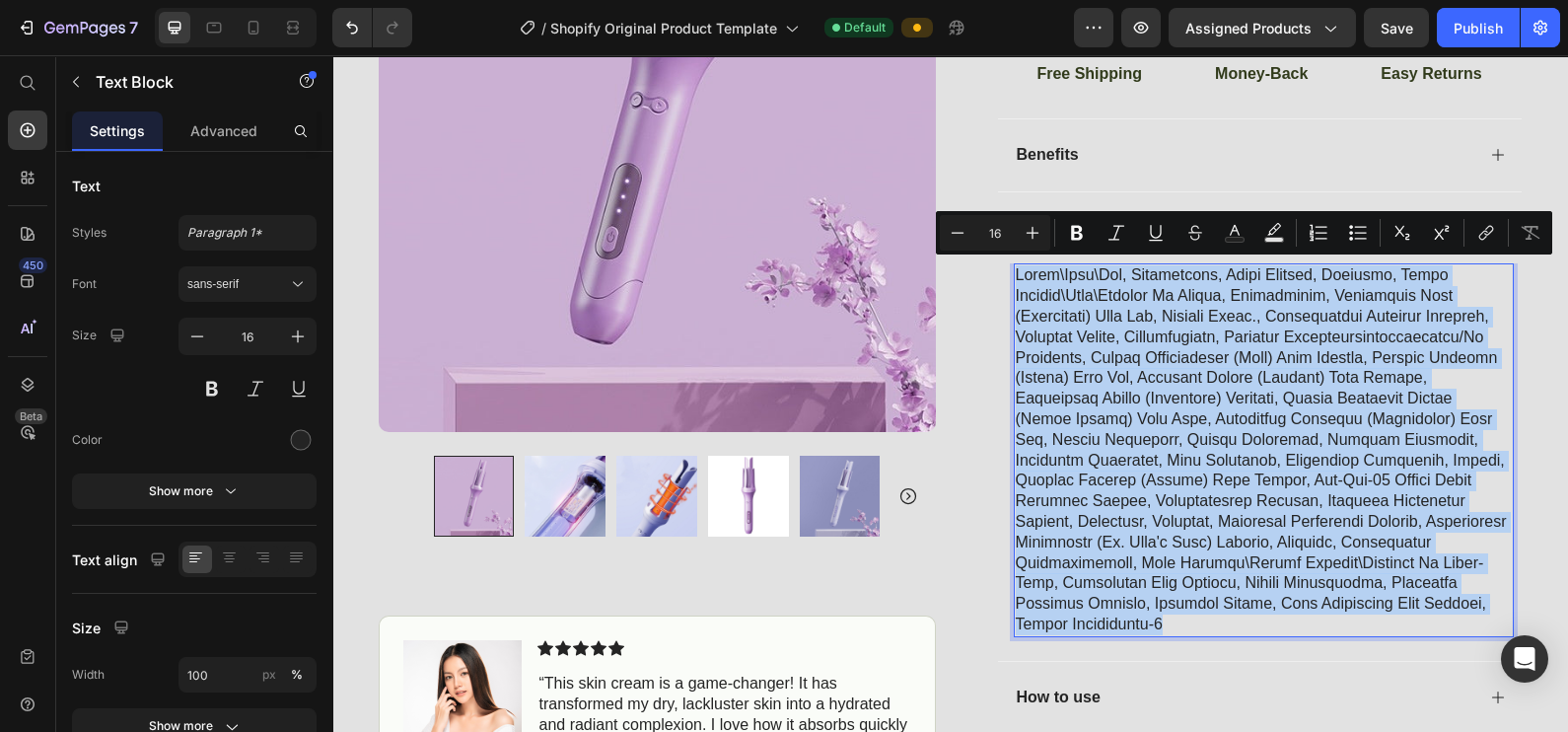 drag, startPoint x: 1007, startPoint y: 272, endPoint x: 1483, endPoint y: 618, distance: 588.4658 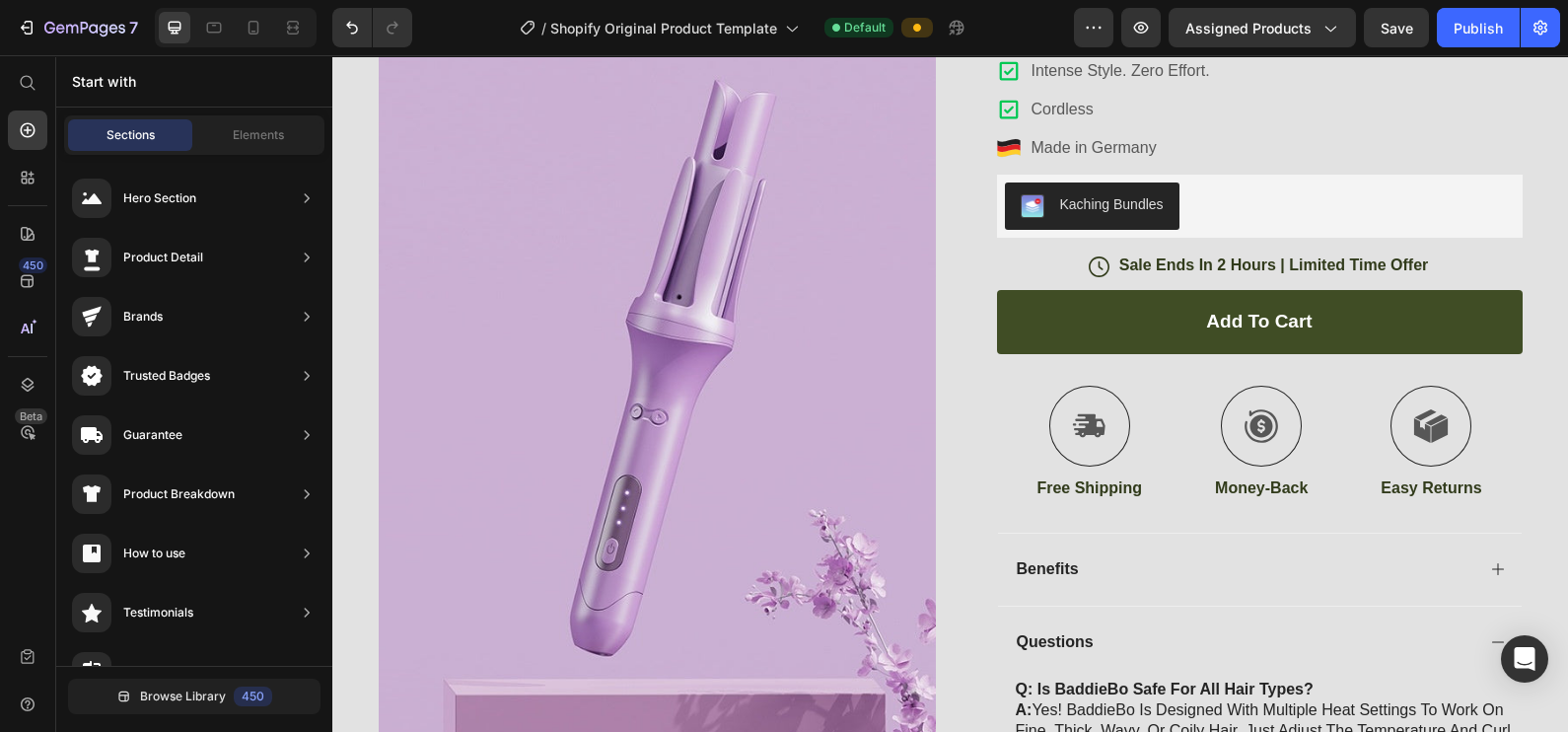 scroll, scrollTop: 436, scrollLeft: 0, axis: vertical 